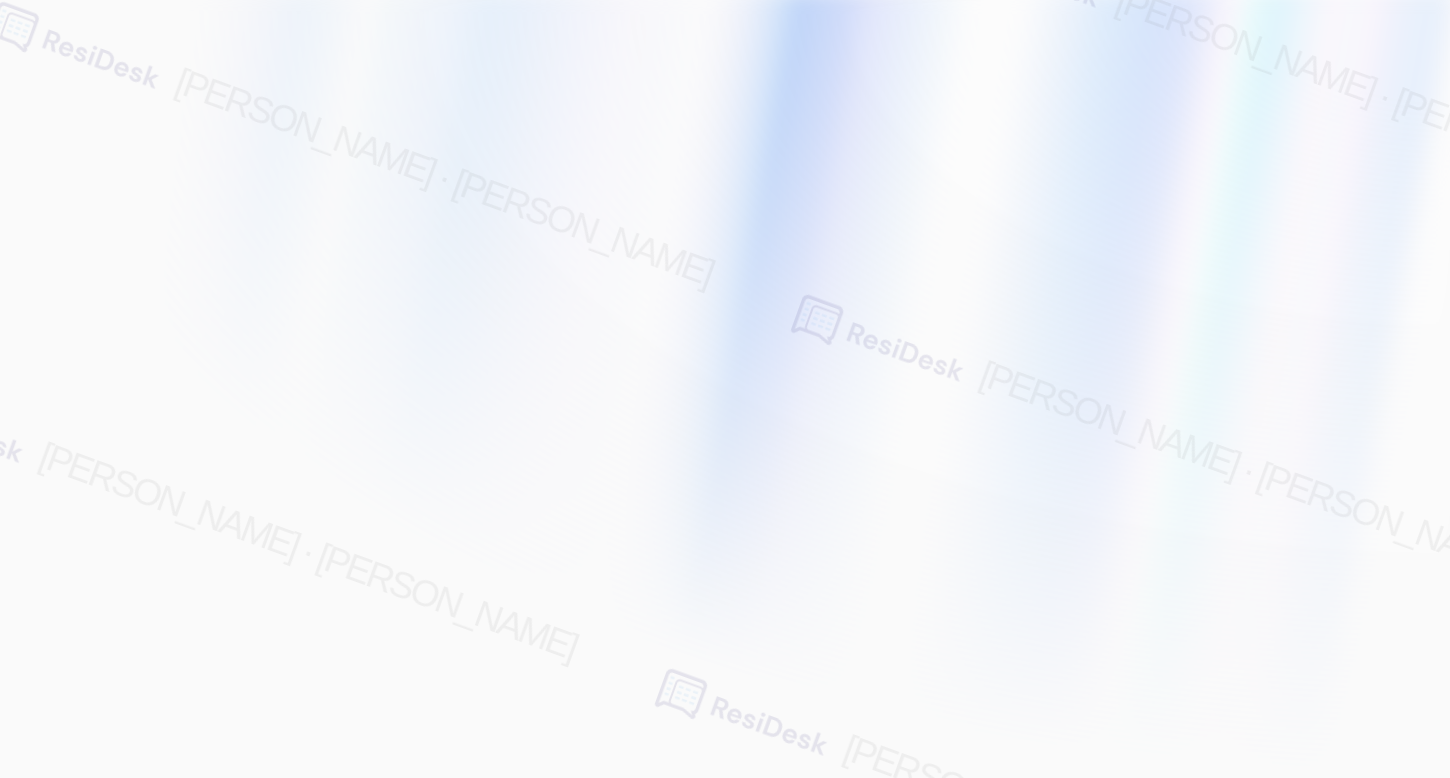 scroll, scrollTop: 0, scrollLeft: 0, axis: both 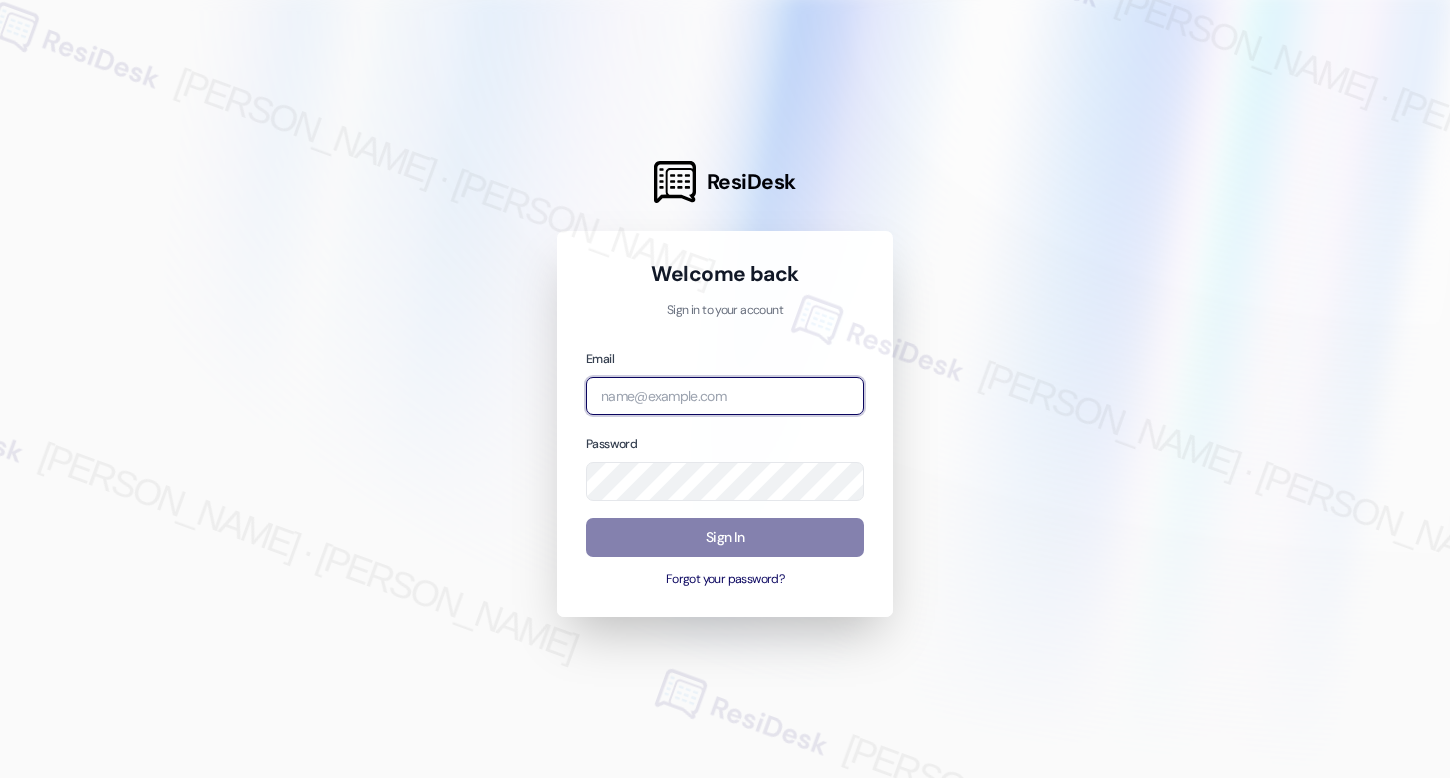 click at bounding box center (725, 396) 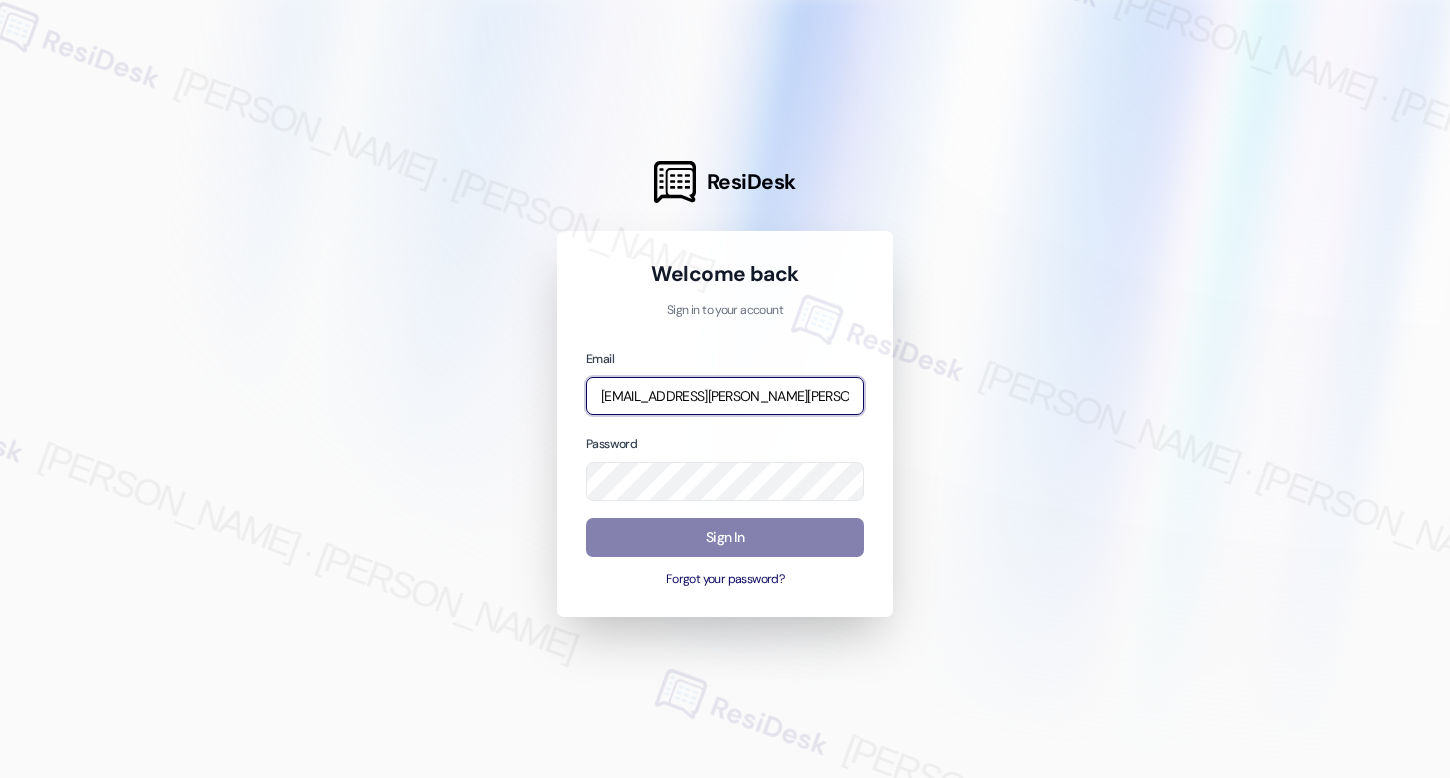 type on "automated-surveys-cardinal-mary.grace.tingson@cardinal.com" 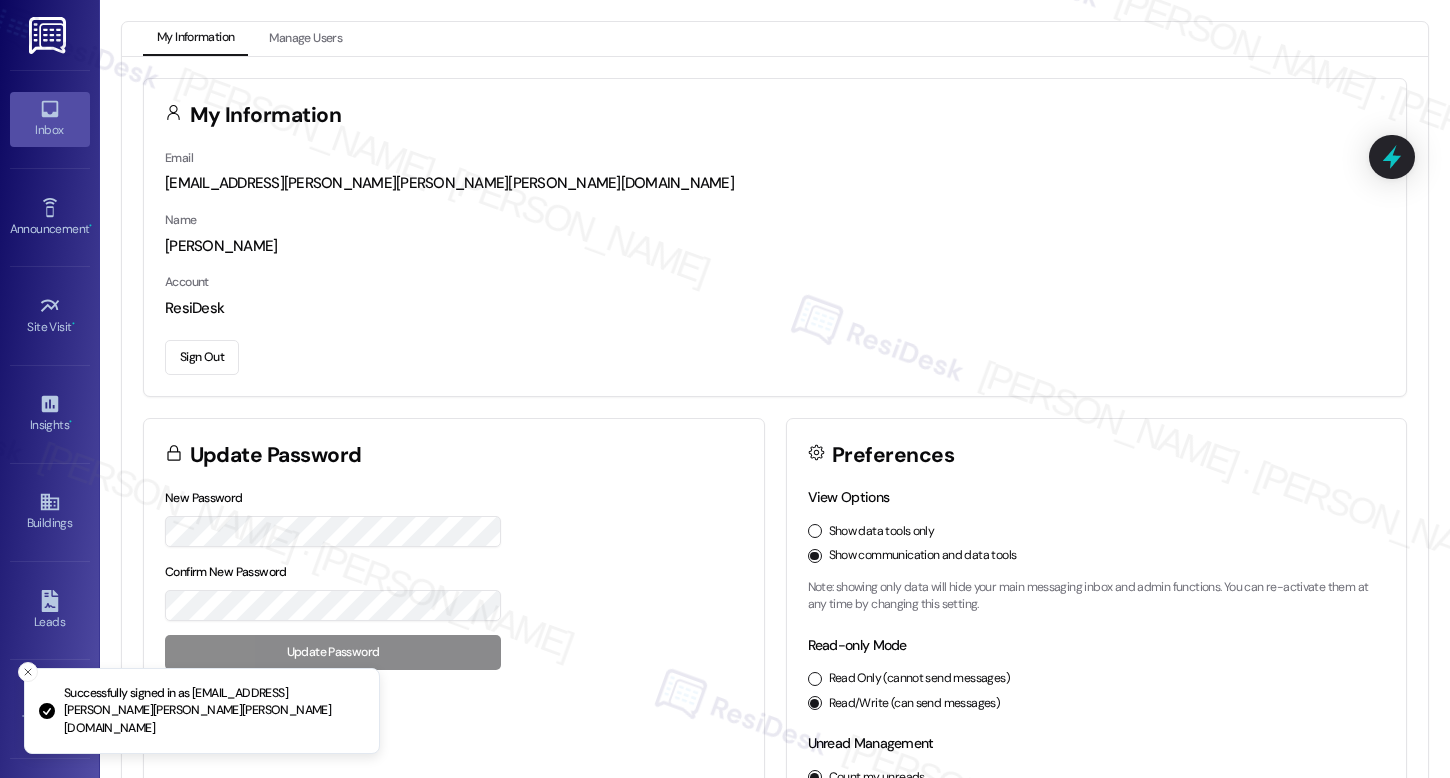 click 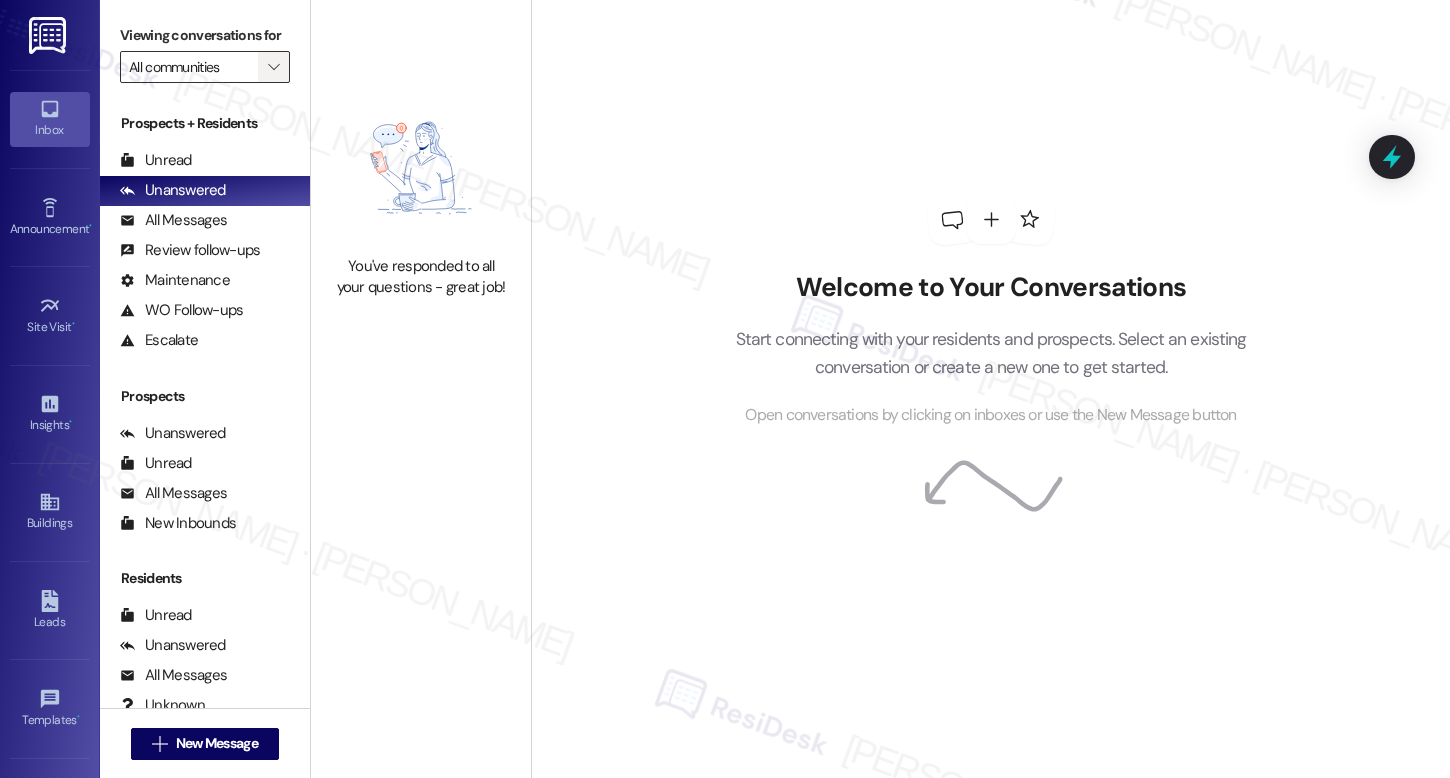 click on "" at bounding box center (273, 67) 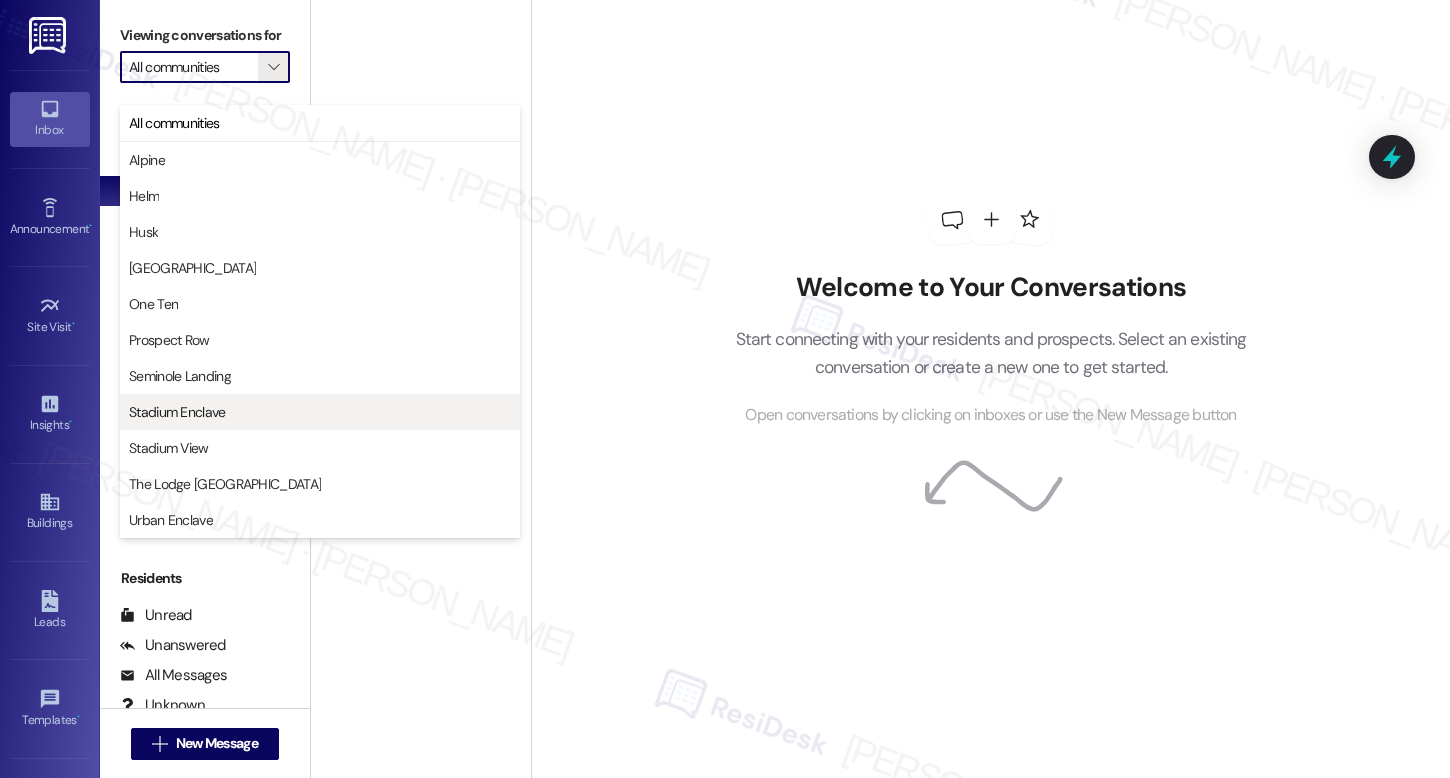 click on "Stadium Enclave" at bounding box center [320, 412] 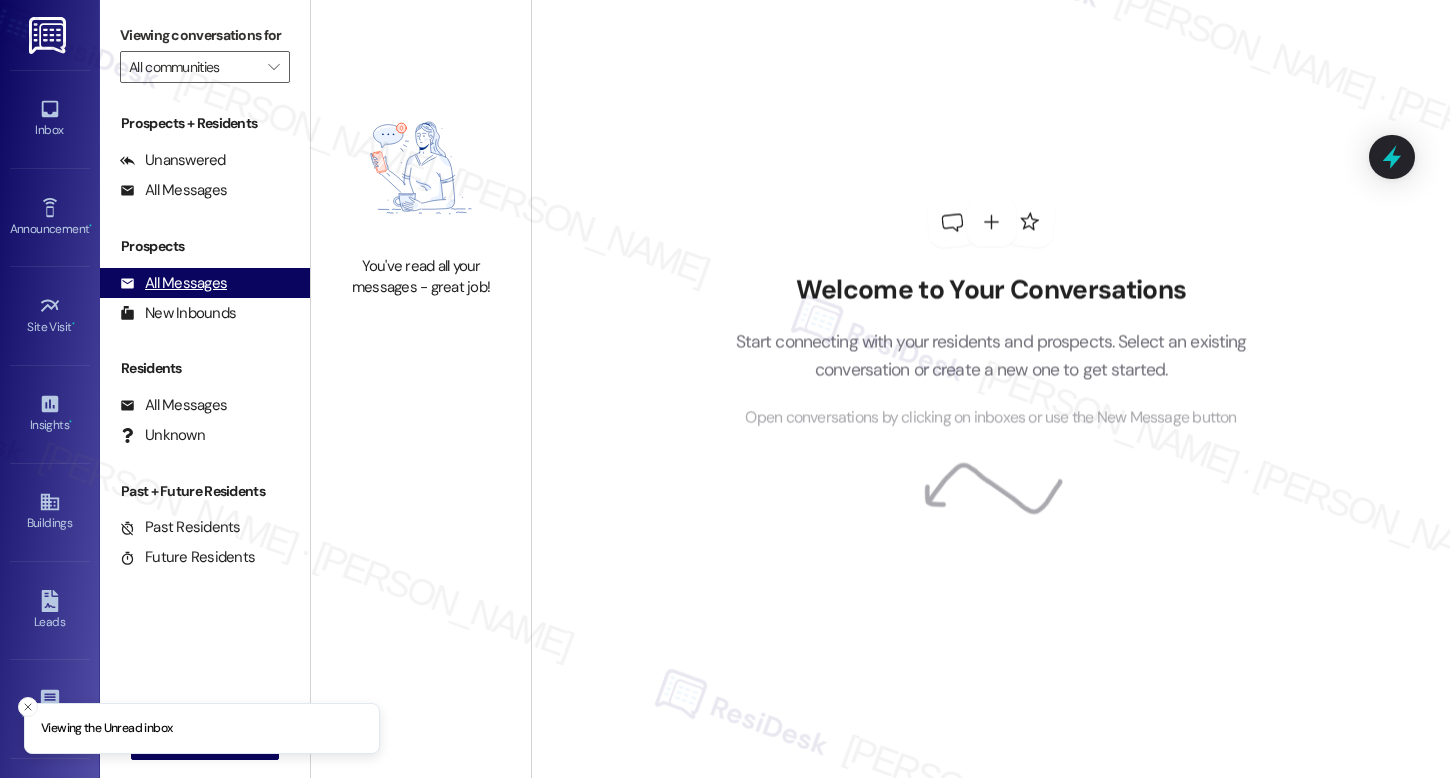 type on "Stadium Enclave" 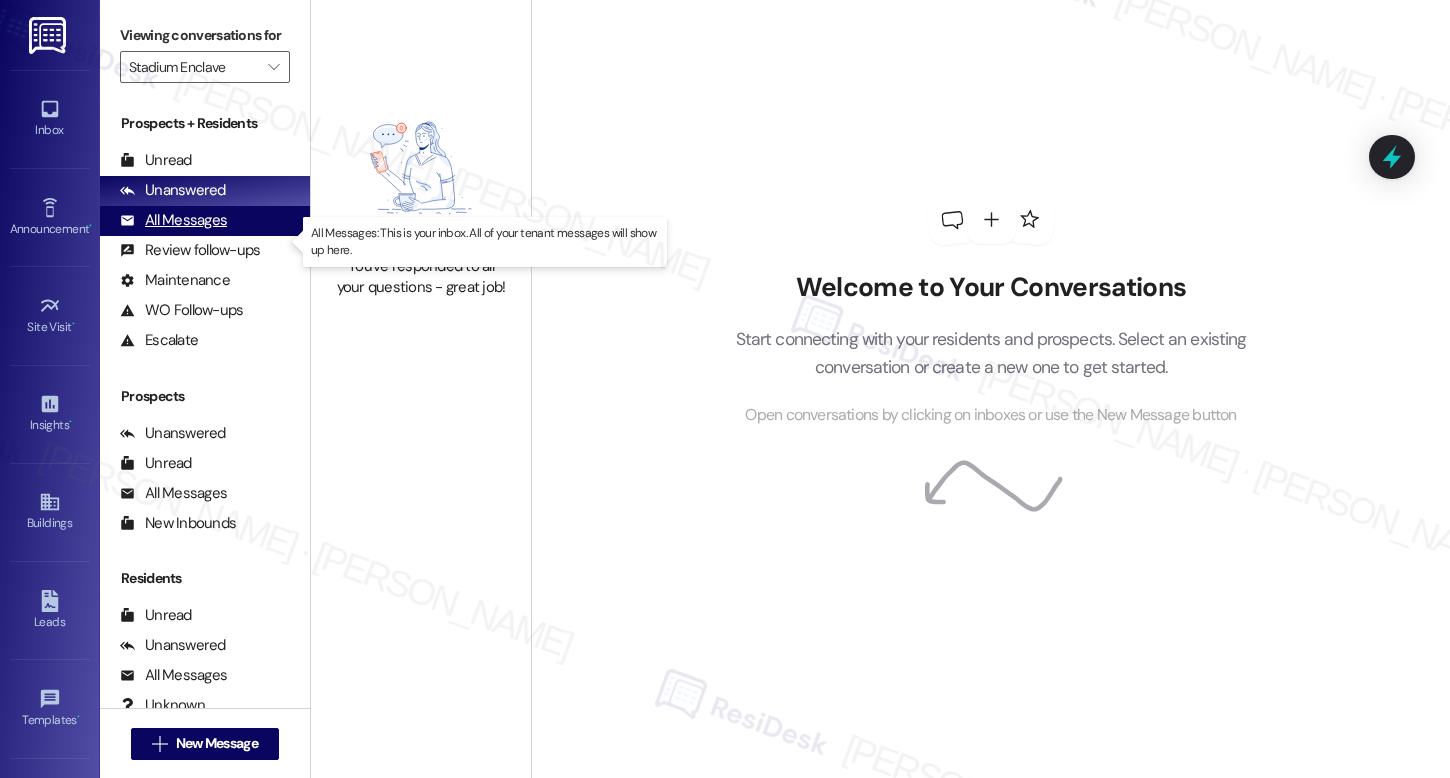 click on "All Messages" at bounding box center [173, 220] 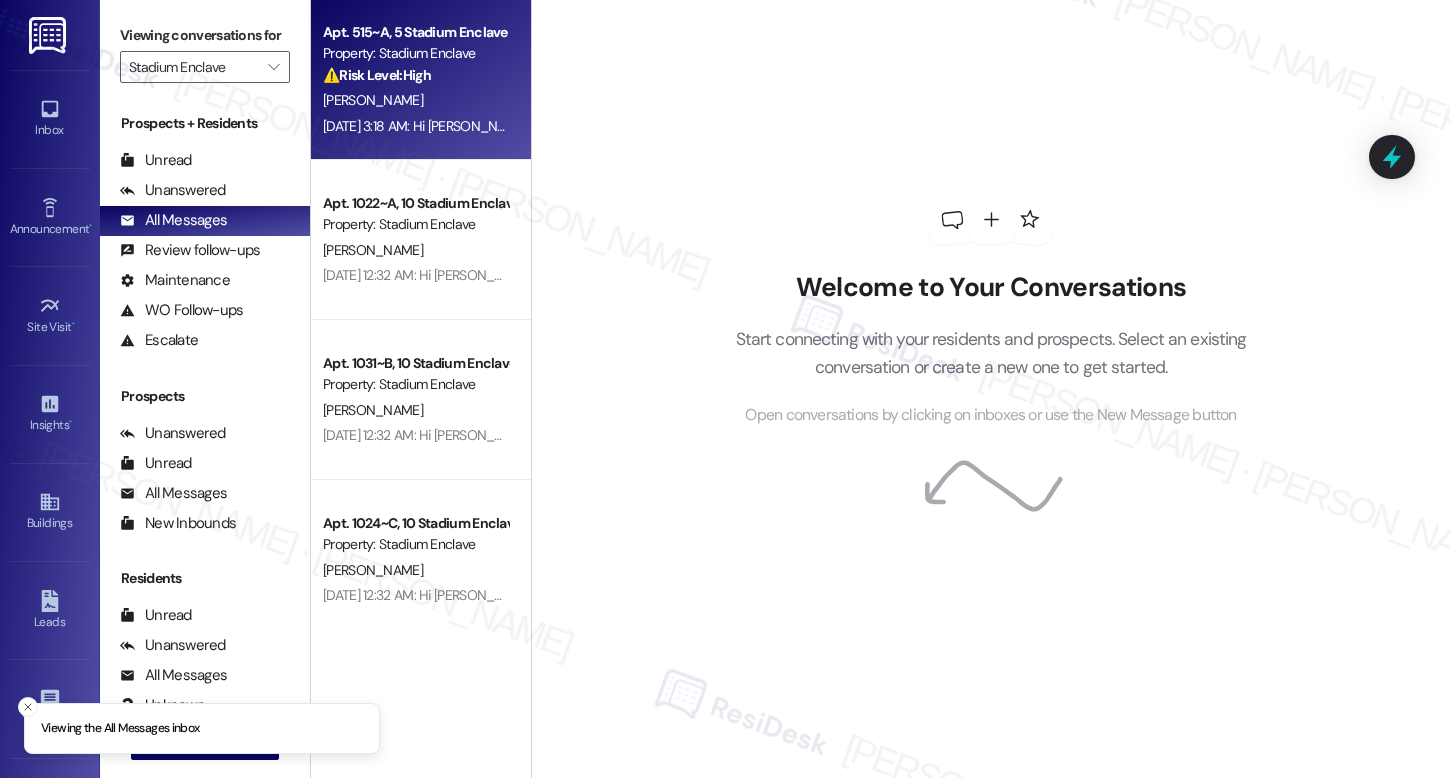 click on "Jul 18, 2025 at 3:18 AM: Hi Zachary, I completely understand your frustration with the situation and the damage to your belongings. I’ll coordinate with our site team and follow up with you as soon as I receive an update. Jul 18, 2025 at 3:18 AM: Hi Zachary, I completely understand your frustration with the situation and the damage to your belongings. I’ll coordinate with our site team and follow up with you as soon as I receive an update." at bounding box center [952, 126] 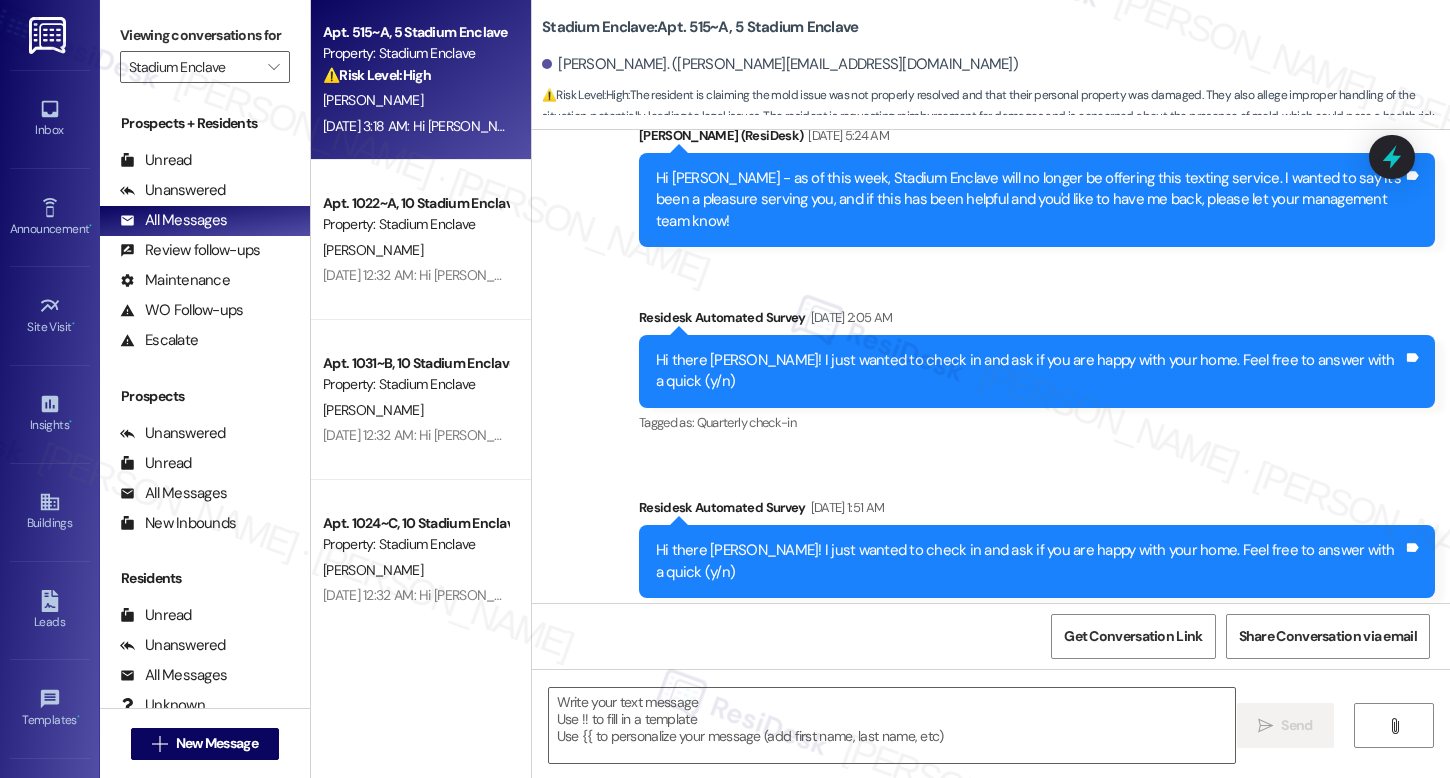 type on "Fetching suggested responses. Please feel free to read through the conversation in the meantime." 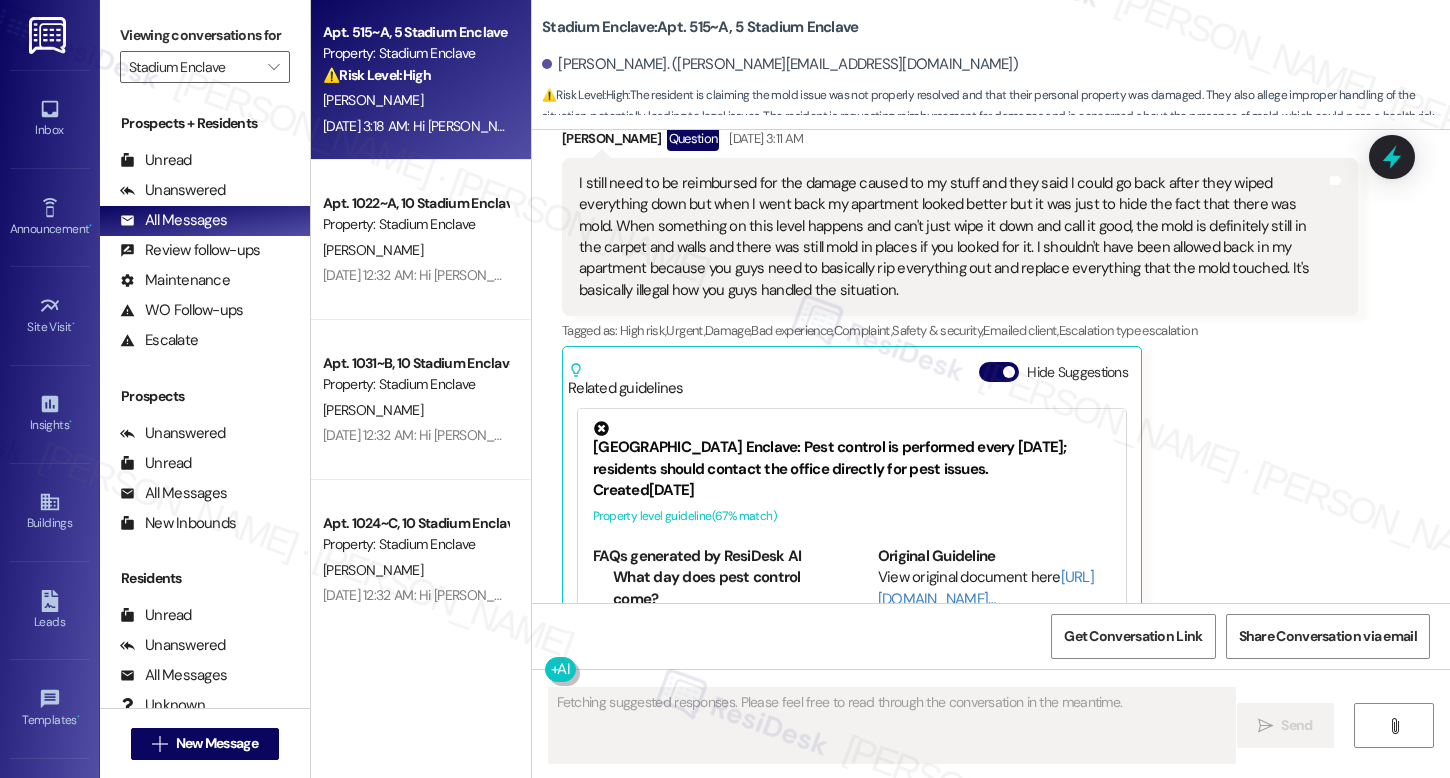 scroll, scrollTop: 4015, scrollLeft: 0, axis: vertical 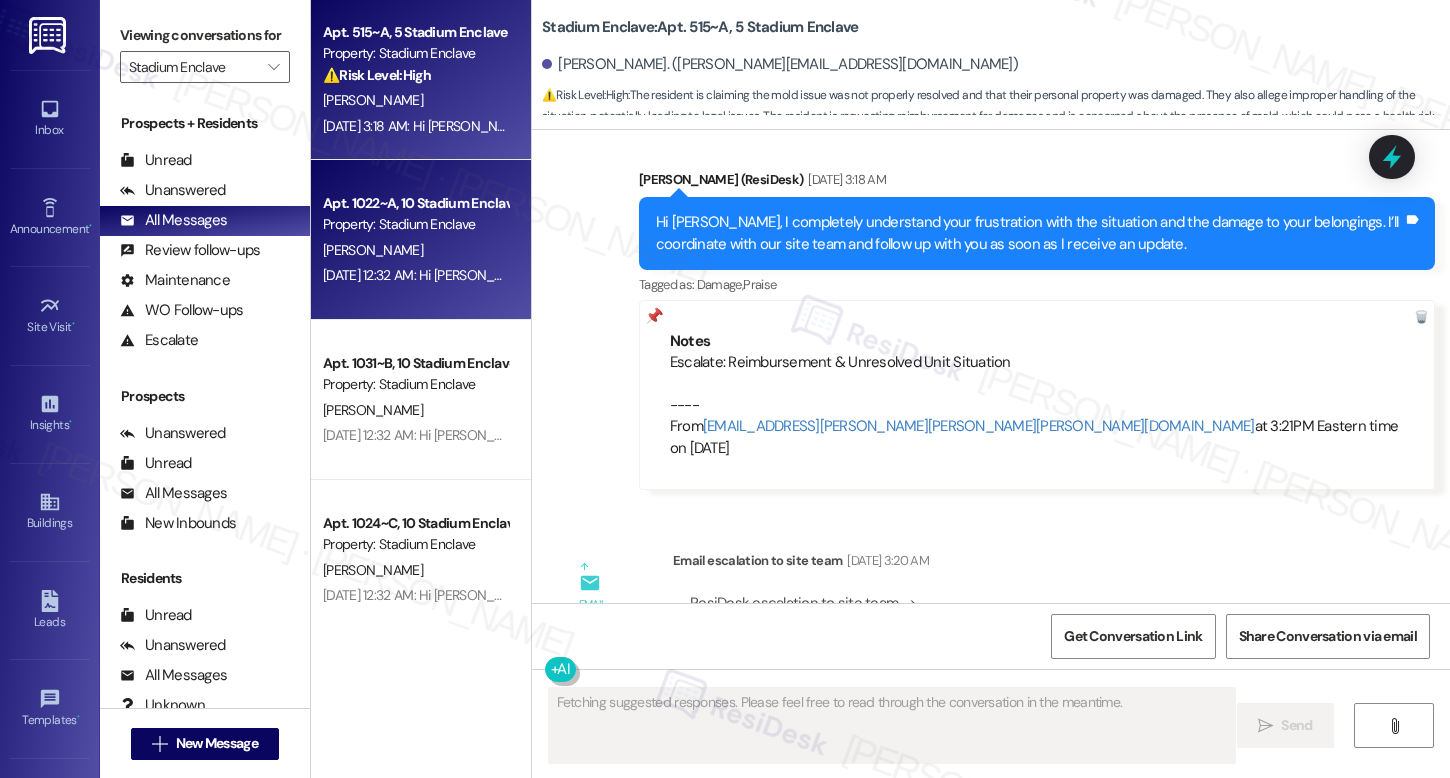click on "Property: Stadium Enclave" at bounding box center [415, 224] 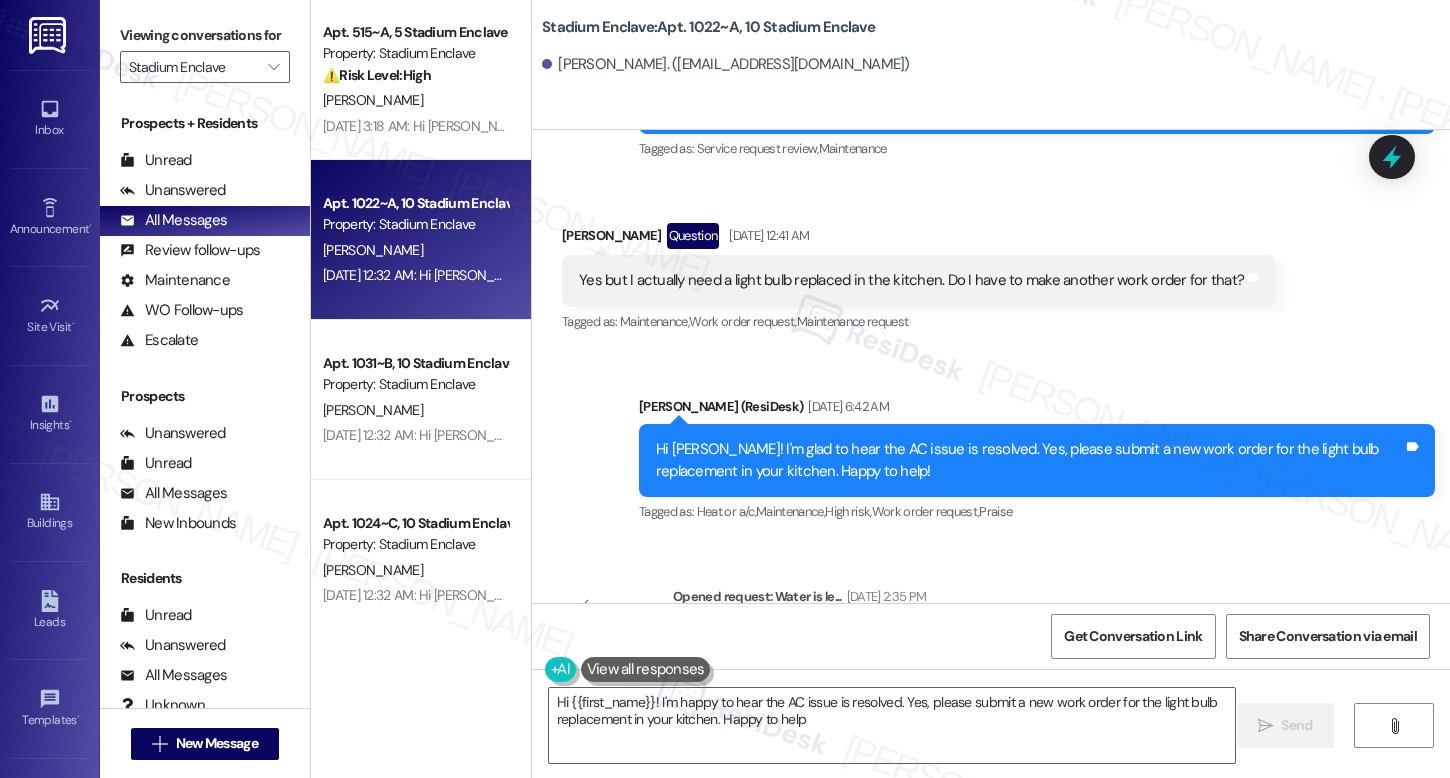 type on "Hi {{first_name}}! I'm happy to hear the AC issue is resolved. Yes, please submit a new work order for the light bulb replacement in your kitchen. Happy to help!" 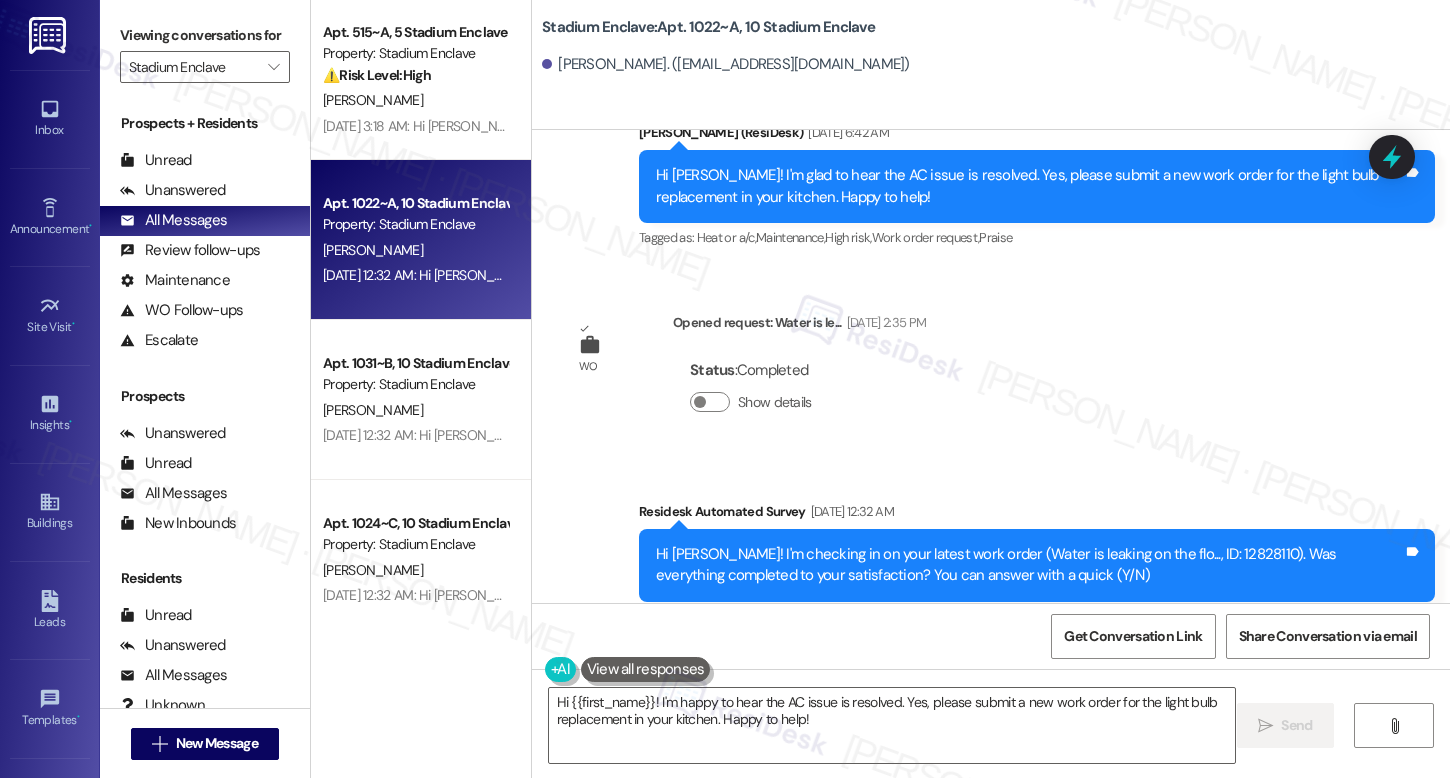 scroll, scrollTop: 7899, scrollLeft: 0, axis: vertical 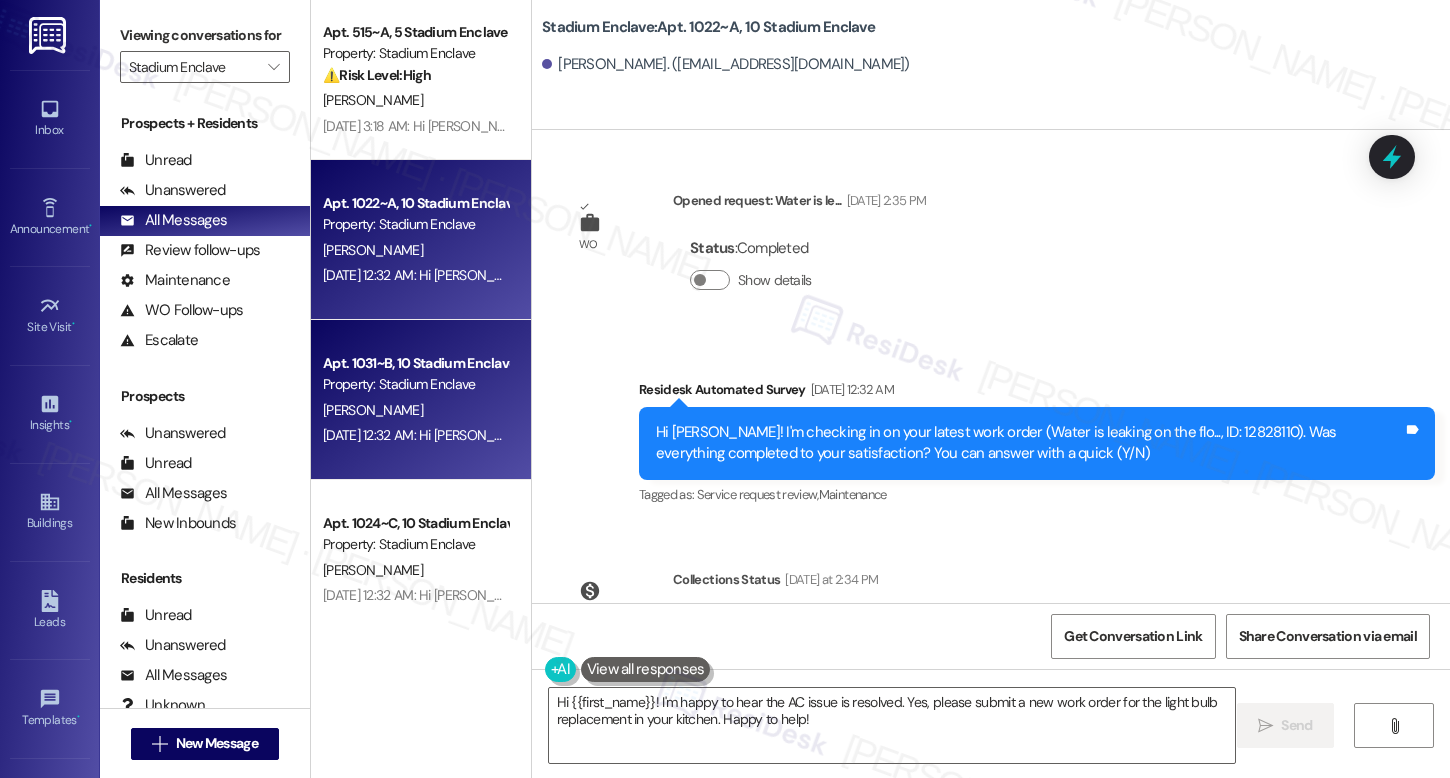 click on "C. Shaffer" at bounding box center [415, 410] 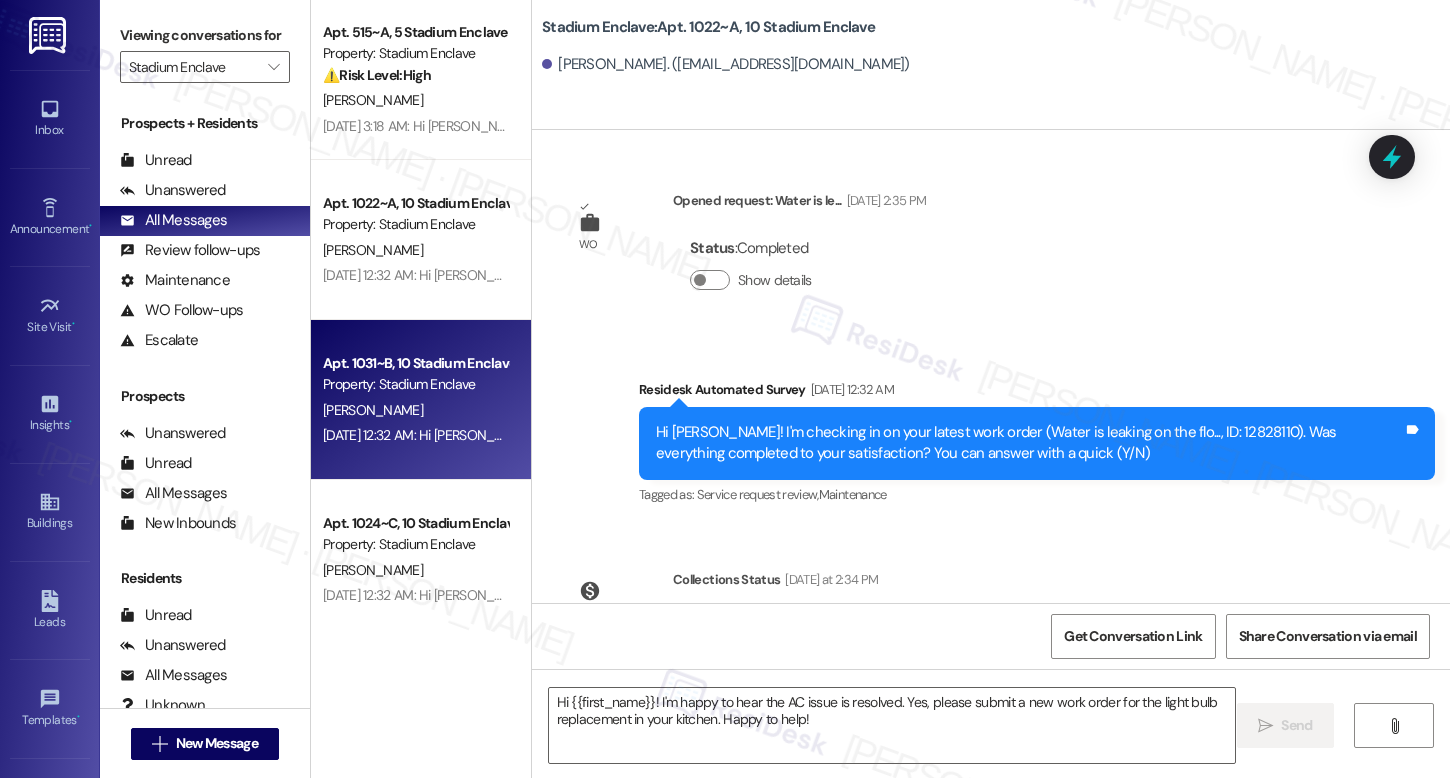 type on "Fetching suggested responses. Please feel free to read through the conversation in the meantime." 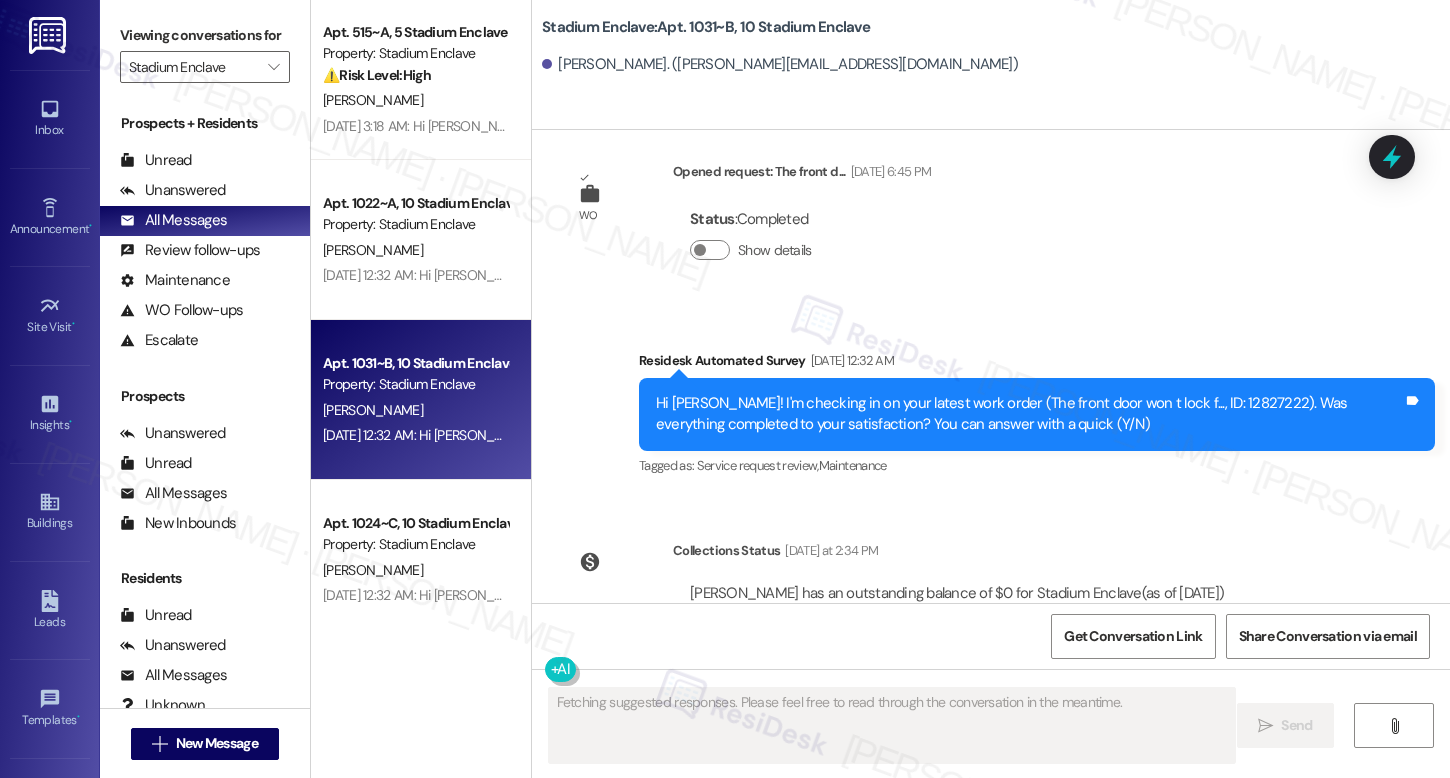 scroll, scrollTop: 6588, scrollLeft: 0, axis: vertical 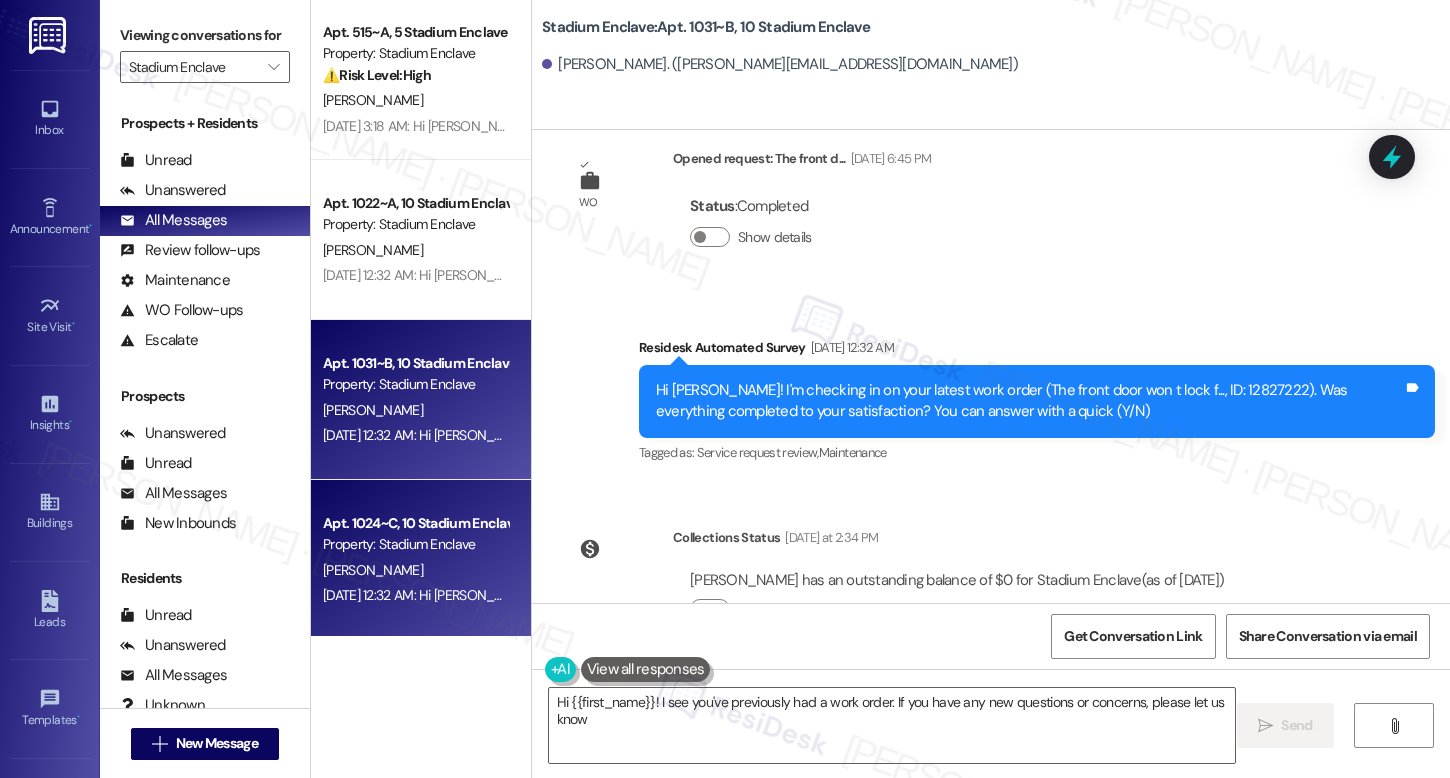 type on "Hi {{first_name}}! I see you've previously had a work order. If you have any new questions or concerns, please let us know!" 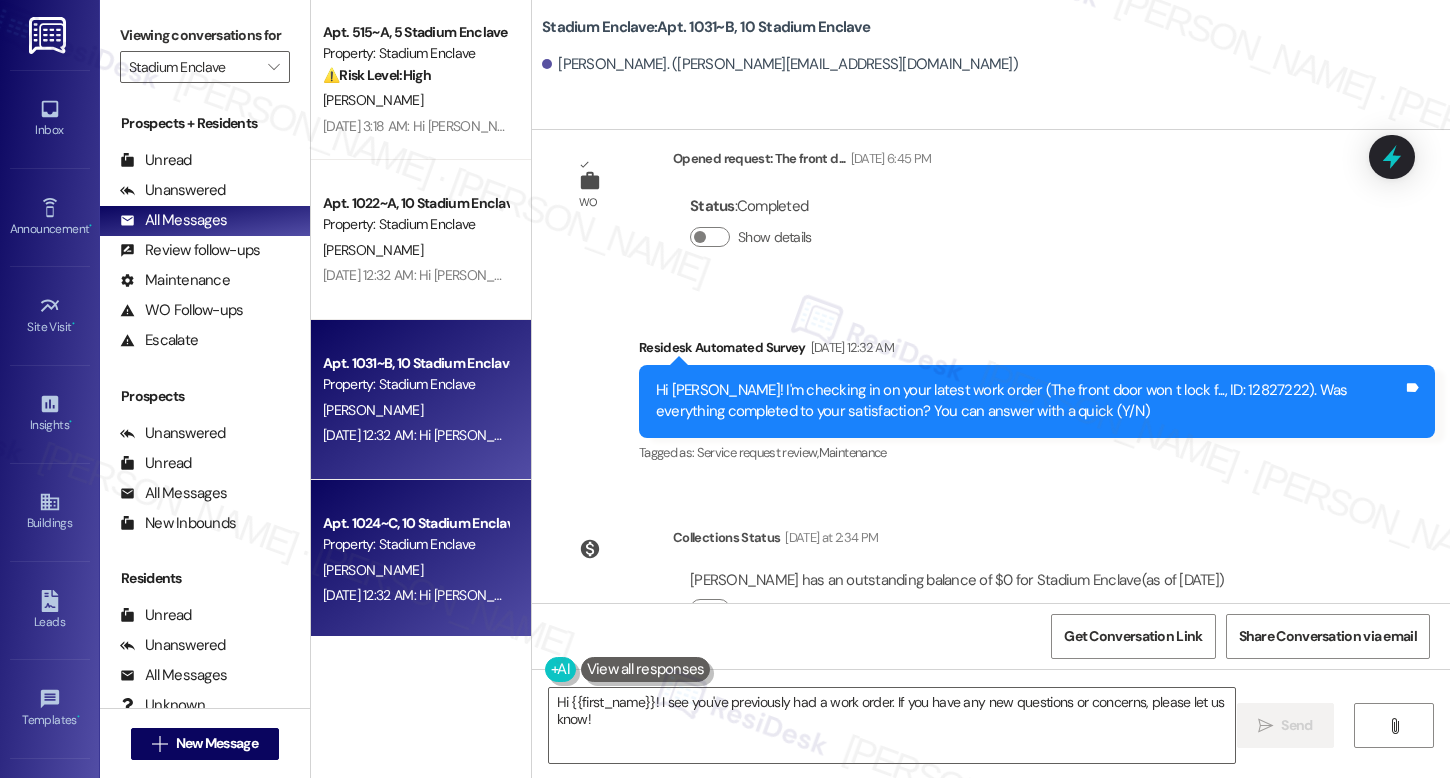click on "J. Porter" at bounding box center (373, 570) 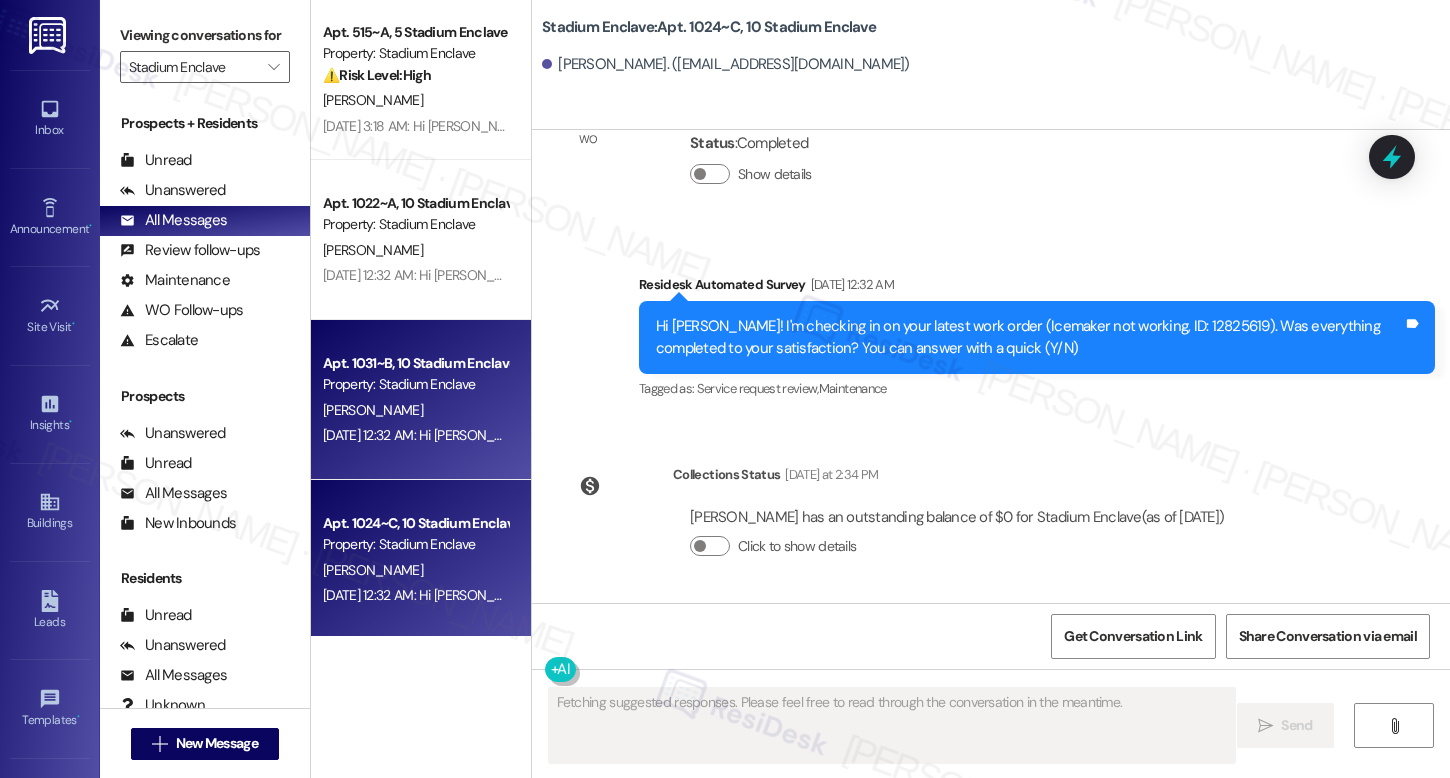 scroll, scrollTop: 3003, scrollLeft: 0, axis: vertical 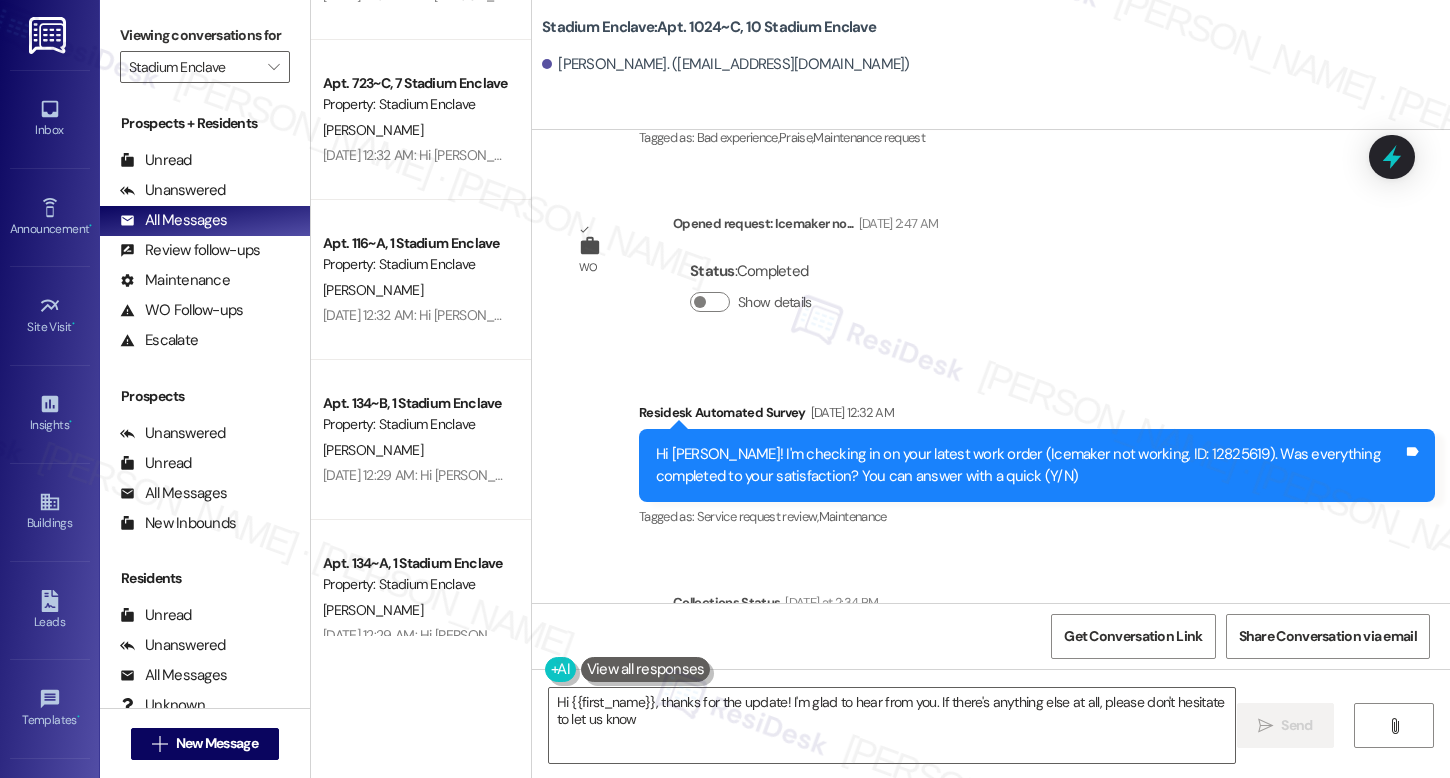 type on "Hi {{first_name}}, thanks for the update! I'm glad to hear from you. If there's anything else at all, please don't hesitate to let us know!" 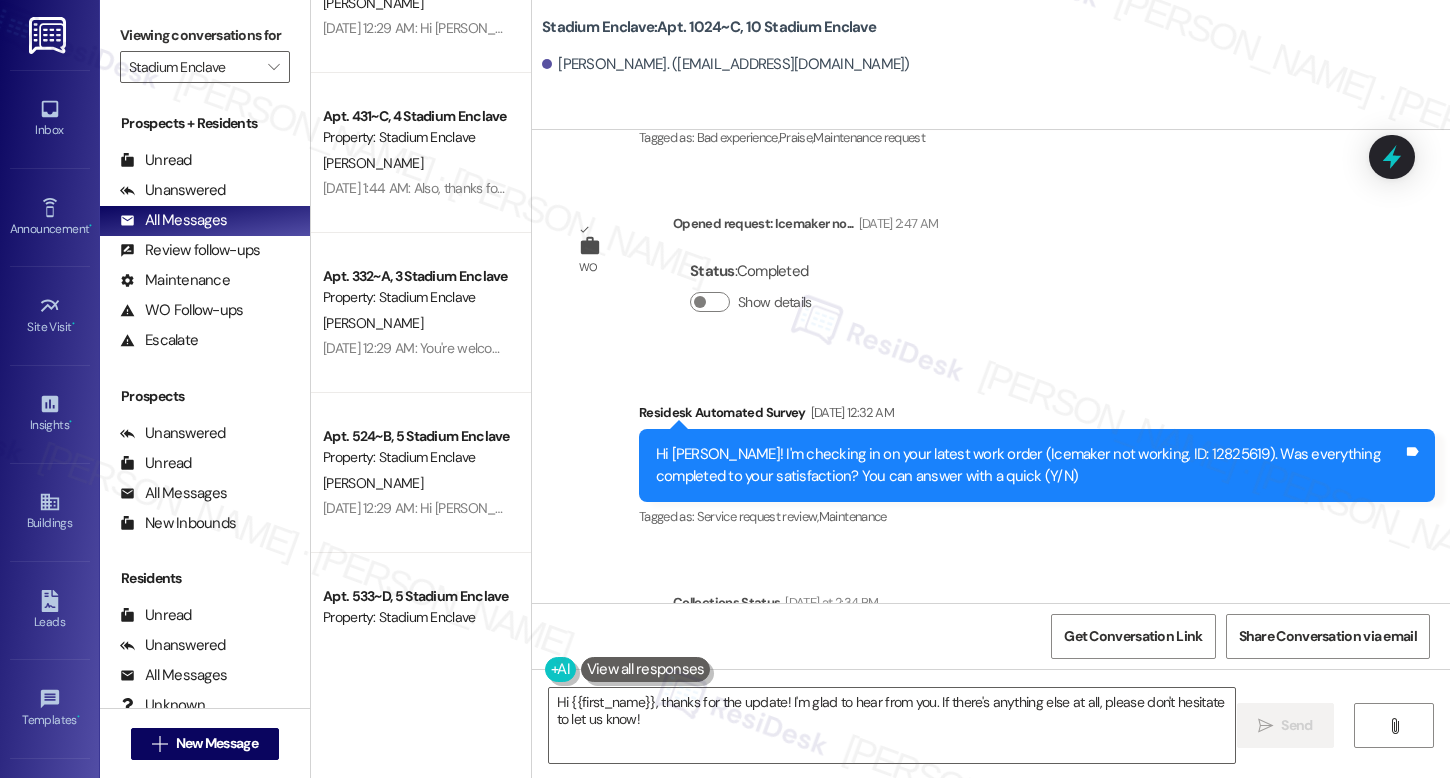 scroll, scrollTop: 2657, scrollLeft: 0, axis: vertical 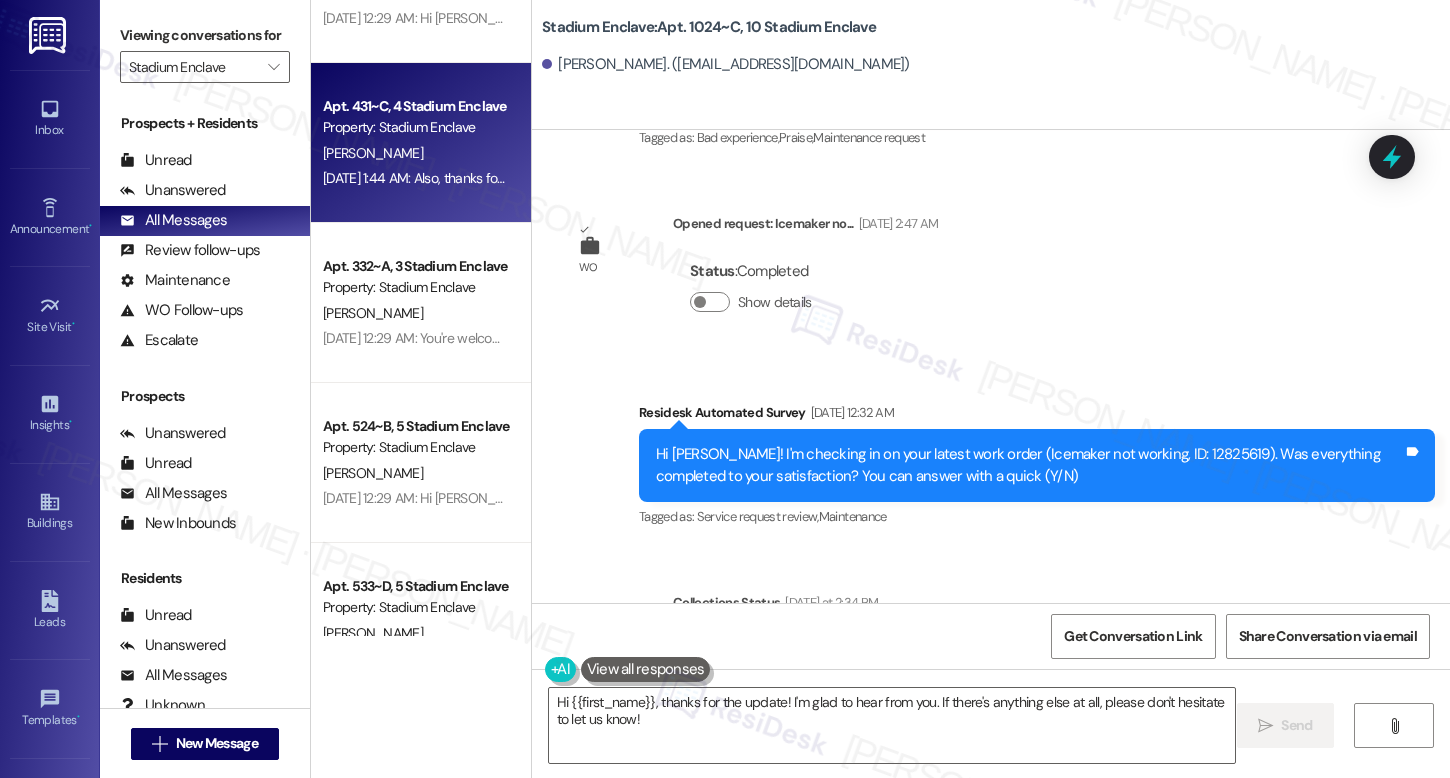 click on "Jul 11, 2025 at 1:44 AM: Also, thanks for the EV sticker suggestion—I’ll pass that along to the team! I know having reserved spots would be ideal, and I’ll keep you posted on any developments. Jul 11, 2025 at 1:44 AM: Also, thanks for the EV sticker suggestion—I’ll pass that along to the team! I know having reserved spots would be ideal, and I’ll keep you posted on any developments." at bounding box center [847, 178] 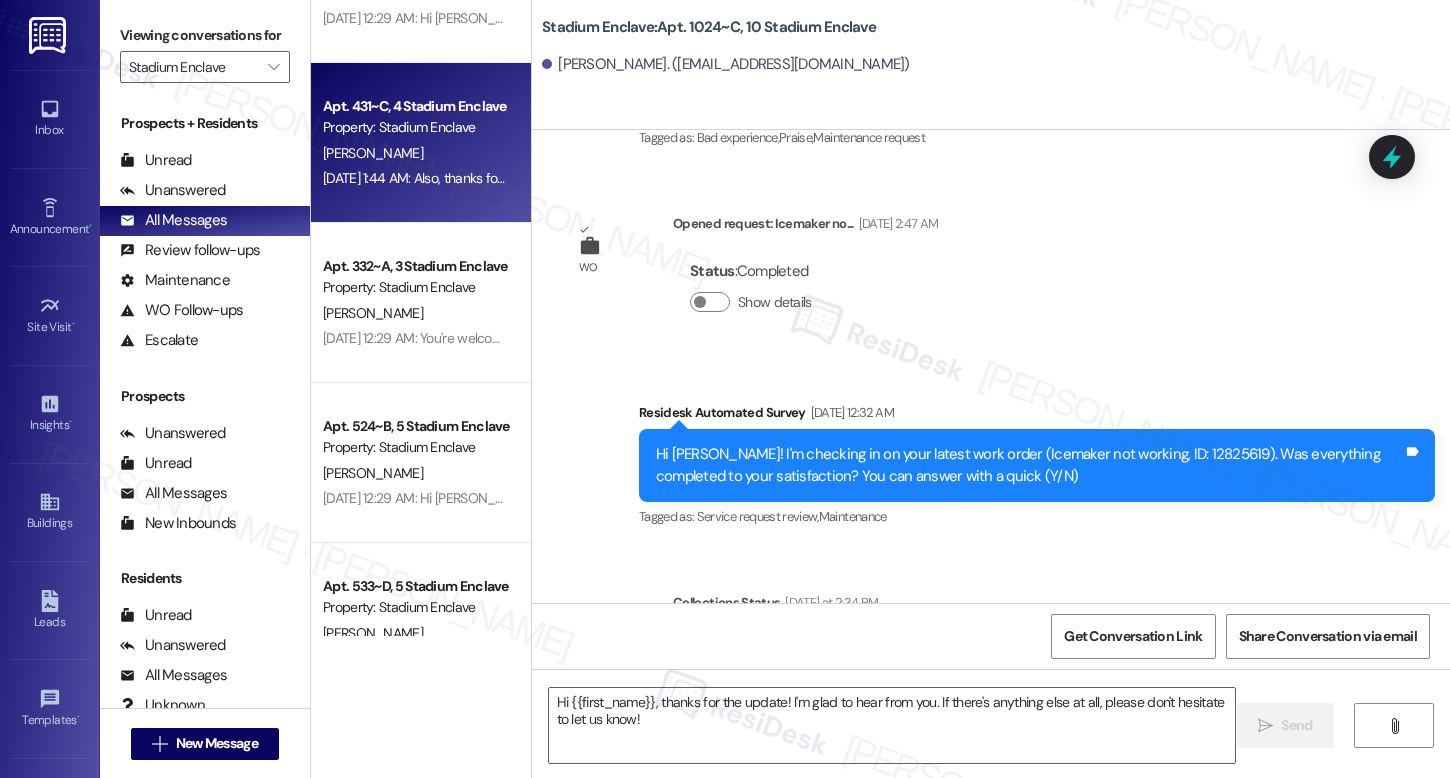type on "Fetching suggested responses. Please feel free to read through the conversation in the meantime." 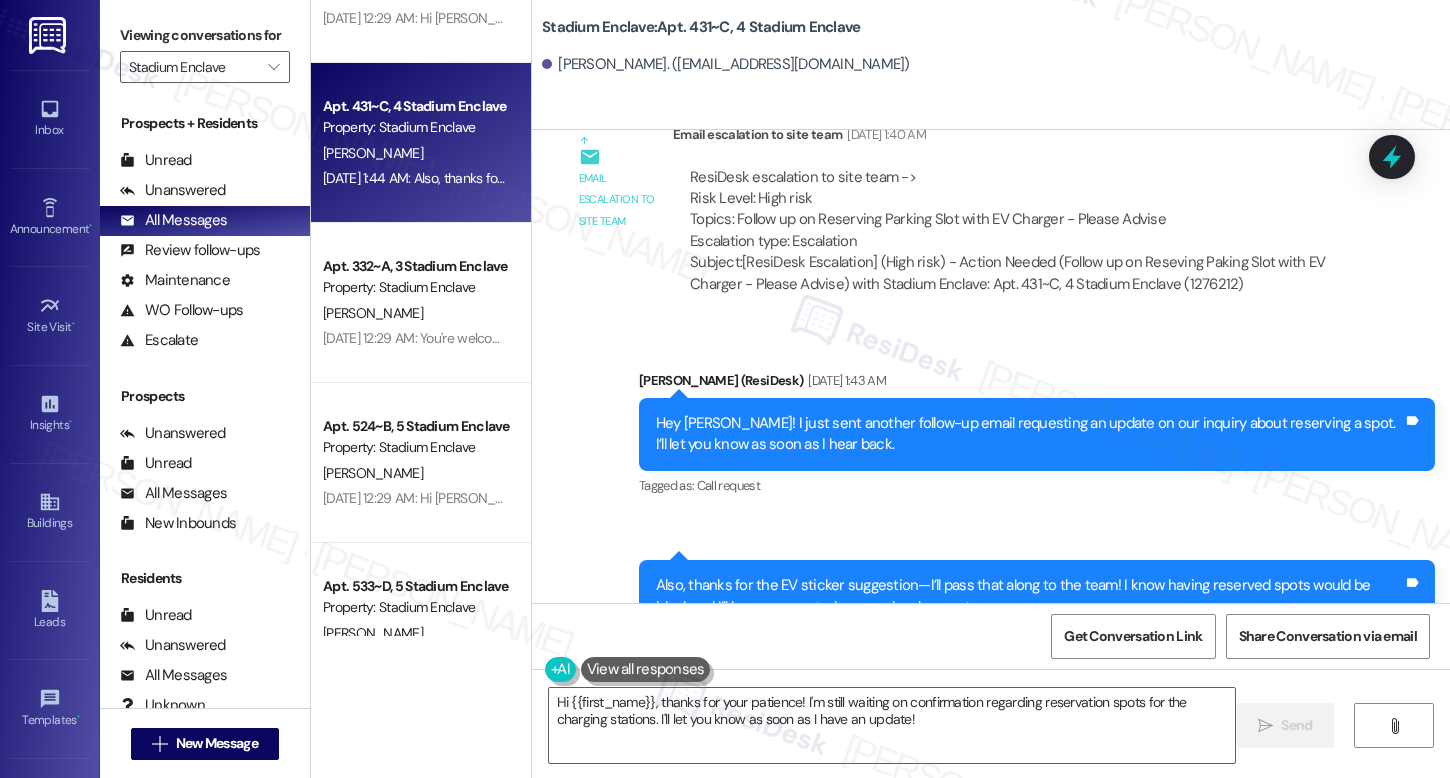 scroll, scrollTop: 22192, scrollLeft: 0, axis: vertical 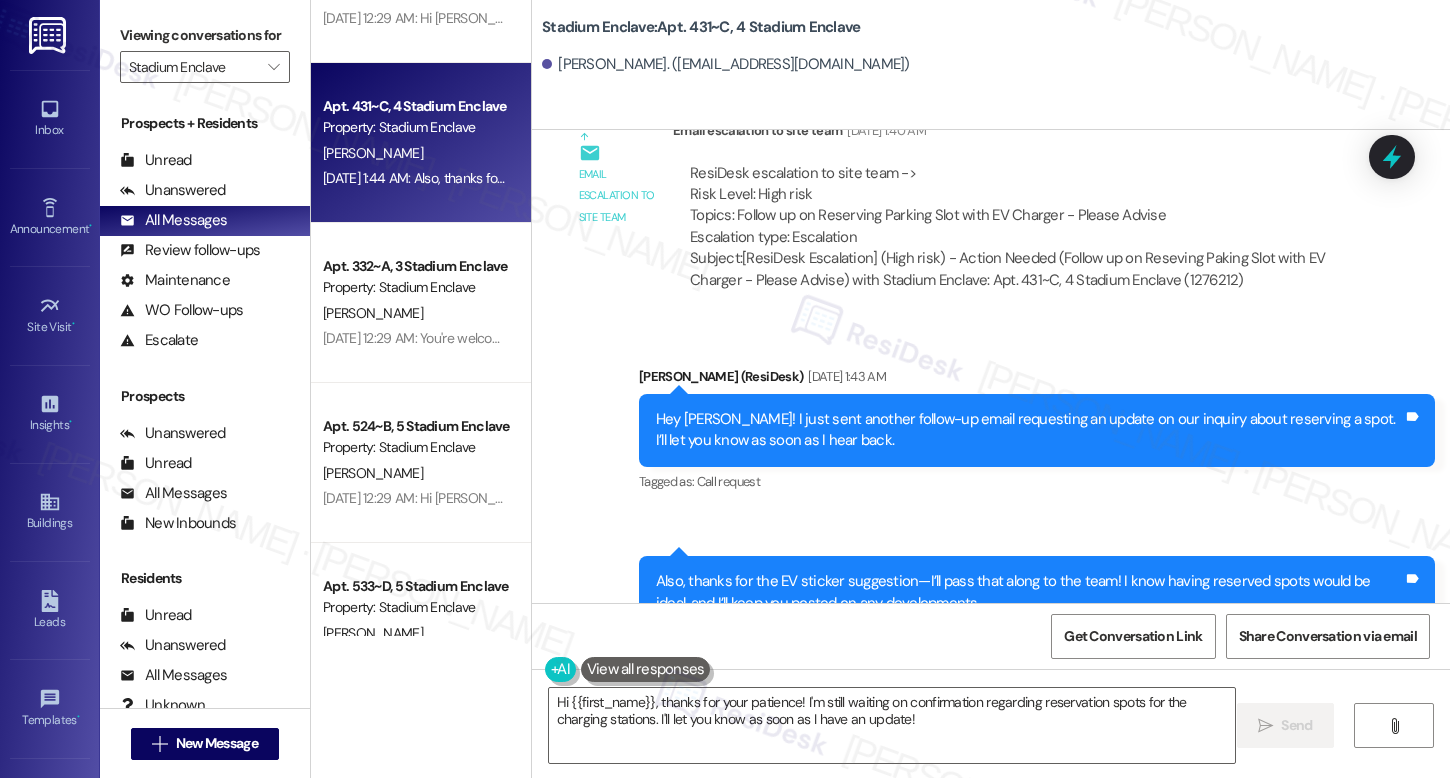 click on "Stadium Enclave:  Apt. 431~C, 4 Stadium Enclave" at bounding box center [701, 27] 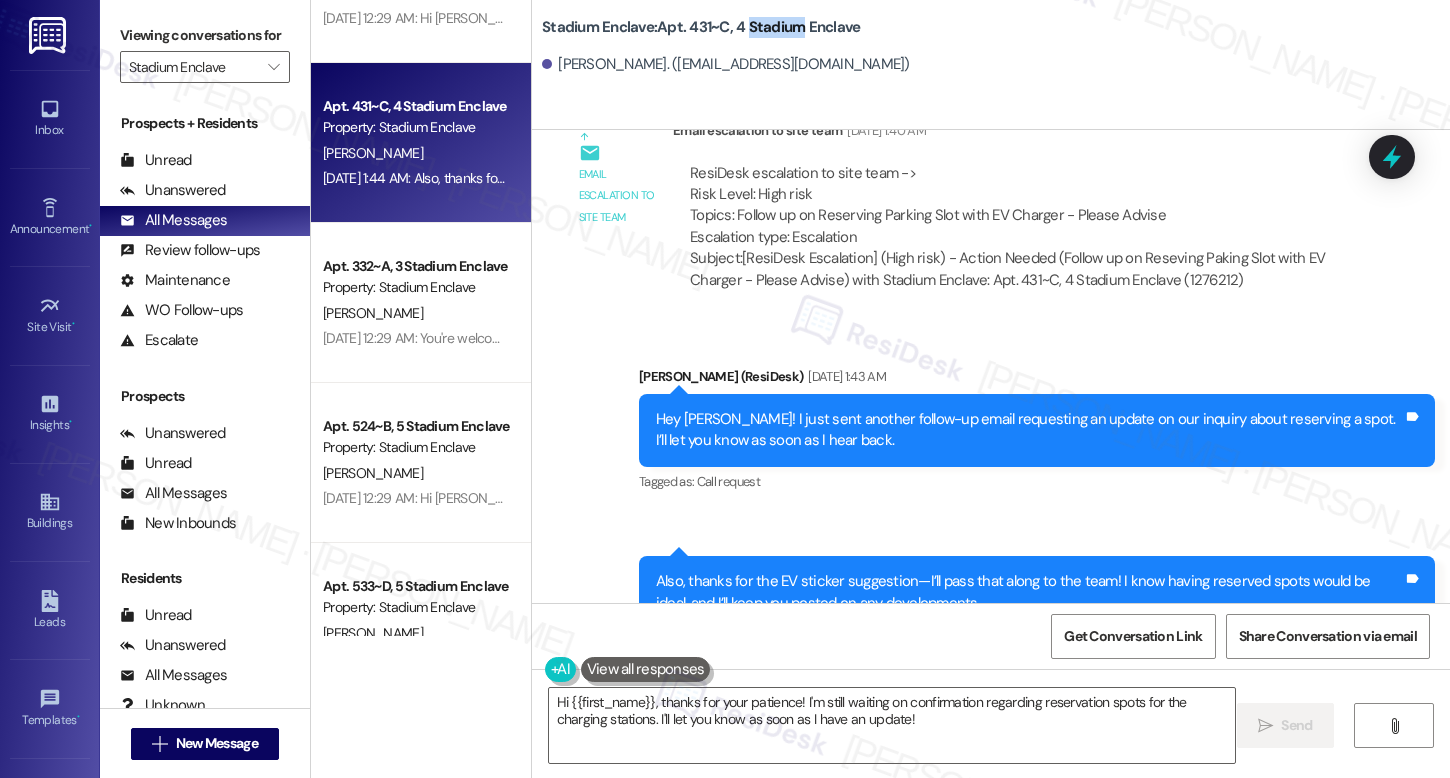 click on "Stadium Enclave:  Apt. 431~C, 4 Stadium Enclave" at bounding box center [701, 27] 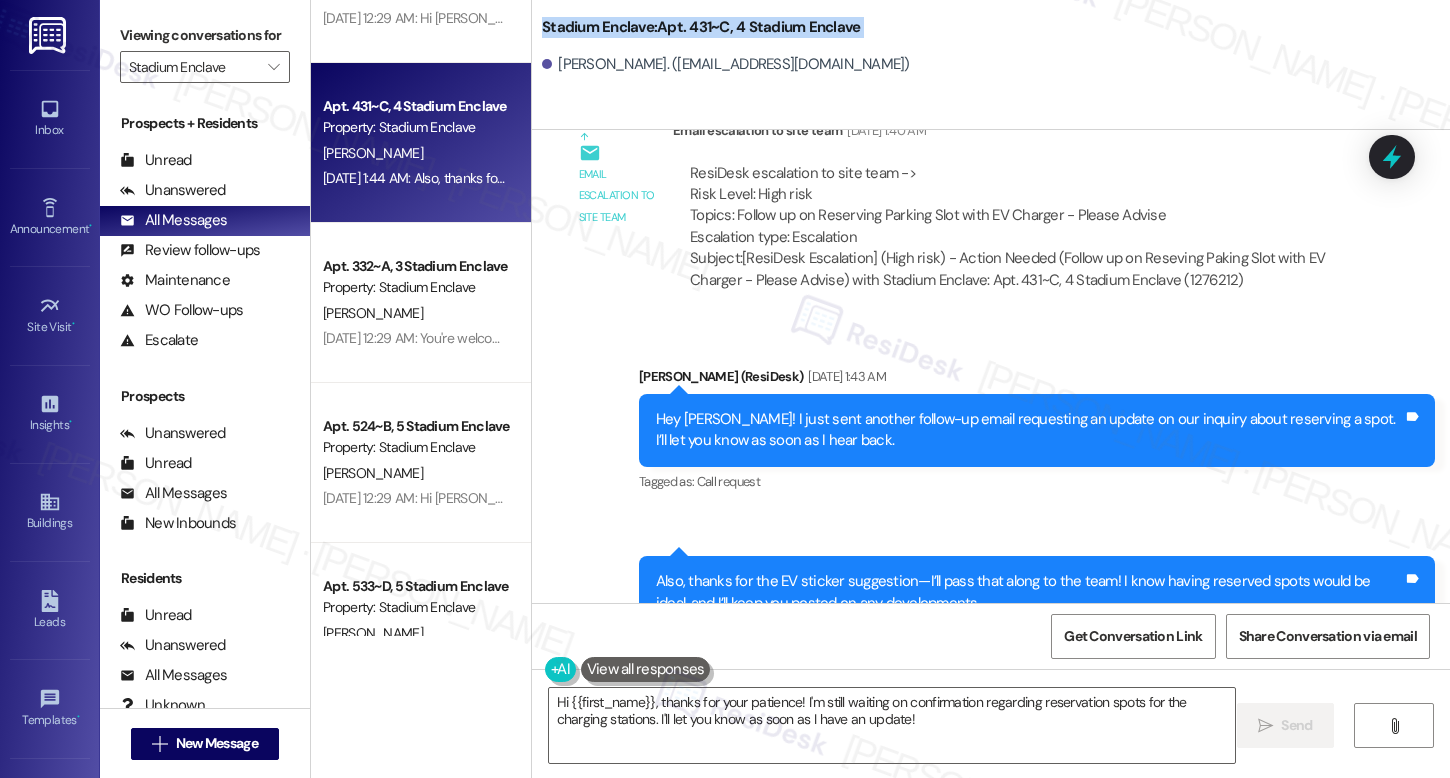 copy on "Stadium Enclave:  Apt. 431~C, 4 Stadium Enclave" 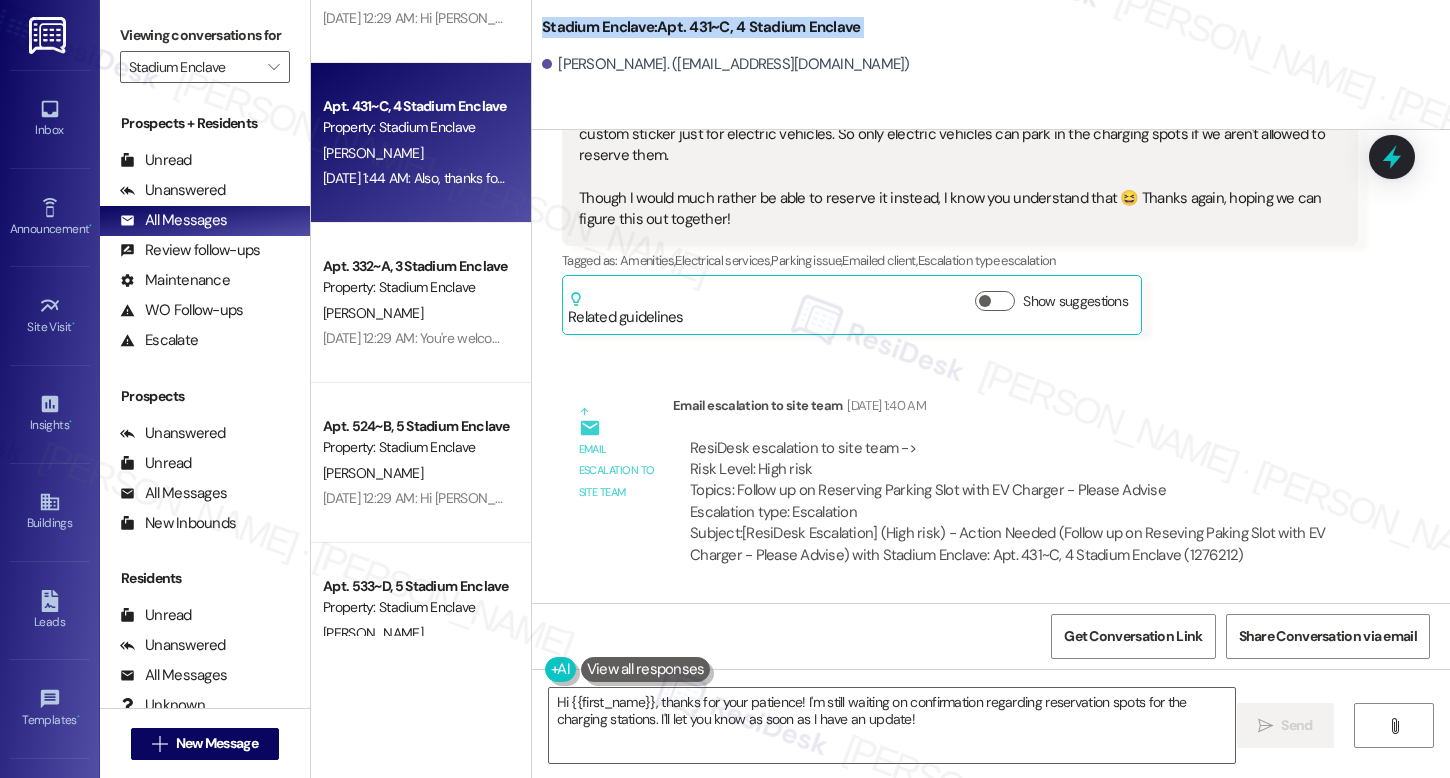 scroll, scrollTop: 21875, scrollLeft: 0, axis: vertical 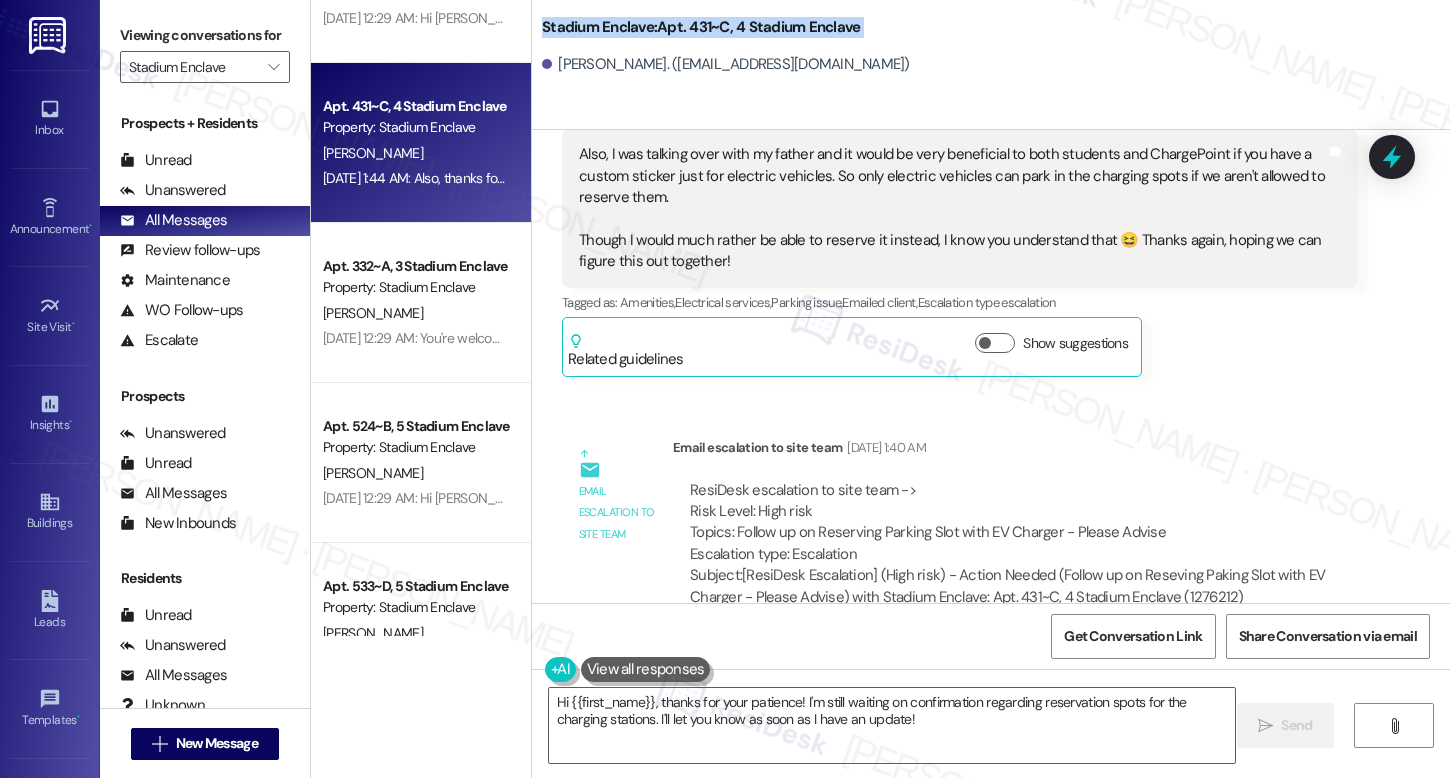 click on "ResiDesk escalation to site team ->
Risk Level: High risk
Topics: Follow up on Reserving Parking Slot with EV Charger - Please Advise
Escalation type: Escalation" at bounding box center (1015, 523) 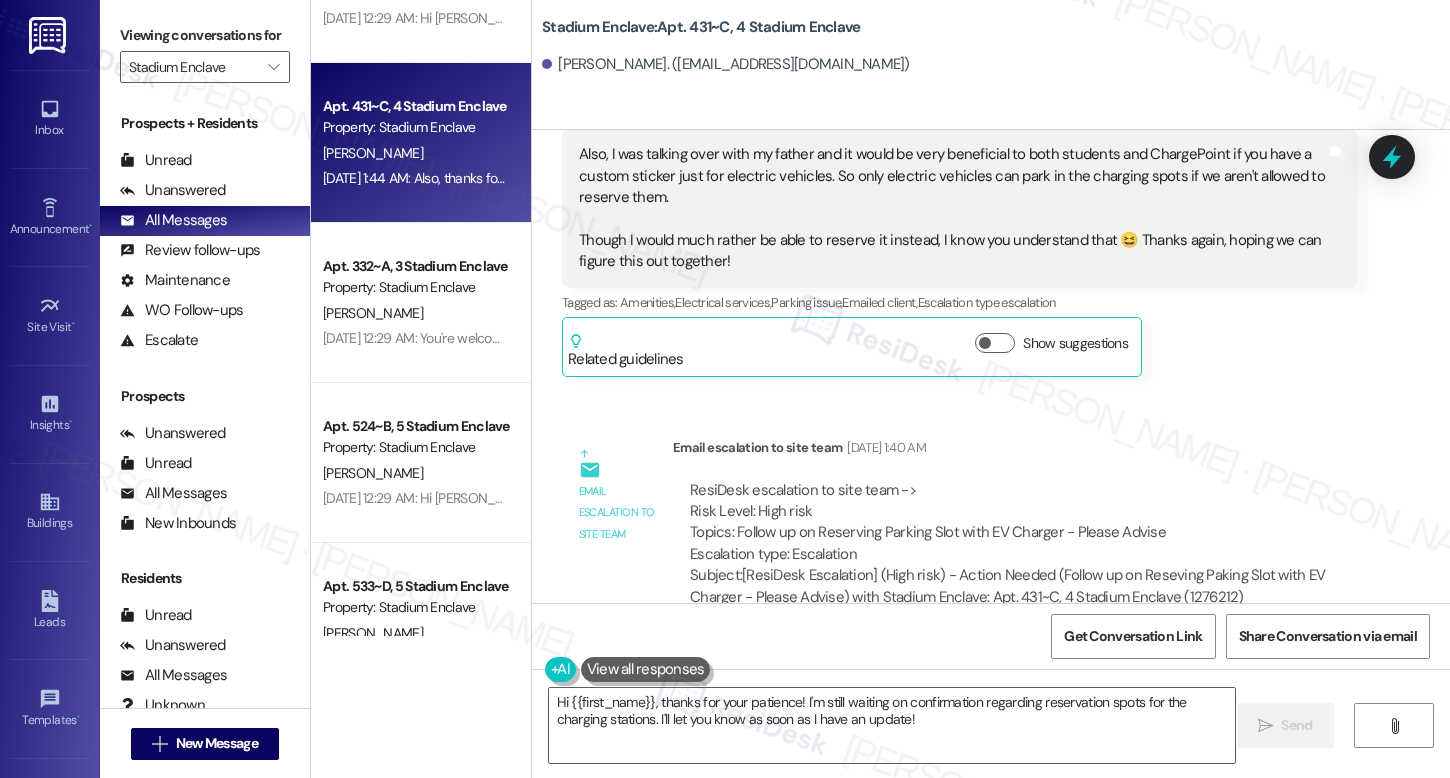 click on "ResiDesk escalation to site team ->
Risk Level: High risk
Topics: Follow up on Reserving Parking Slot with EV Charger - Please Advise
Escalation type: Escalation" at bounding box center (1015, 523) 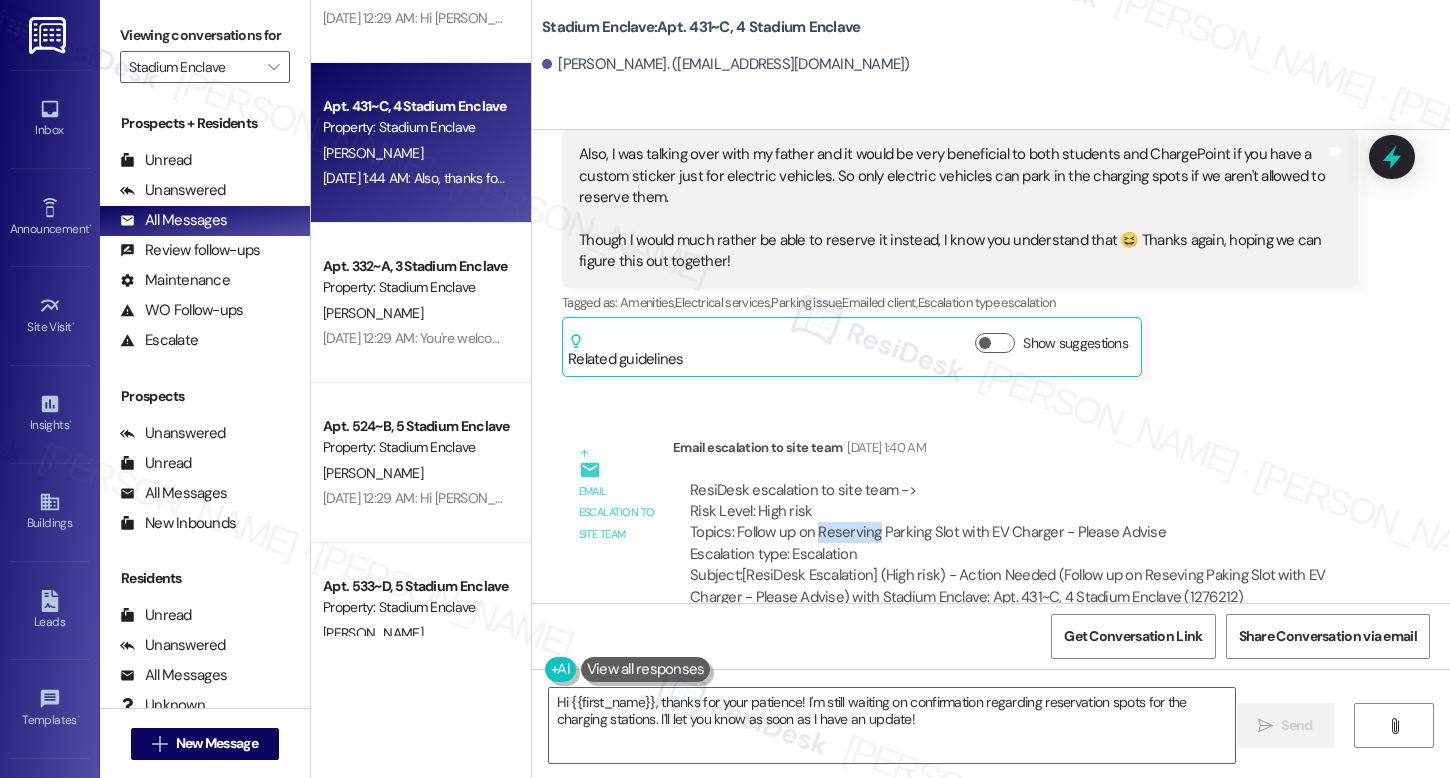click on "ResiDesk escalation to site team ->
Risk Level: High risk
Topics: Follow up on Reserving Parking Slot with EV Charger - Please Advise
Escalation type: Escalation" at bounding box center [1015, 523] 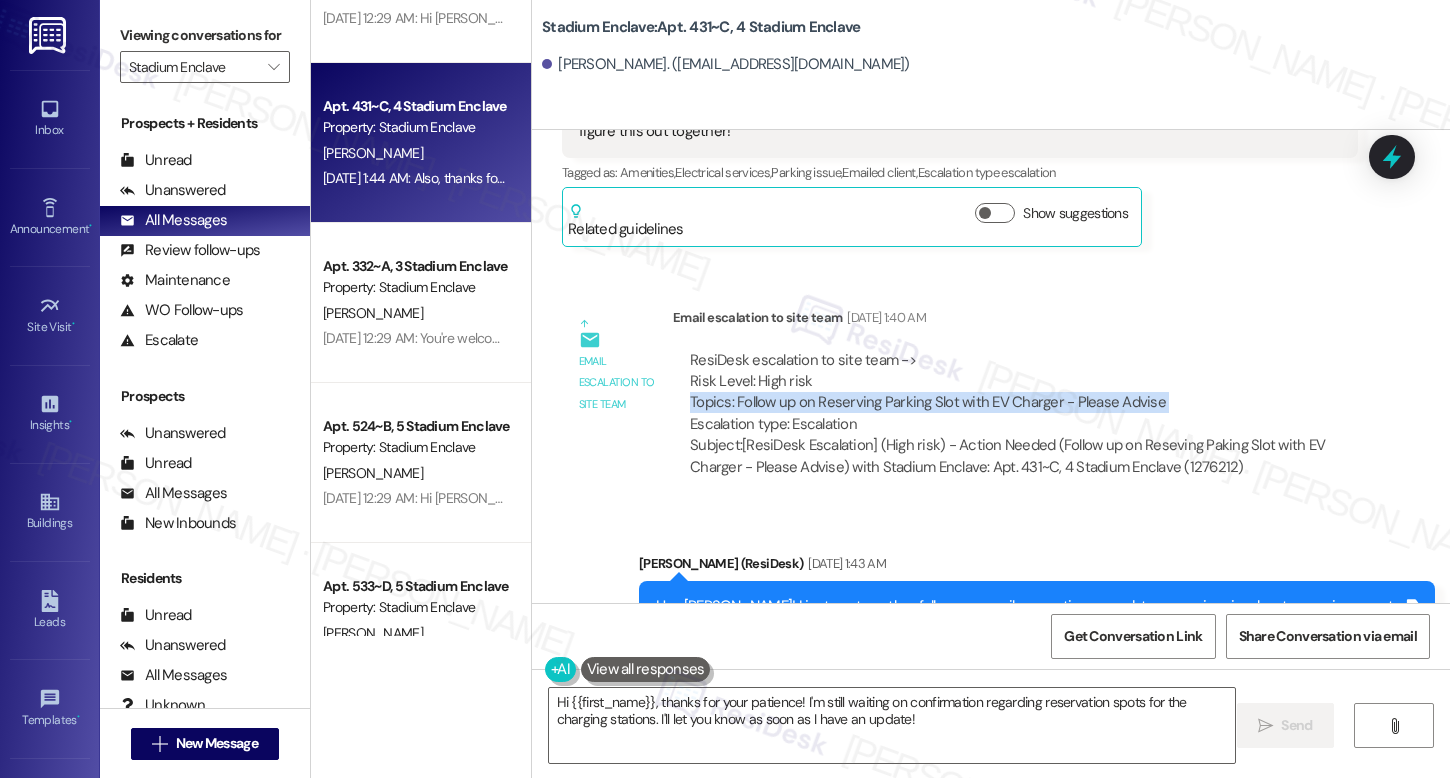 scroll, scrollTop: 22192, scrollLeft: 0, axis: vertical 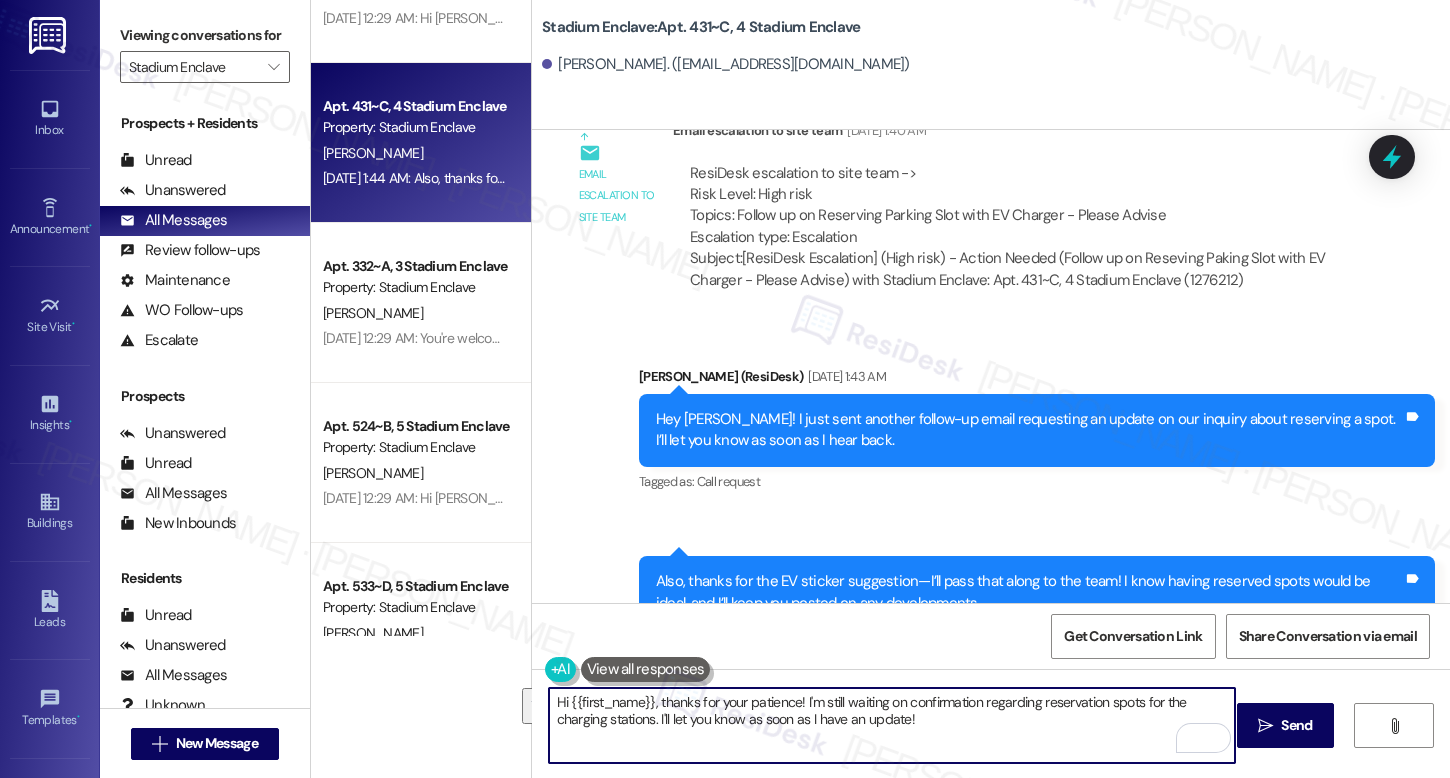 drag, startPoint x: 933, startPoint y: 729, endPoint x: 648, endPoint y: 700, distance: 286.47165 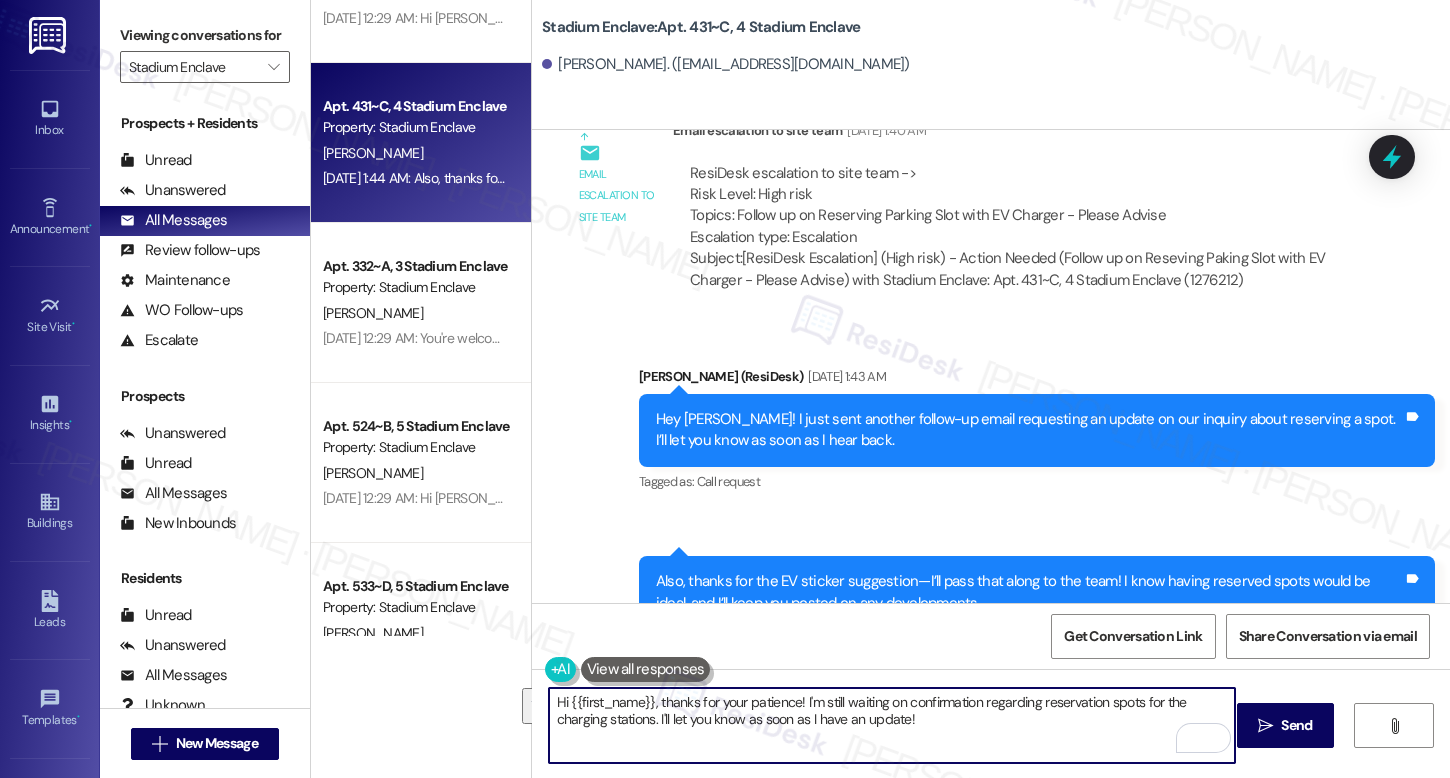 click on "Hi {{first_name}}, thanks for your patience! I'm still waiting on confirmation regarding reservation spots for the charging stations. I'll let you know as soon as I have an update!" at bounding box center [892, 725] 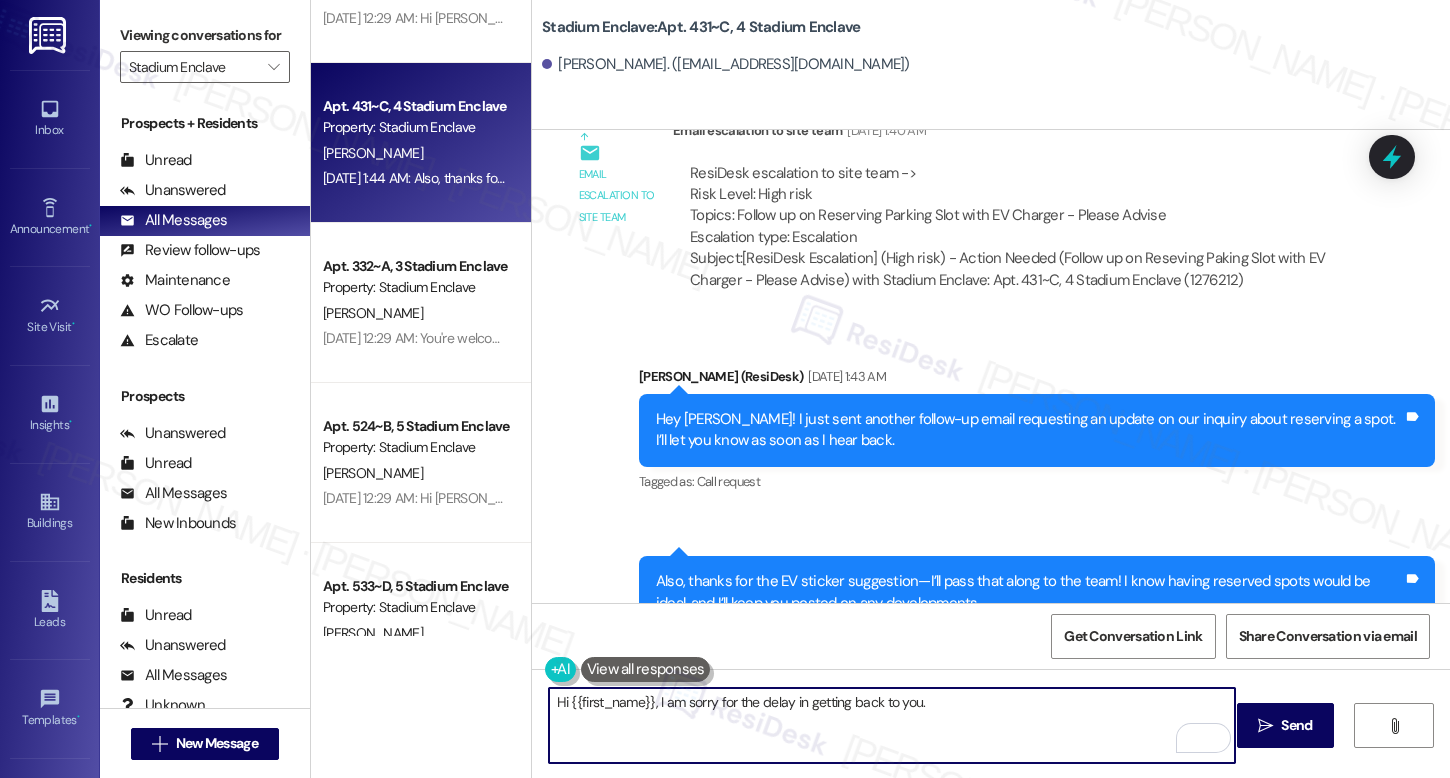 paste on "I wanted to let you know that, according to ChargePoint, our charging station is compatible with all electric vehicles, as it offers multiple charging ports. Let us know if you have any other questions!" 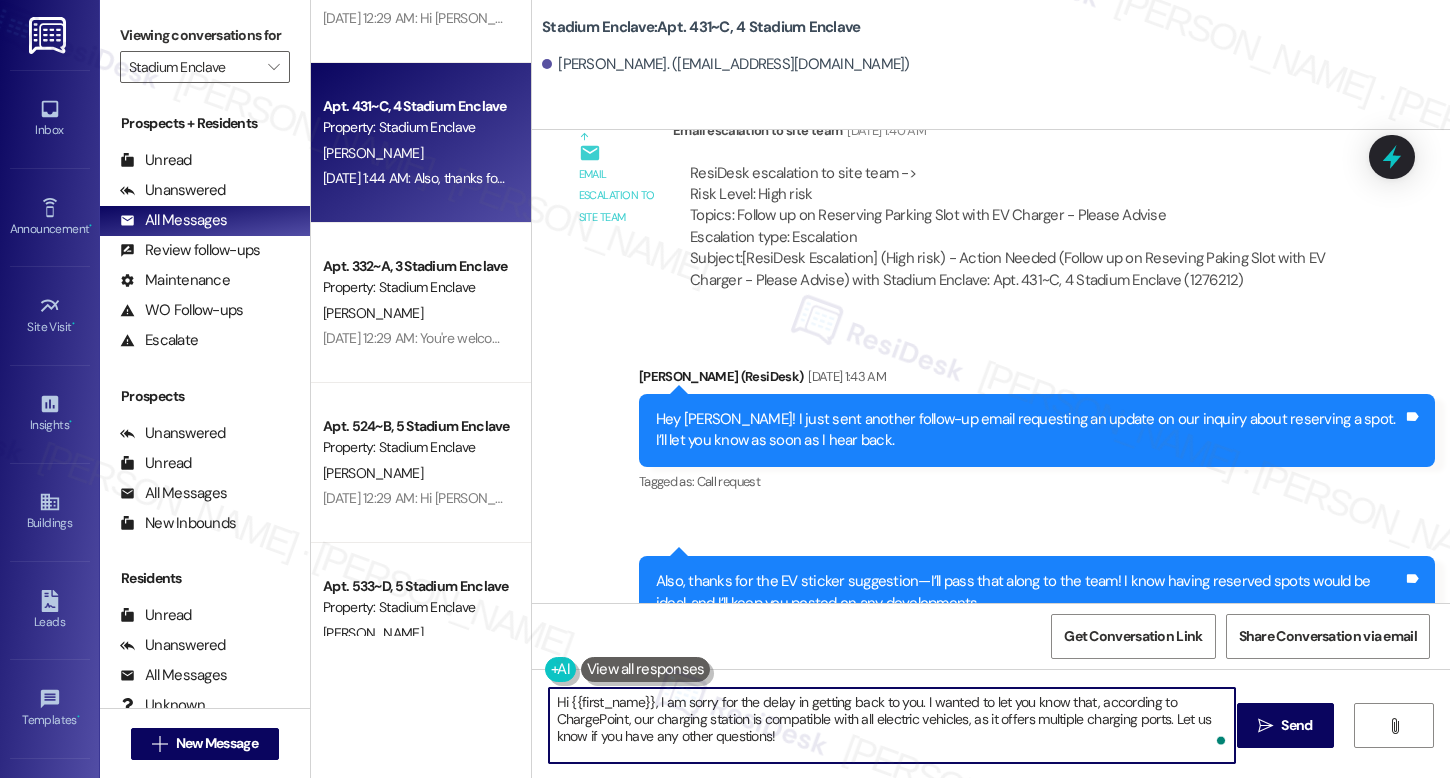click on "Hi {{first_name}}, I am sorry for the delay in getting back to you. I wanted to let you know that, according to ChargePoint, our charging station is compatible with all electric vehicles, as it offers multiple charging ports. Let us know if you have any other questions!" at bounding box center [892, 725] 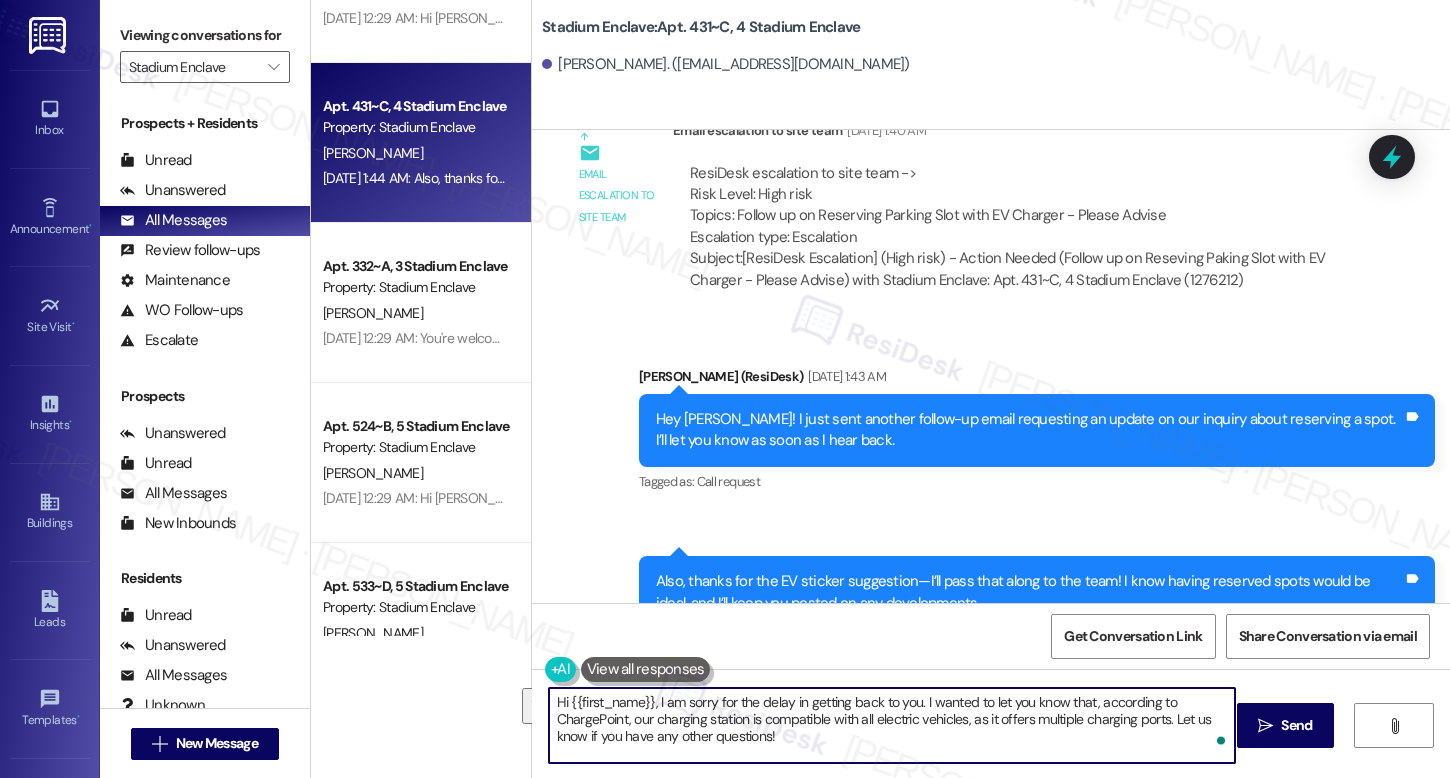 drag, startPoint x: 1165, startPoint y: 724, endPoint x: 1169, endPoint y: 745, distance: 21.377558 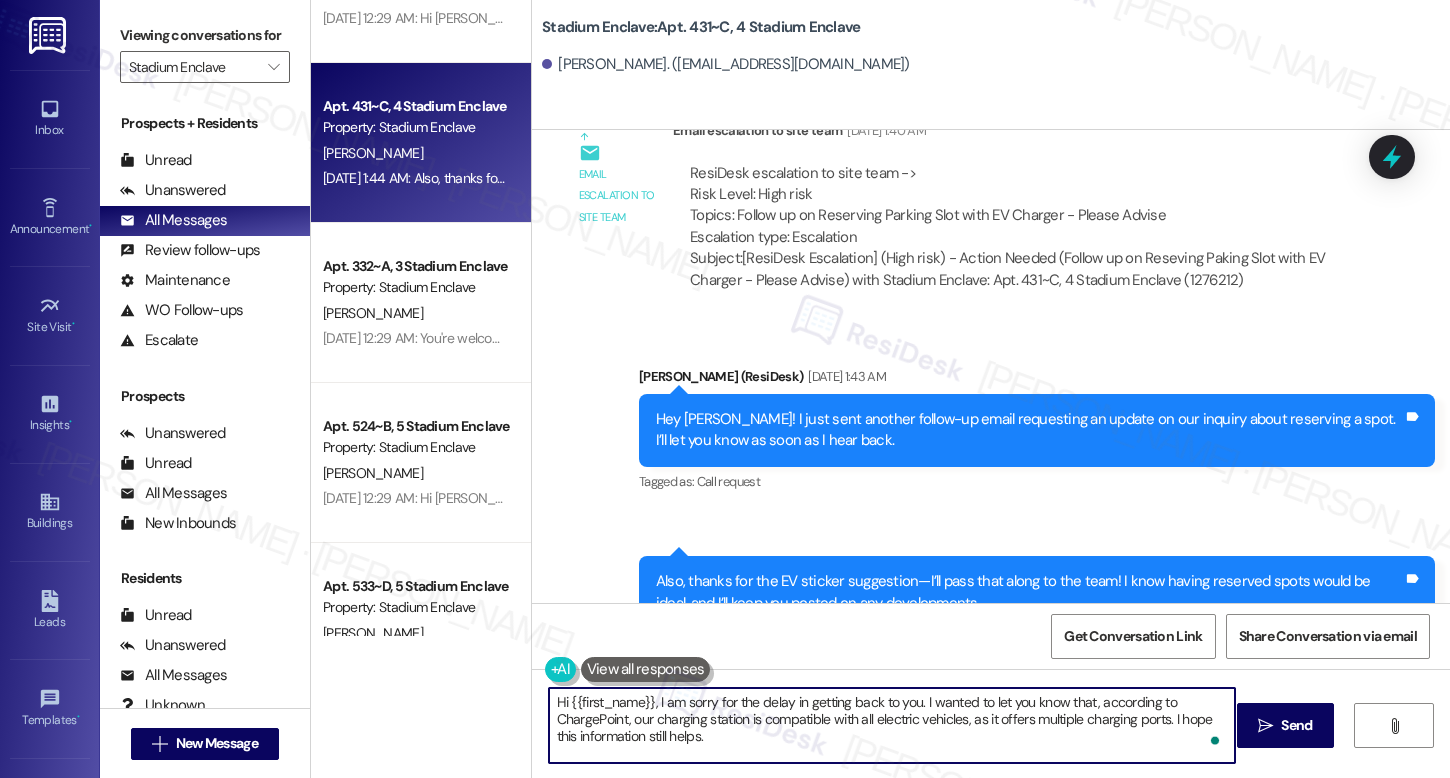 scroll, scrollTop: 17, scrollLeft: 0, axis: vertical 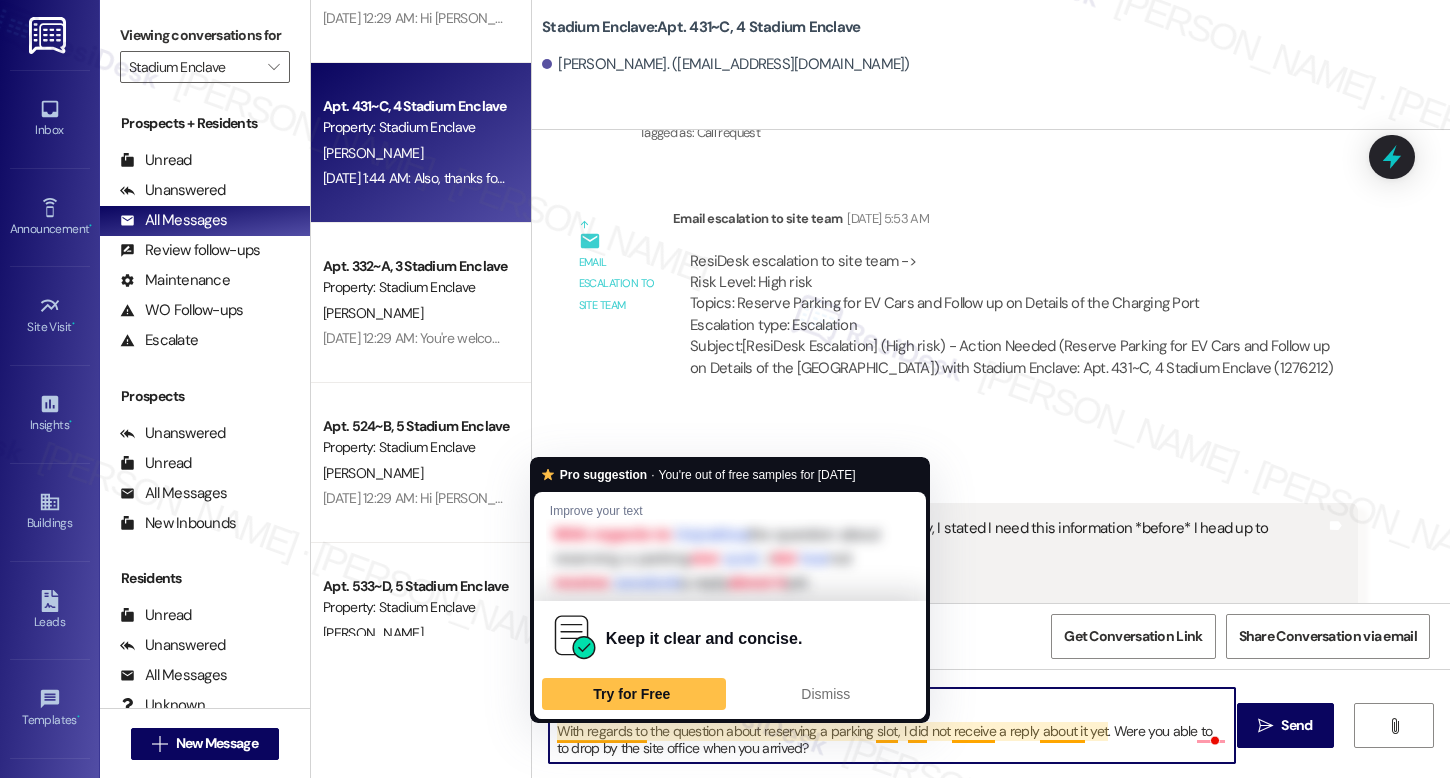drag, startPoint x: 545, startPoint y: 732, endPoint x: 868, endPoint y: 776, distance: 325.98312 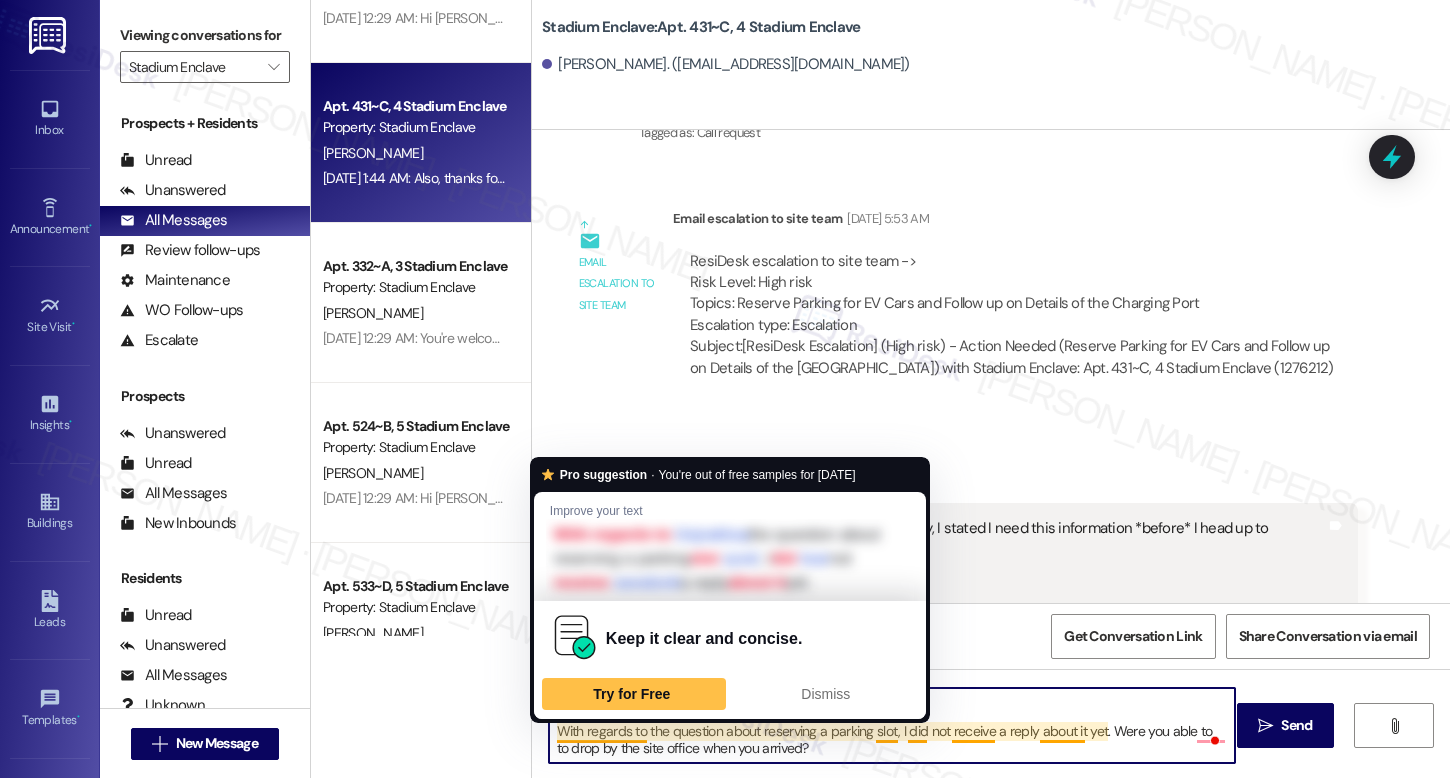 click on "Hi {{first_name}}, I am sorry for the delay in getting back to you. I wanted to let you know that, according to ChargePoint, our charging station is compatible with all electric vehicles, as it offers multiple charging ports. I hope this information still helps.
With regards to the question about reserving a parking slot, I did not receive a reply about it yet. Were you able to to drop by the site office when you arrived?  Send " at bounding box center [991, 744] 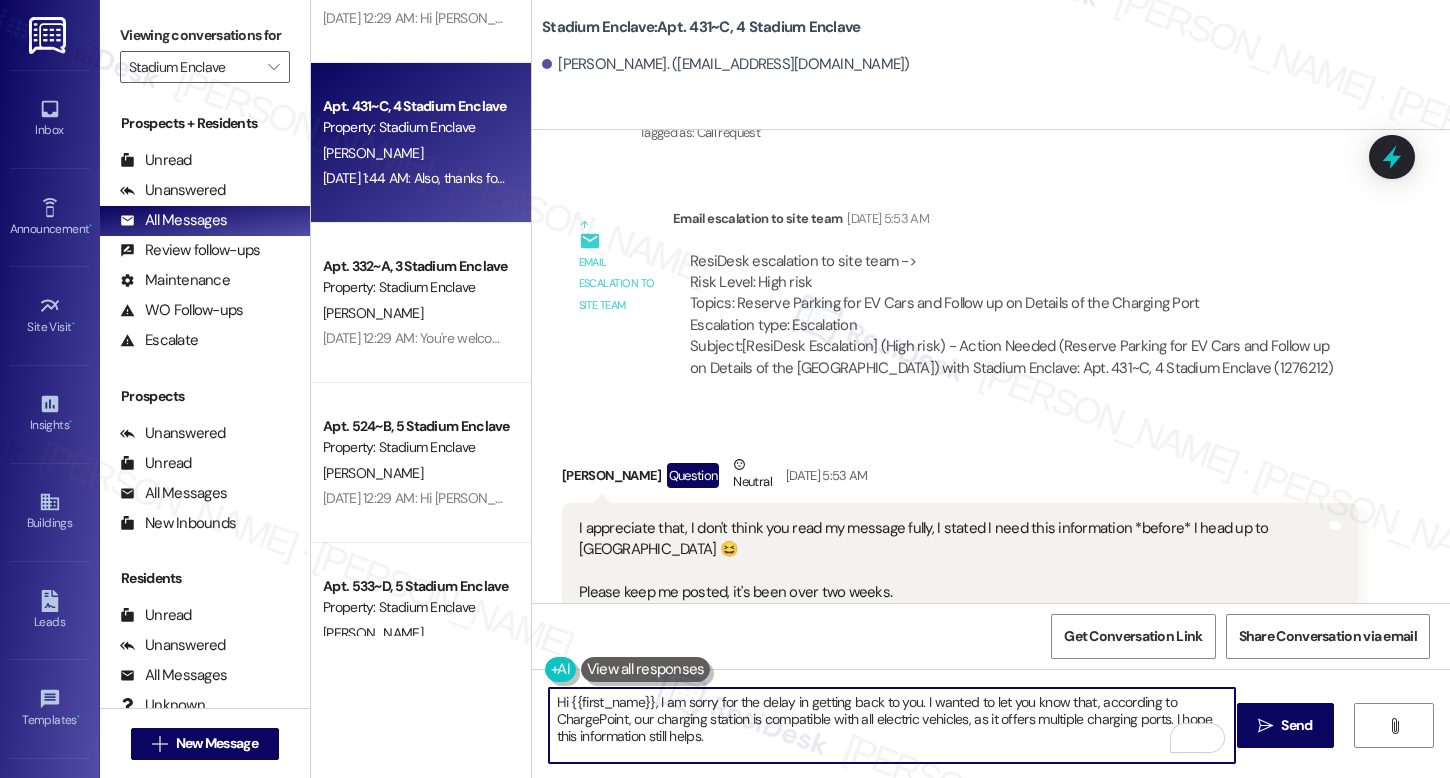 paste on "Regarding your question about reserving a parking spot, I haven’t received a response yet. Were you able to stop by the site office when you arrived?" 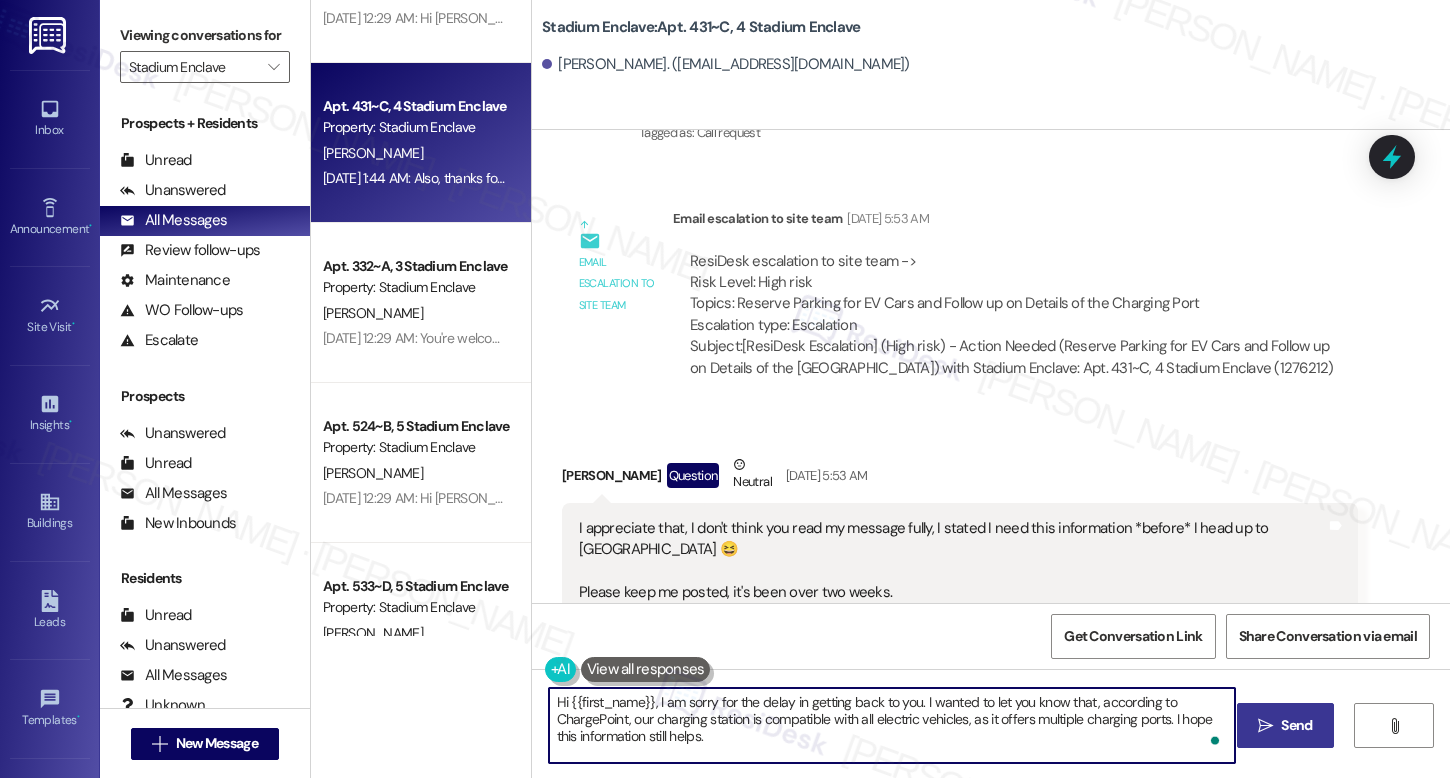 type on "Hi {{first_name}}, I am sorry for the delay in getting back to you. I wanted to let you know that, according to ChargePoint, our charging station is compatible with all electric vehicles, as it offers multiple charging ports. I hope this information still helps.
Regarding your question about reserving a parking spot, I haven’t received a response yet. Were you able to stop by the site office when you arrived?" 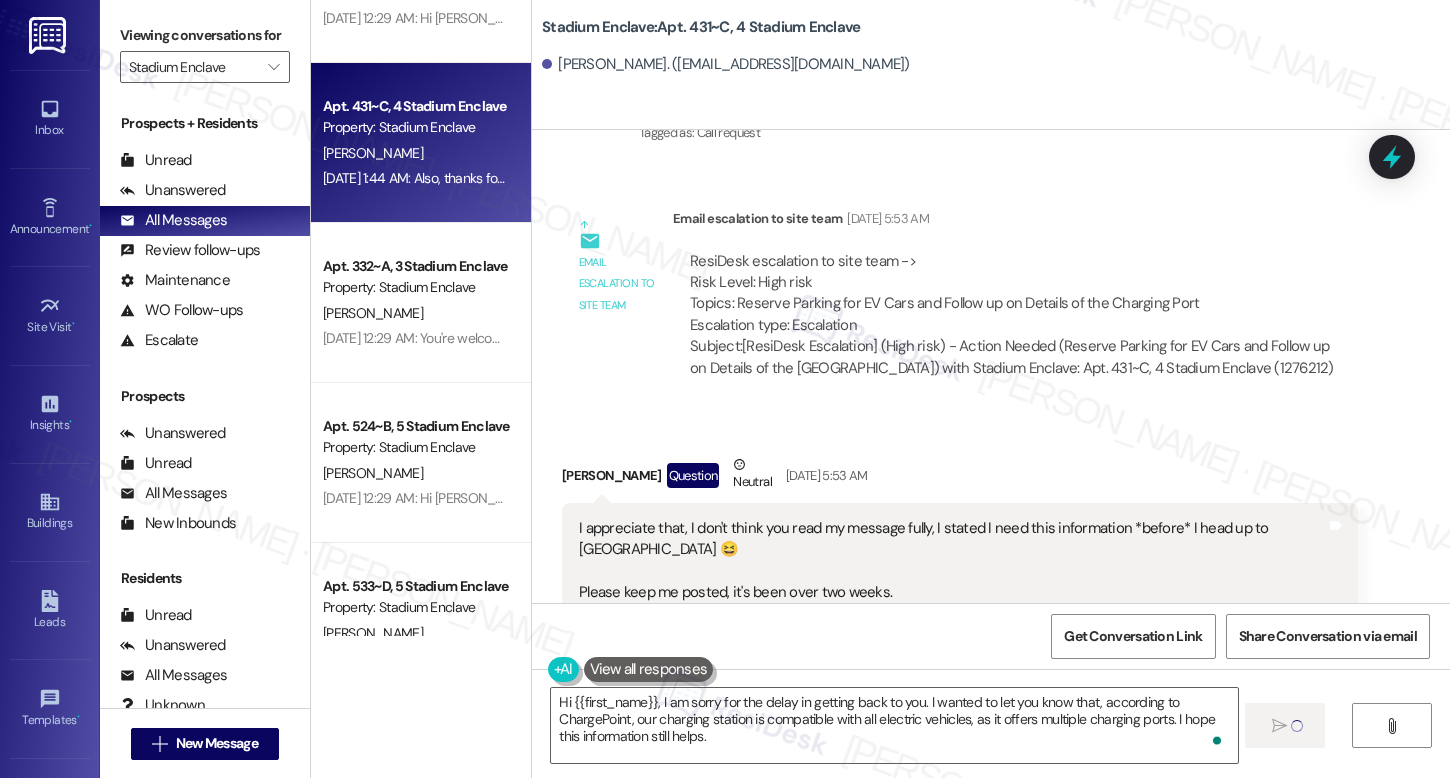 click on "Sent via SMS Sarah   (ResiDesk) Jul 10, 2025 at 5:57 AM Oops, I missed that part.✌🏻  May I know the date of your return? I will forward the information to the site team Tags and notes Tagged as:   Call request Click to highlight conversations about Call request" at bounding box center [991, 807] 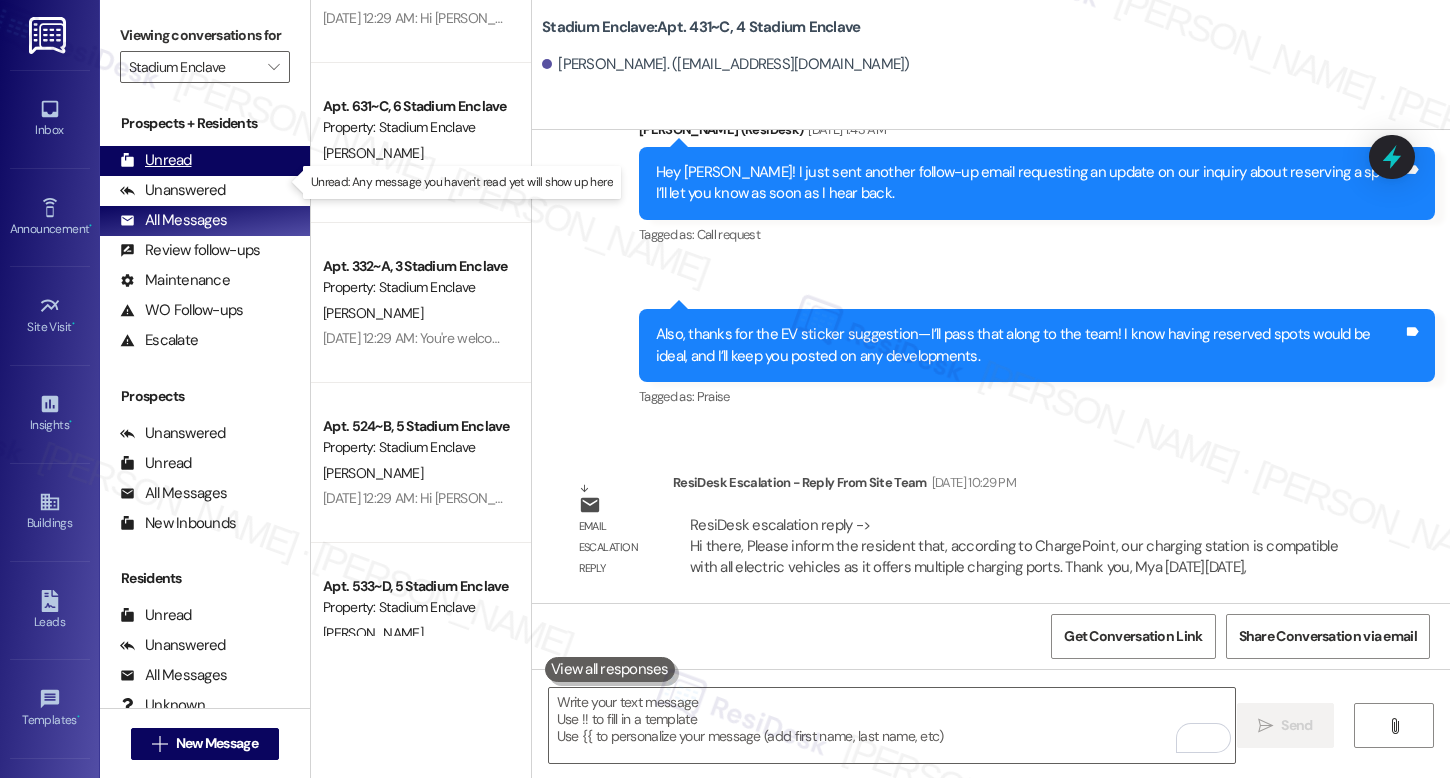 click on "Unread" at bounding box center (156, 160) 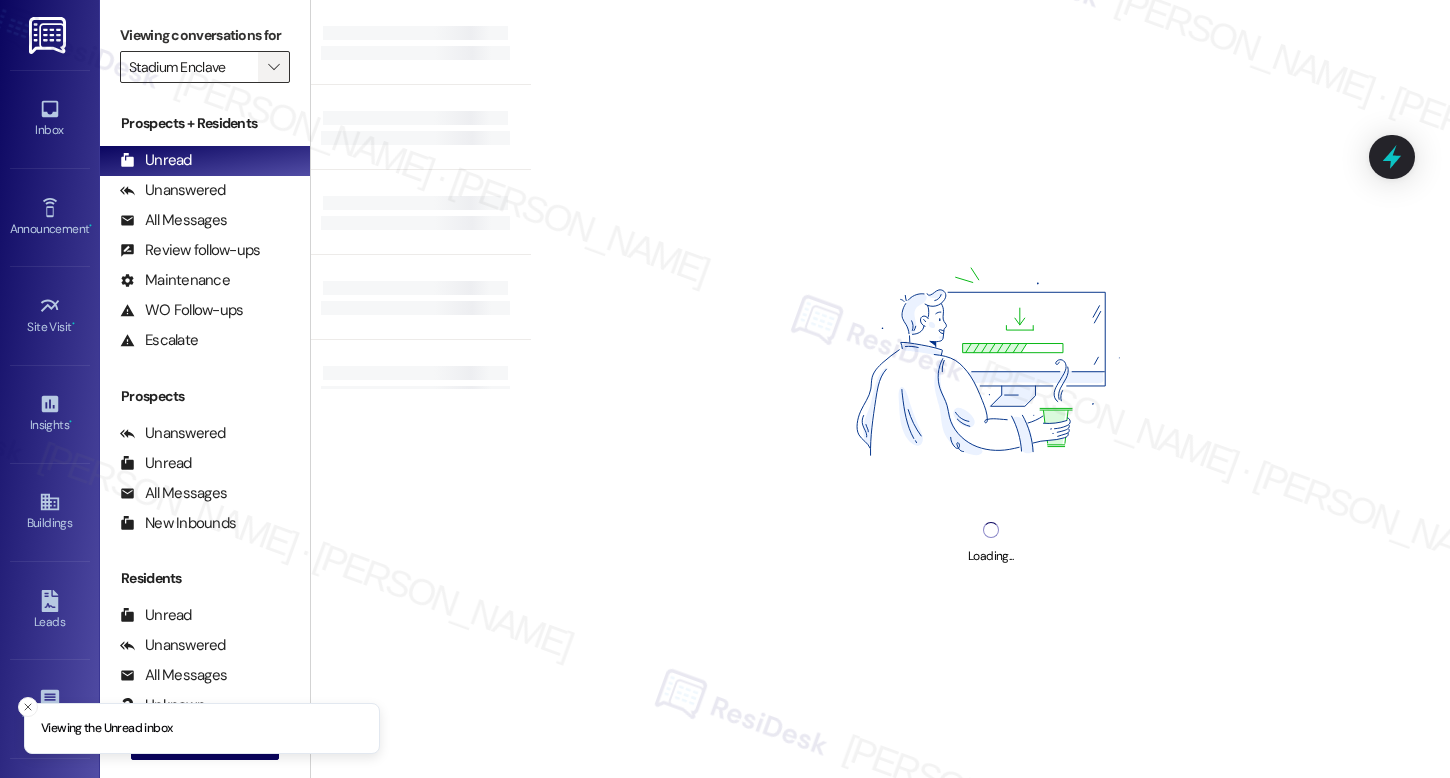 click on "" at bounding box center (273, 67) 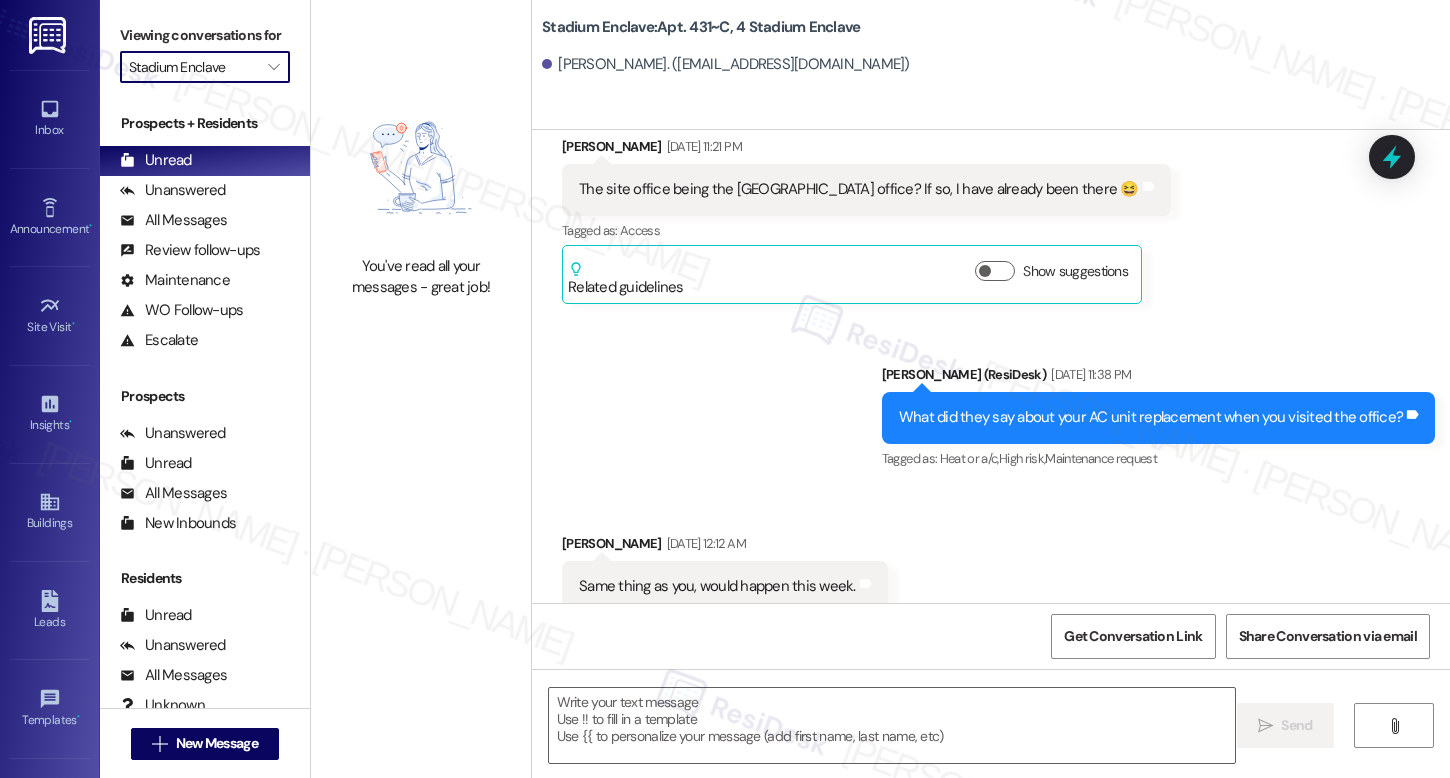 type on "Fetching suggested responses. Please feel free to read through the conversation in the meantime." 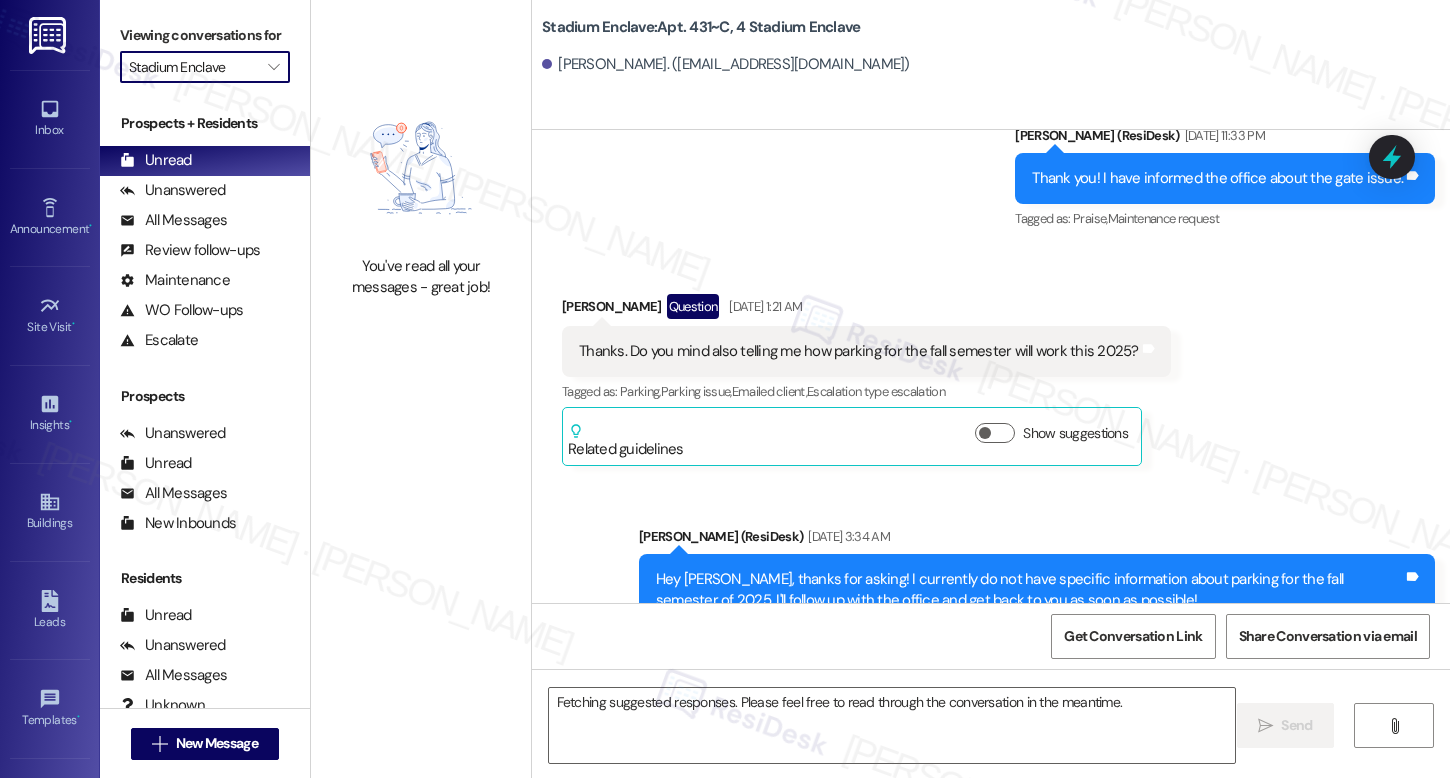 click on "You've read all your messages - great job!" at bounding box center (421, 194) 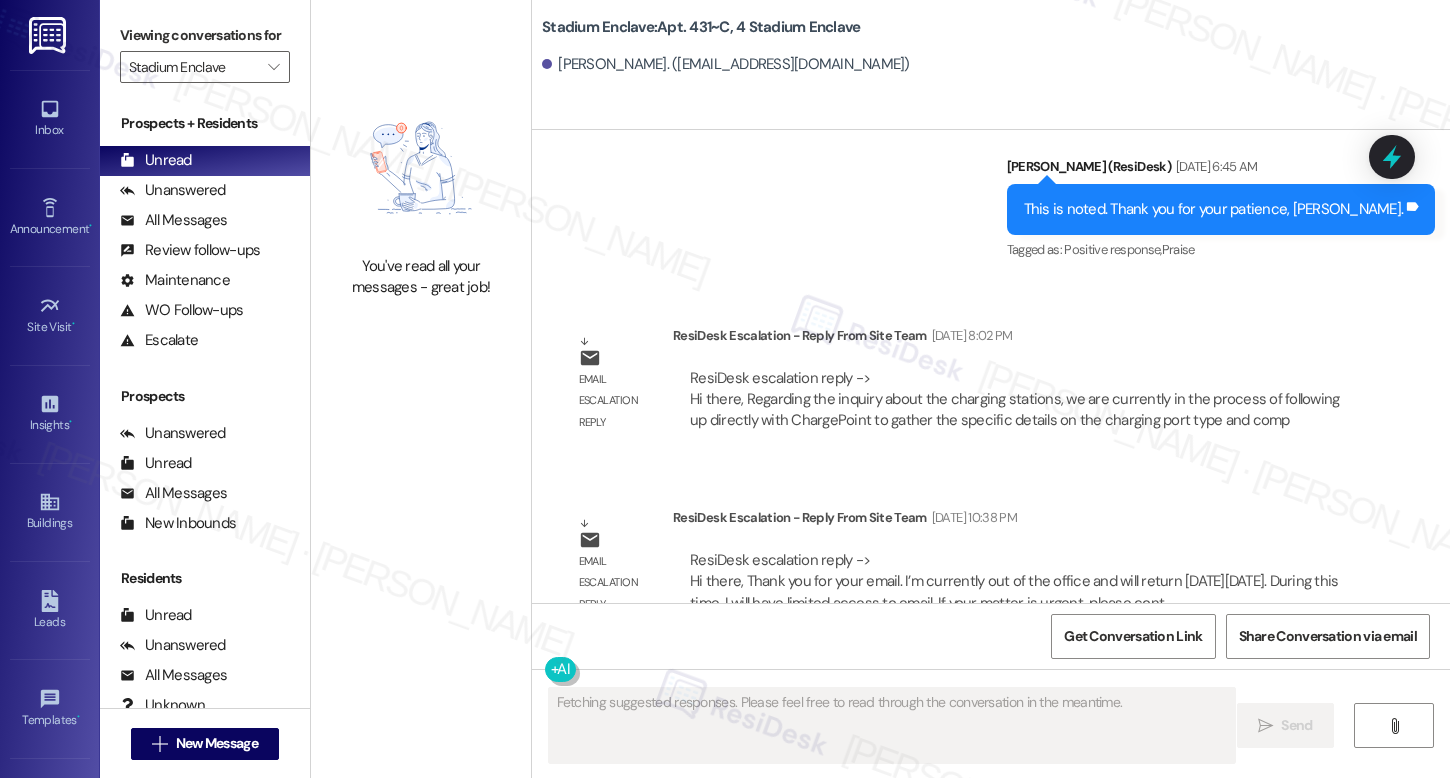 scroll, scrollTop: 21410, scrollLeft: 0, axis: vertical 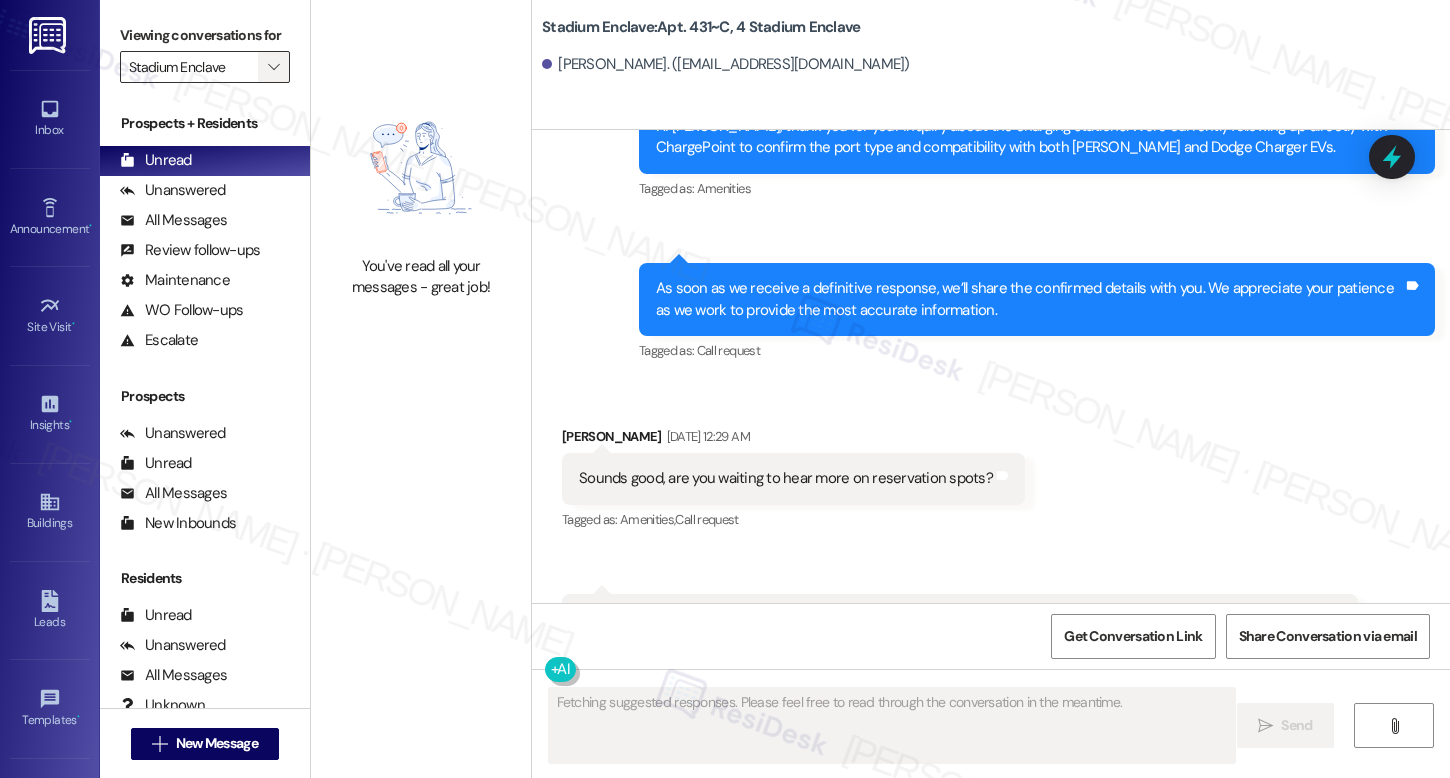 click on "" at bounding box center (273, 67) 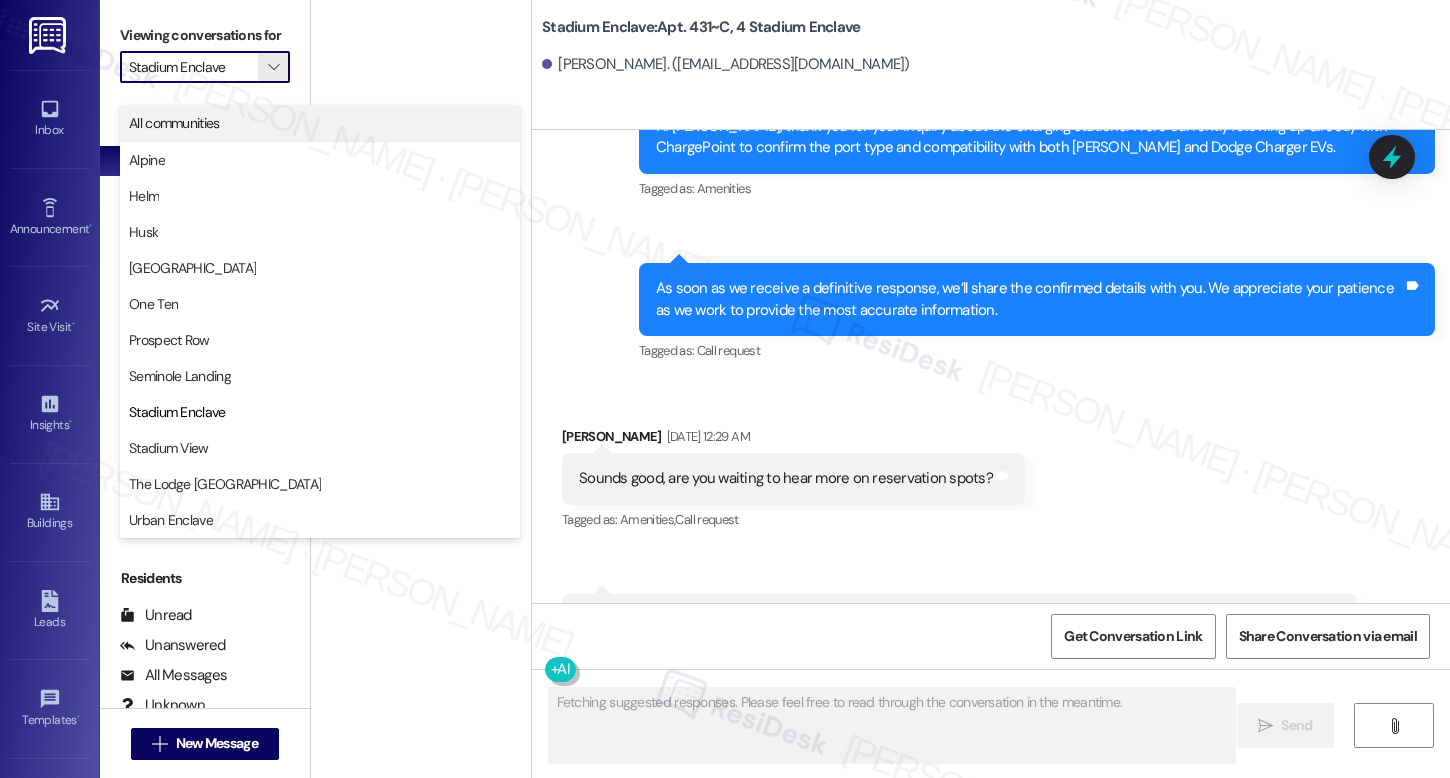 click on "All communities" at bounding box center (320, 123) 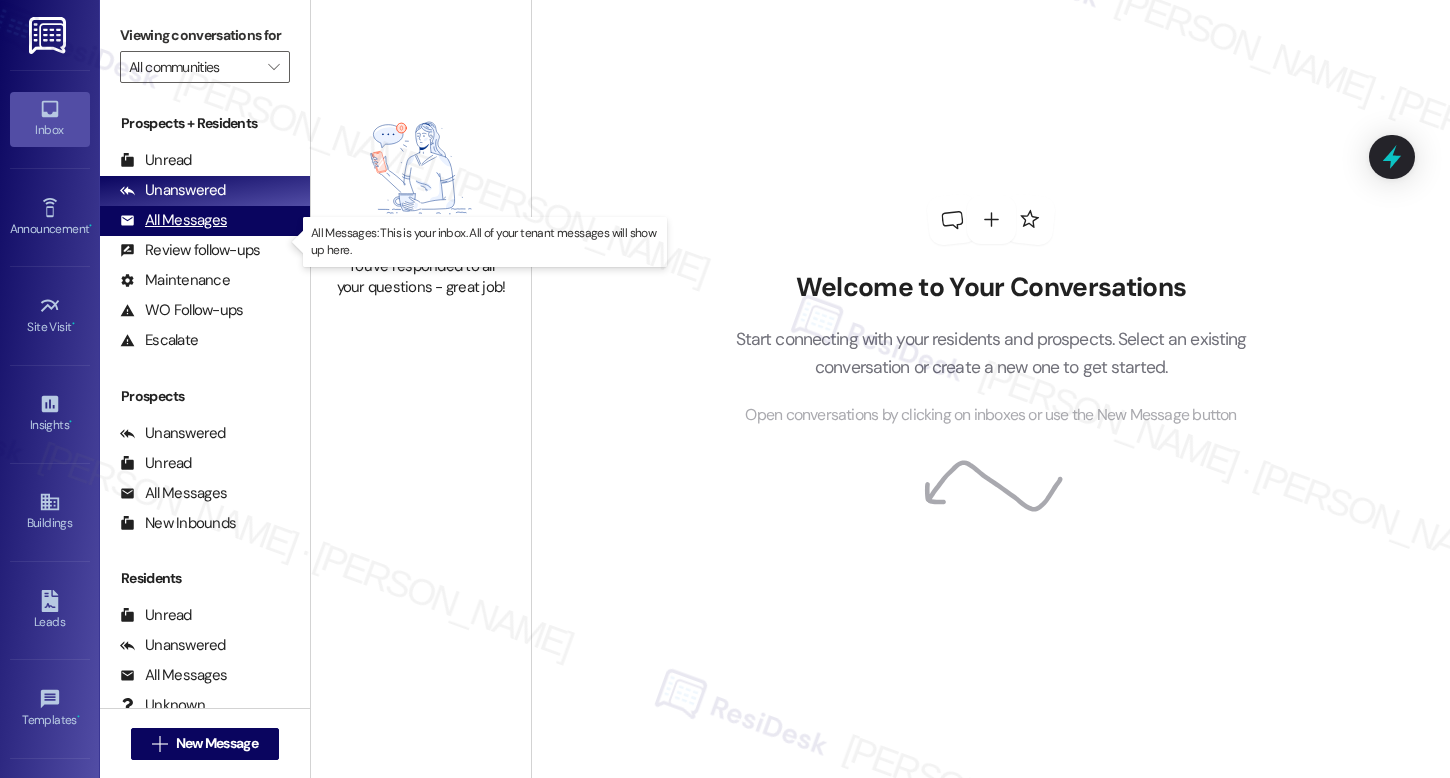 click on "All Messages" at bounding box center (173, 220) 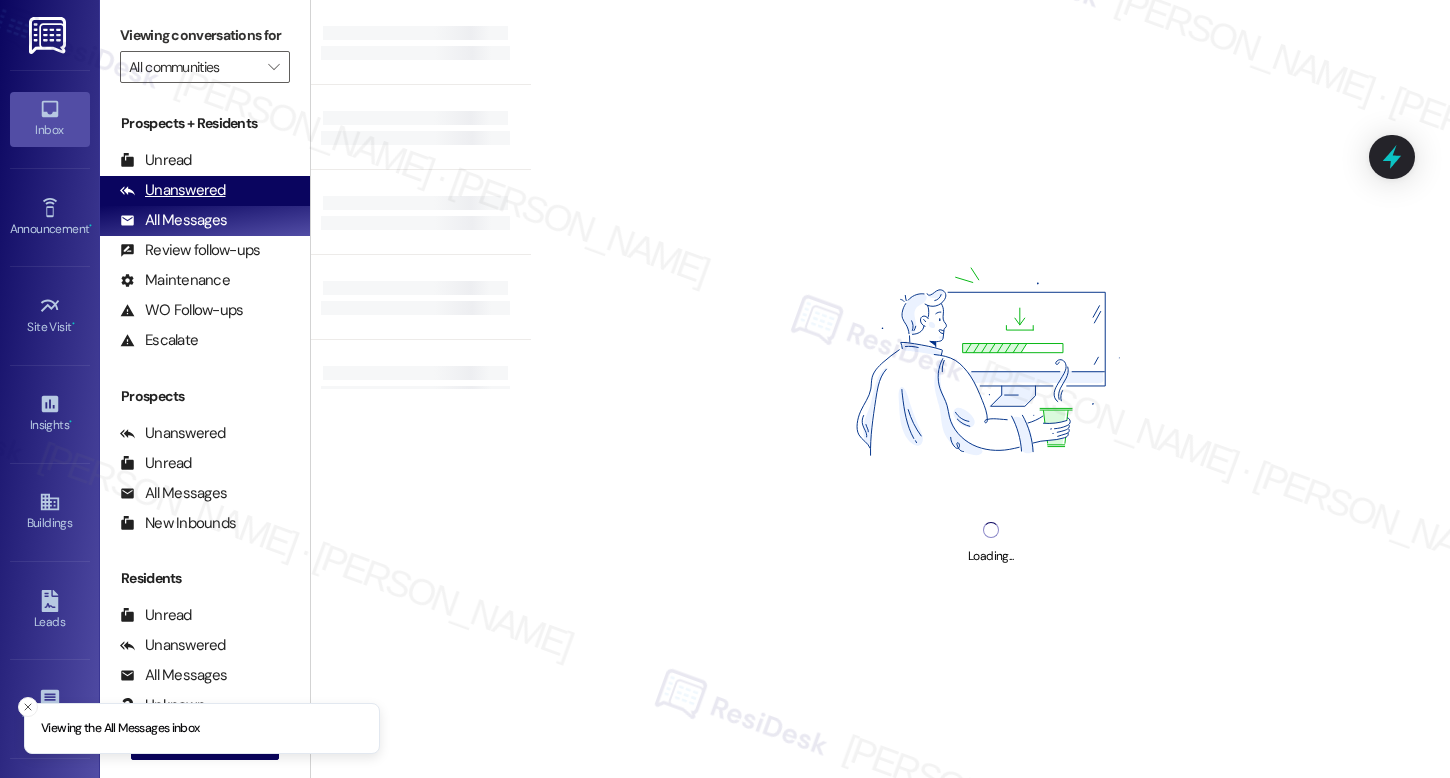 click on "Unanswered" at bounding box center (173, 190) 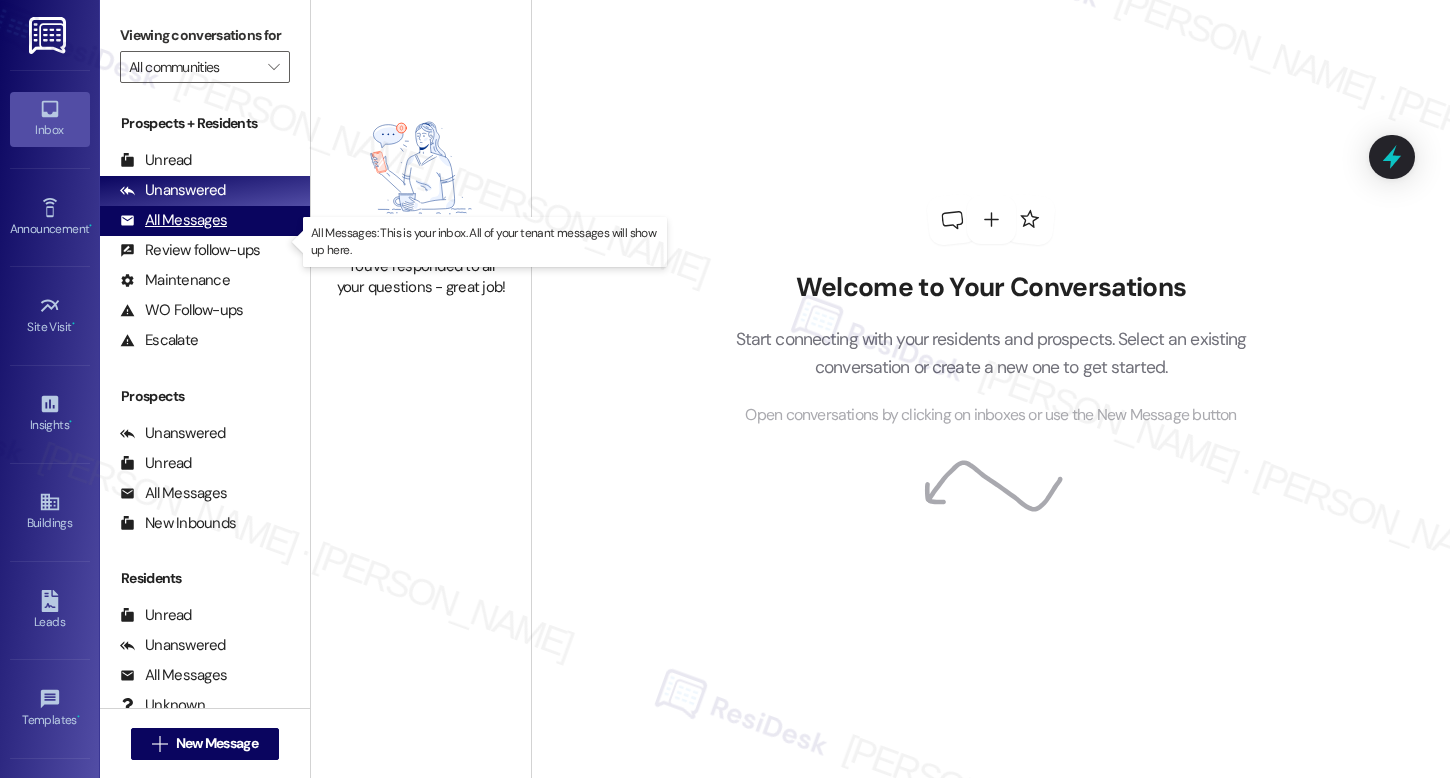 click on "All Messages" at bounding box center [173, 220] 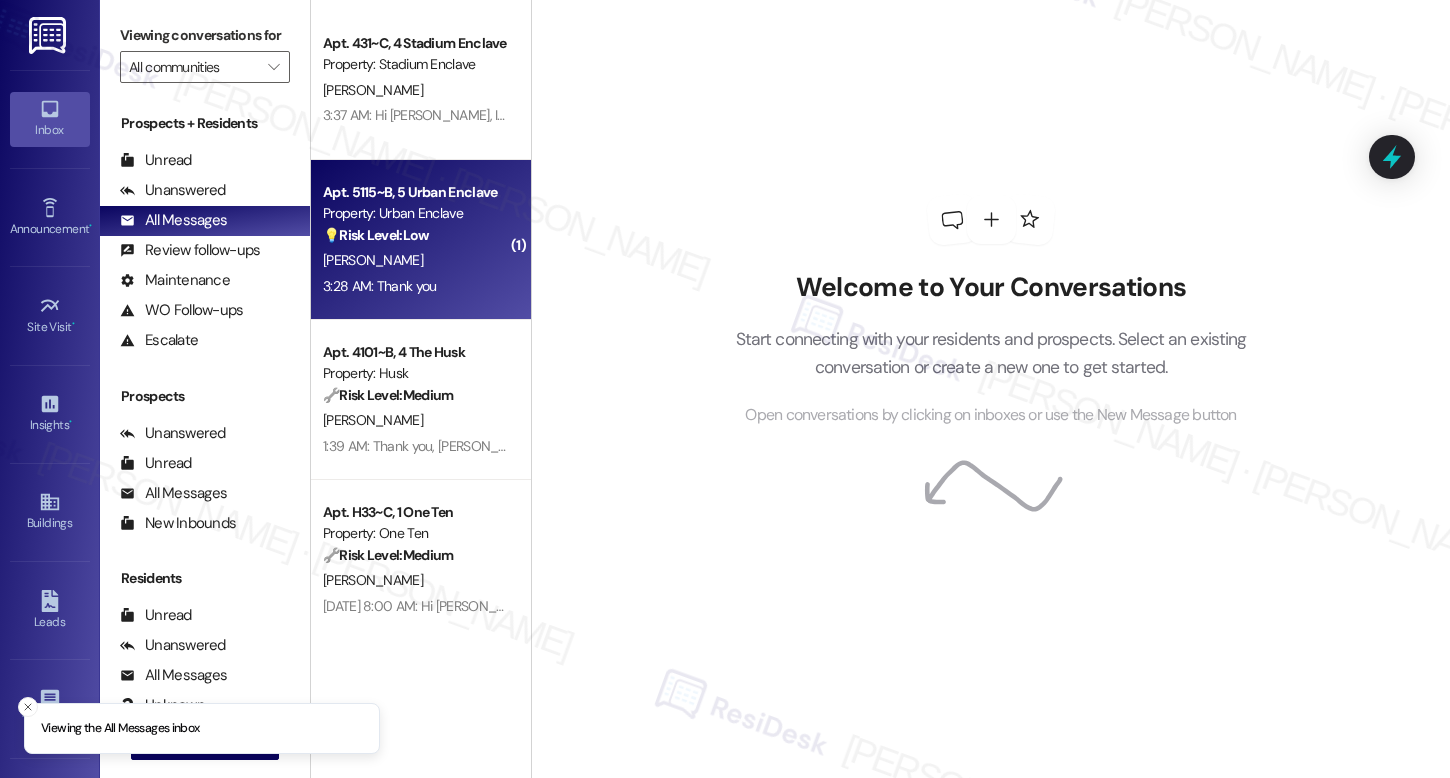 click on "[PERSON_NAME]" at bounding box center (415, 260) 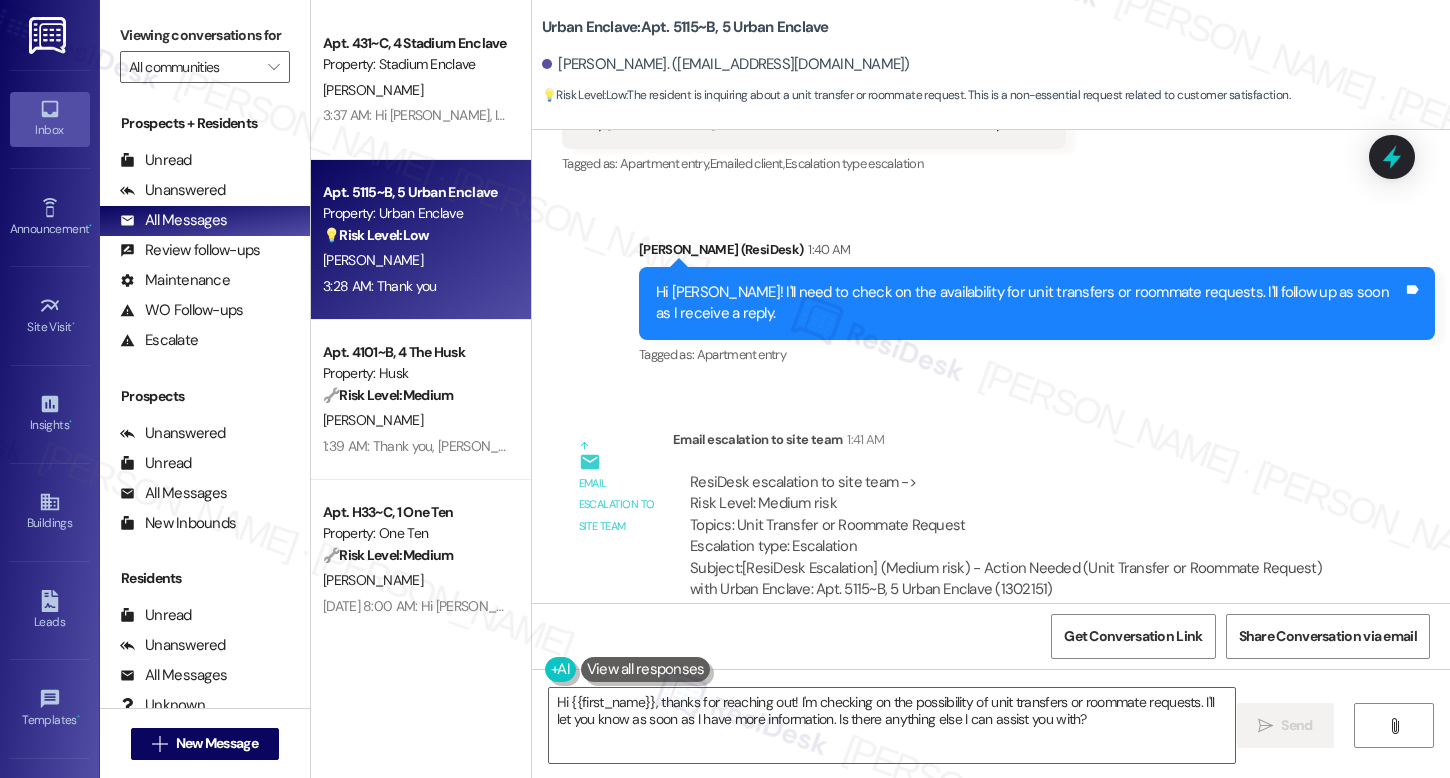 scroll, scrollTop: 5908, scrollLeft: 0, axis: vertical 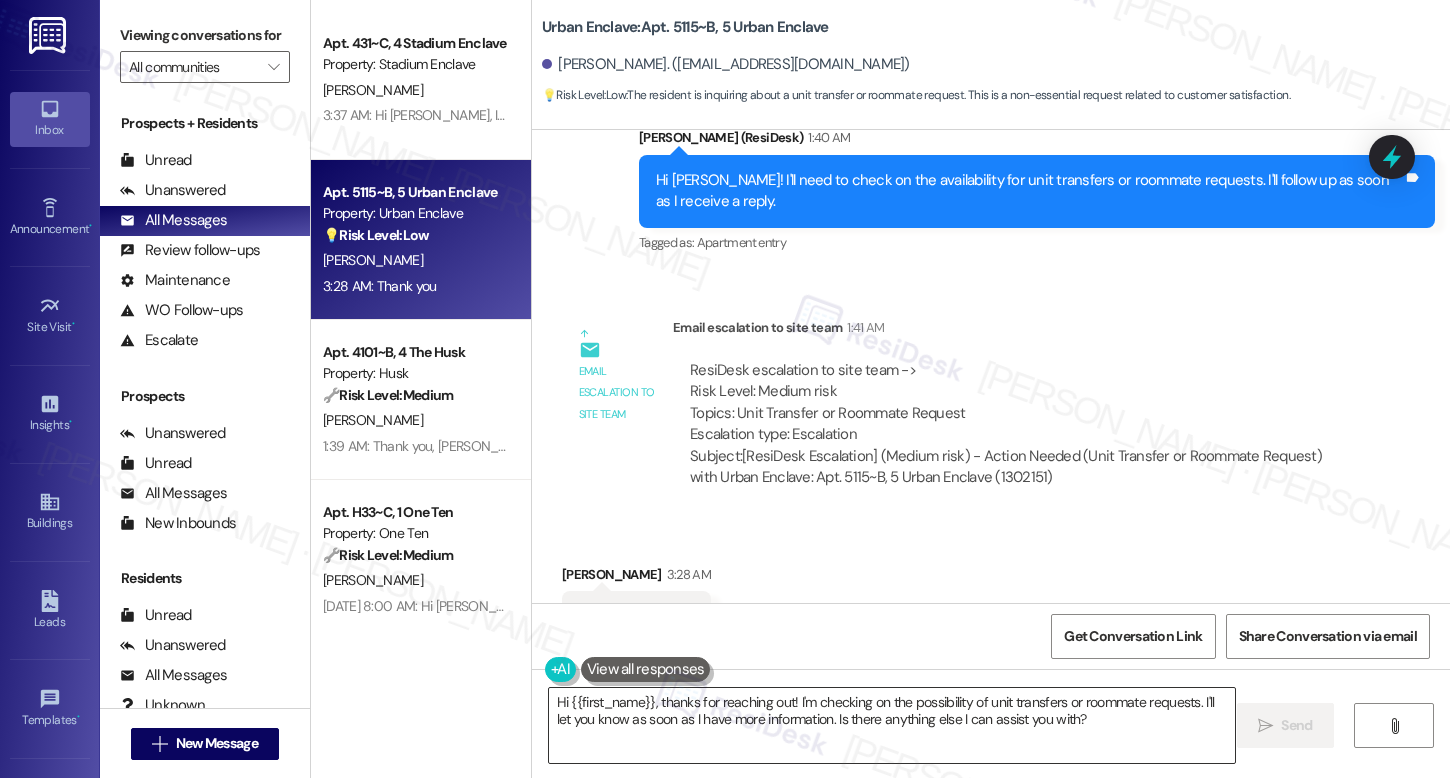 click on "Hi {{first_name}}, thanks for reaching out! I'm checking on the possibility of unit transfers or roommate requests. I'll let you know as soon as I have more information. Is there anything else I can assist you with?" at bounding box center (892, 725) 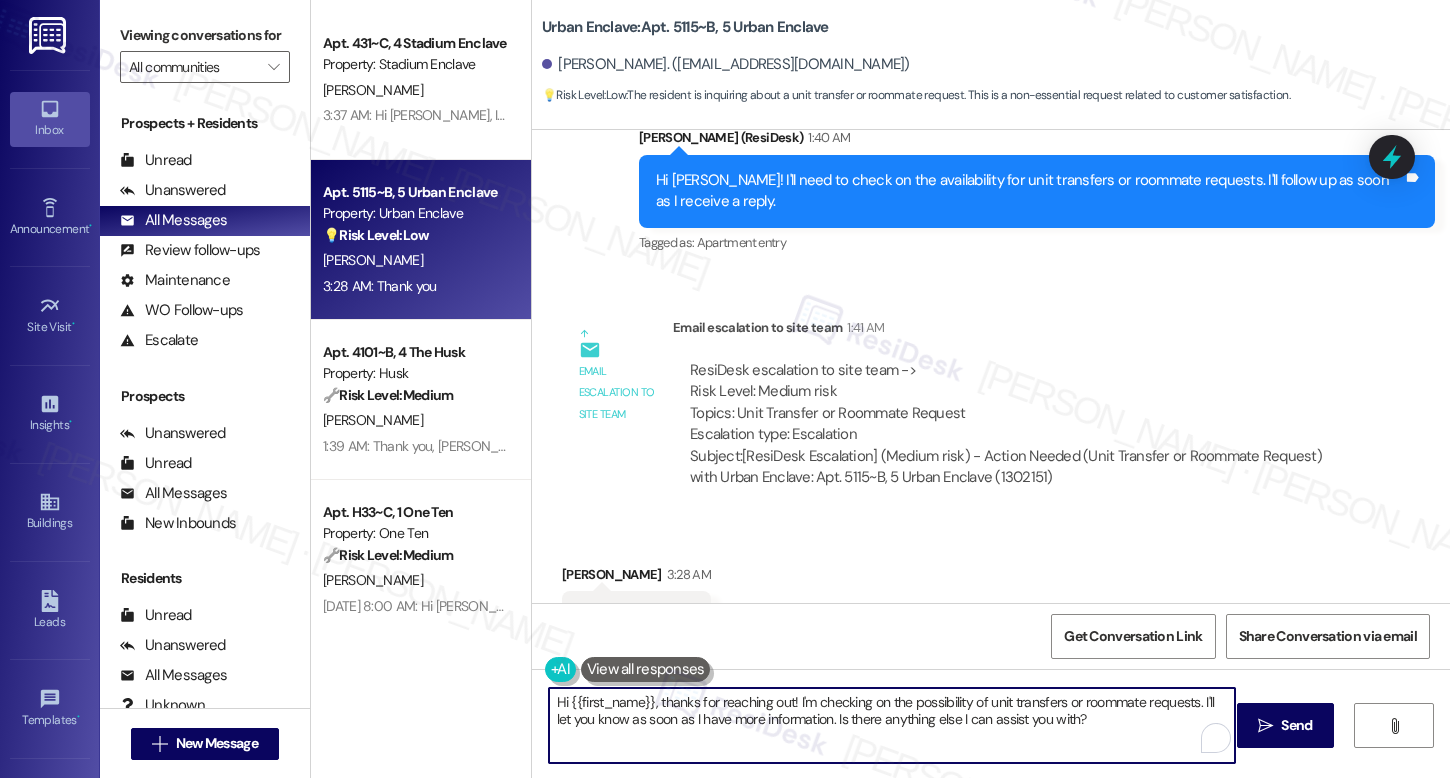 click on "Hi {{first_name}}, thanks for reaching out! I'm checking on the possibility of unit transfers or roommate requests. I'll let you know as soon as I have more information. Is there anything else I can assist you with?" at bounding box center (892, 725) 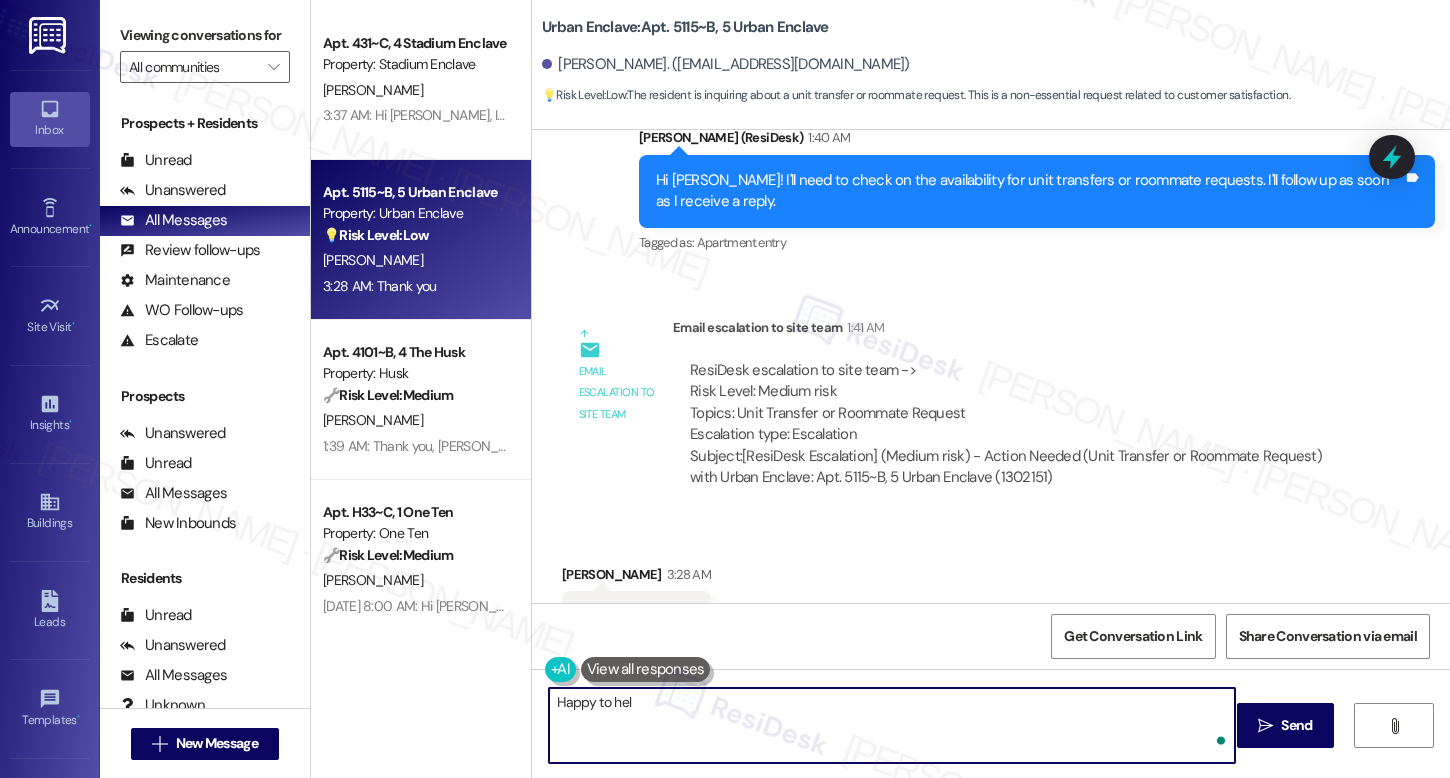 type on "Happy to help" 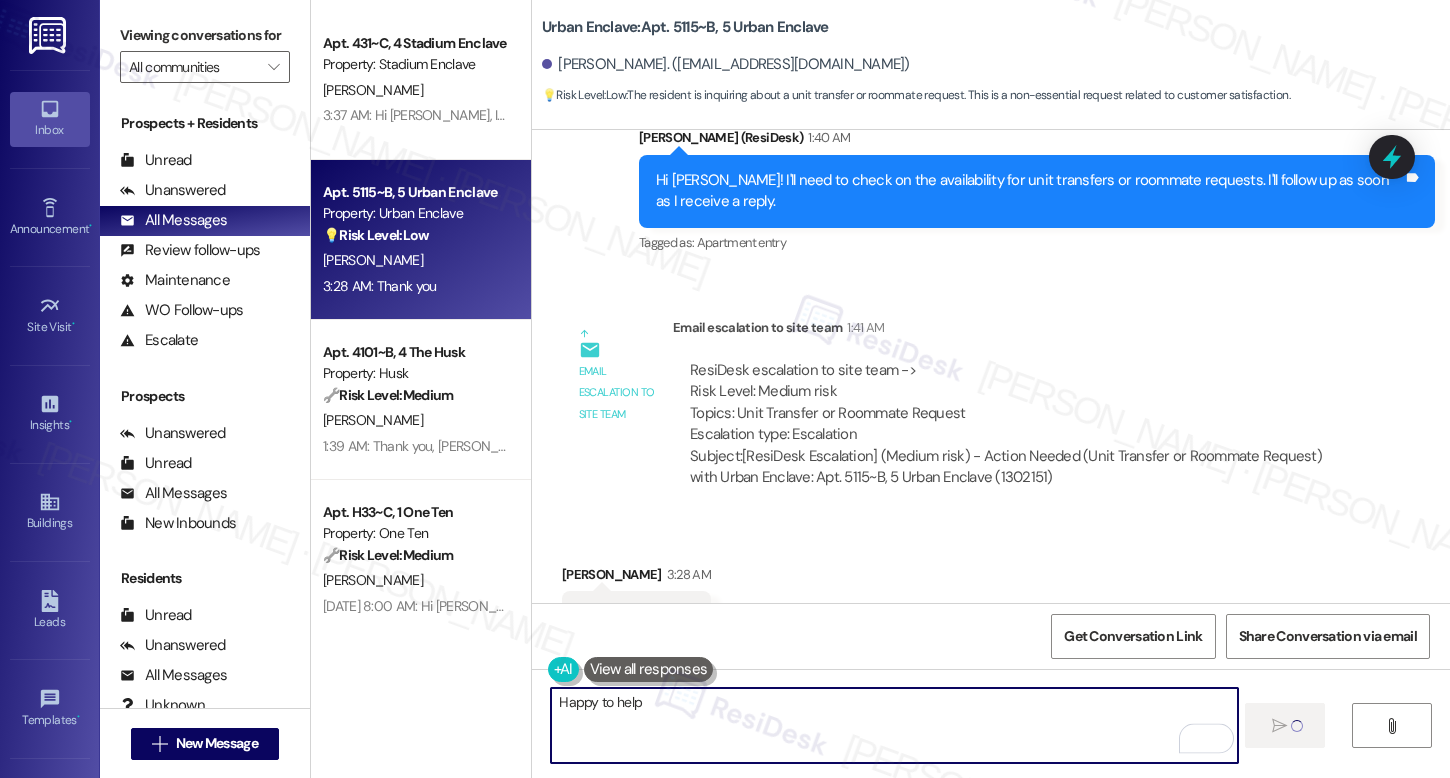 type 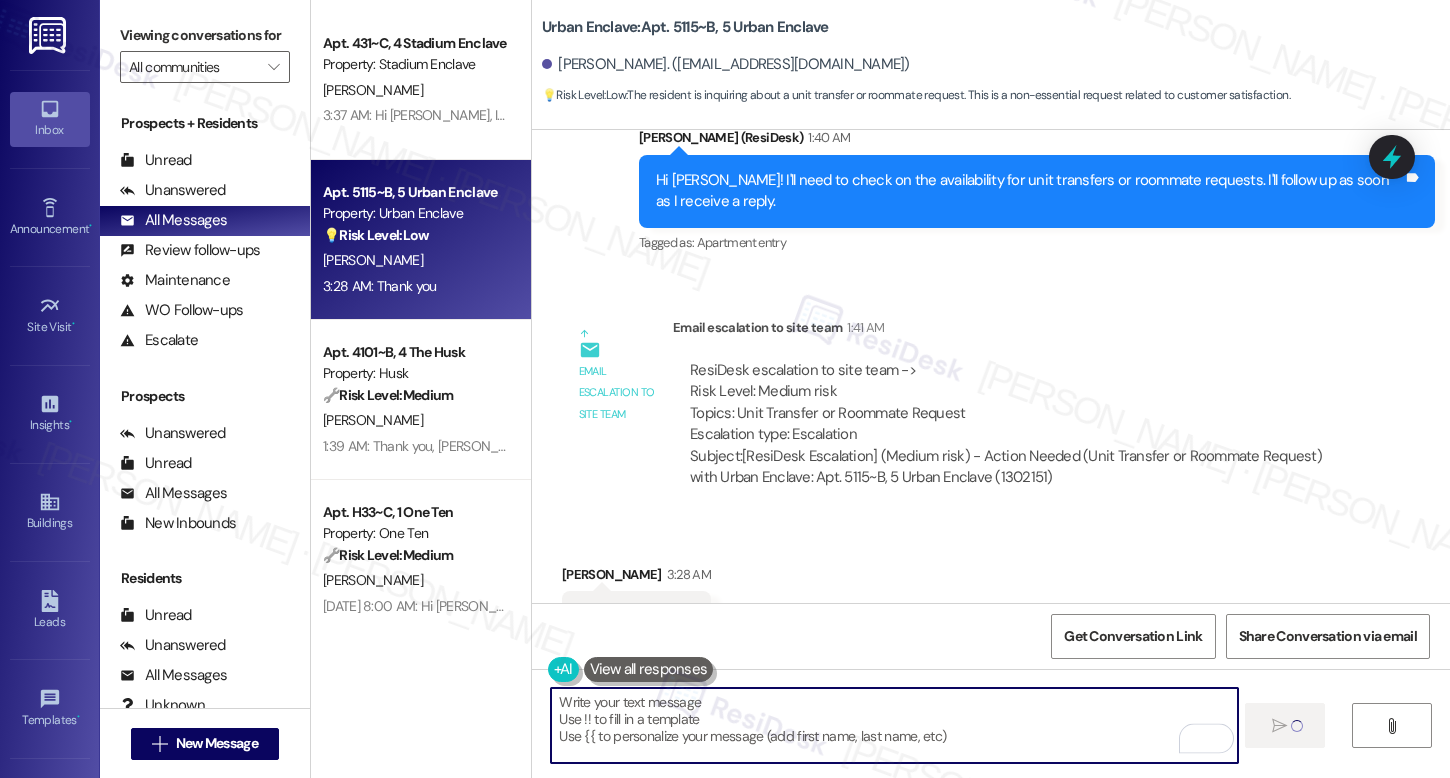 scroll, scrollTop: 5907, scrollLeft: 0, axis: vertical 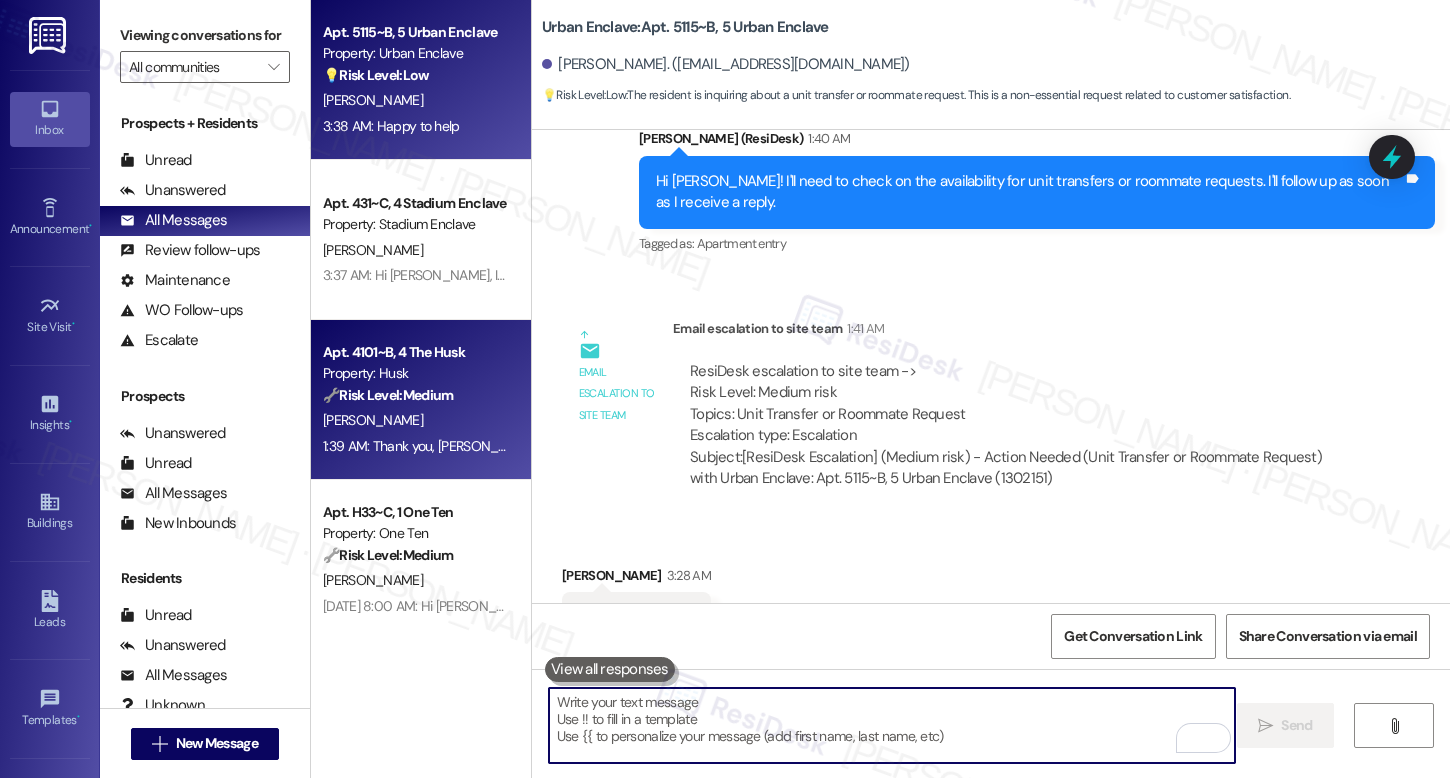 click on "🔧  Risk Level:  Medium" at bounding box center [388, 395] 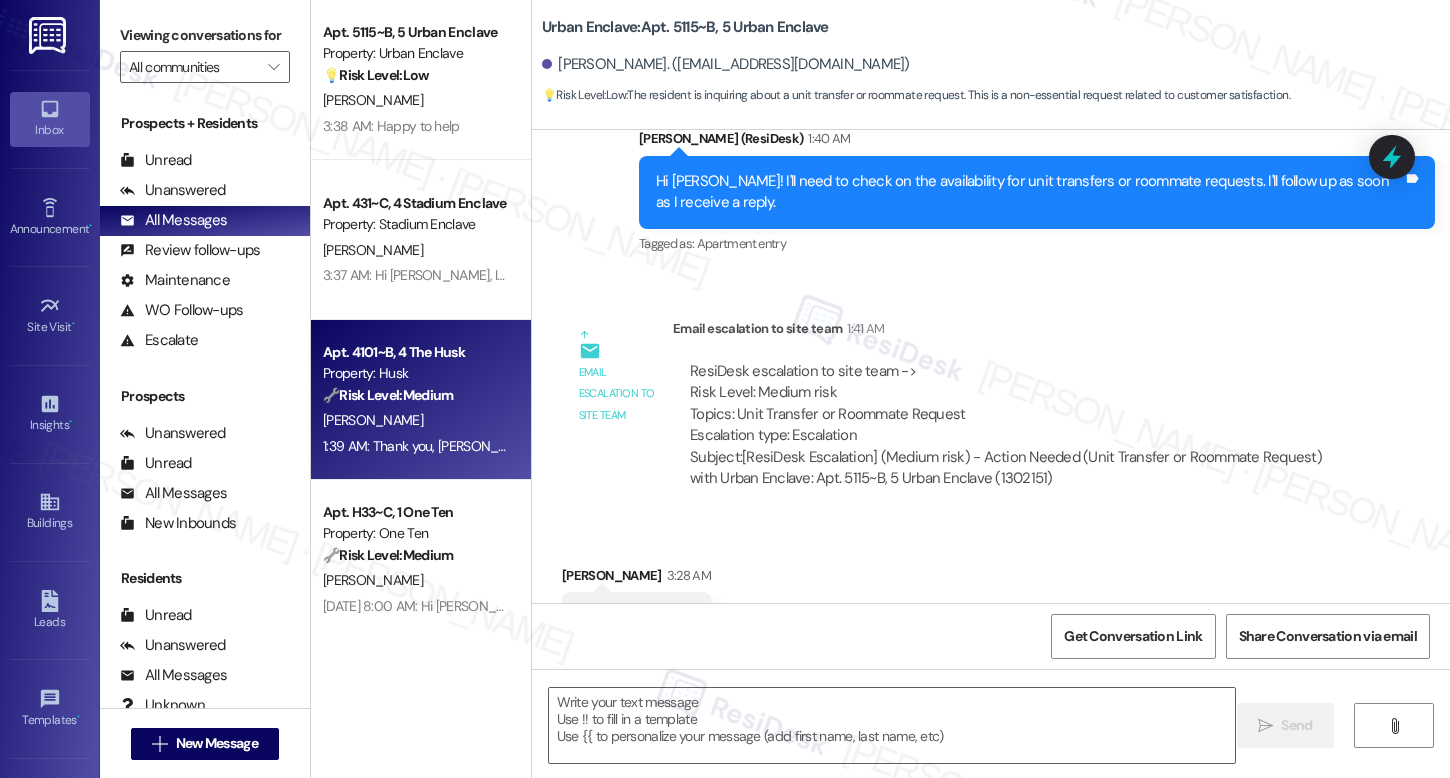 type on "Fetching suggested responses. Please feel free to read through the conversation in the meantime." 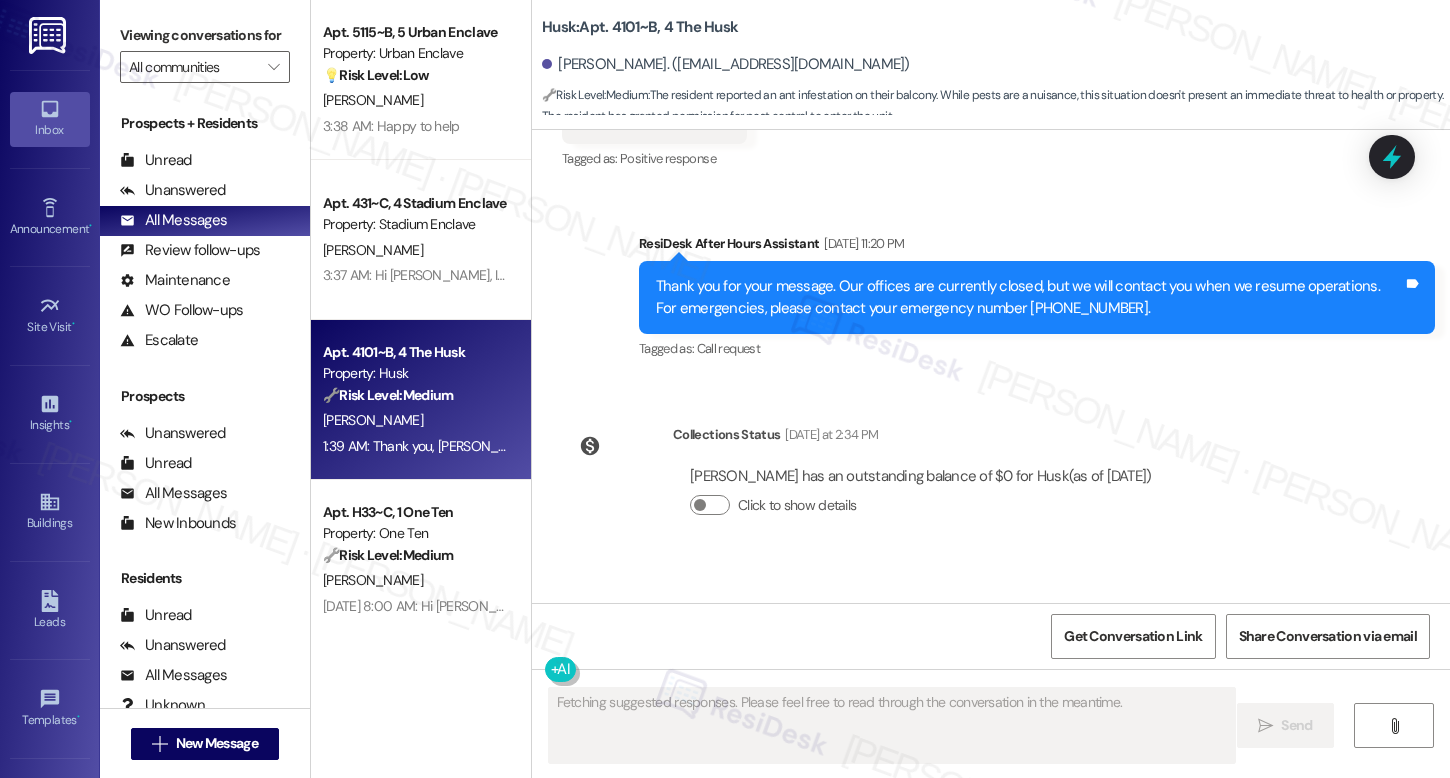 scroll, scrollTop: 4063, scrollLeft: 0, axis: vertical 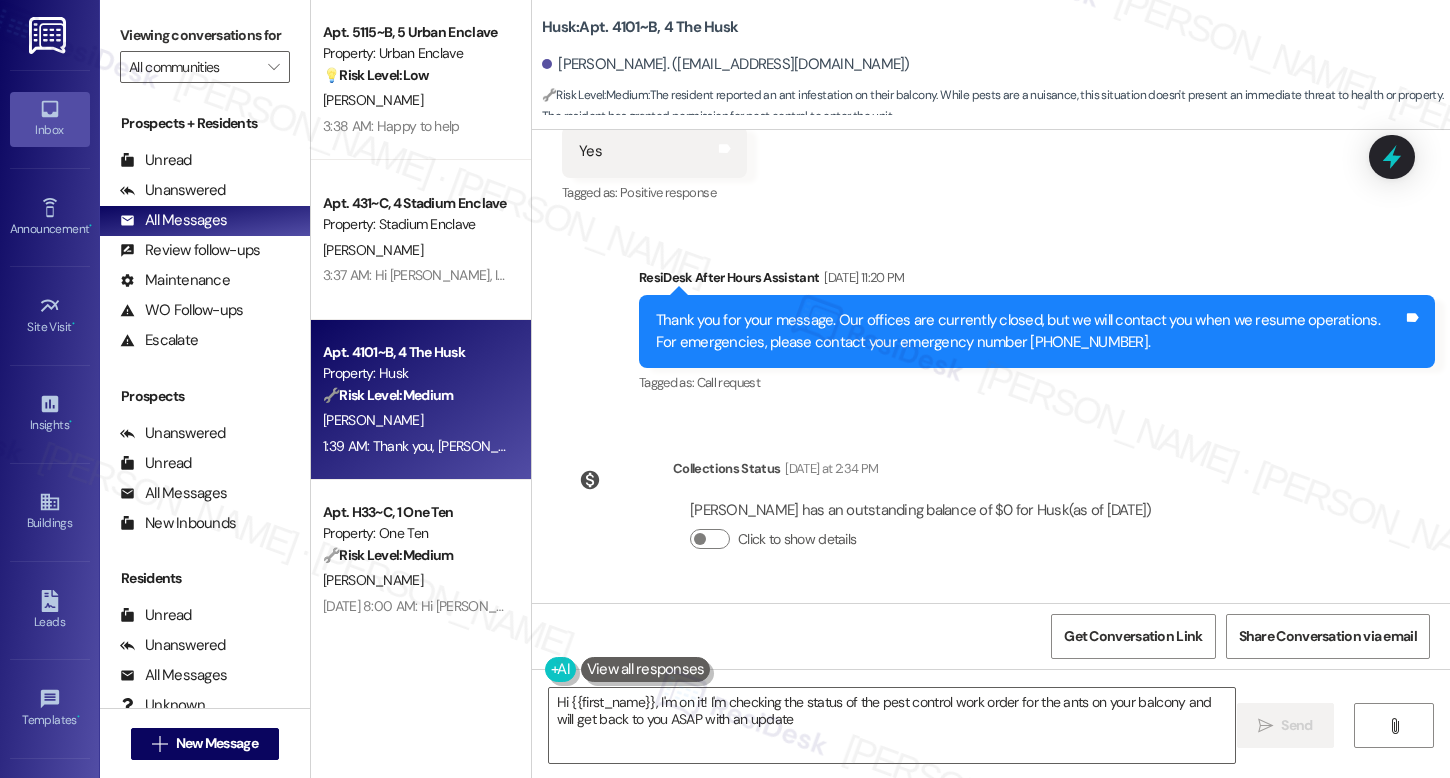 type on "Hi {{first_name}}, I'm on it! I'm checking the status of the pest control work order for the ants on your balcony and will get back to you ASAP with an update." 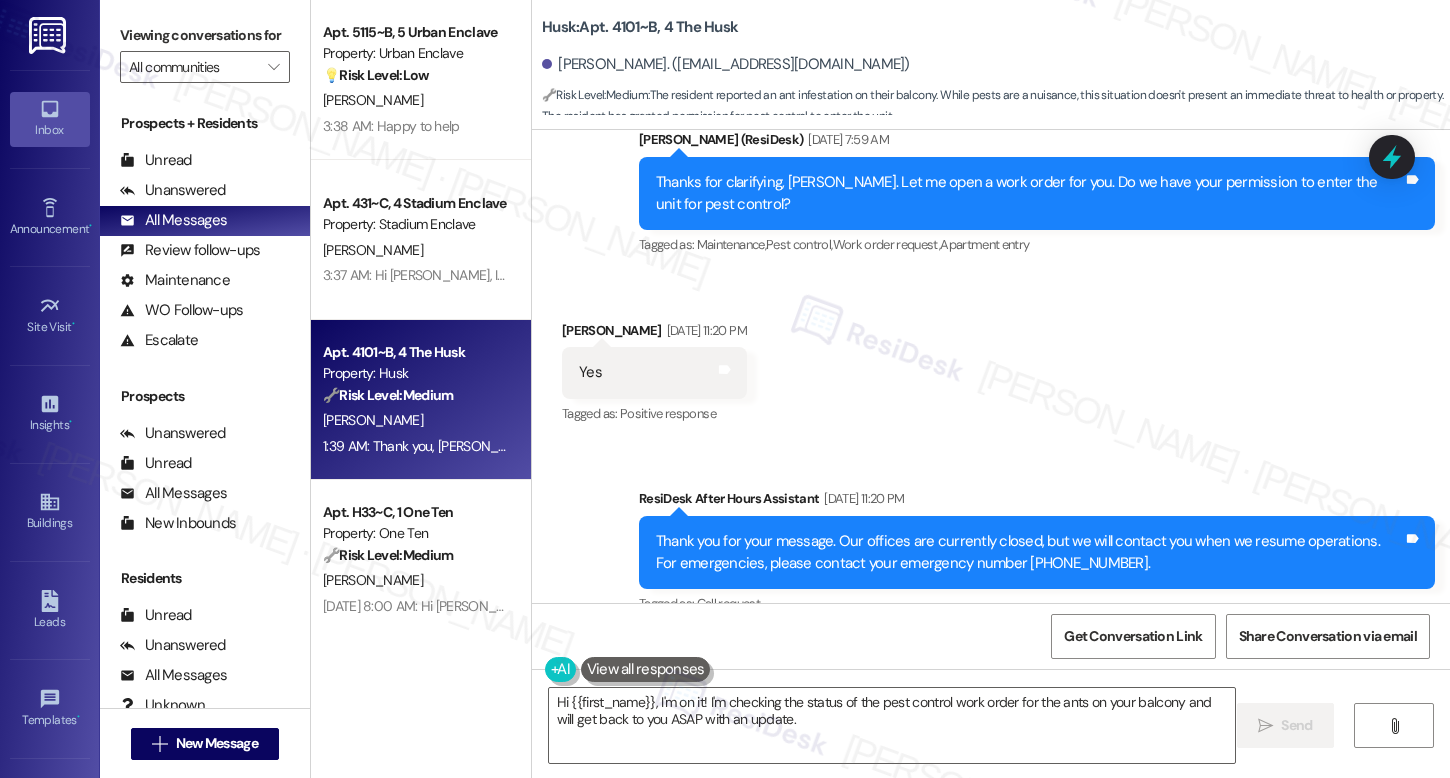 scroll, scrollTop: 4063, scrollLeft: 0, axis: vertical 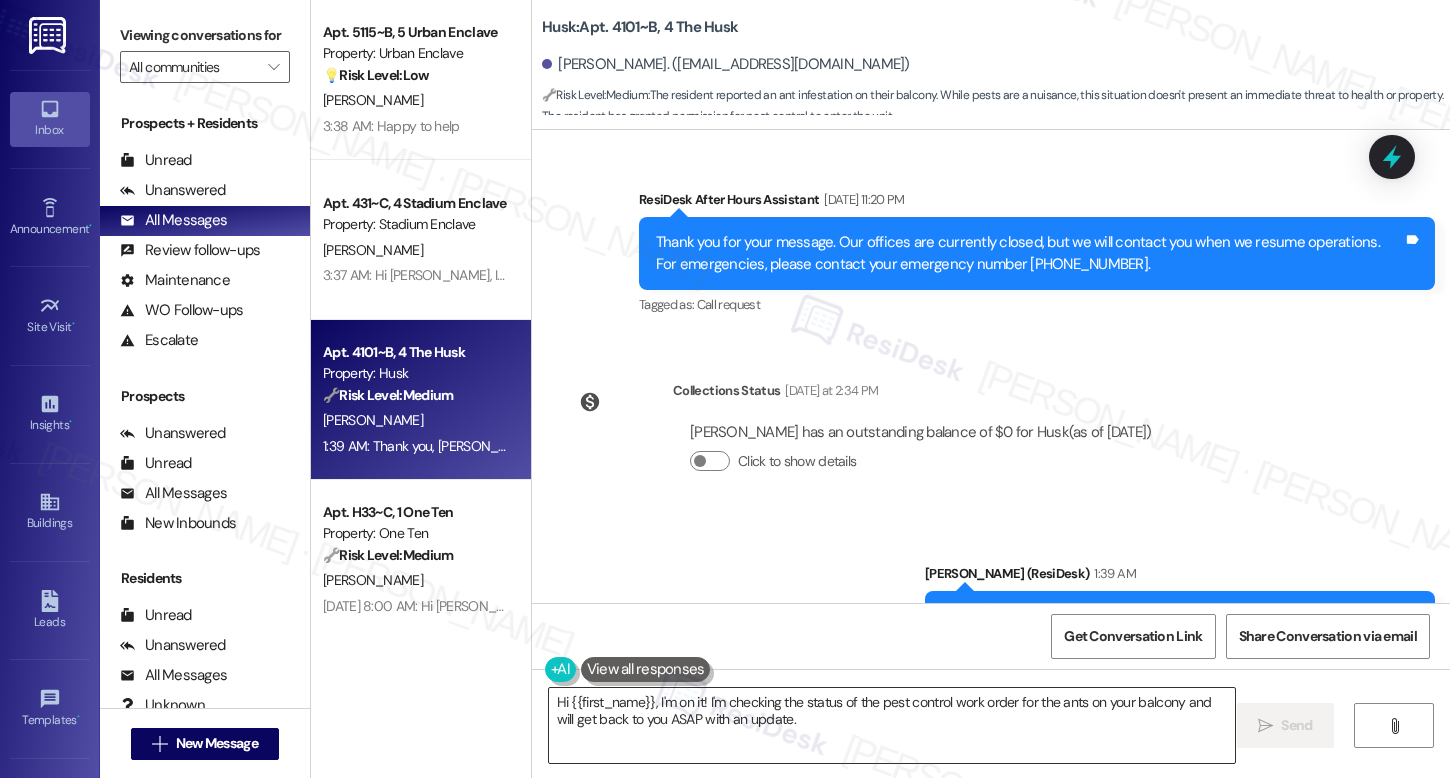 click on "Hi {{first_name}}, I'm on it! I'm checking the status of the pest control work order for the ants on your balcony and will get back to you ASAP with an update." at bounding box center [892, 725] 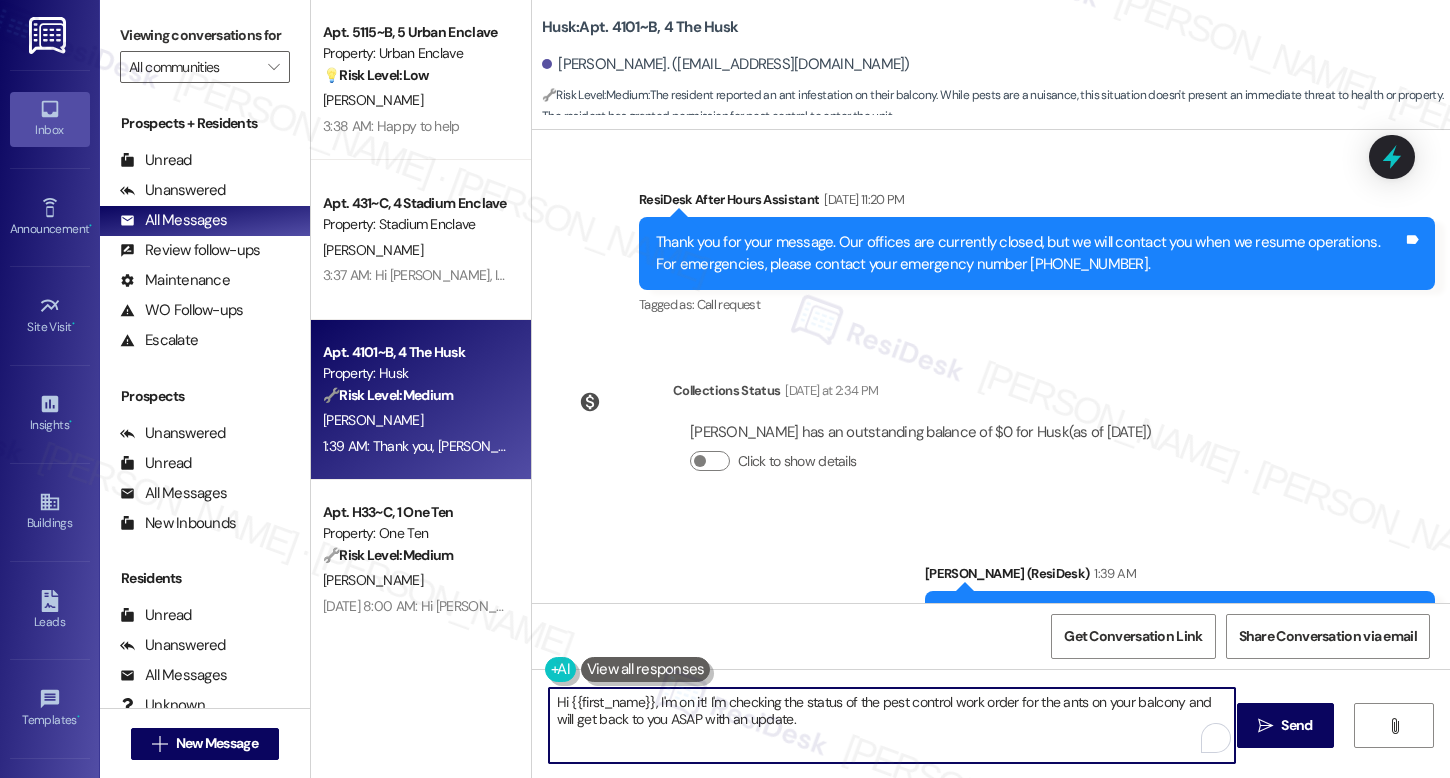 click on "Hi {{first_name}}, I'm on it! I'm checking the status of the pest control work order for the ants on your balcony and will get back to you ASAP with an update." at bounding box center (892, 725) 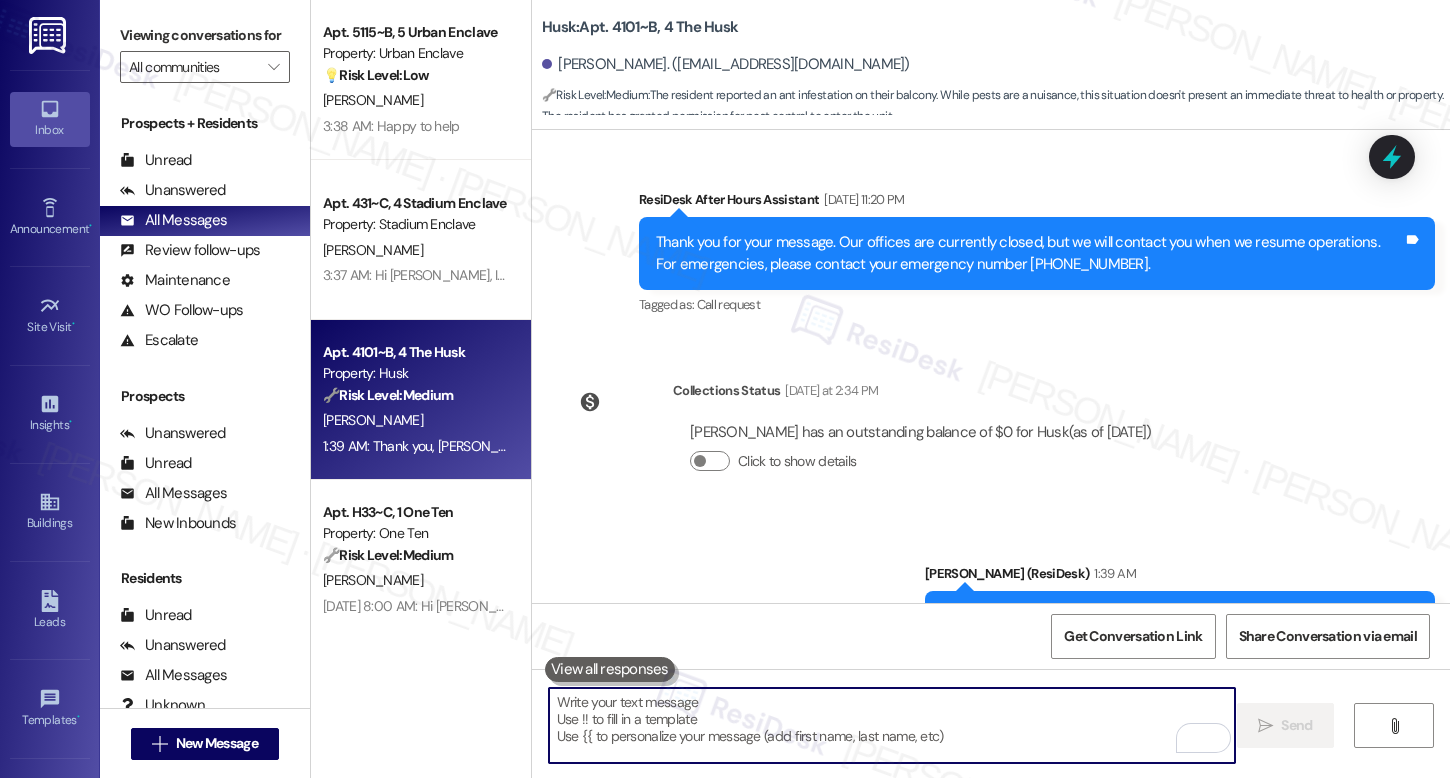 type 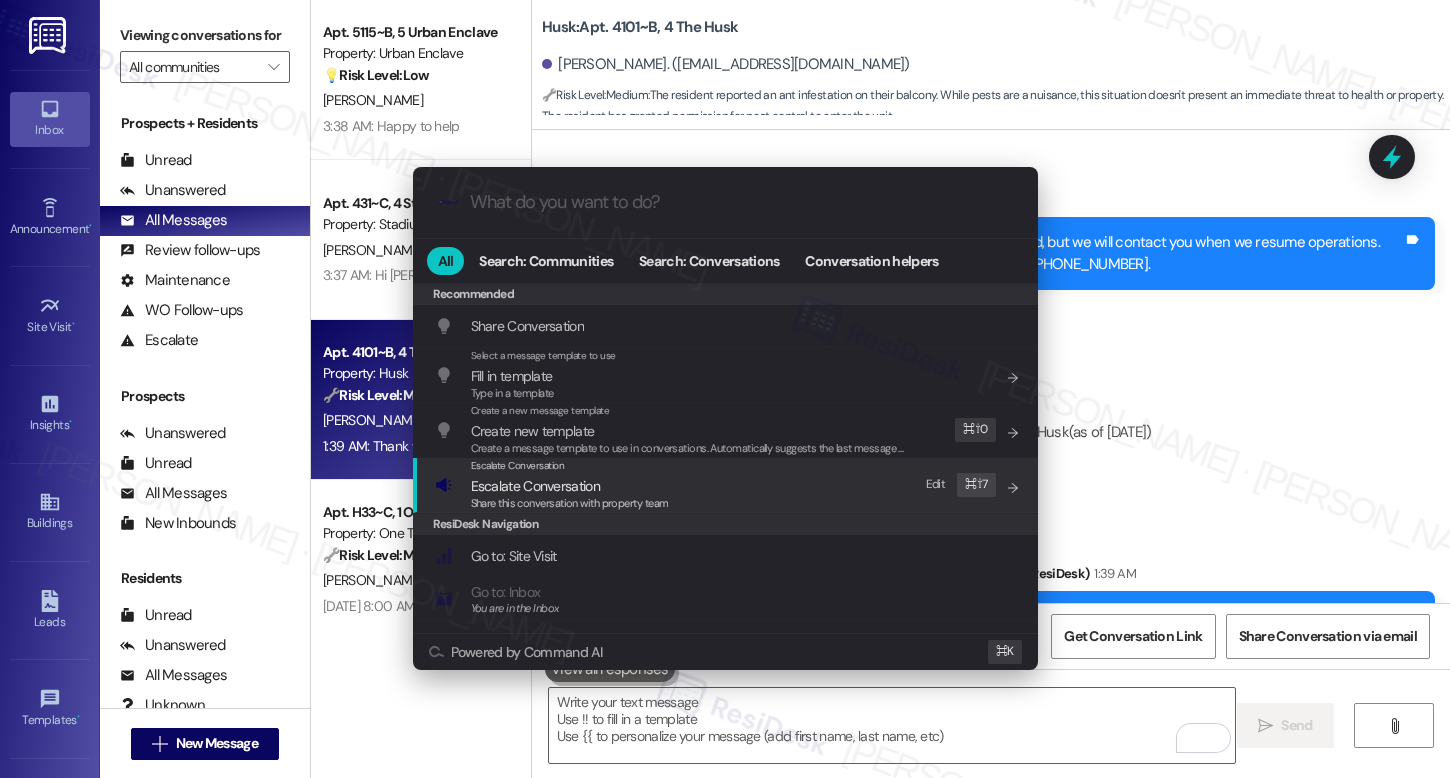 click on "Share this conversation with property team" at bounding box center [570, 503] 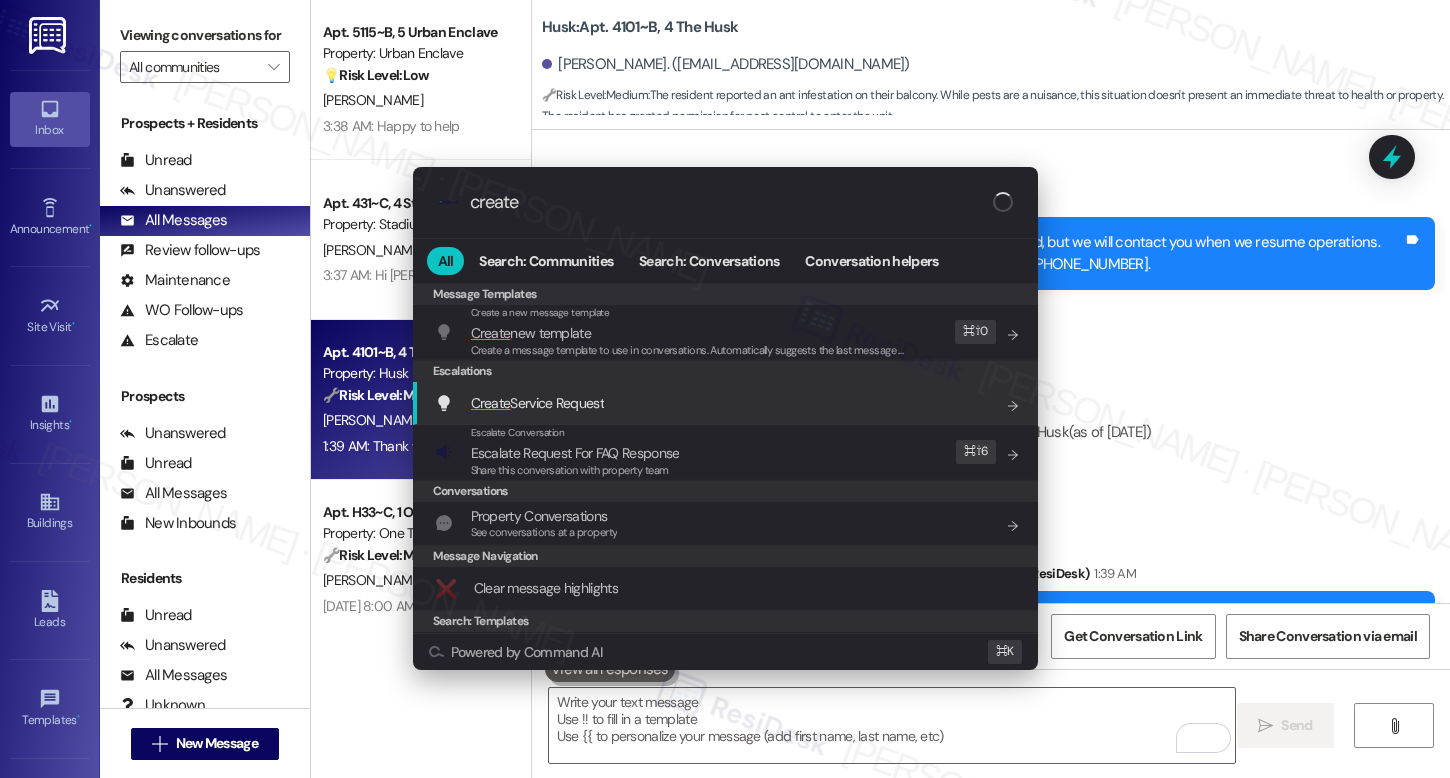 type on "create" 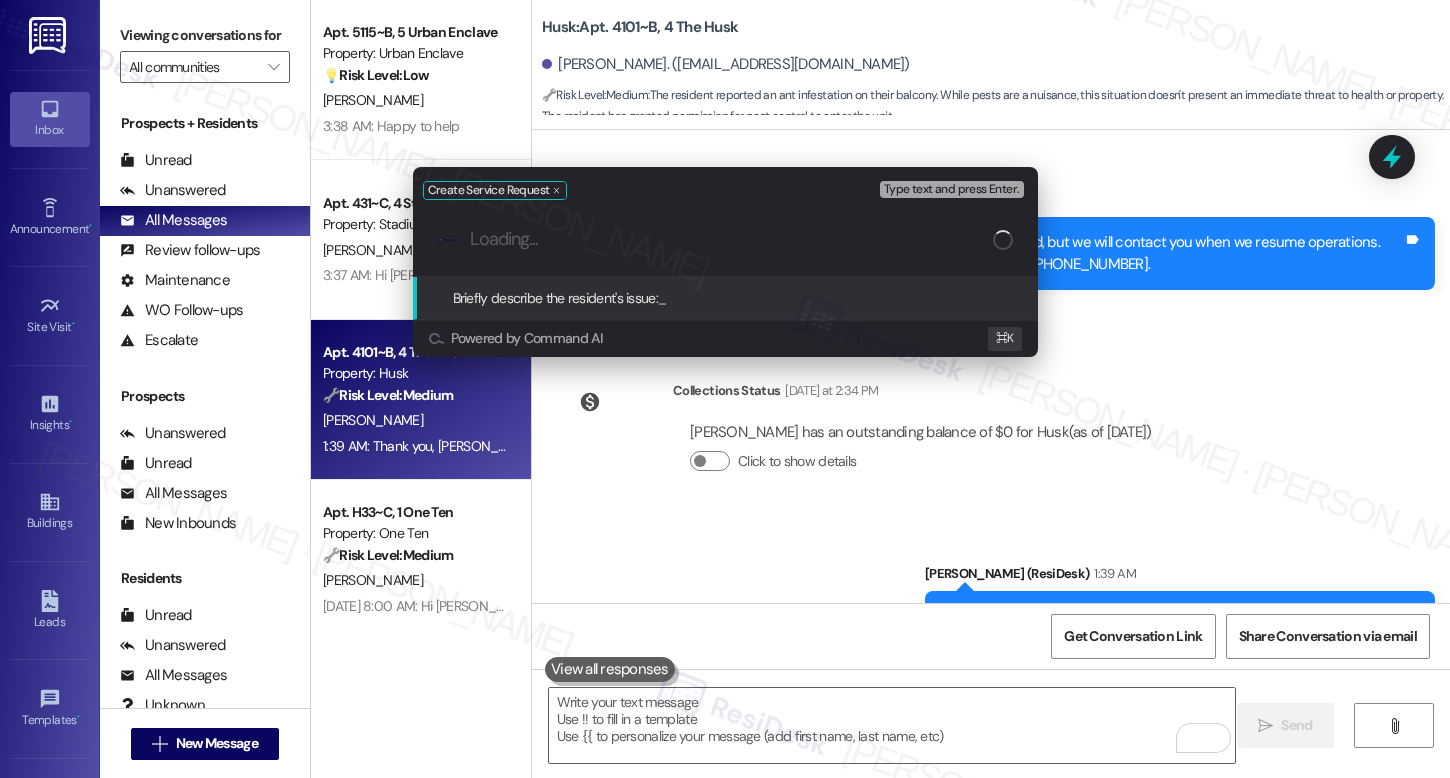 click at bounding box center (731, 239) 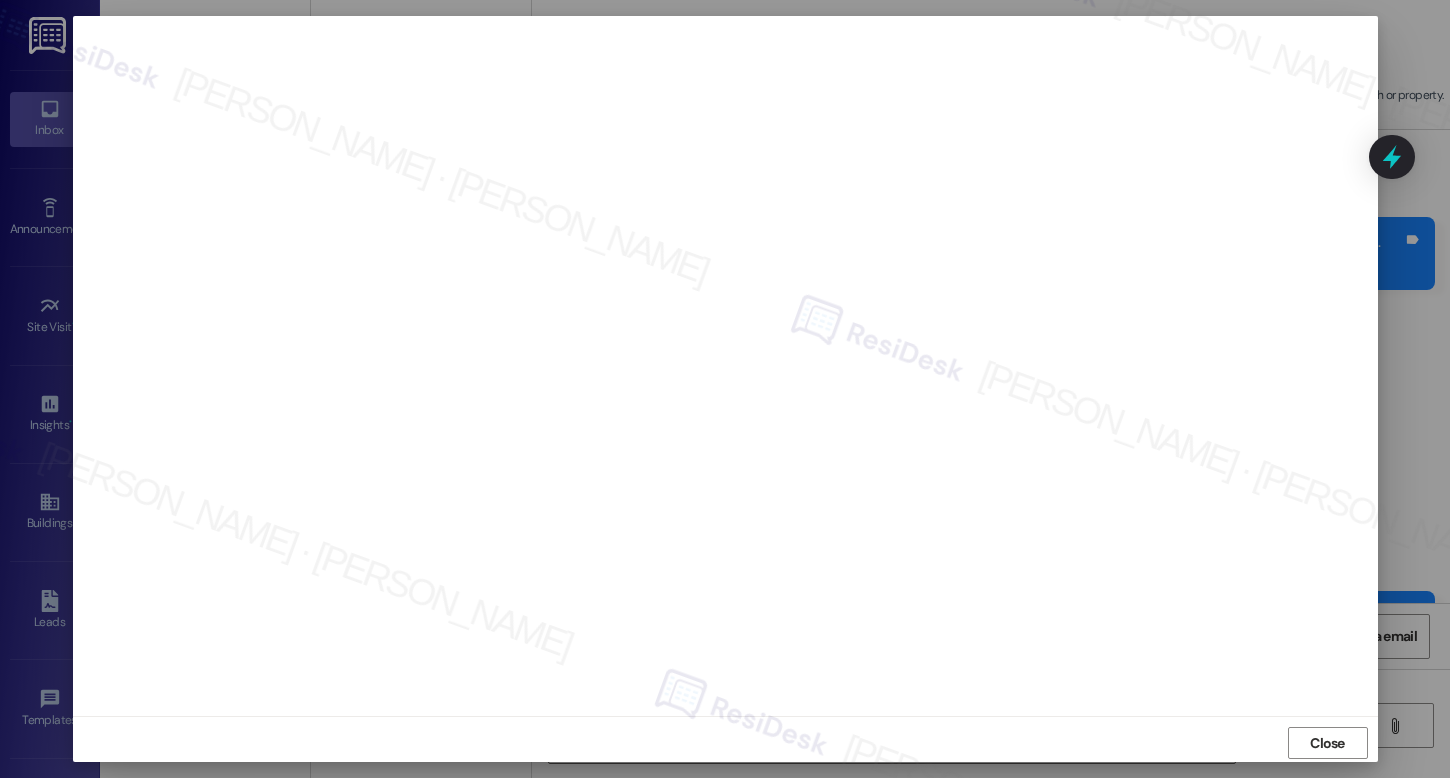 scroll, scrollTop: 7, scrollLeft: 0, axis: vertical 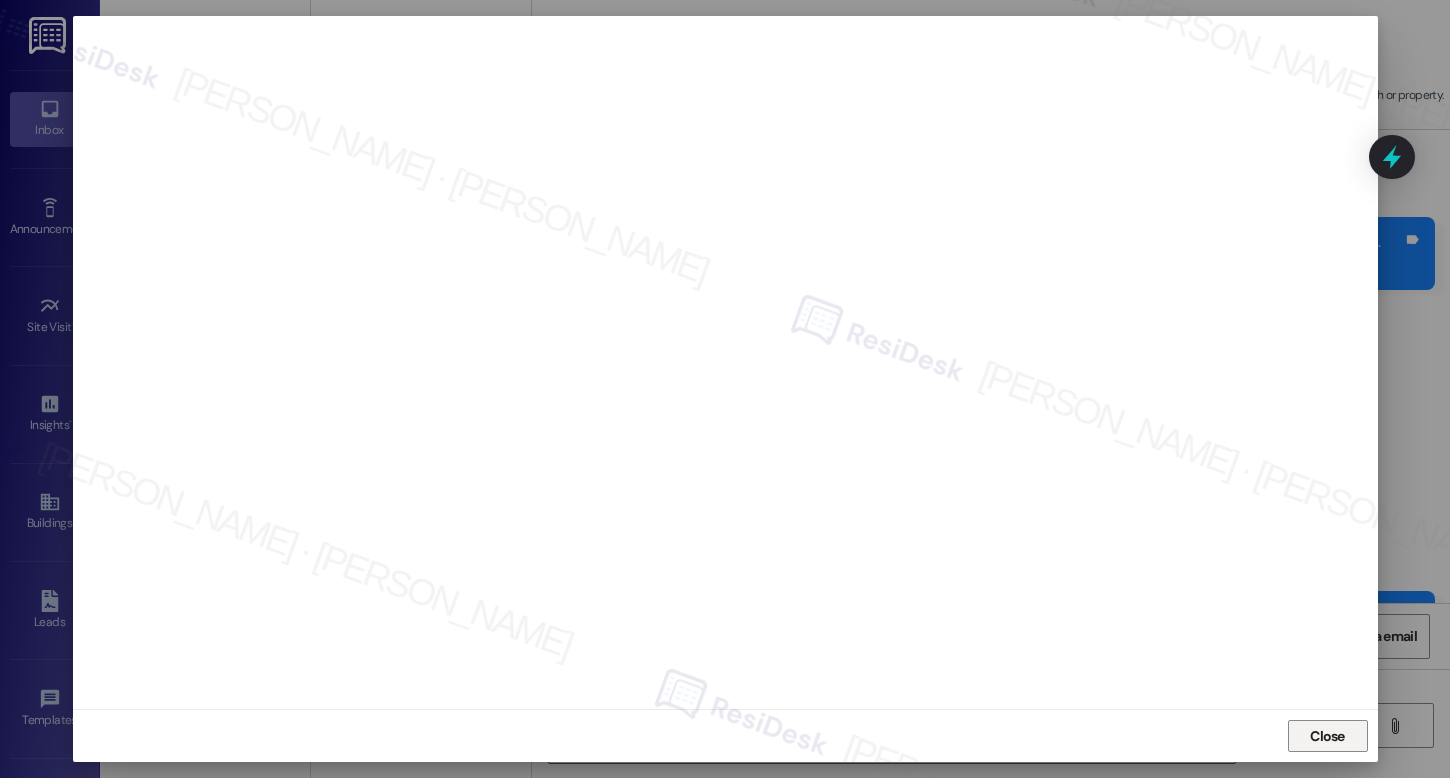 click on "Close" at bounding box center [1327, 736] 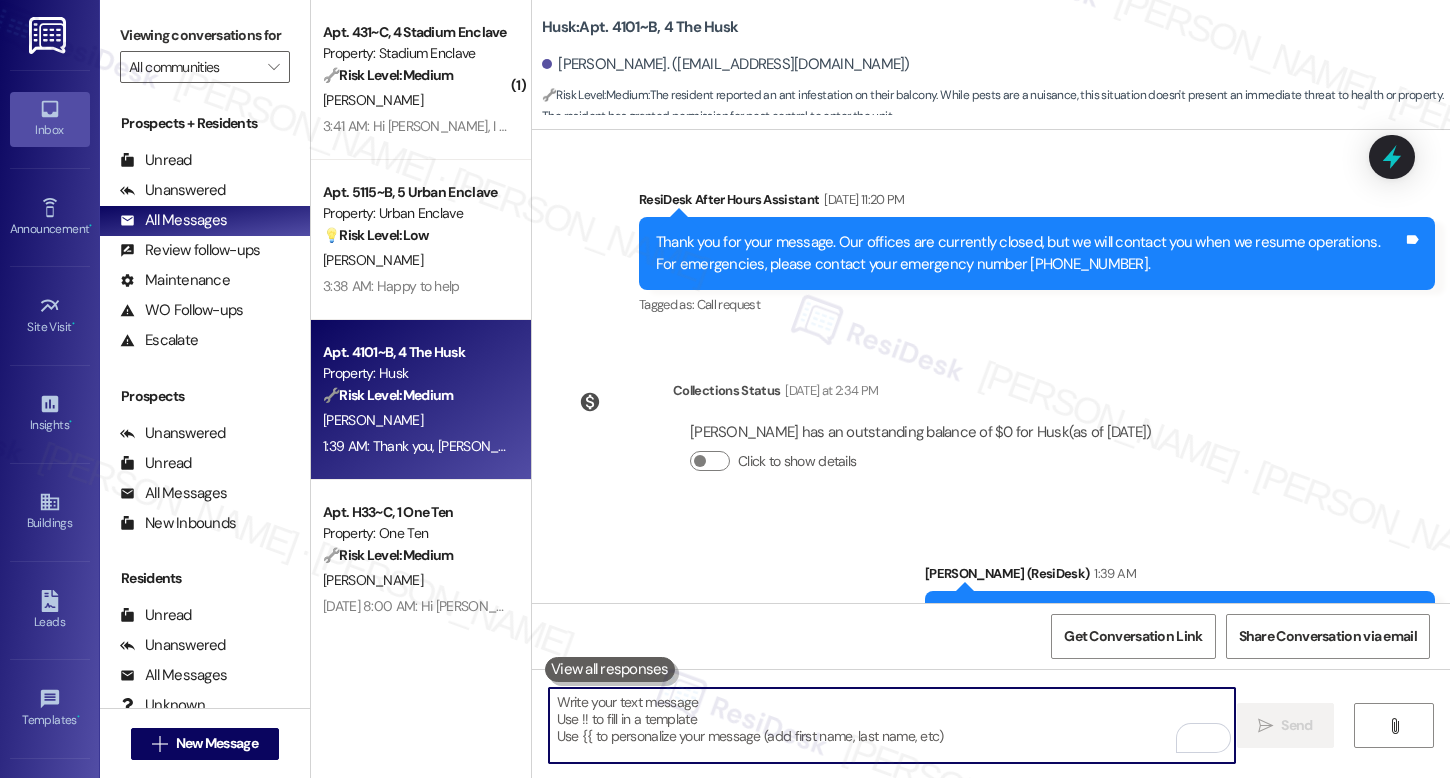 click at bounding box center [892, 725] 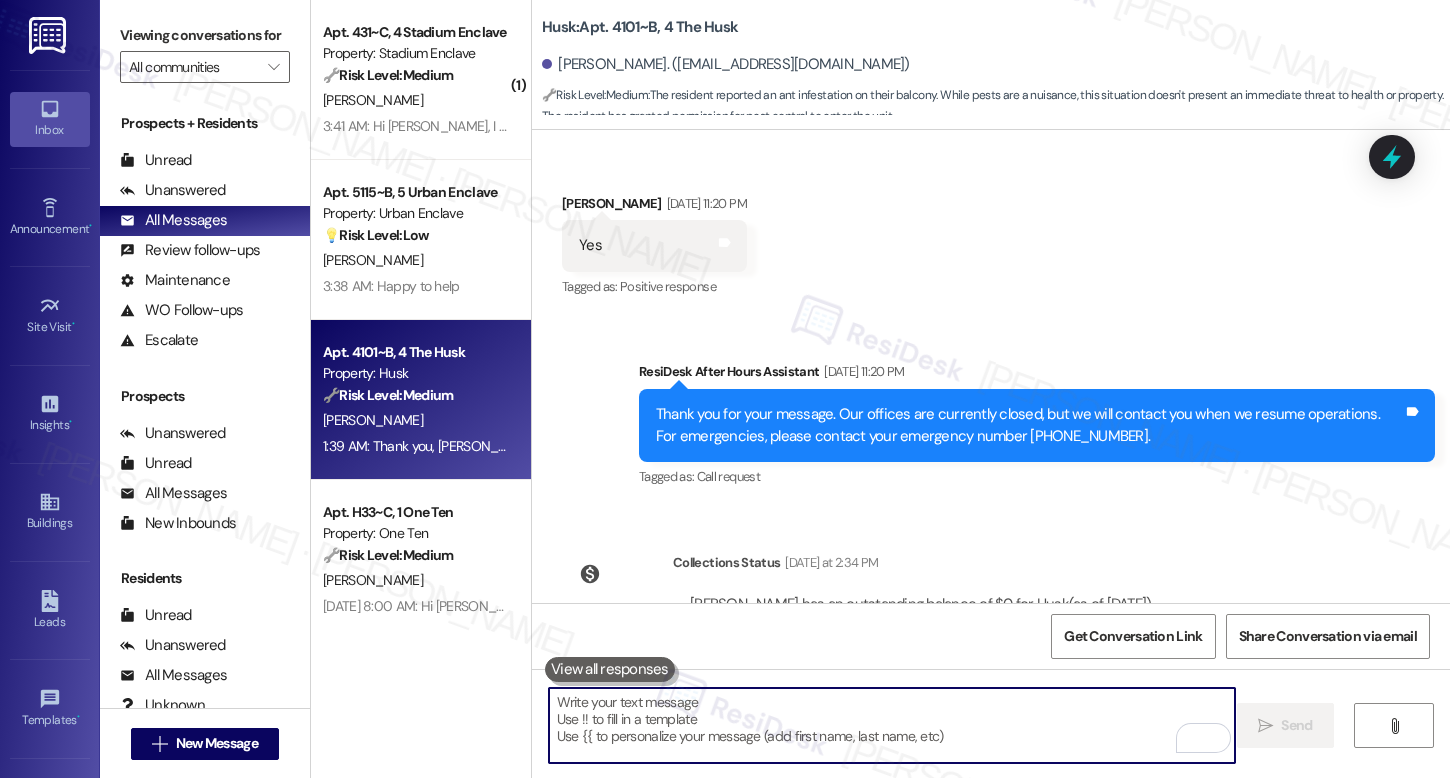 scroll, scrollTop: 4063, scrollLeft: 0, axis: vertical 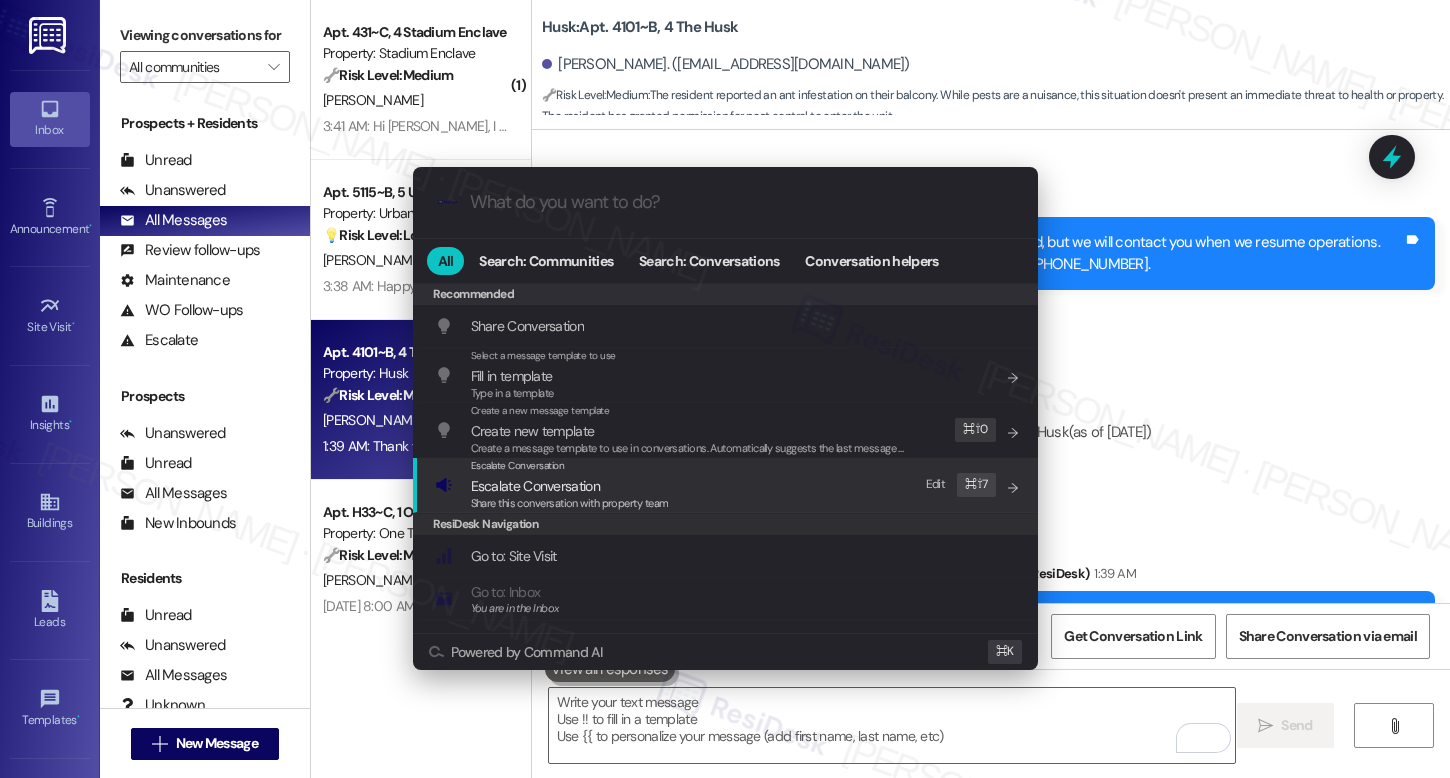 click on "Share this conversation with property team" at bounding box center (570, 504) 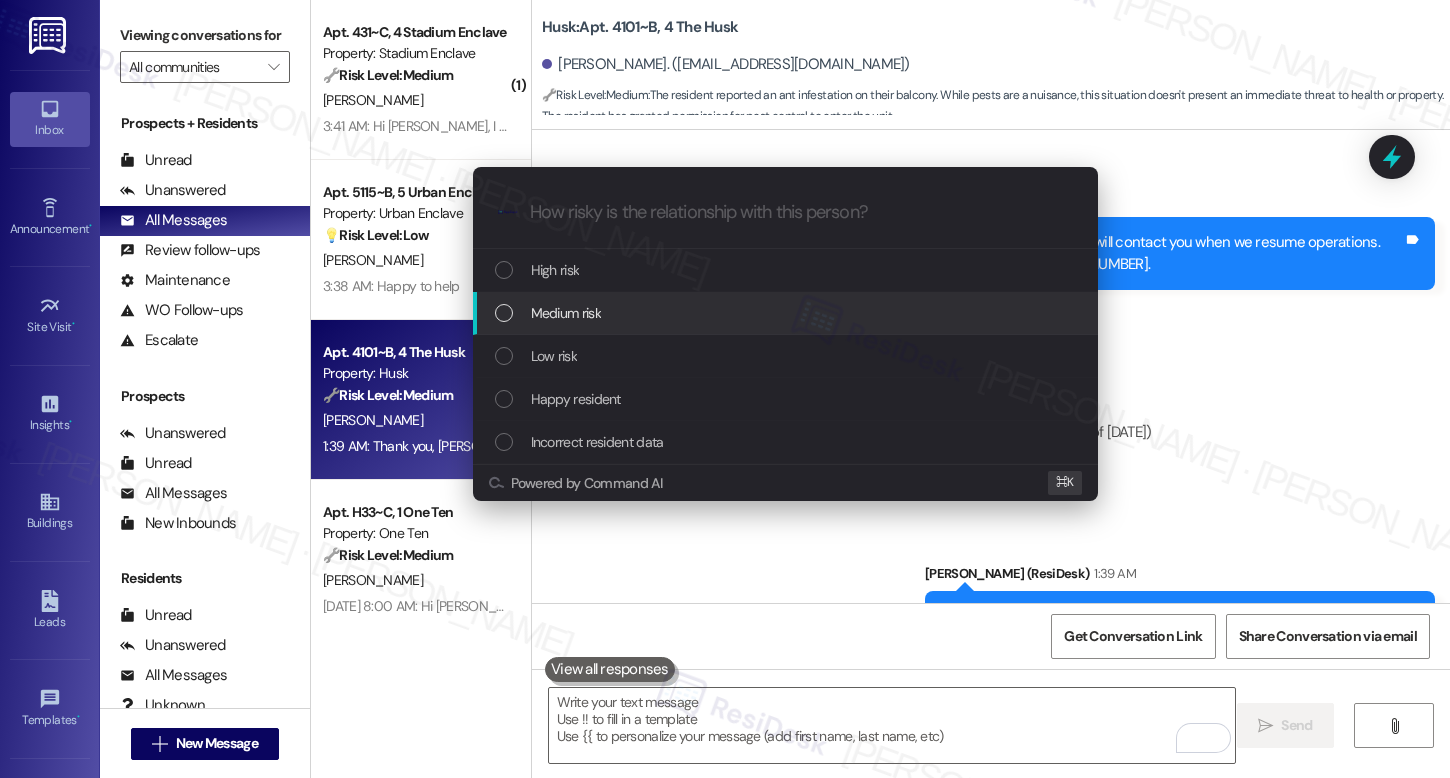 click on "Medium risk" at bounding box center (787, 313) 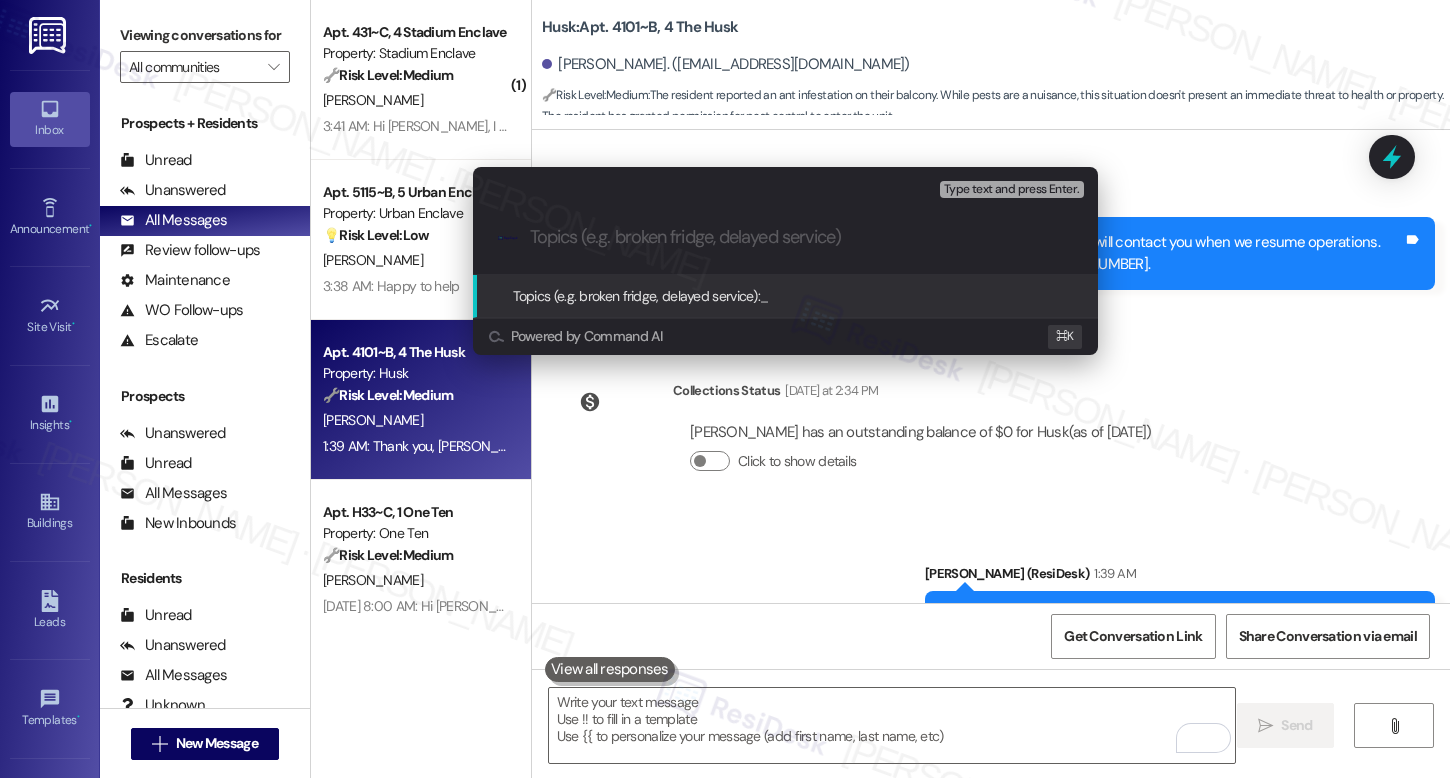 paste on "12833961" 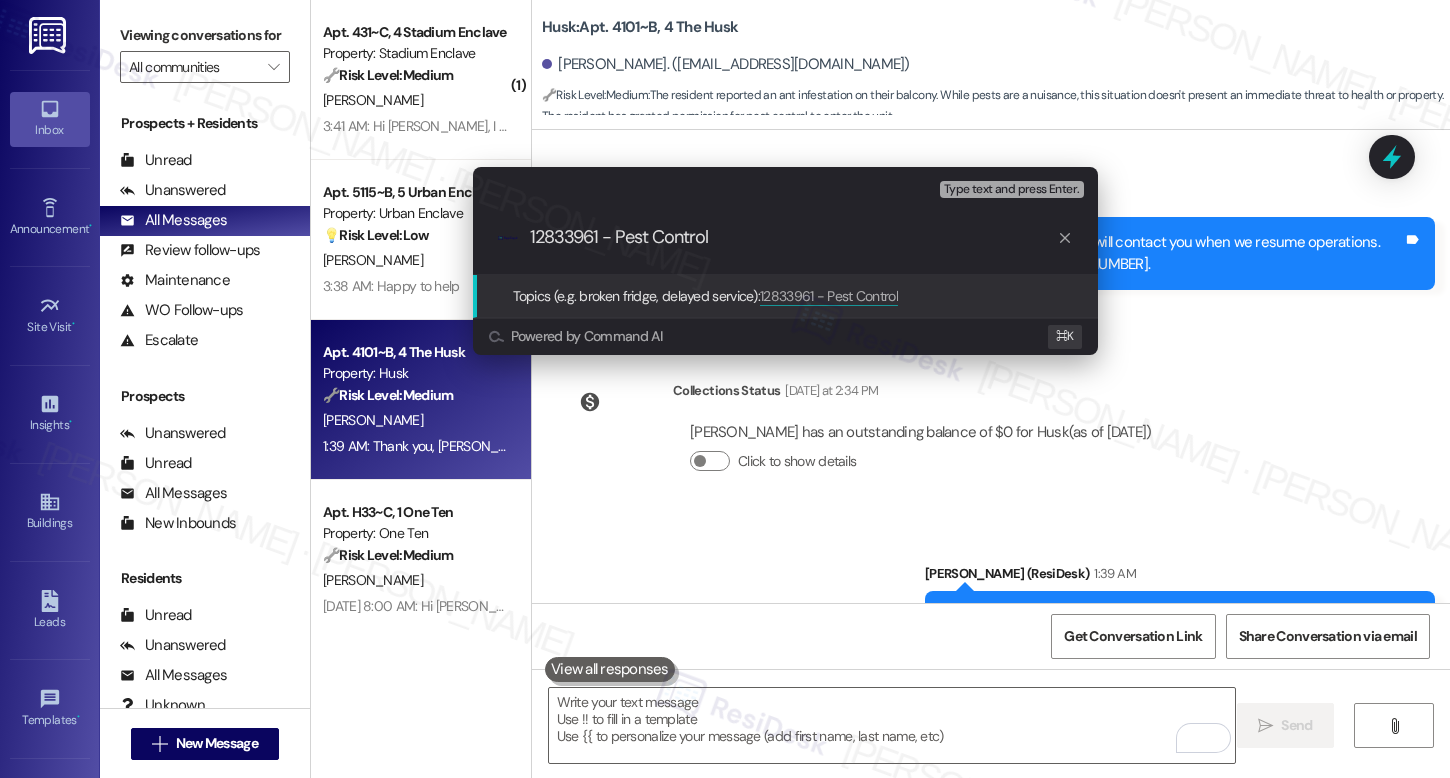 click on ".cls-1{fill:#0a055f;}.cls-2{fill:#0cc4c4;} resideskLogoBlueOrange 12833961 - Pest Control" at bounding box center [785, 237] 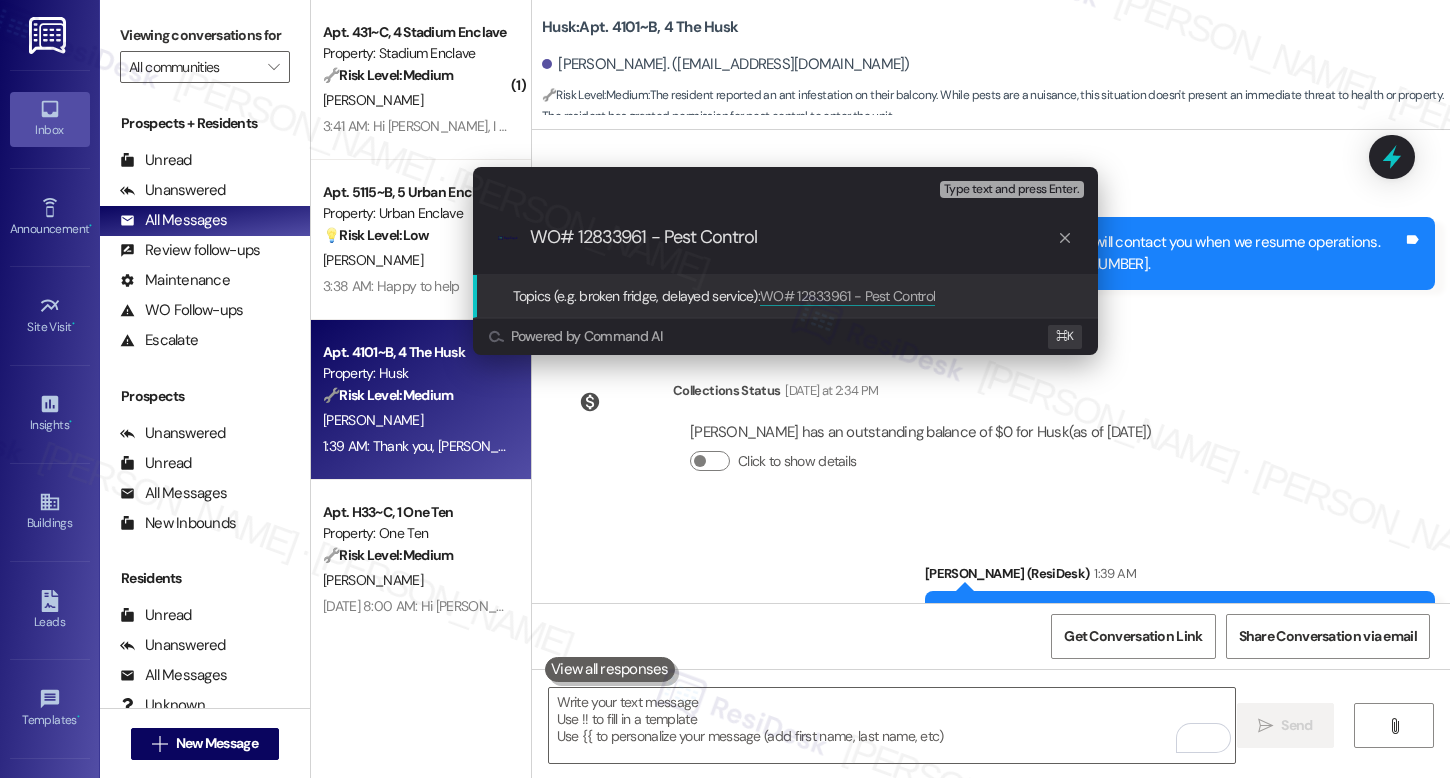 click on "WO# 12833961 - Pest Control" at bounding box center [793, 237] 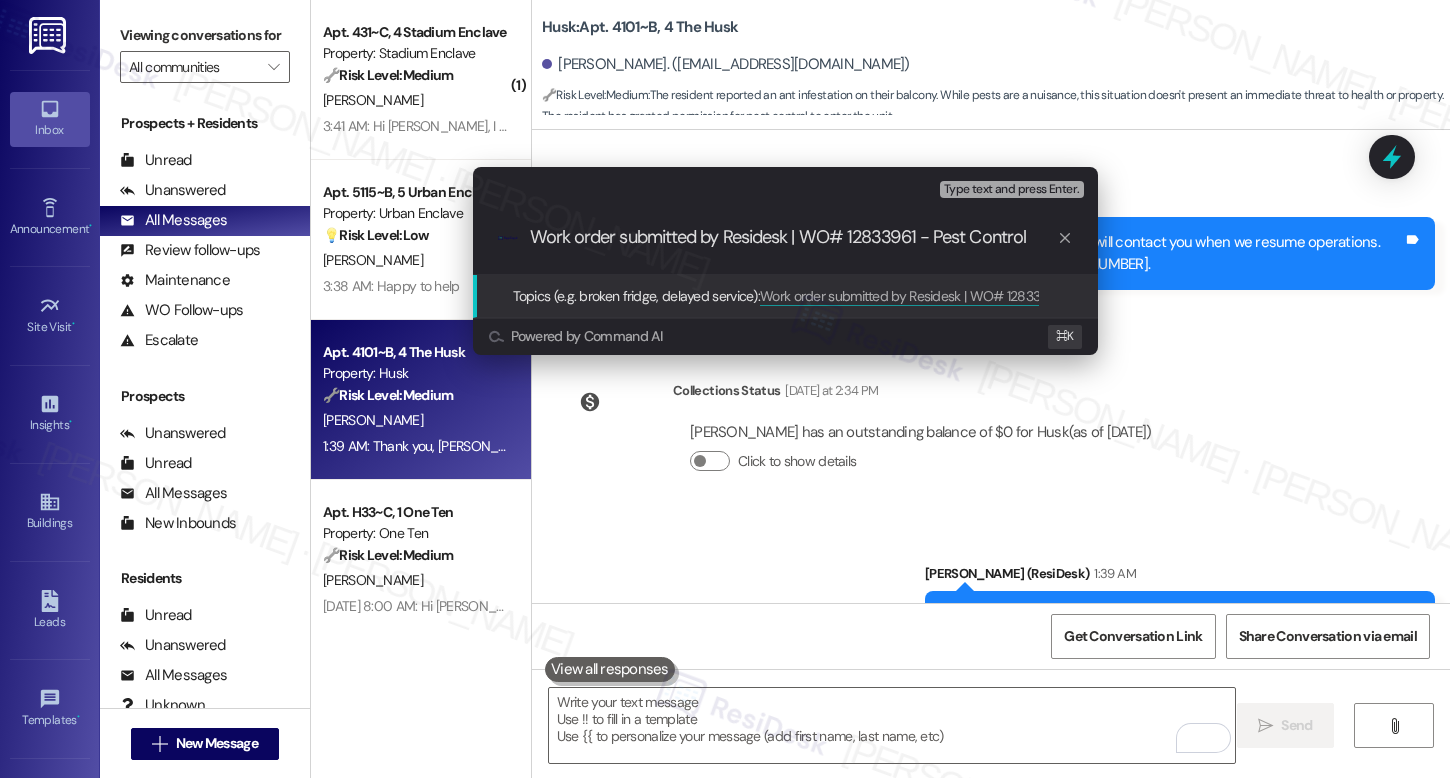 type on "Work order submitted by Residesk | WO# 12833961 - Pest Control" 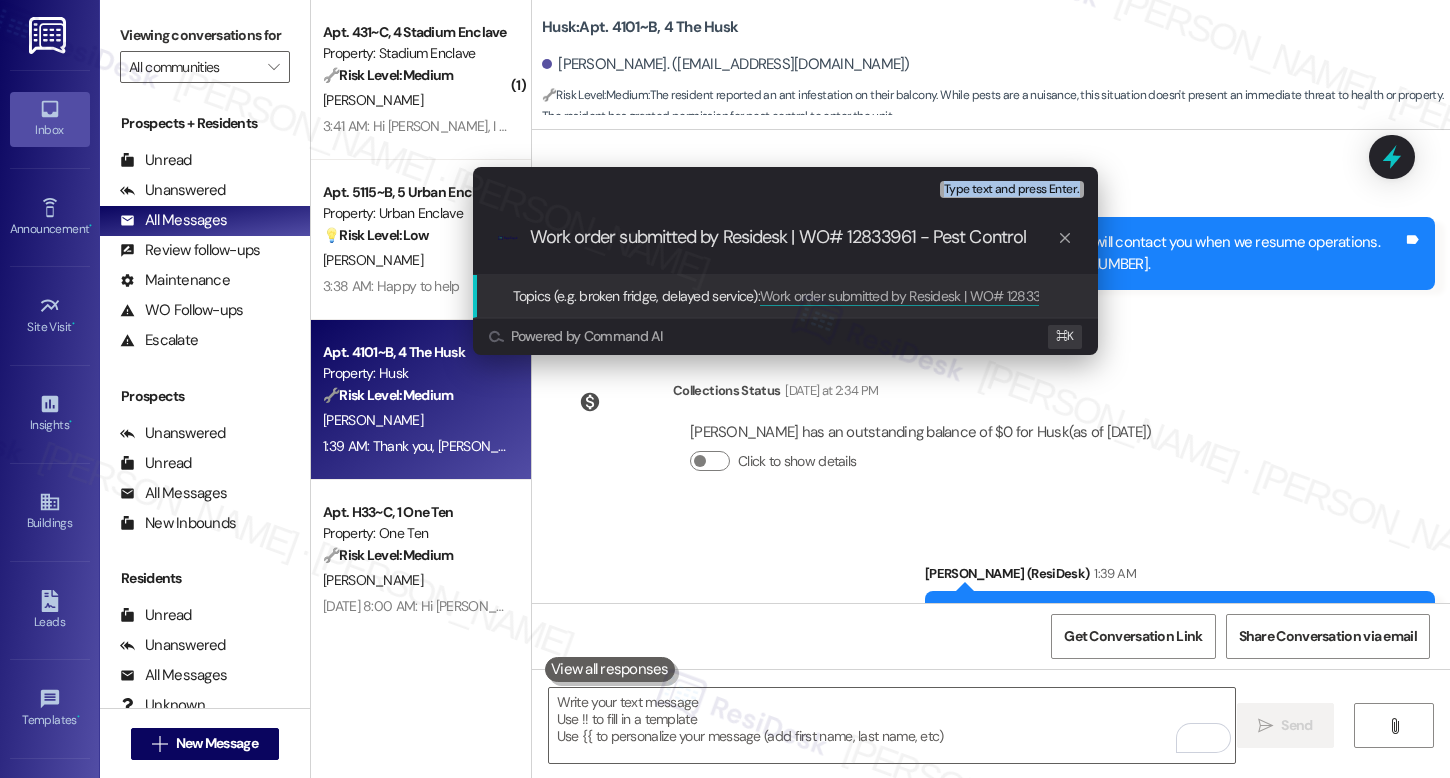 click on "Work order submitted by Residesk | WO# 12833961 - Pest Control" at bounding box center [793, 237] 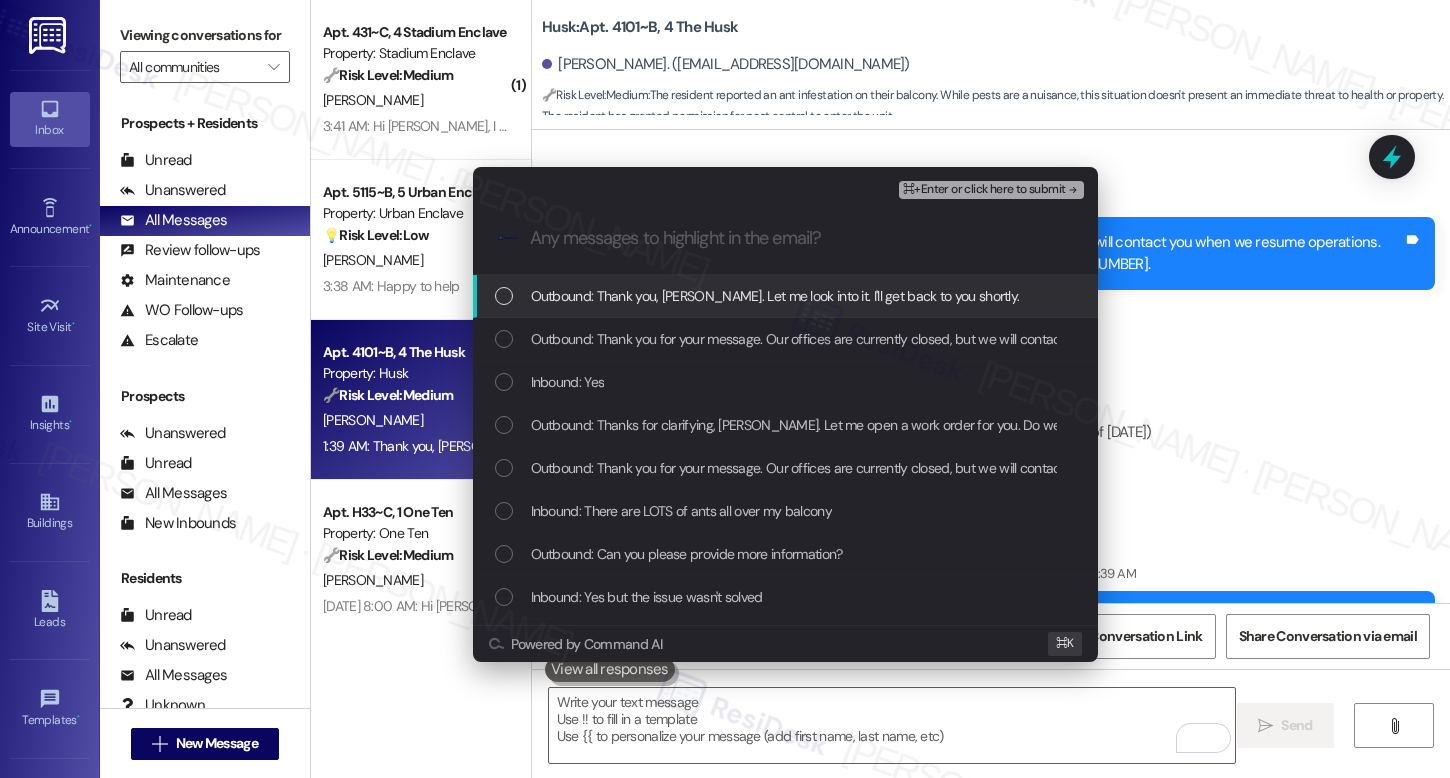 click on "Outbound: Thank you, Arianna. Let me look into it. I'll get back to you shortly." at bounding box center [785, 296] 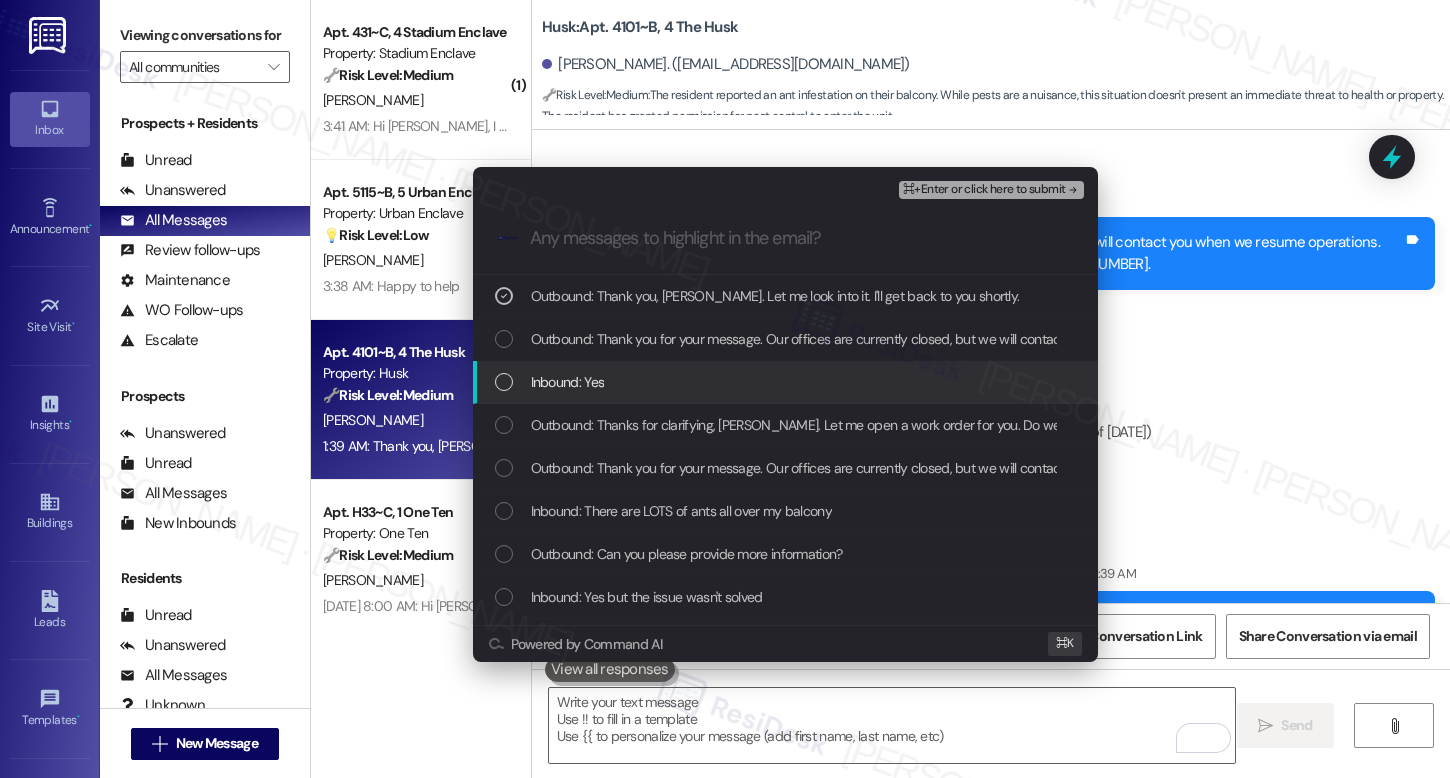 click on "Inbound: Yes" at bounding box center [785, 382] 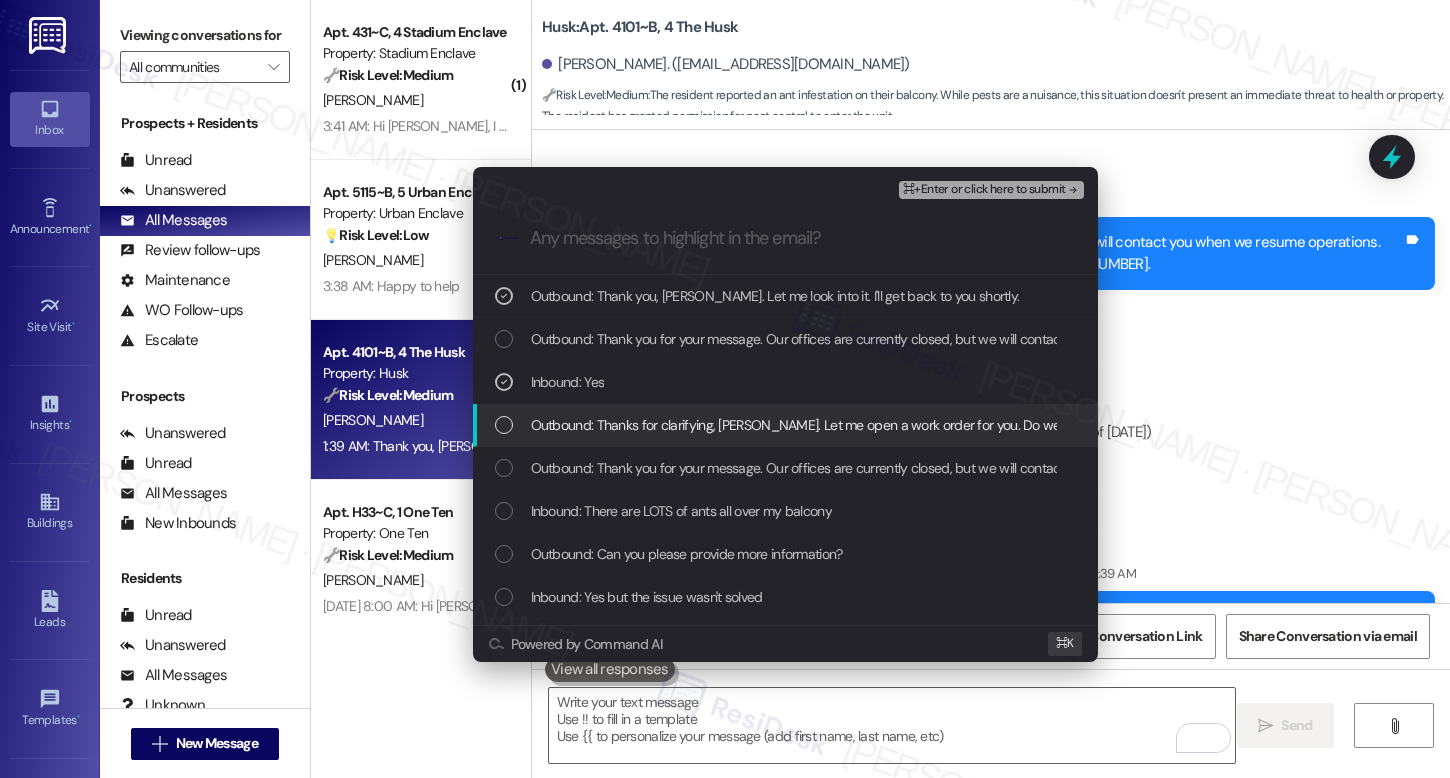 click on "Outbound: Thanks for clarifying, Arianna. Let me open a work order for you. Do we have your permission to enter the unit for pest control?" at bounding box center [956, 425] 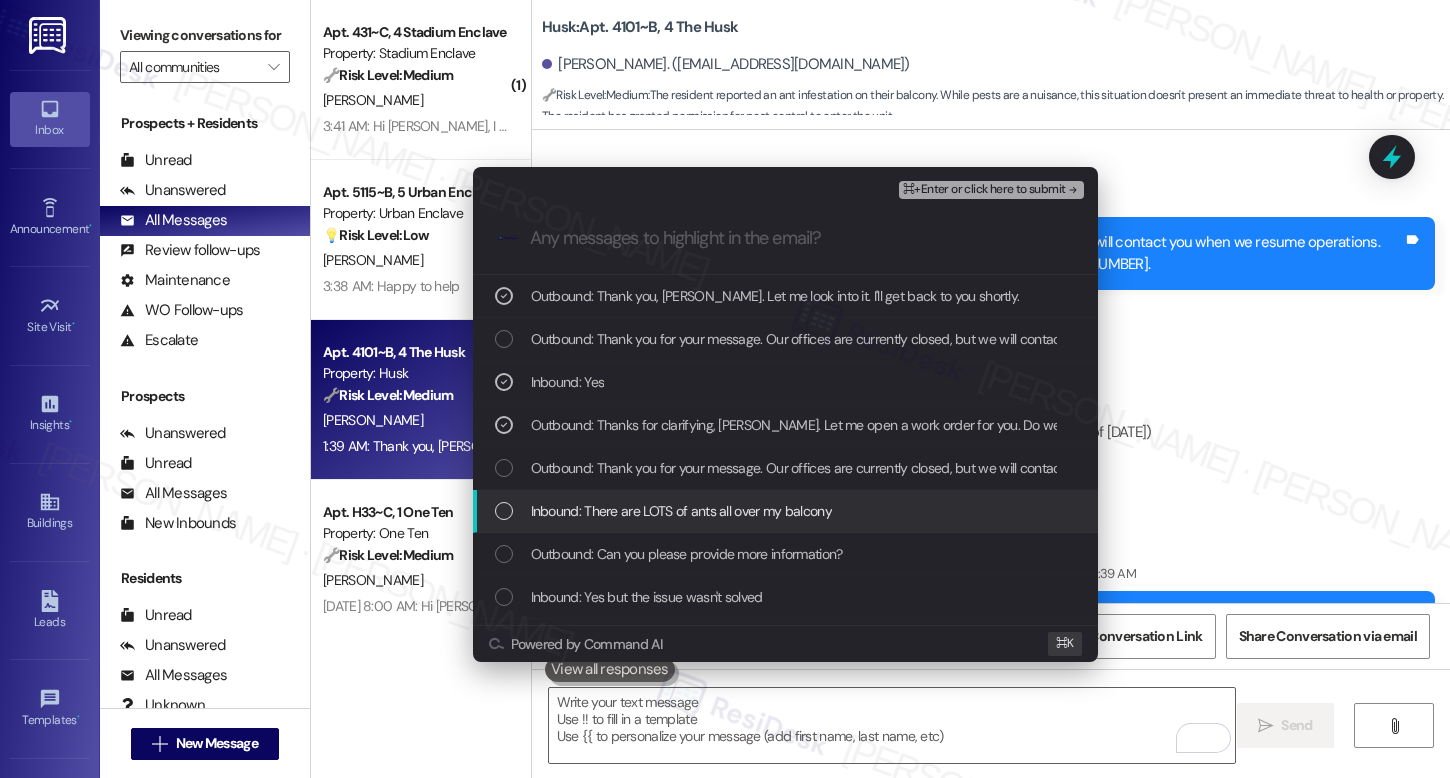 click on "Inbound: There are LOTS of ants all over my balcony" at bounding box center [681, 511] 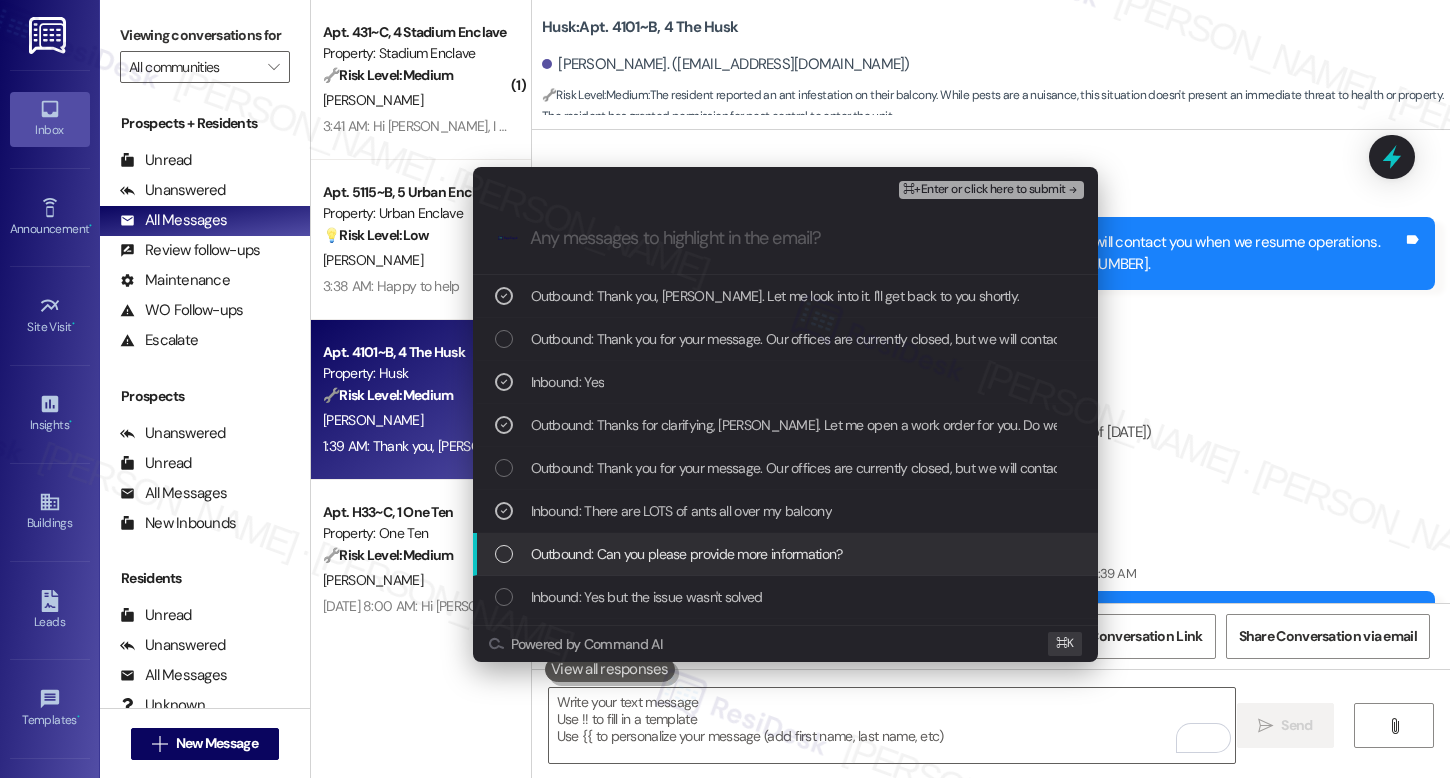click on "Outbound: Can you please provide more information?" at bounding box center (785, 554) 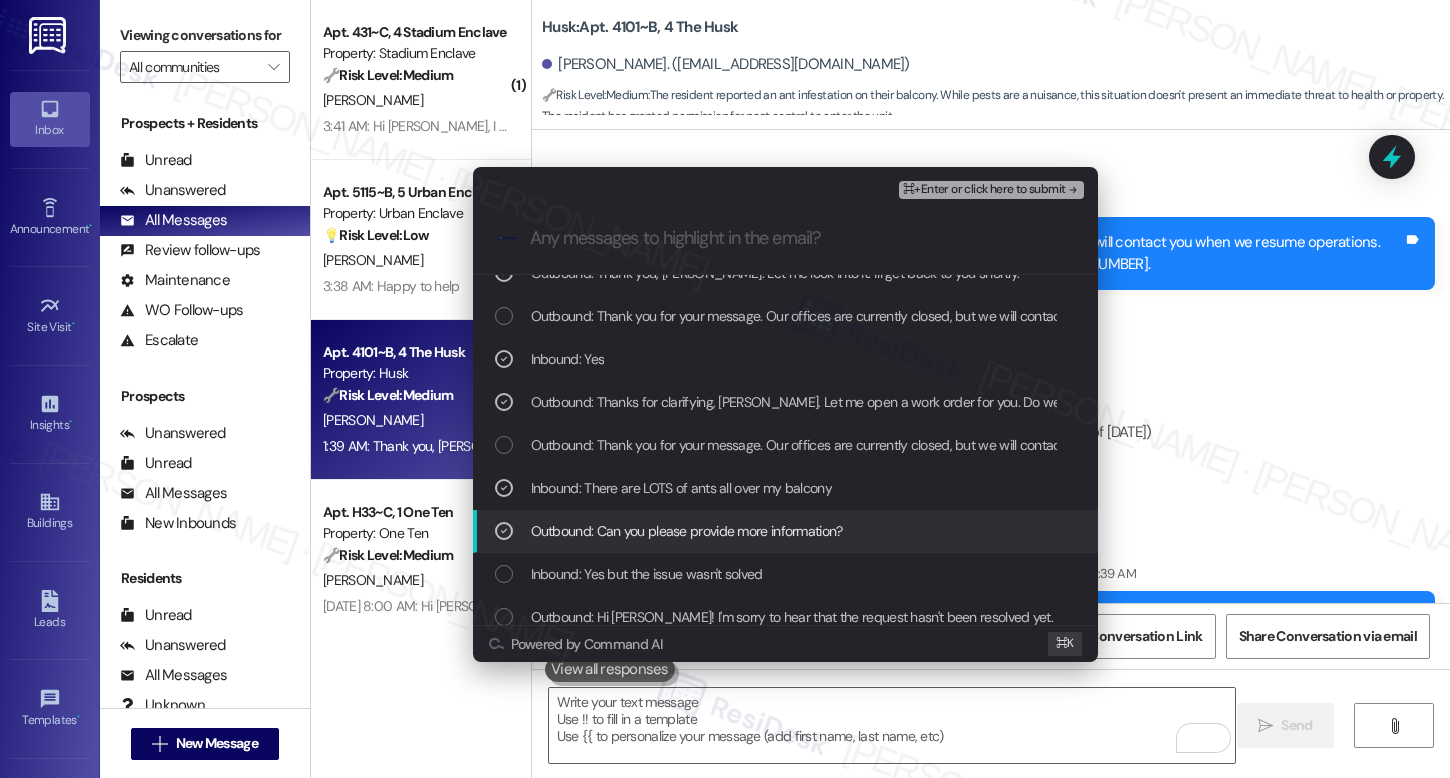scroll, scrollTop: 29, scrollLeft: 0, axis: vertical 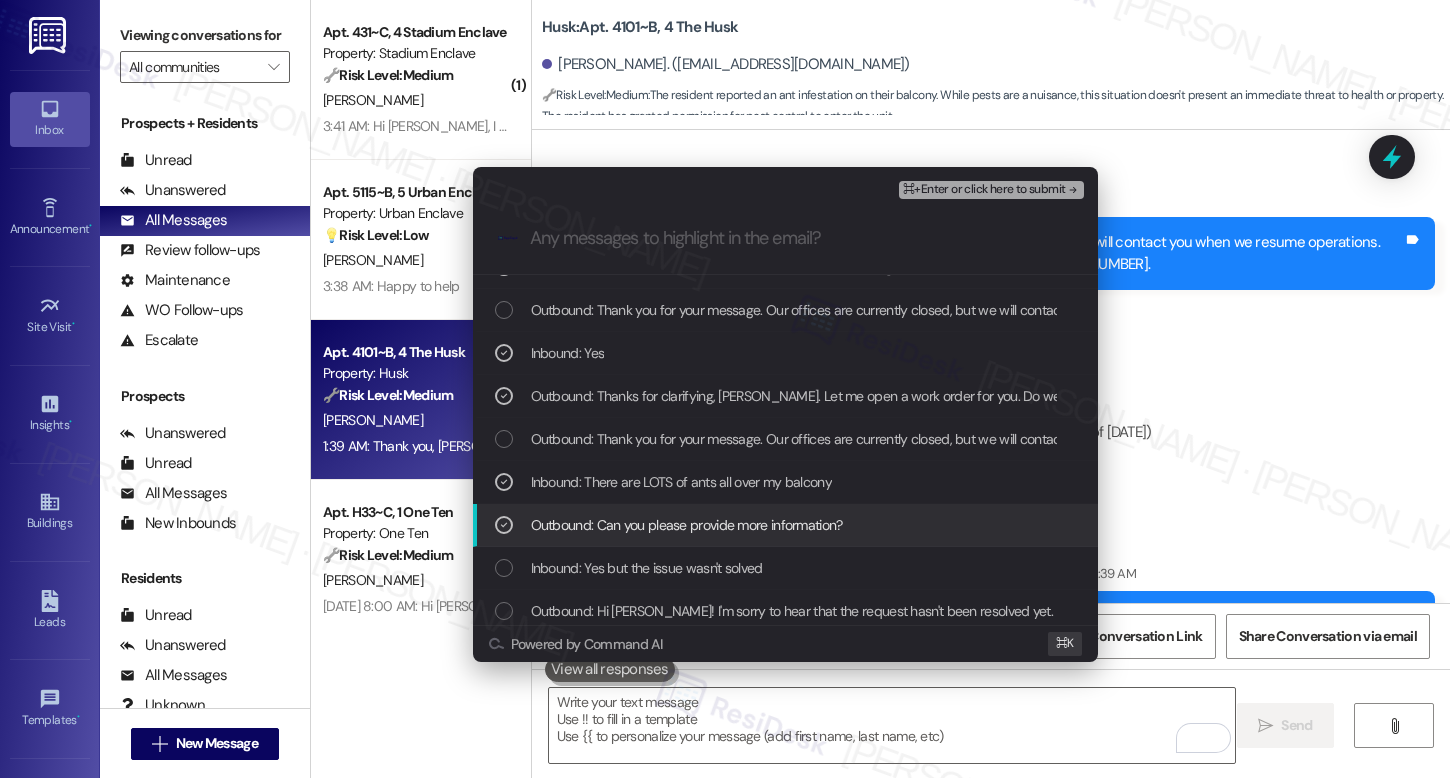 click on "Inbound: Yes but the issue wasn't solved" at bounding box center [647, 568] 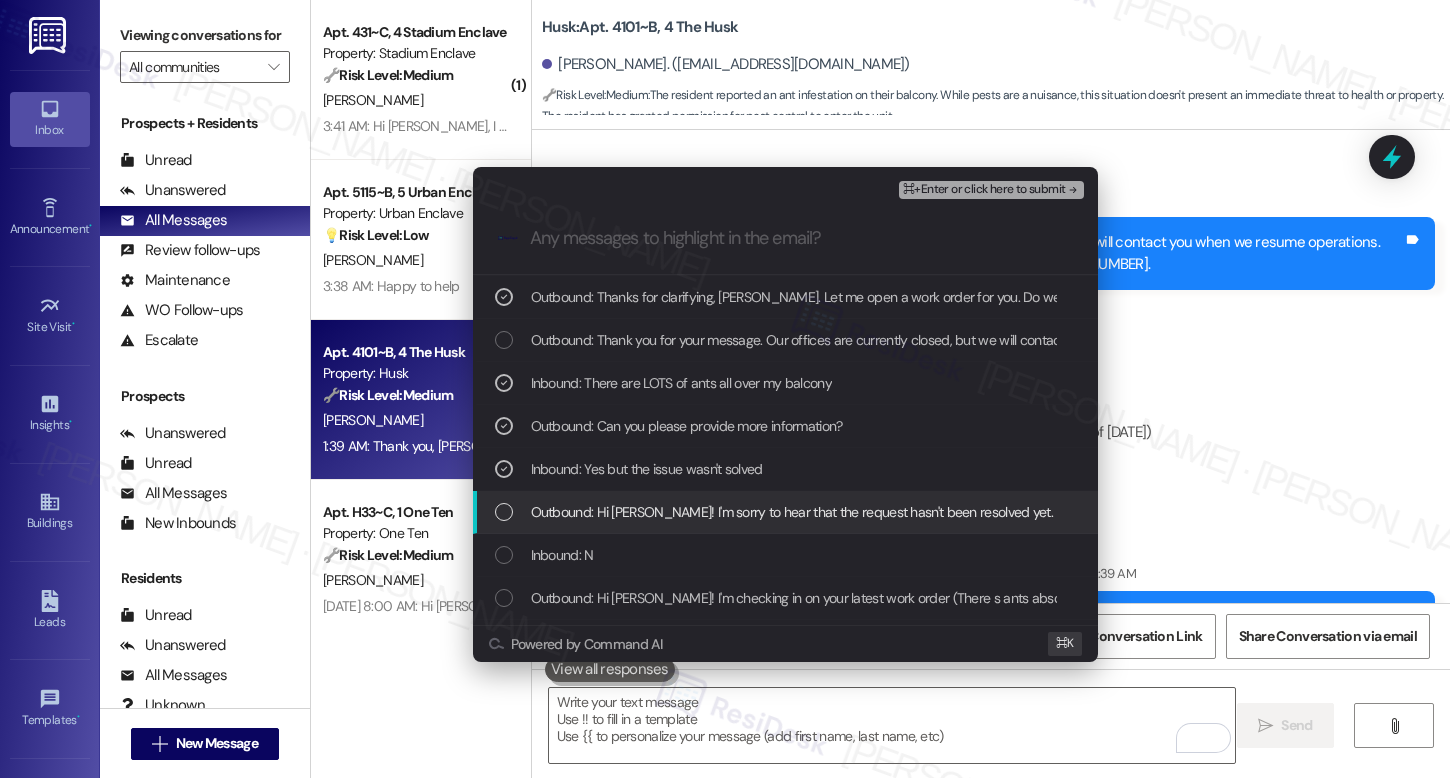 scroll, scrollTop: 130, scrollLeft: 0, axis: vertical 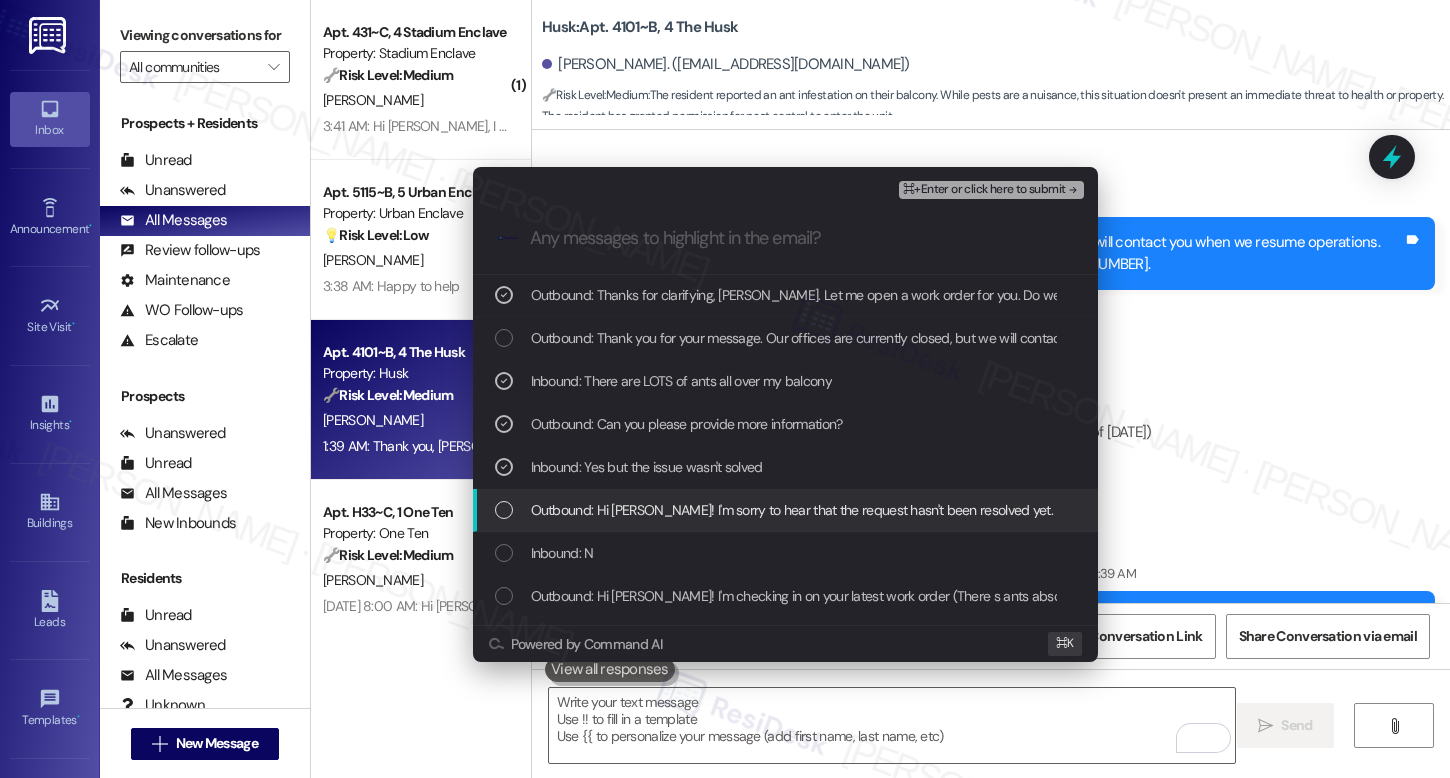 click on "Outbound: Hi Arianna! I'm sorry to hear that the request hasn't been resolved yet. Has the maintenance team been to your home at all?" at bounding box center [948, 510] 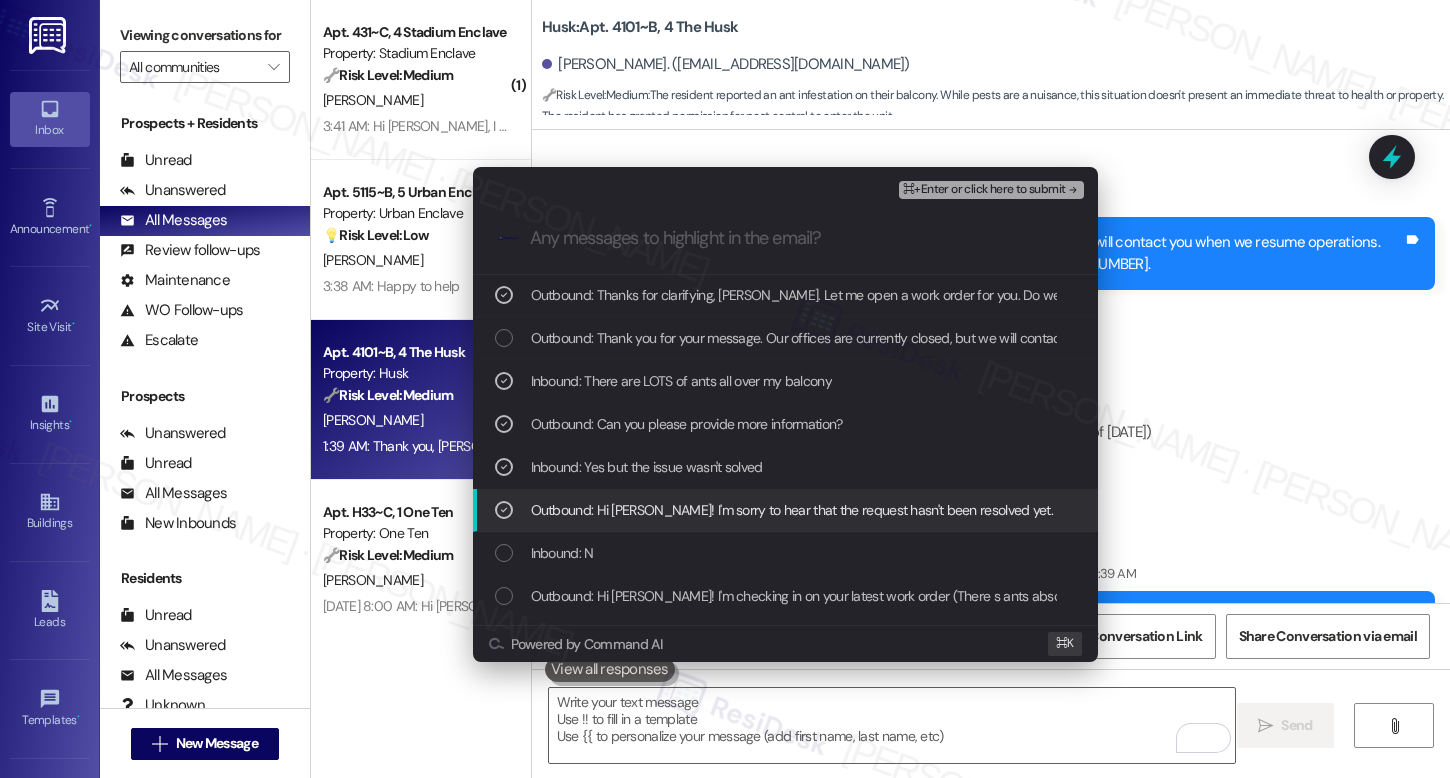 click on "Outbound: Hi Arianna! I'm sorry to hear that the request hasn't been resolved yet. Has the maintenance team been to your home at all?" at bounding box center [948, 510] 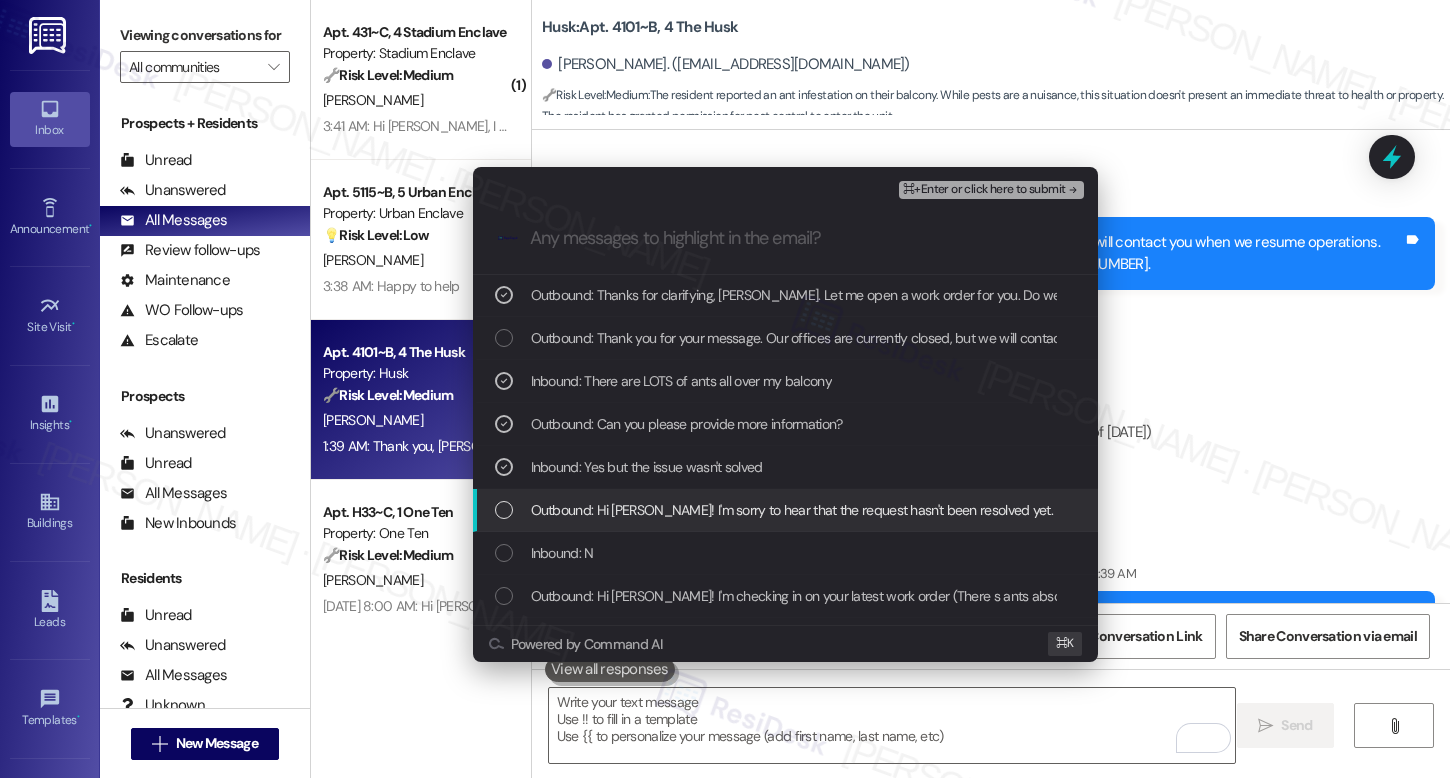 click on "Outbound: Hi Arianna! I'm sorry to hear that the request hasn't been resolved yet. Has the maintenance team been to your home at all?" at bounding box center [948, 510] 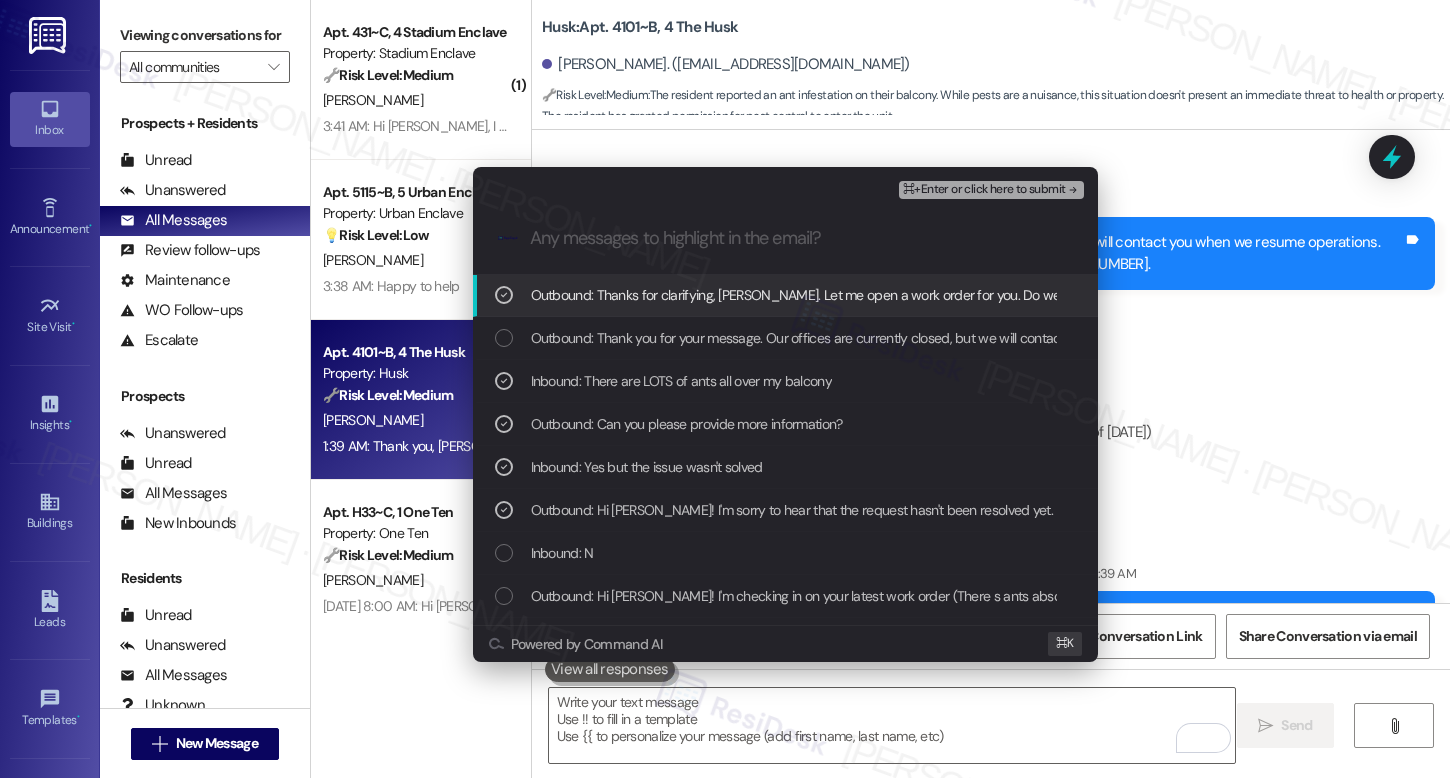 click on "⌘+Enter or click here to submit" at bounding box center [984, 190] 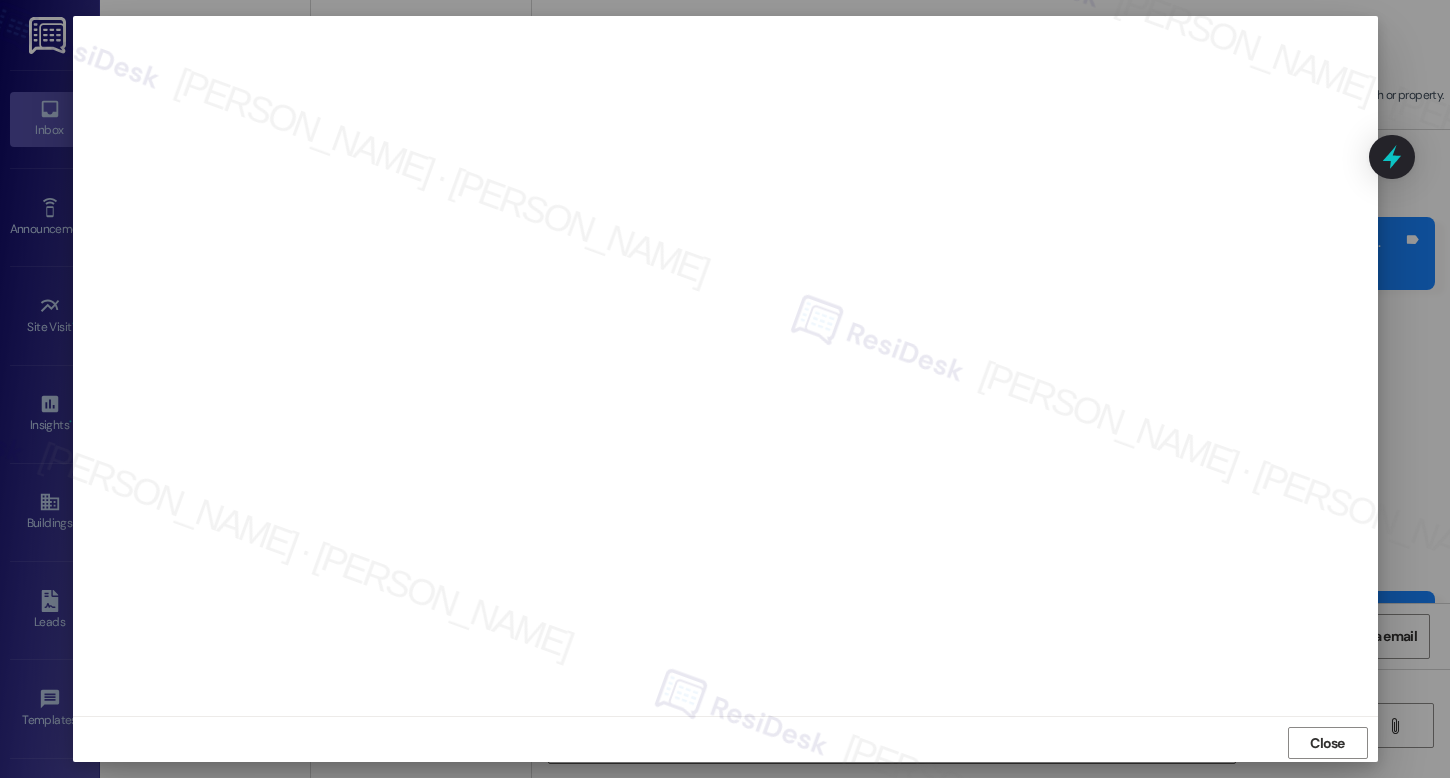 scroll, scrollTop: 7, scrollLeft: 0, axis: vertical 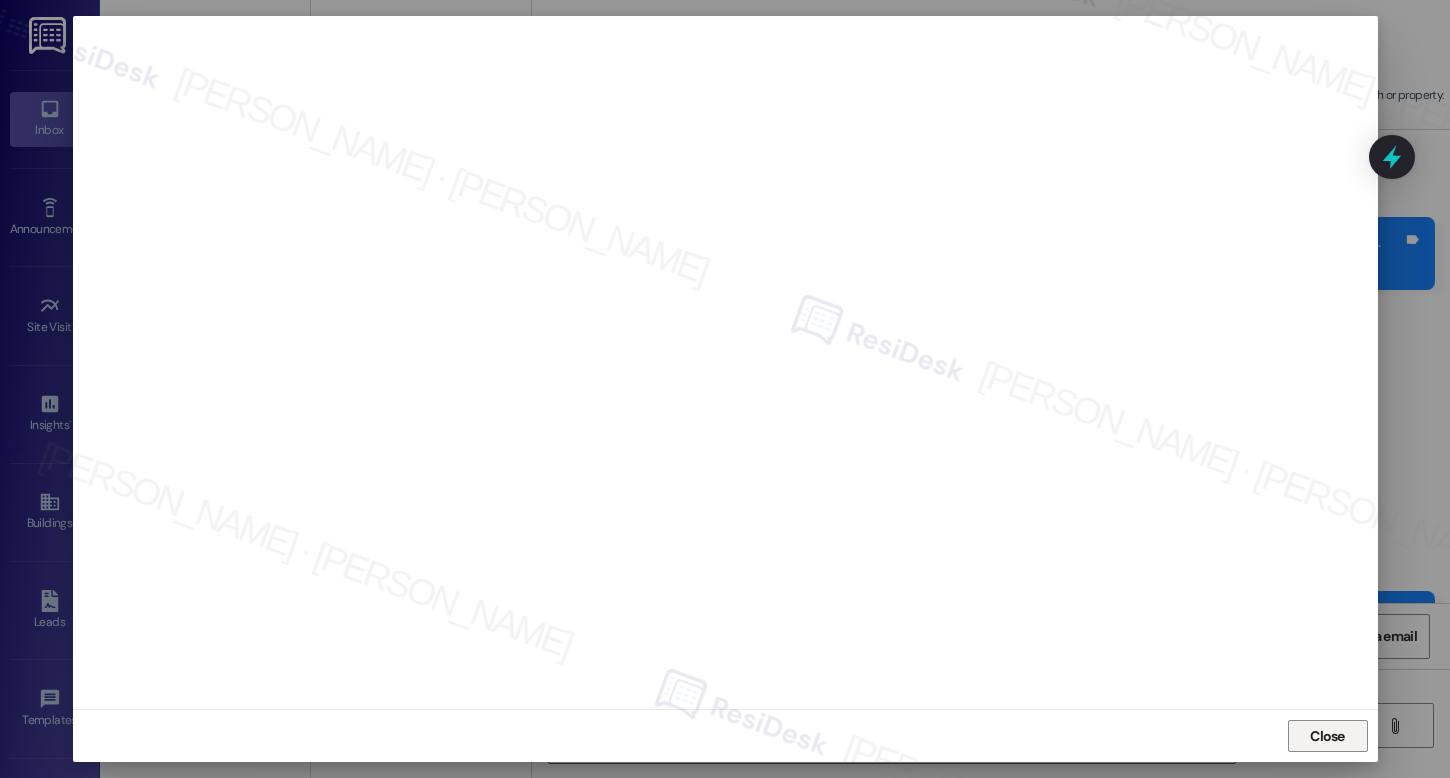 click on "Close" at bounding box center (1327, 736) 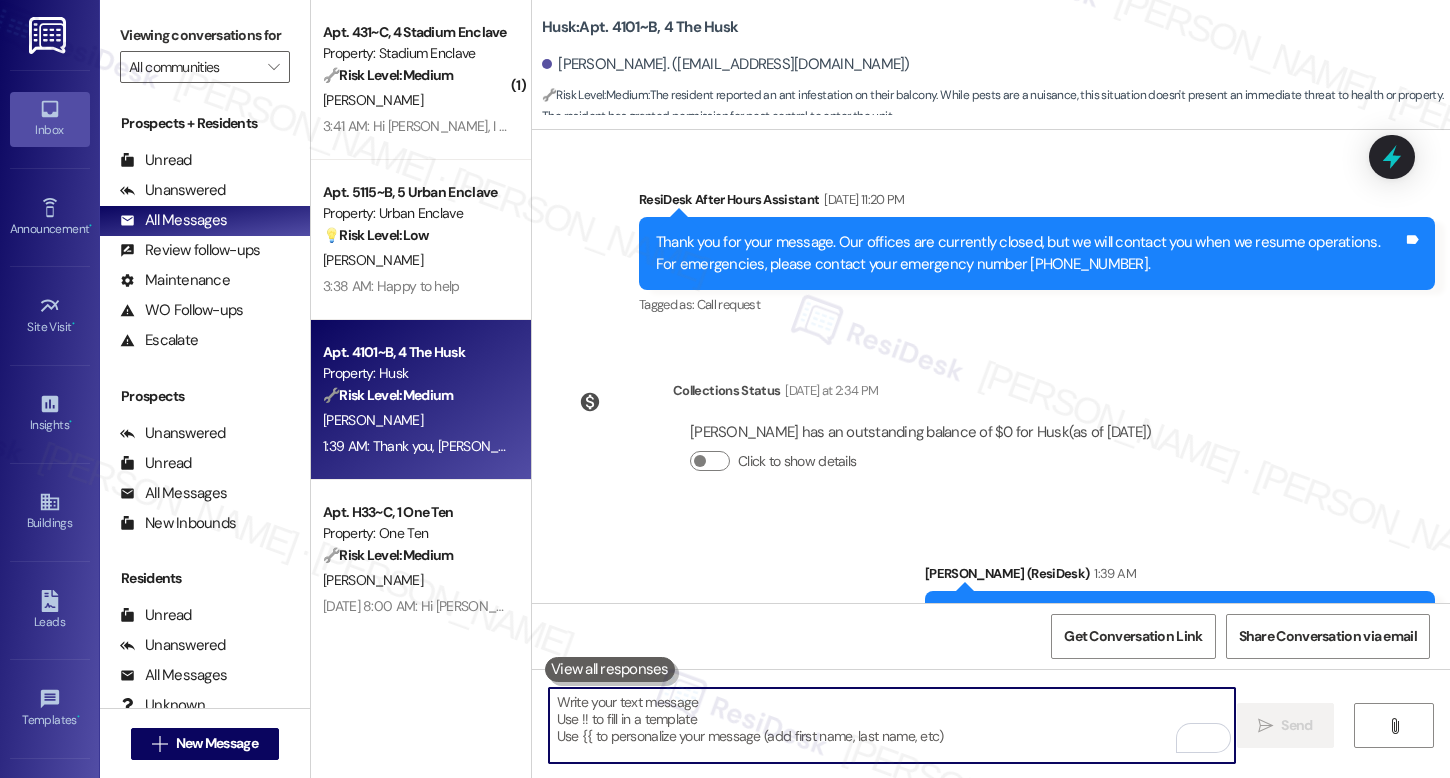 click at bounding box center (892, 725) 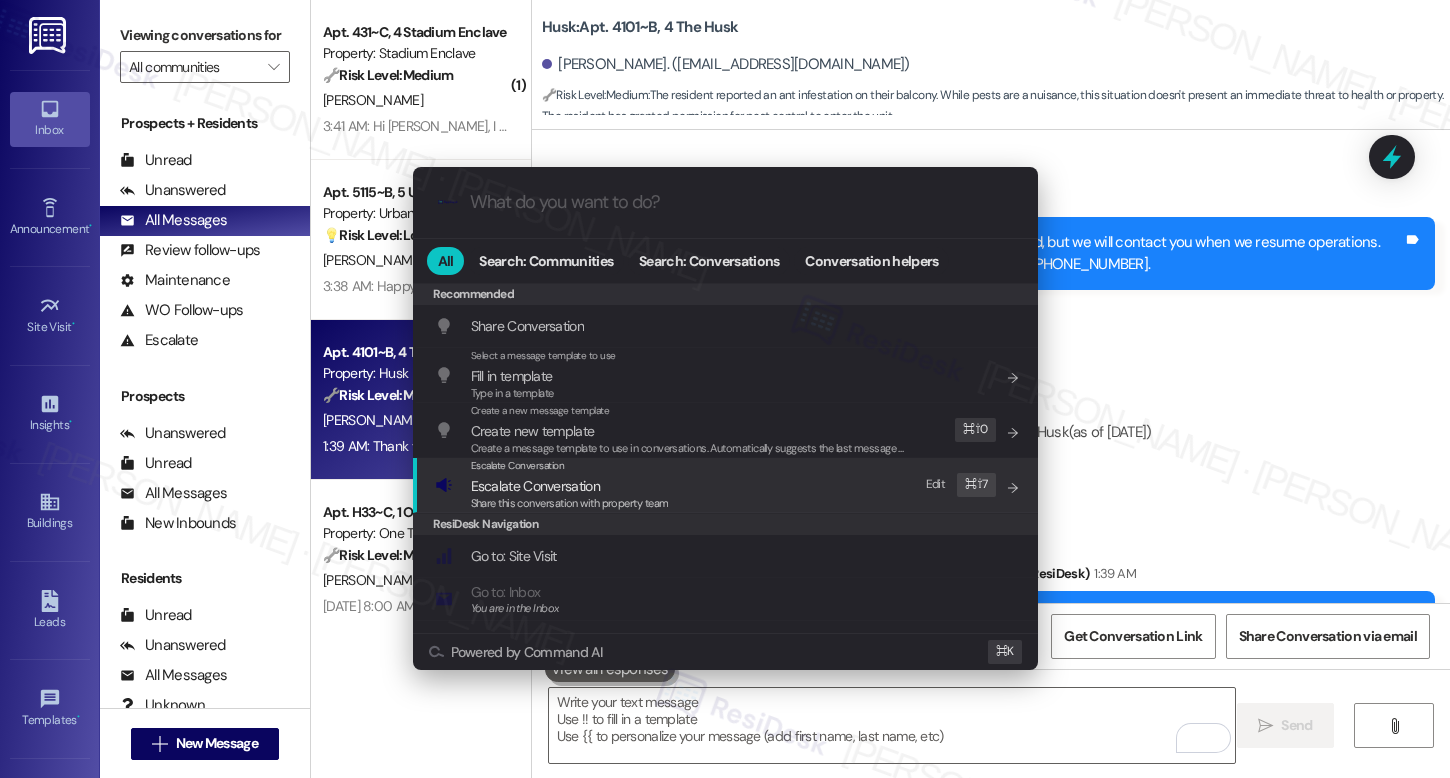 click on "Escalate Conversation" at bounding box center (535, 486) 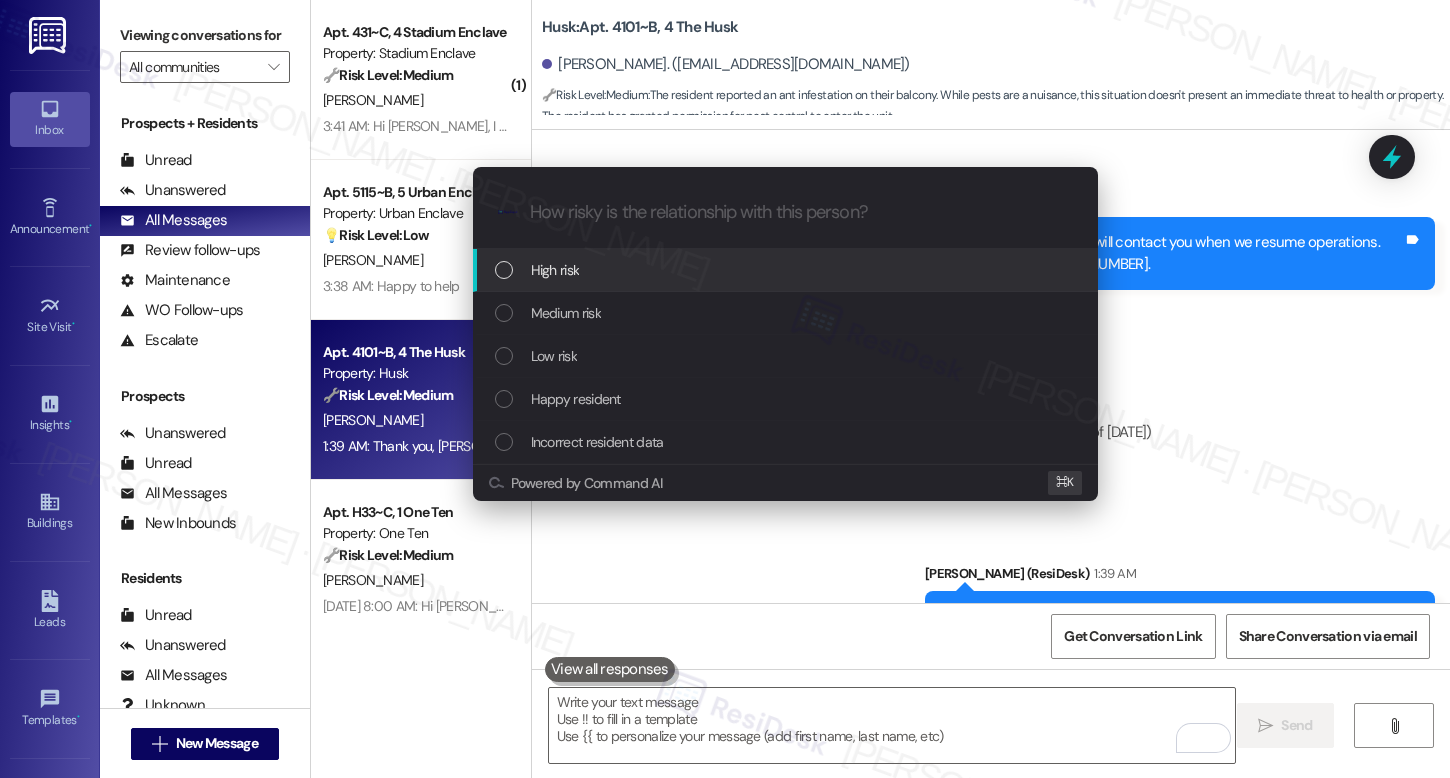click on "High risk" at bounding box center [787, 270] 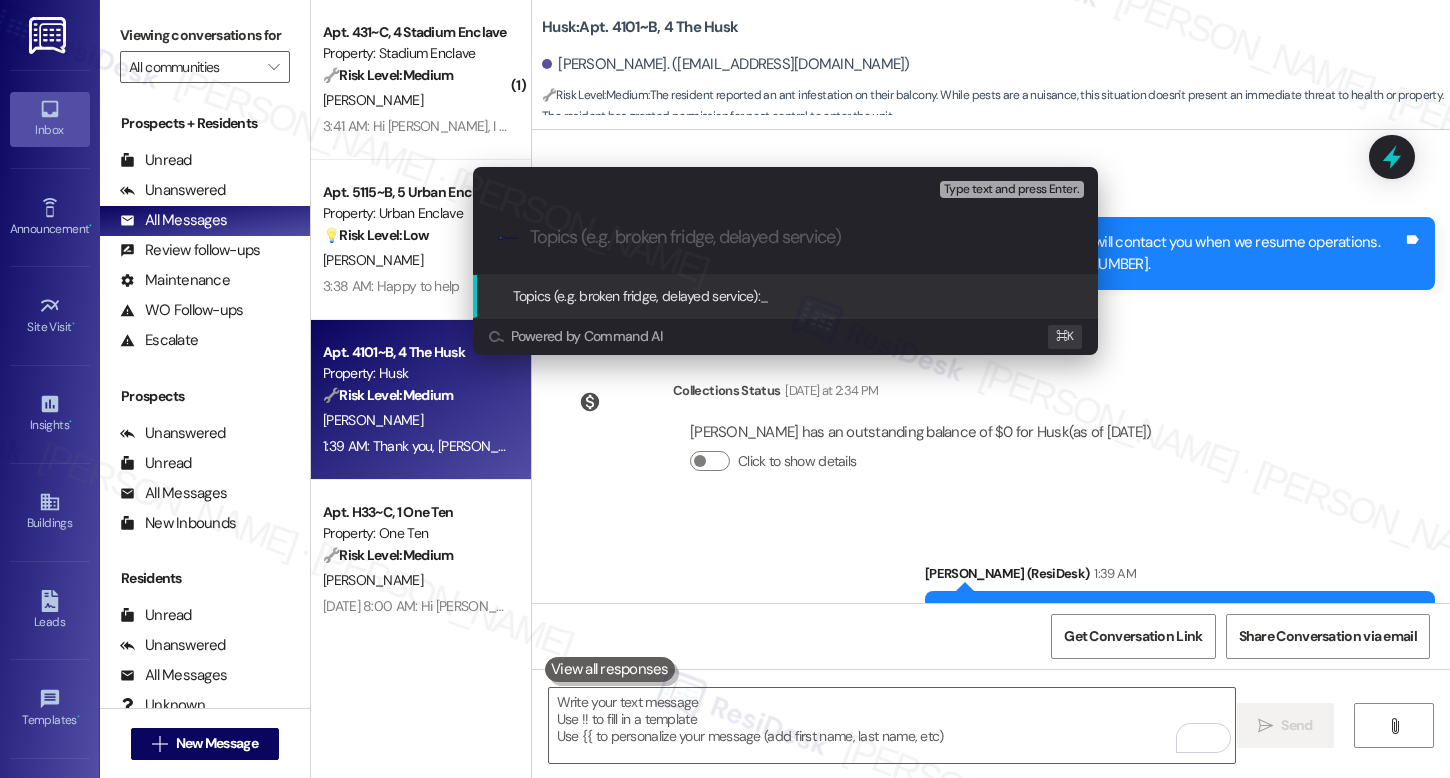 paste on "Work order submitted by Residesk | WO# 12833961 - Pest Control" 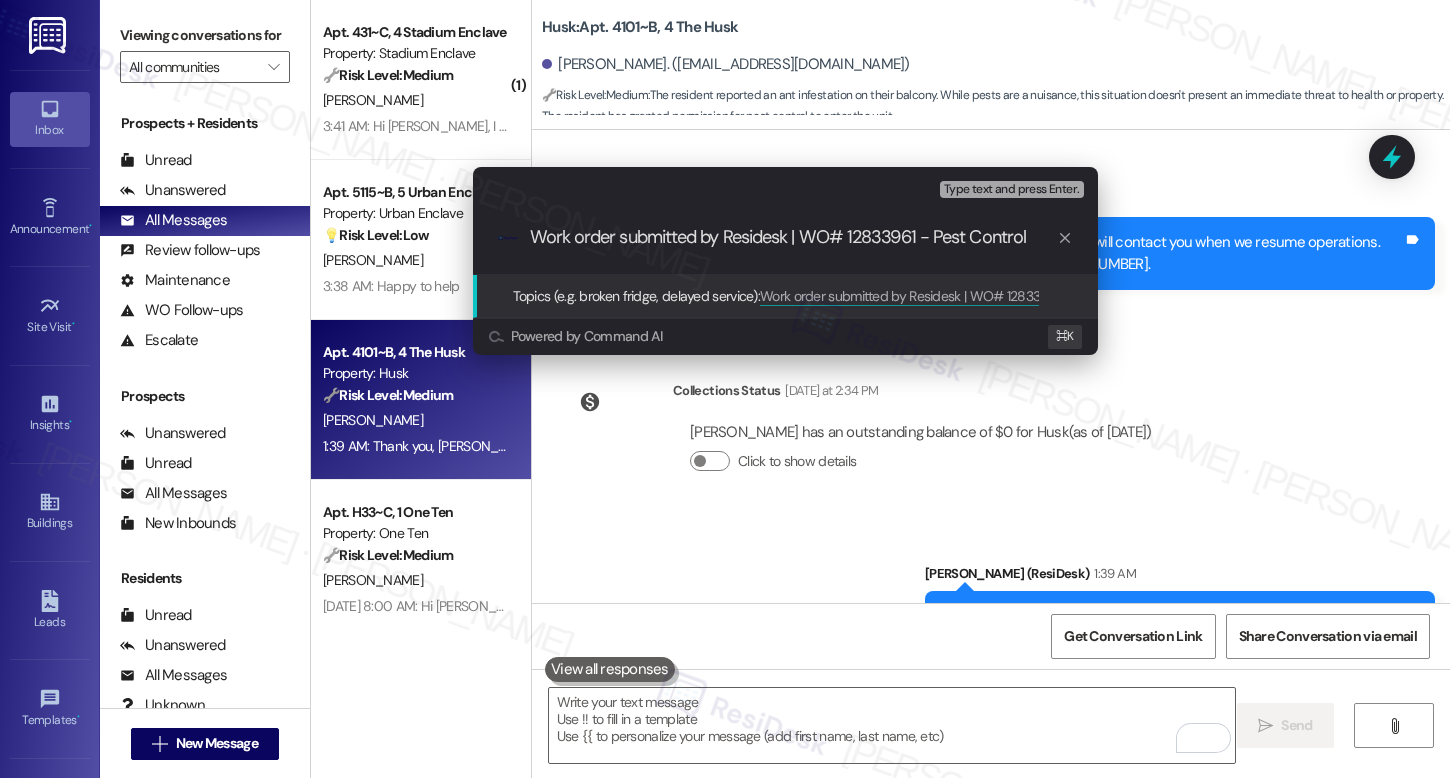 type 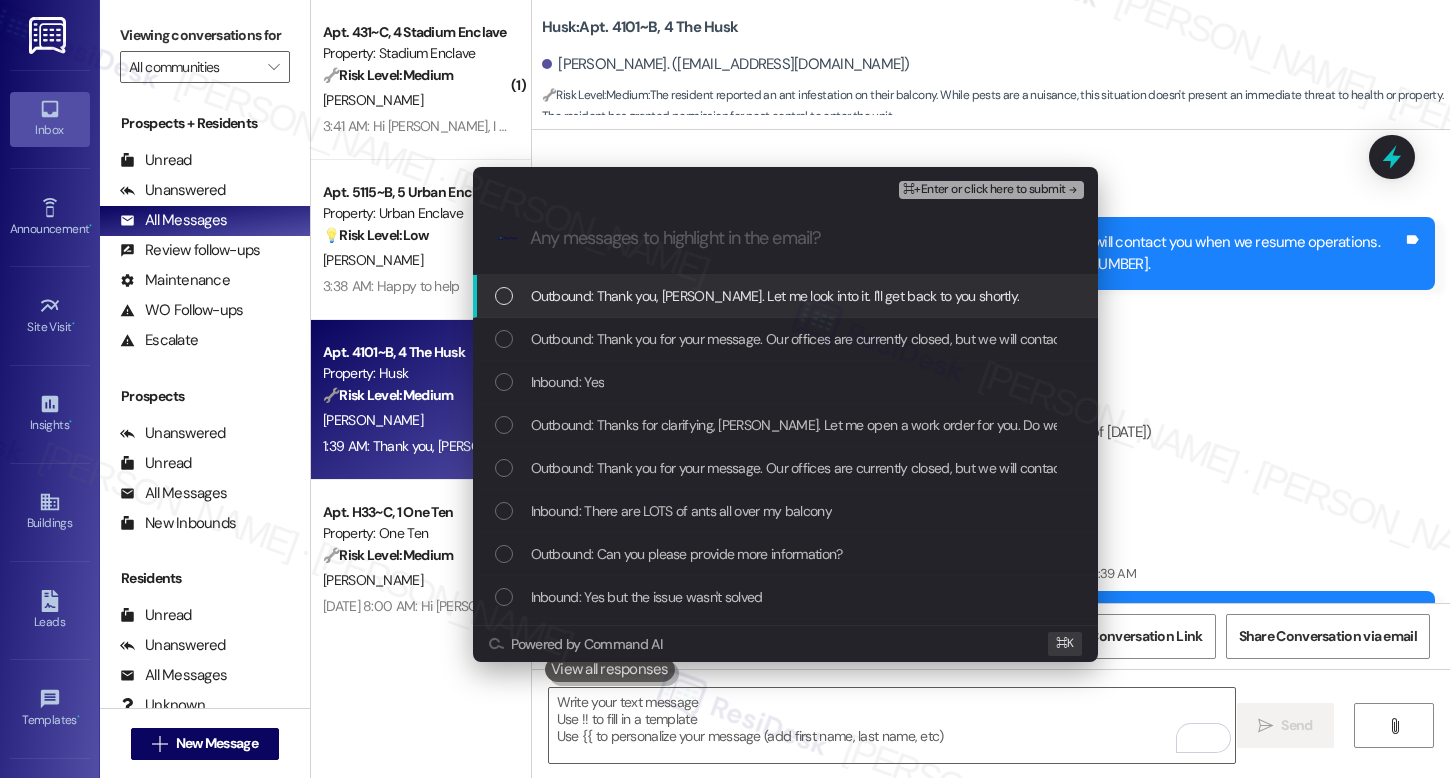 click on "Outbound: Thank you, Arianna. Let me look into it. I'll get back to you shortly." at bounding box center (775, 296) 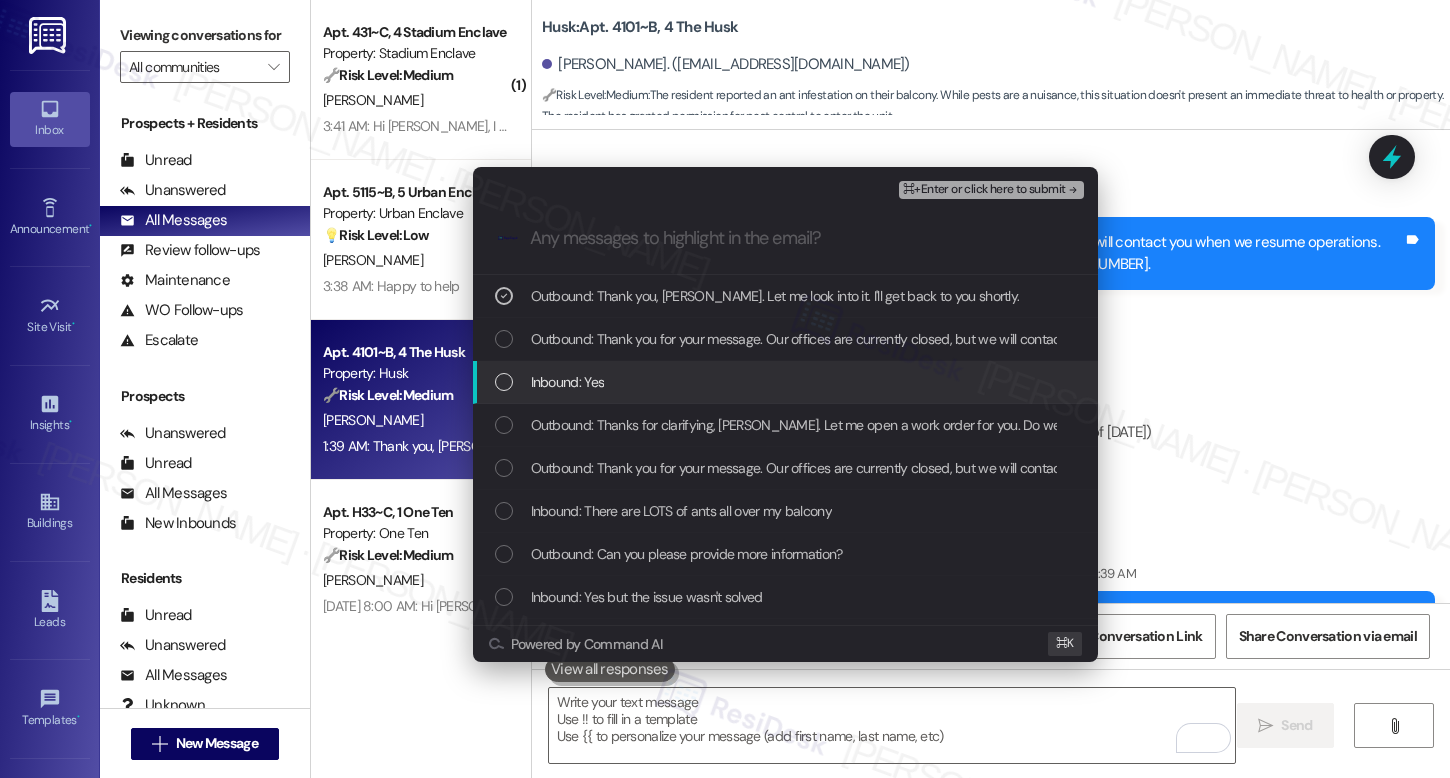 click on "Inbound: Yes" at bounding box center [568, 382] 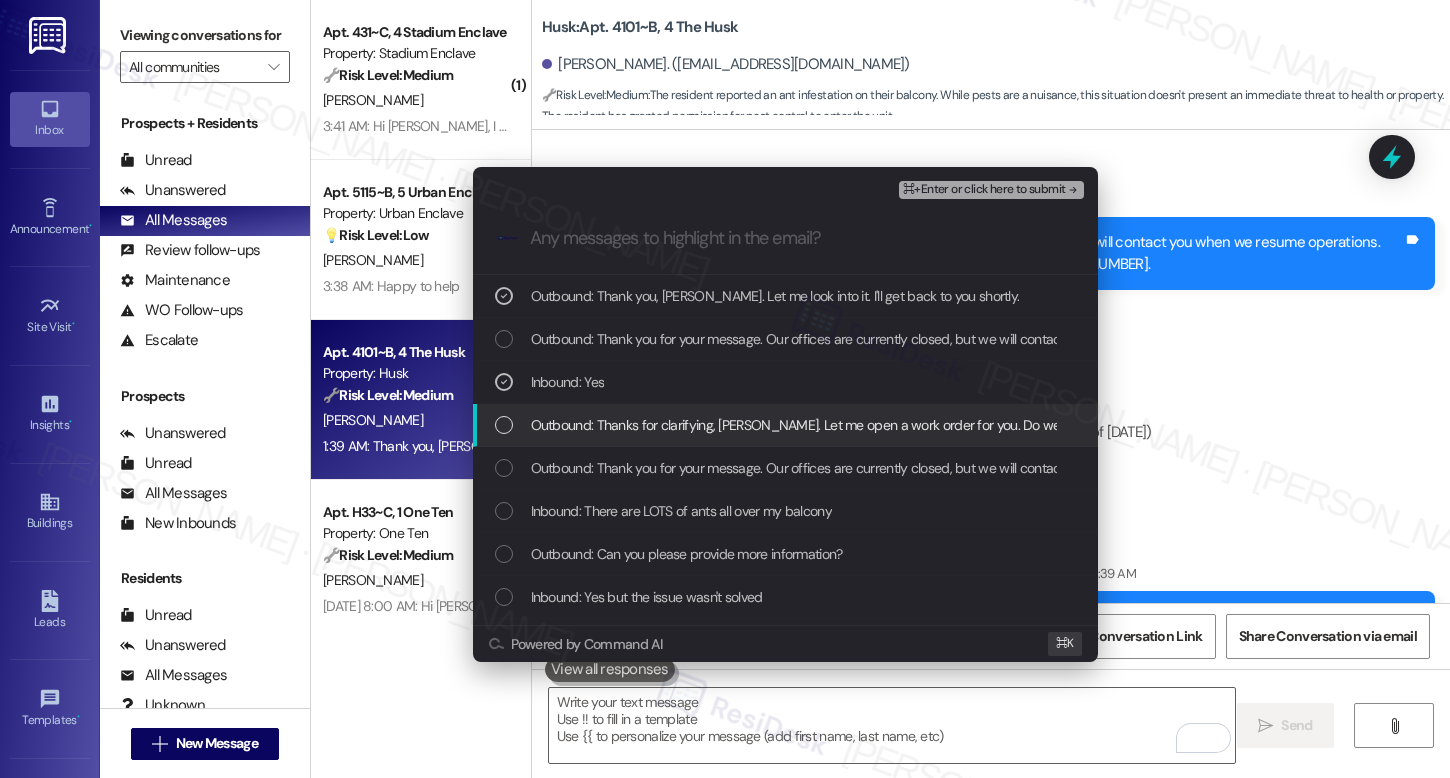 click on "Outbound: Thanks for clarifying, Arianna. Let me open a work order for you. Do we have your permission to enter the unit for pest control?" at bounding box center [956, 425] 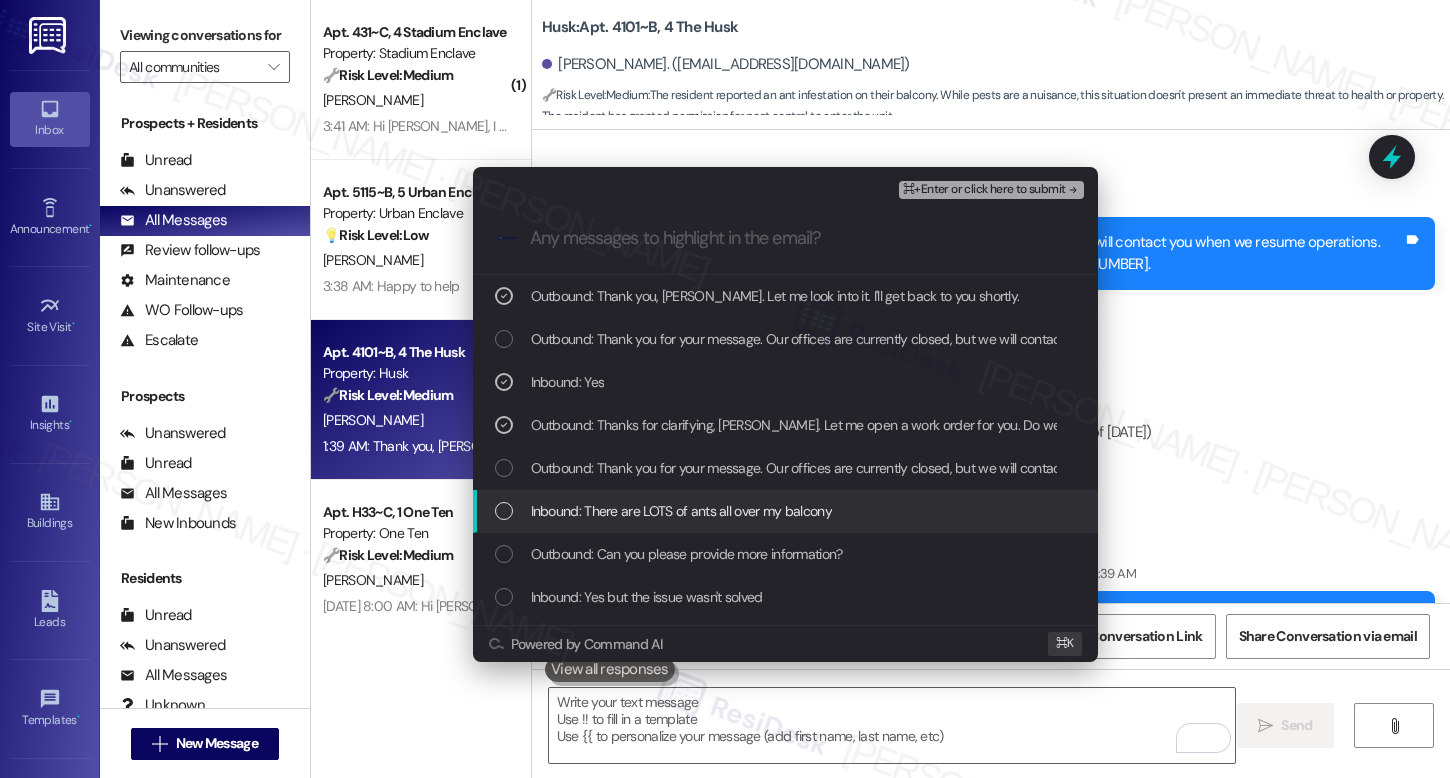 click on "Inbound: There are LOTS of ants all over my balcony" at bounding box center (681, 511) 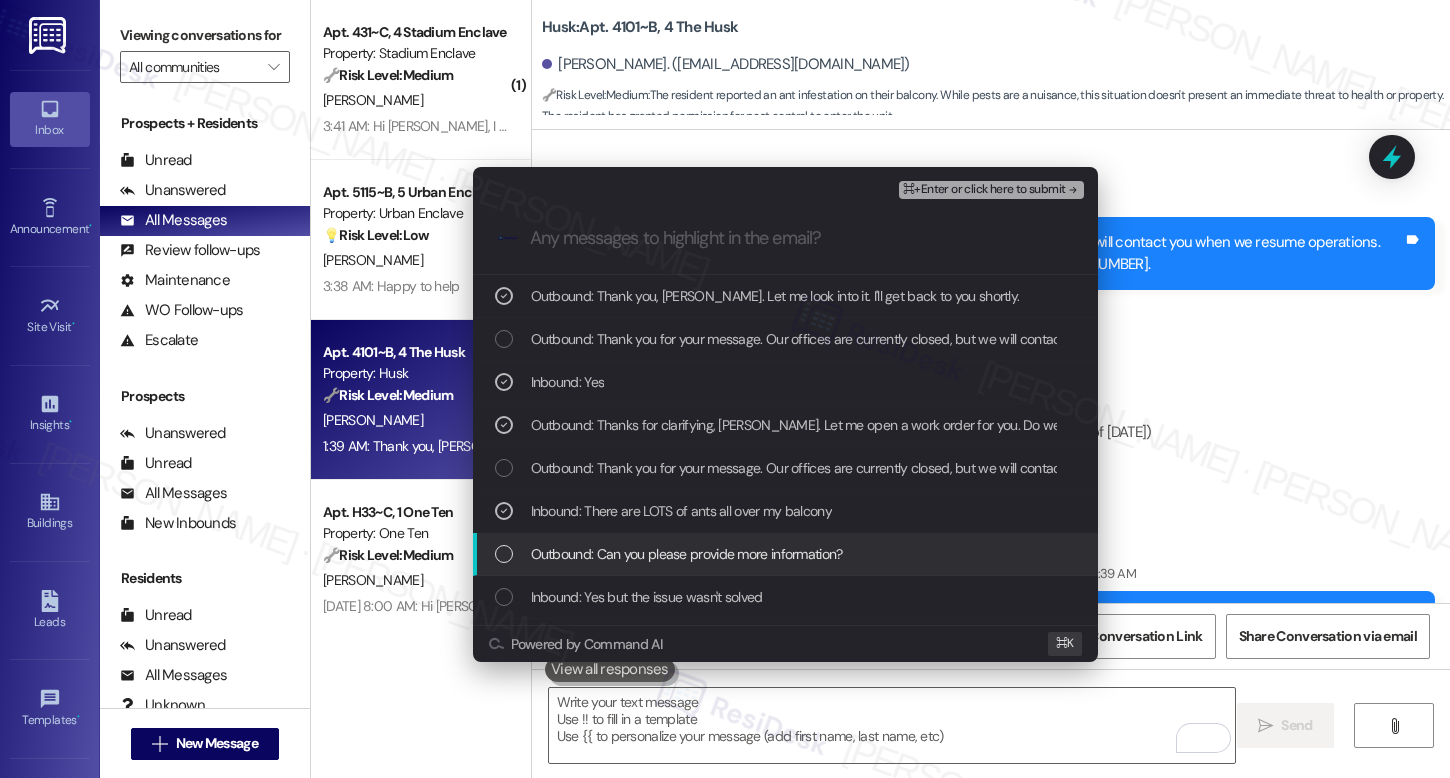 click on "Outbound: Can you please provide more information?" at bounding box center (687, 554) 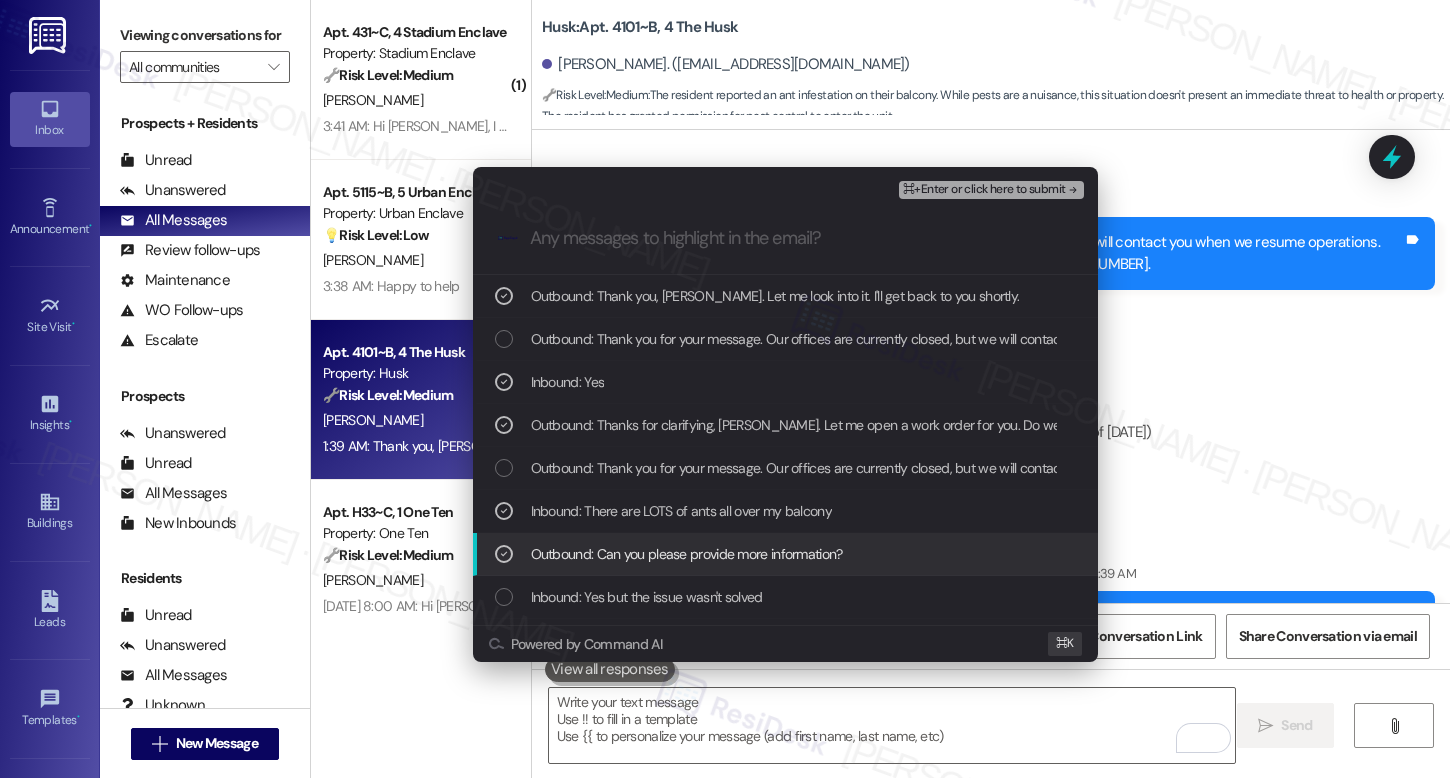 scroll, scrollTop: 23, scrollLeft: 0, axis: vertical 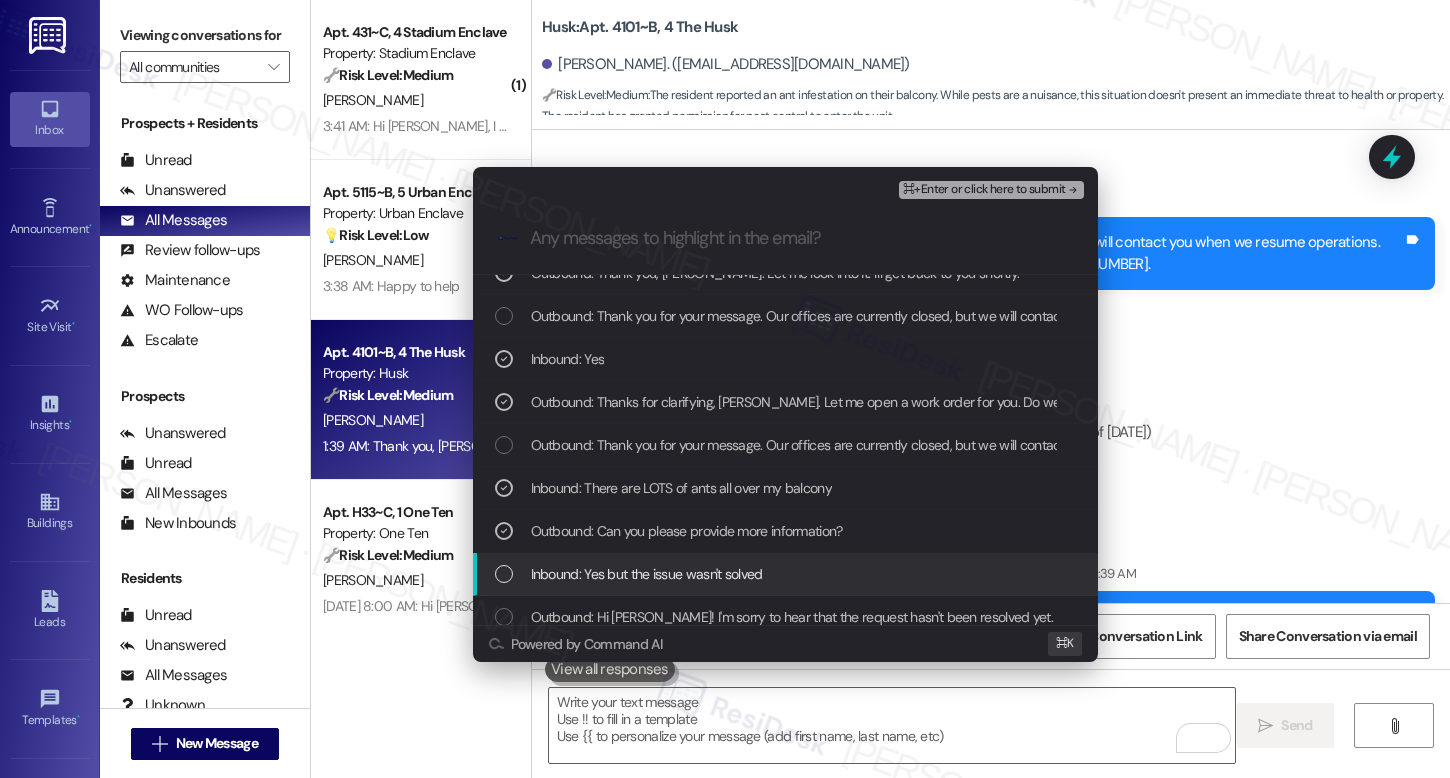 click on "Inbound: Yes but the issue wasn't solved" at bounding box center [647, 574] 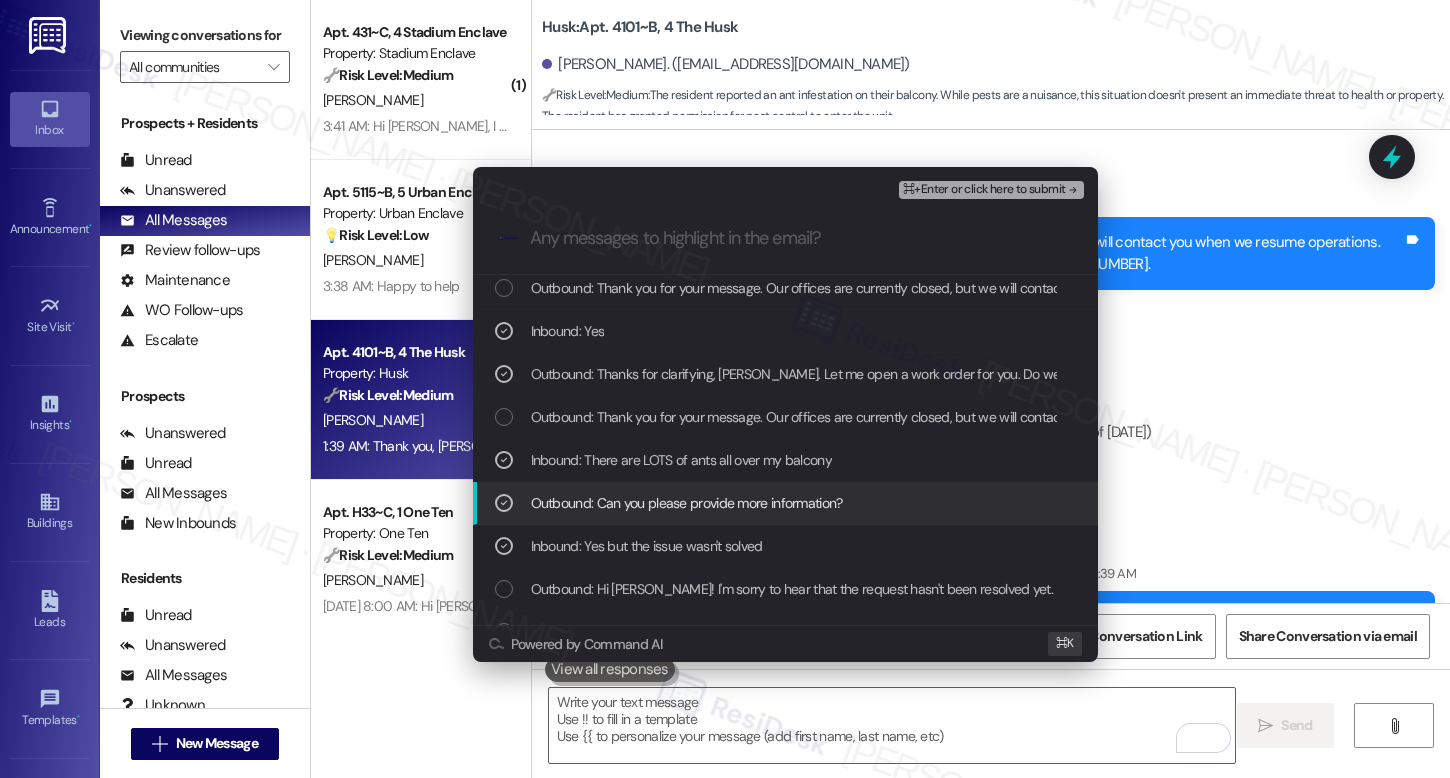 scroll, scrollTop: 65, scrollLeft: 0, axis: vertical 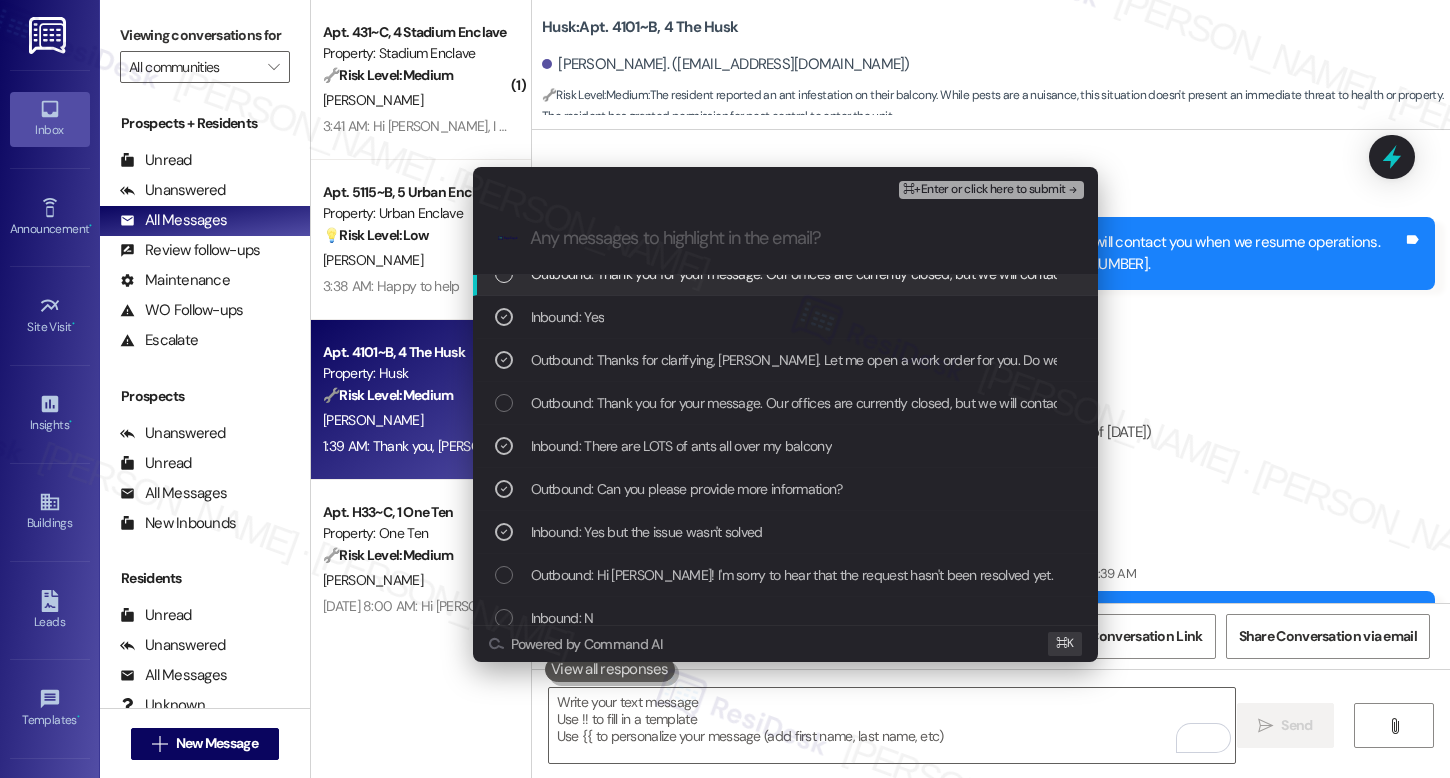 click on "⌘+Enter or click here to submit" at bounding box center [984, 190] 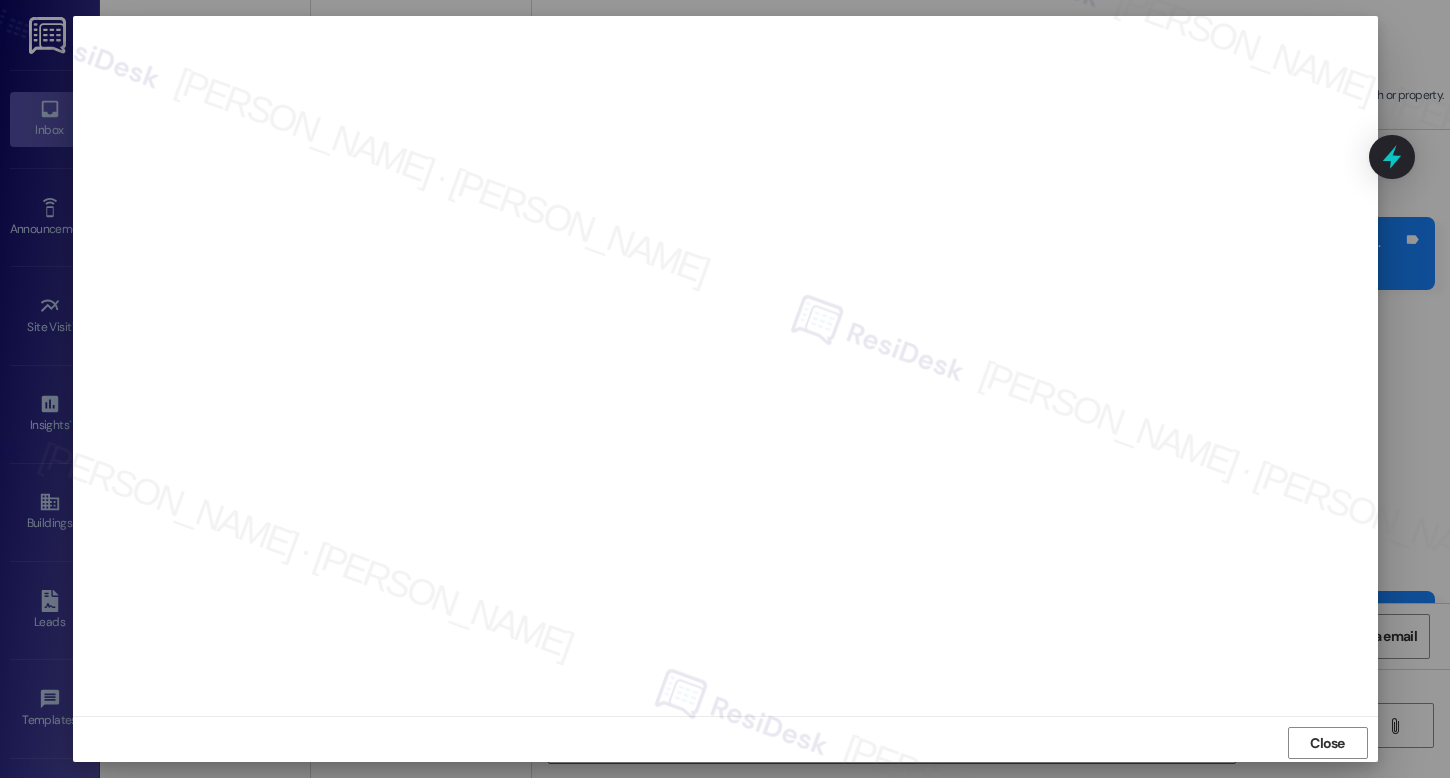 scroll, scrollTop: 7, scrollLeft: 0, axis: vertical 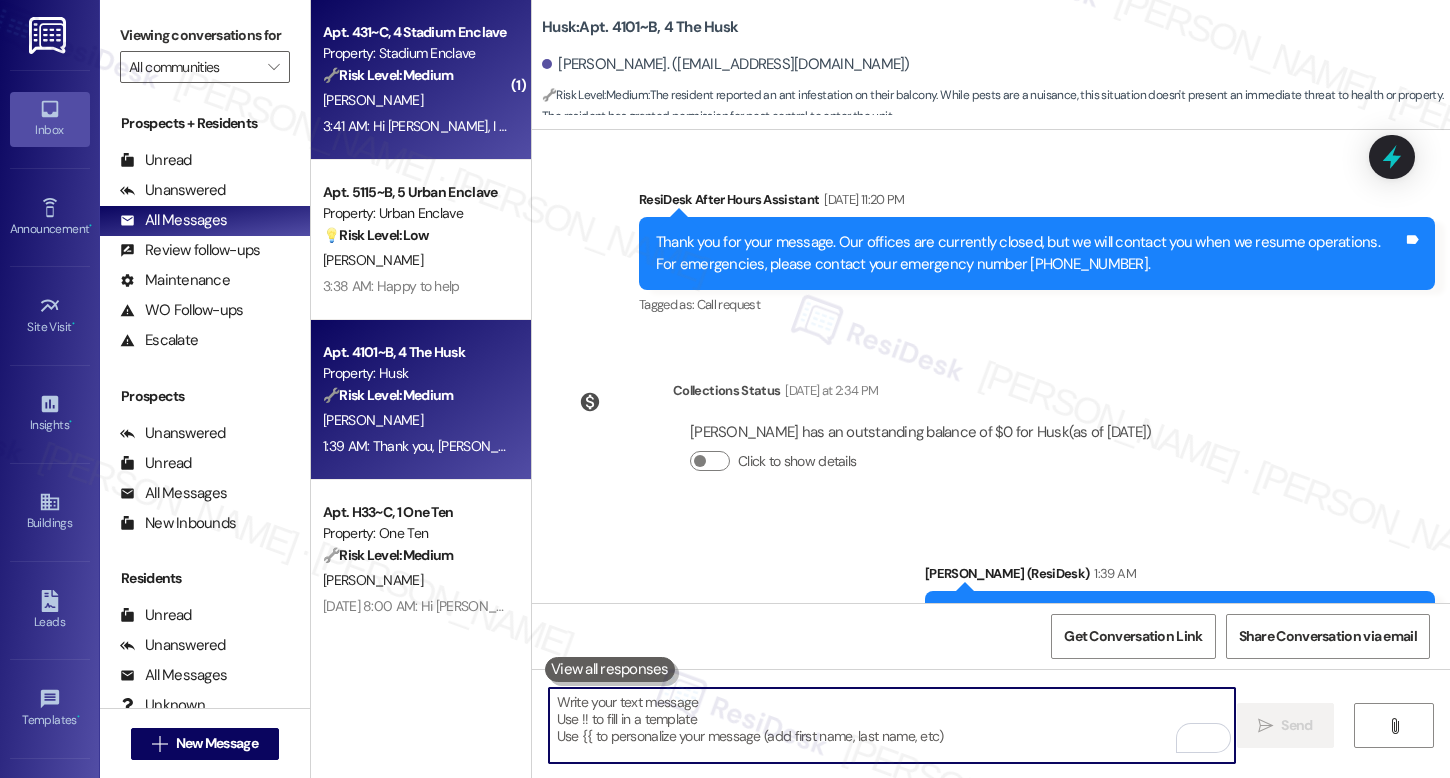 click on "3:41 AM: Hi Sarah, I know you get a lot of messages so I understand it's difficult to keep track of previous messages with me. But I won't be up until the 20th of August. If you are able to make that a priority I would really appreciate it. 3:41 AM: Hi Sarah, I know you get a lot of messages so I understand it's difficult to keep track of previous messages with me. But I won't be up until the 20th of August. If you are able to make that a priority I would really appreciate it." at bounding box center (415, 126) 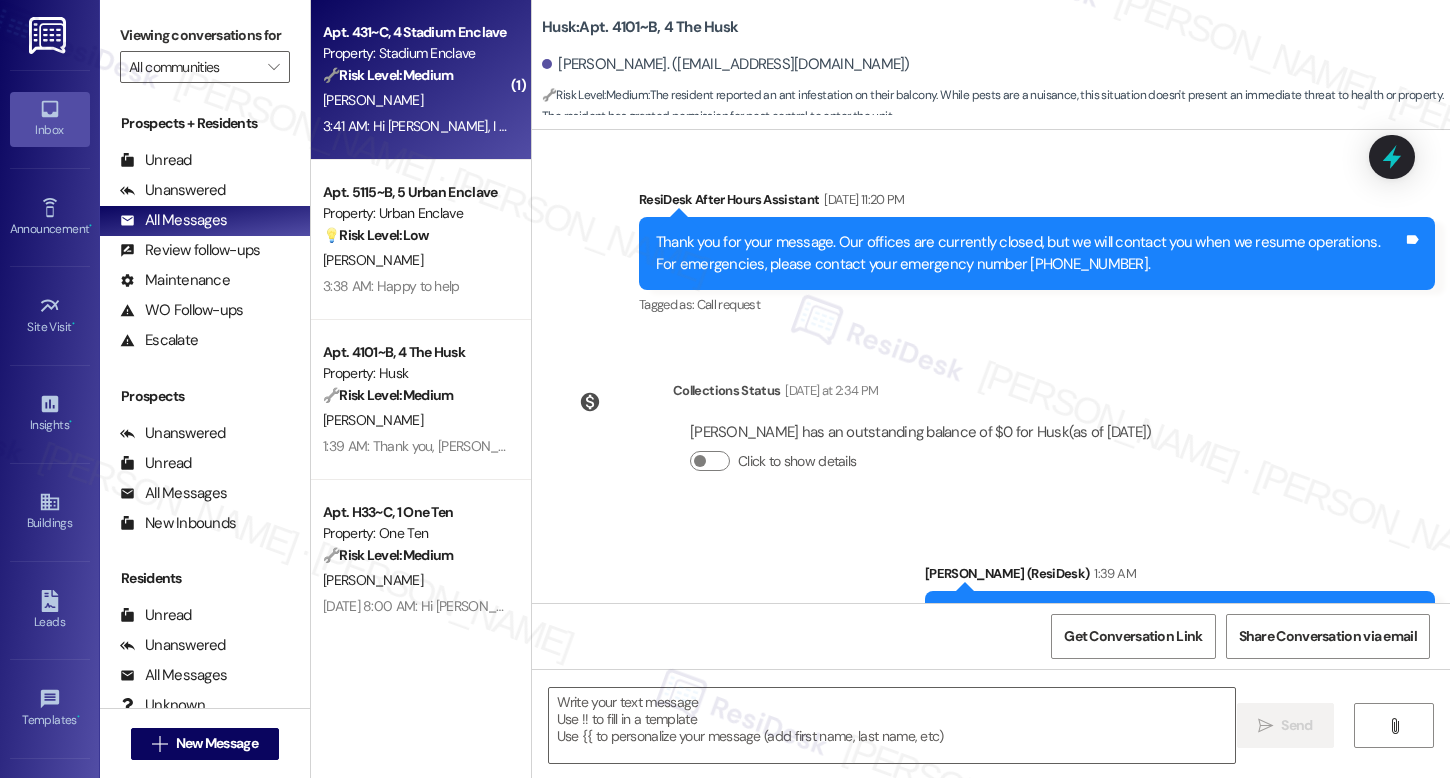 type on "Fetching suggested responses. Please feel free to read through the conversation in the meantime." 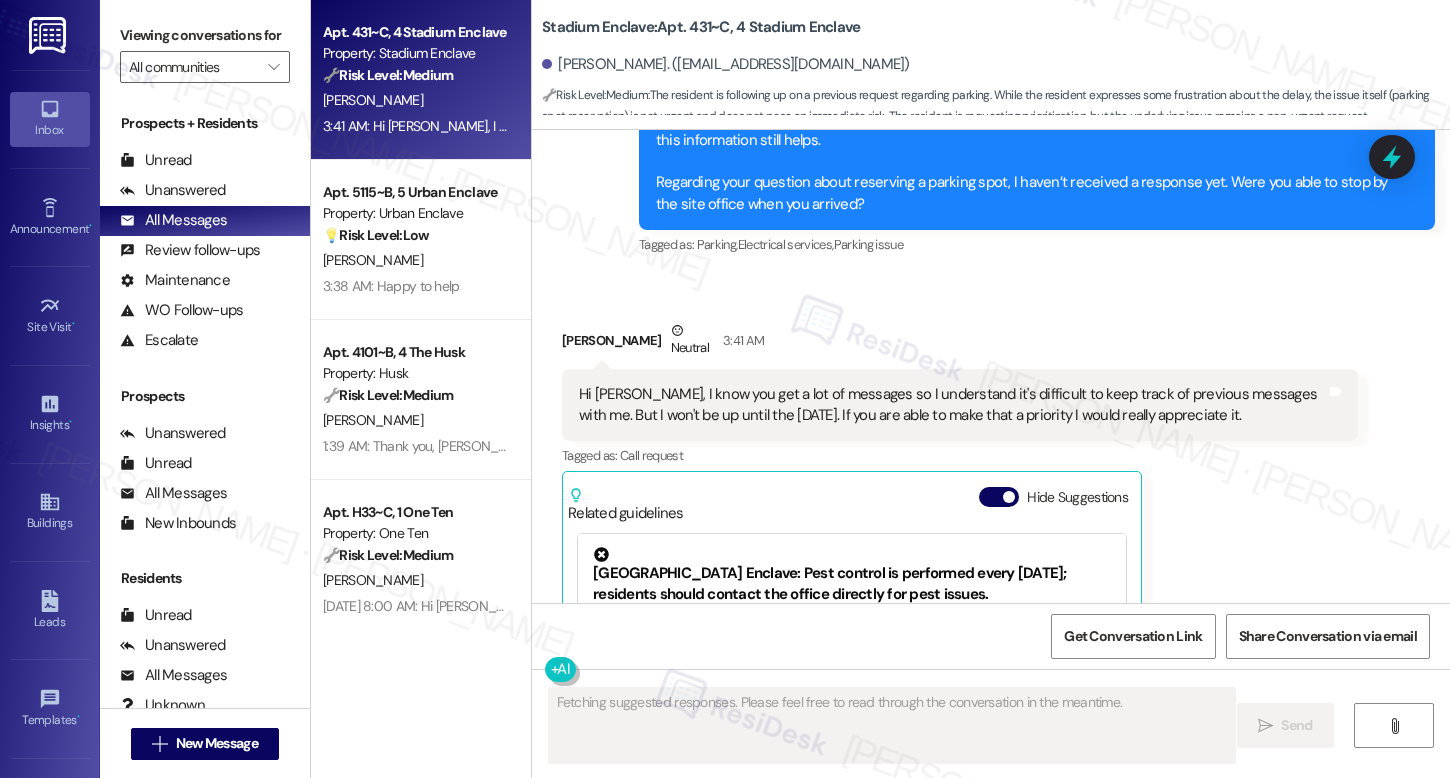 scroll, scrollTop: 22848, scrollLeft: 0, axis: vertical 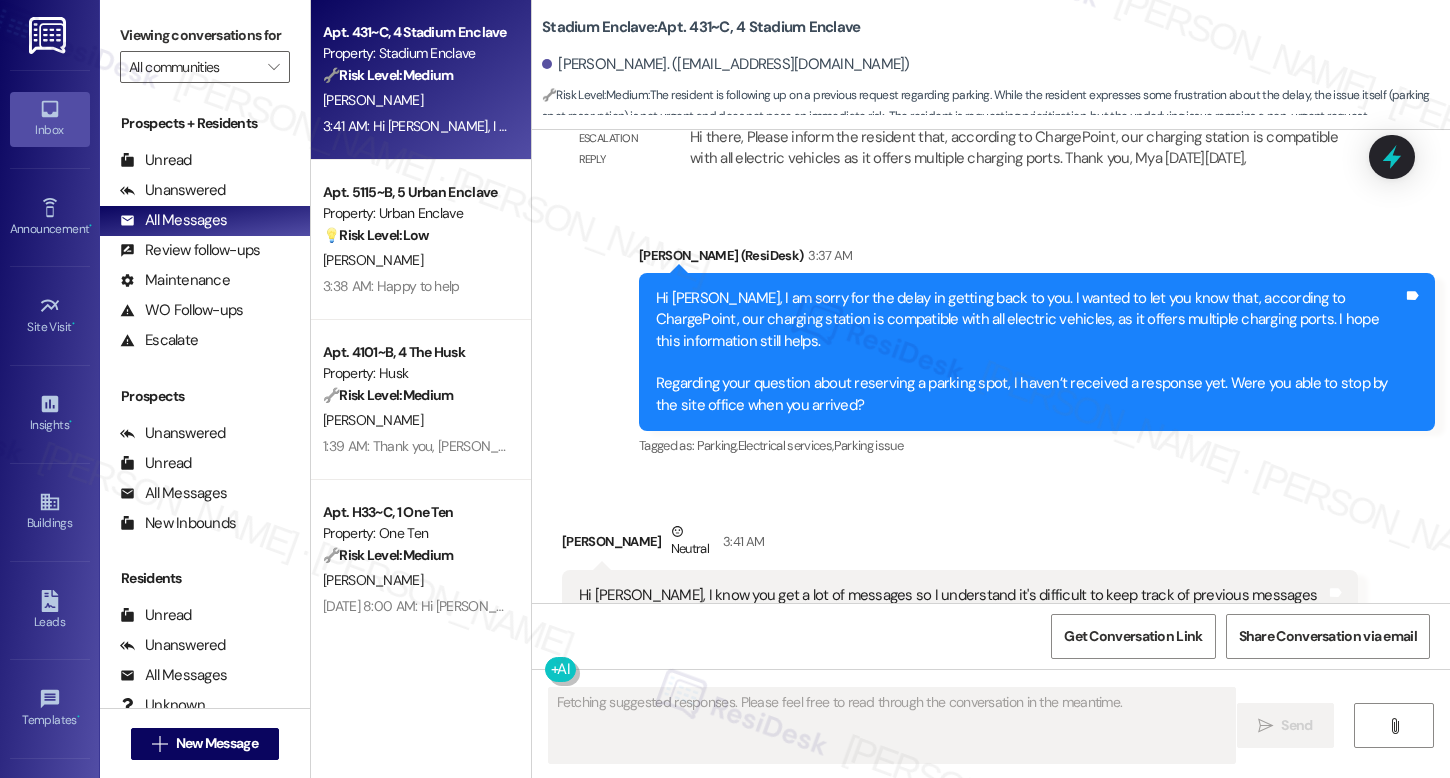 click on "Hi [PERSON_NAME], I know you get a lot of messages so I understand it's difficult to keep track of previous messages with me. But I won't be up until the [DATE]. If you are able to make that a priority I would really appreciate it." at bounding box center (952, 606) 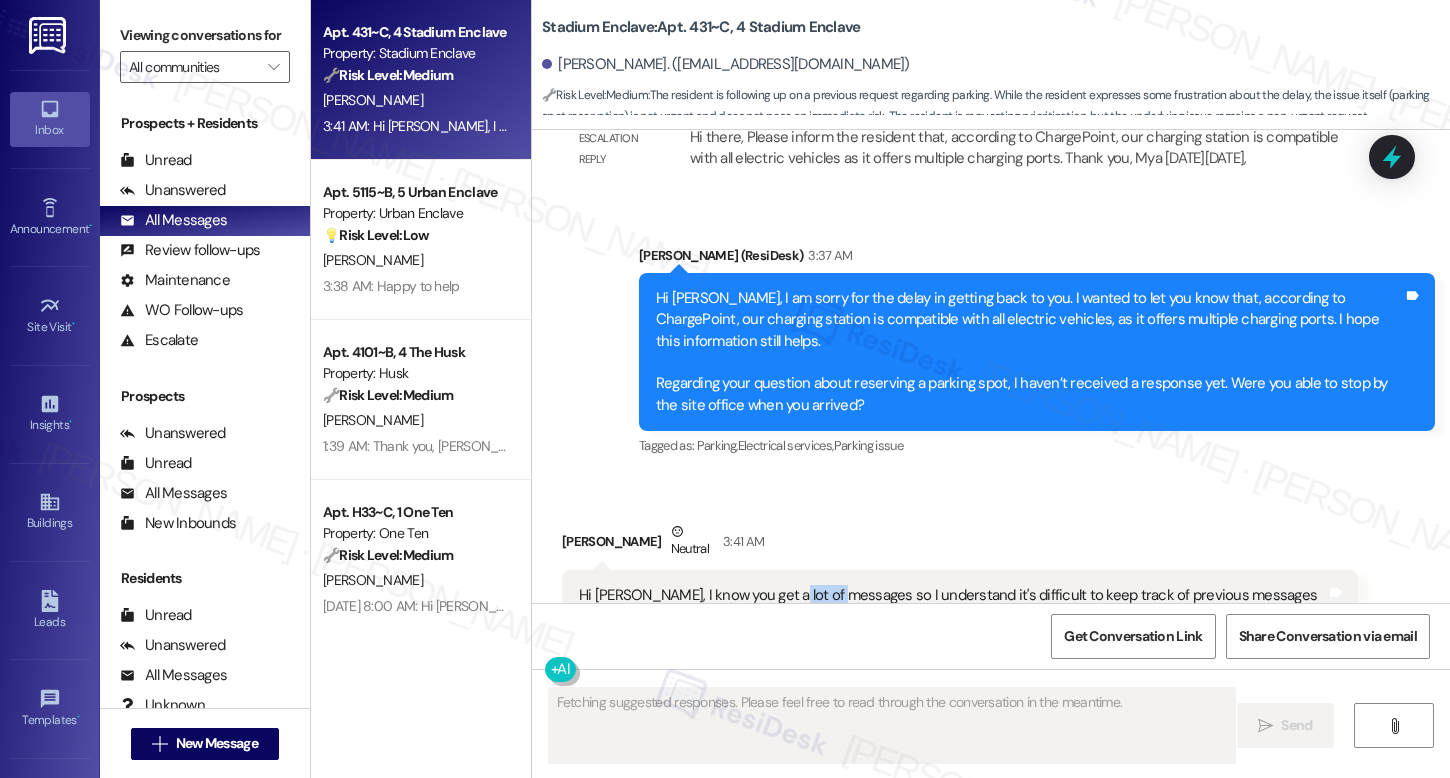 click on "Hi [PERSON_NAME], I know you get a lot of messages so I understand it's difficult to keep track of previous messages with me. But I won't be up until the [DATE]. If you are able to make that a priority I would really appreciate it." at bounding box center (952, 606) 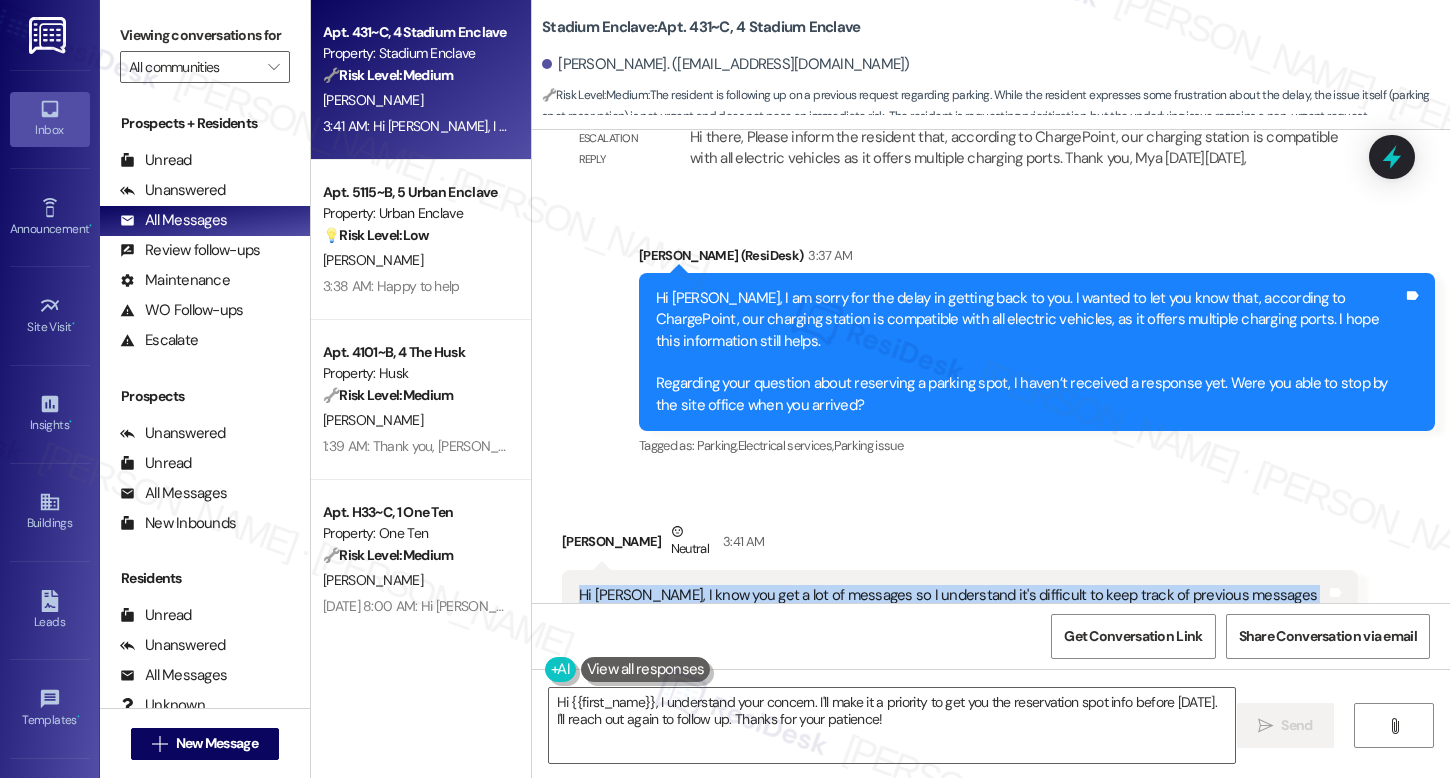 click on "Hide Suggestions" at bounding box center [999, 698] 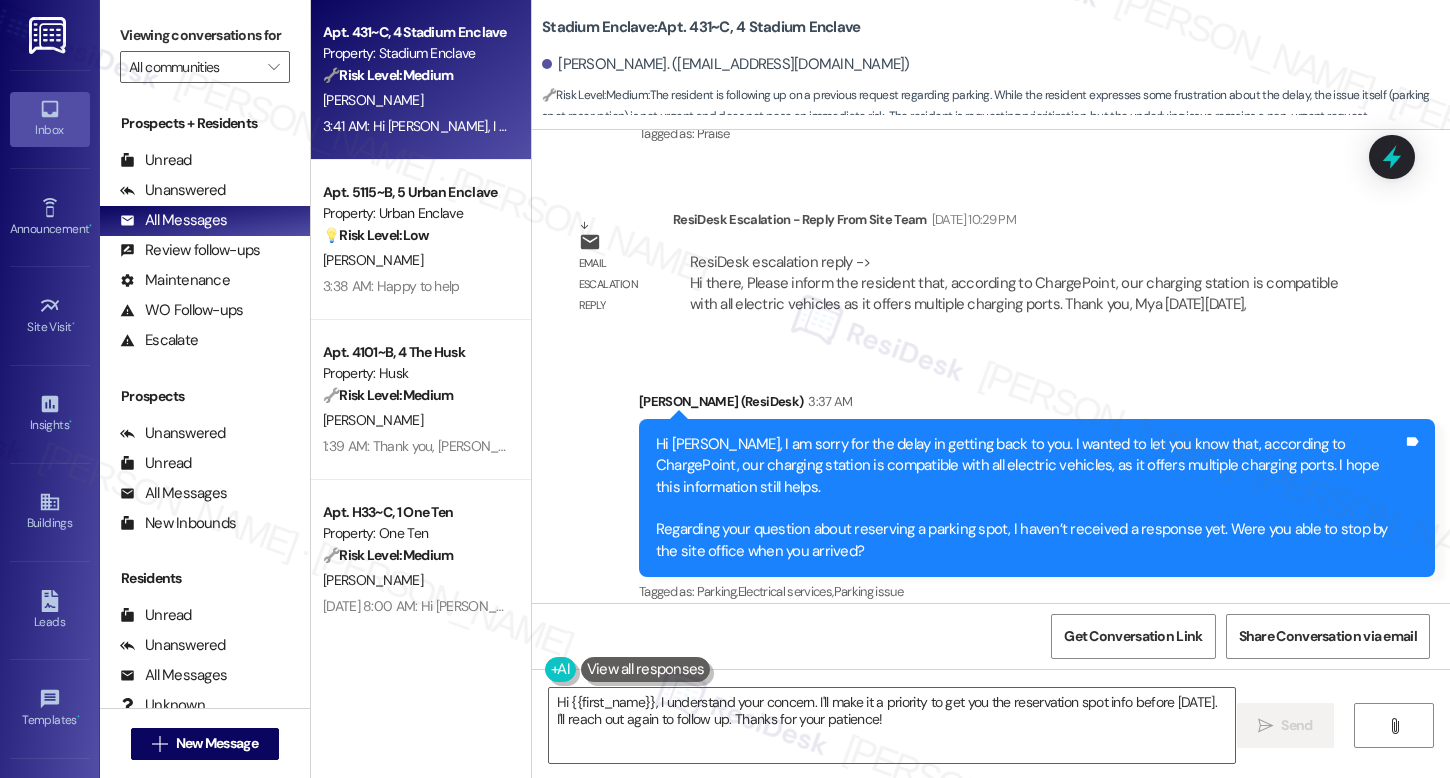 scroll, scrollTop: 22681, scrollLeft: 0, axis: vertical 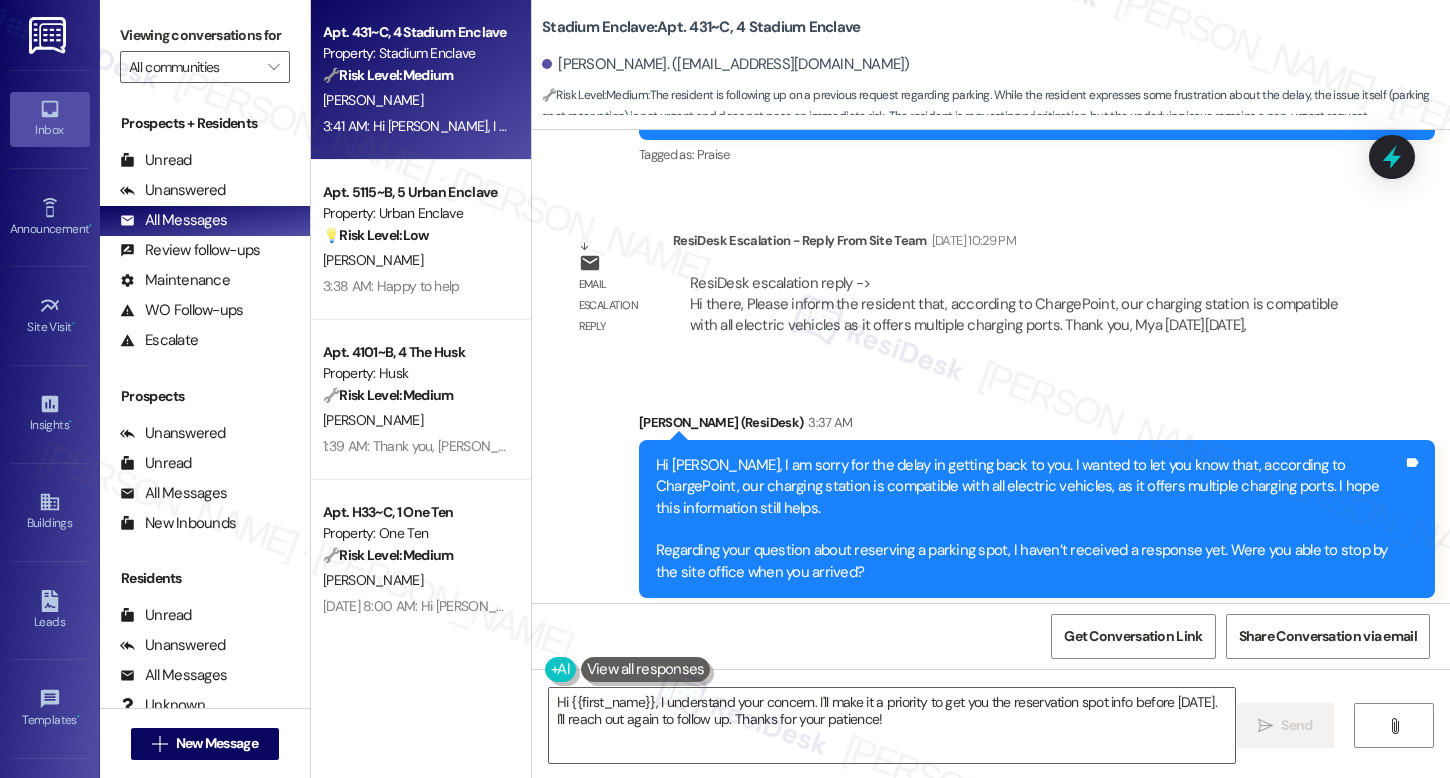 click on "Ethan Whipple   Neutral 3:41 AM" at bounding box center (960, 712) 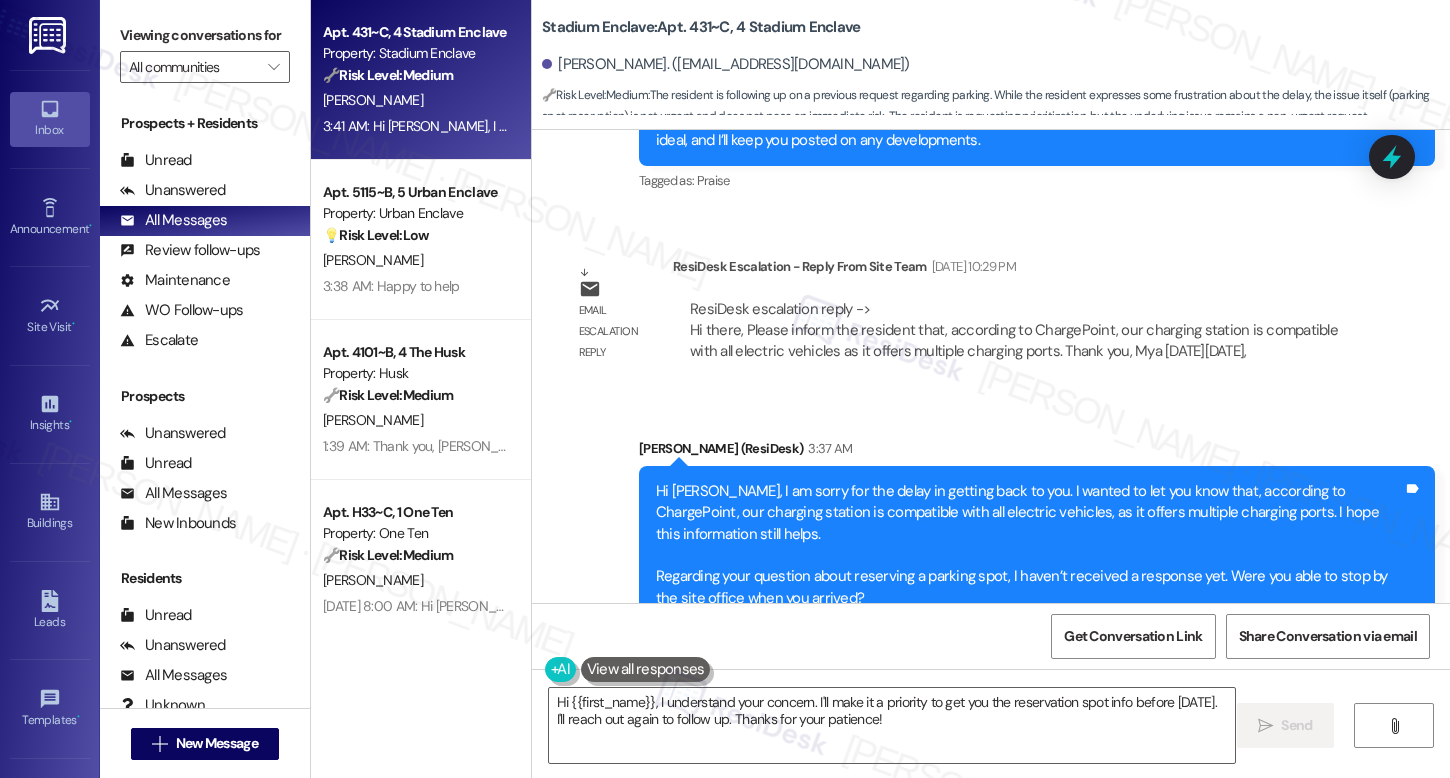scroll, scrollTop: 22706, scrollLeft: 0, axis: vertical 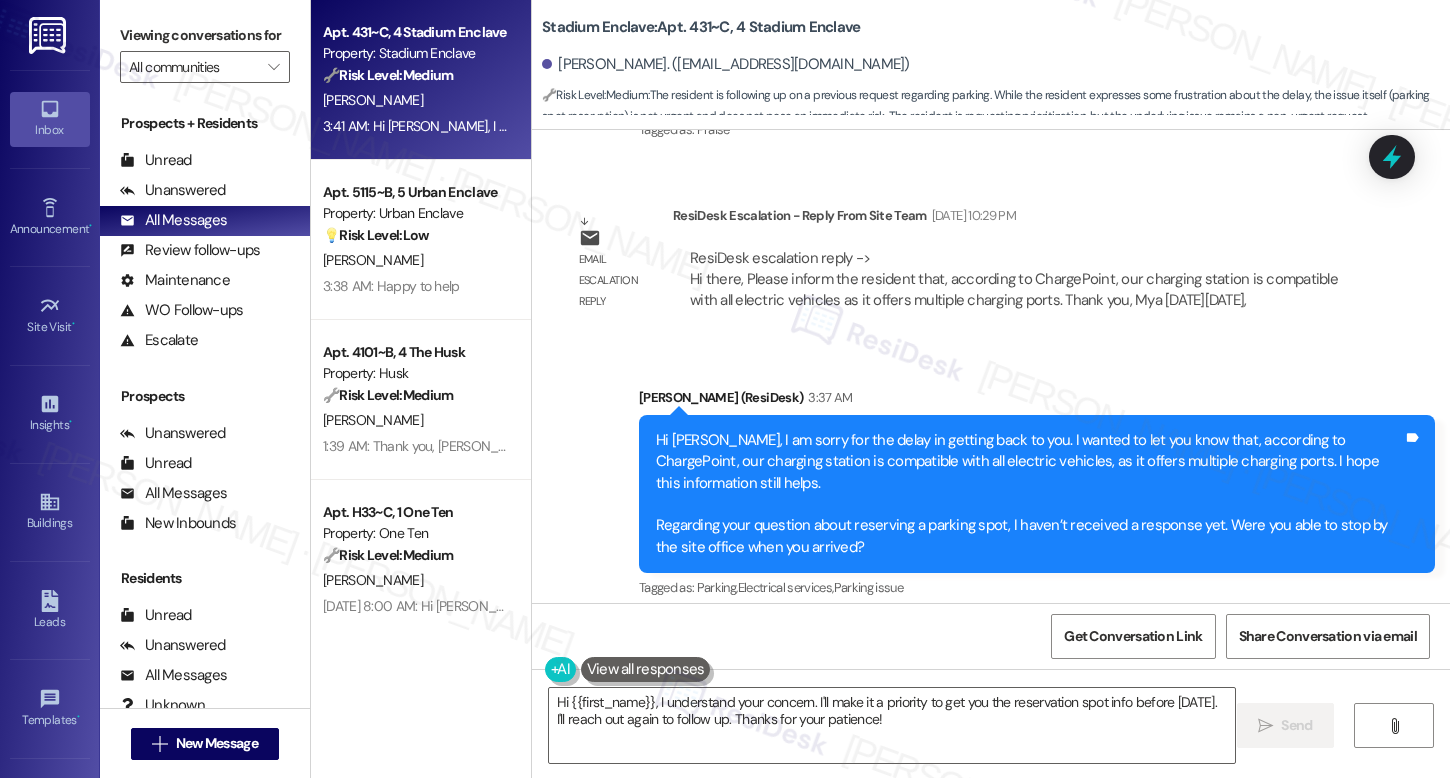 click on "Hi [PERSON_NAME], I know you get a lot of messages so I understand it's difficult to keep track of previous messages with me. But I won't be up until the [DATE]. If you are able to make that a priority I would really appreciate it." at bounding box center [952, 748] 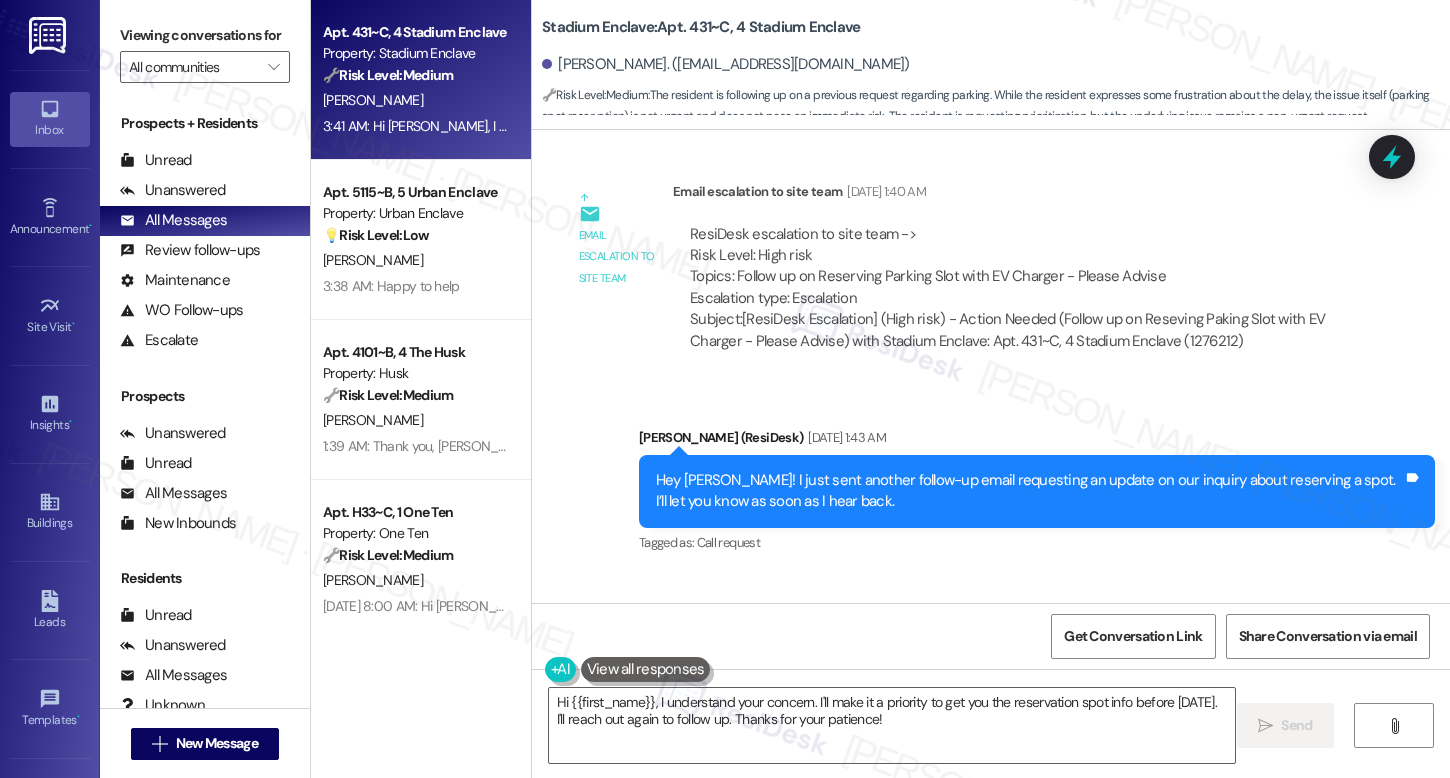 scroll, scrollTop: 22739, scrollLeft: 0, axis: vertical 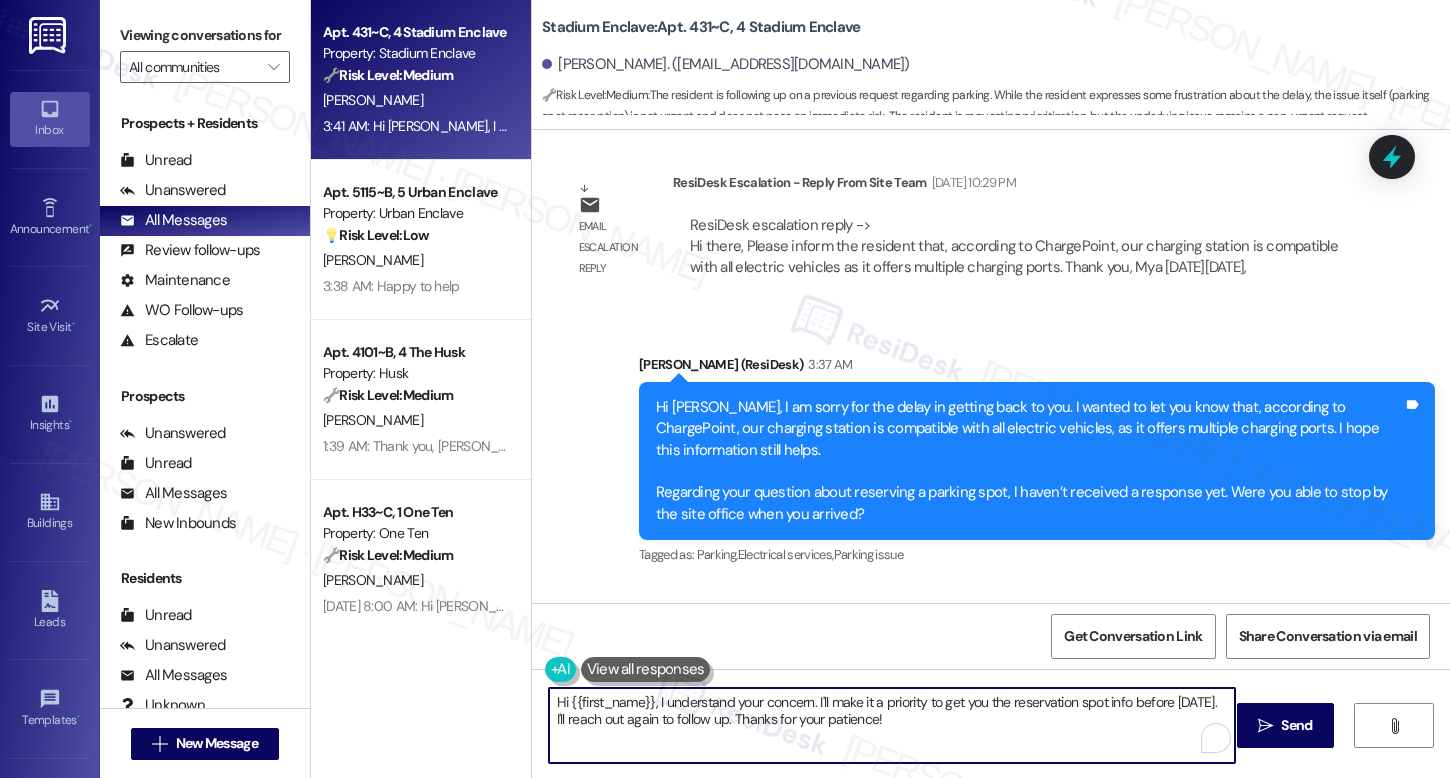 click on "Hi {{first_name}}, I understand your concern. I'll make it a priority to get you the reservation spot info before August 20th. I'll reach out again to follow up. Thanks for your patience!" at bounding box center (892, 725) 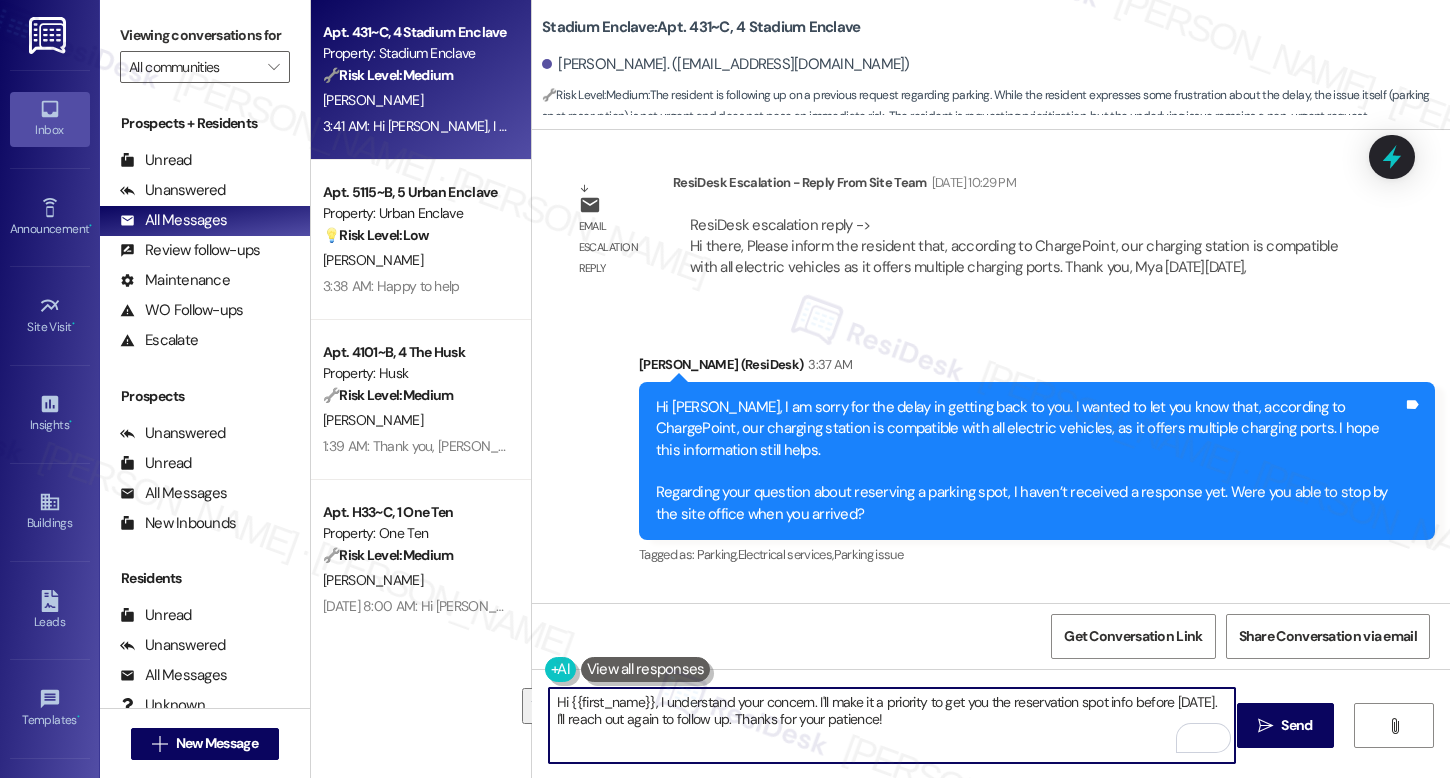 drag, startPoint x: 936, startPoint y: 706, endPoint x: 571, endPoint y: 716, distance: 365.13696 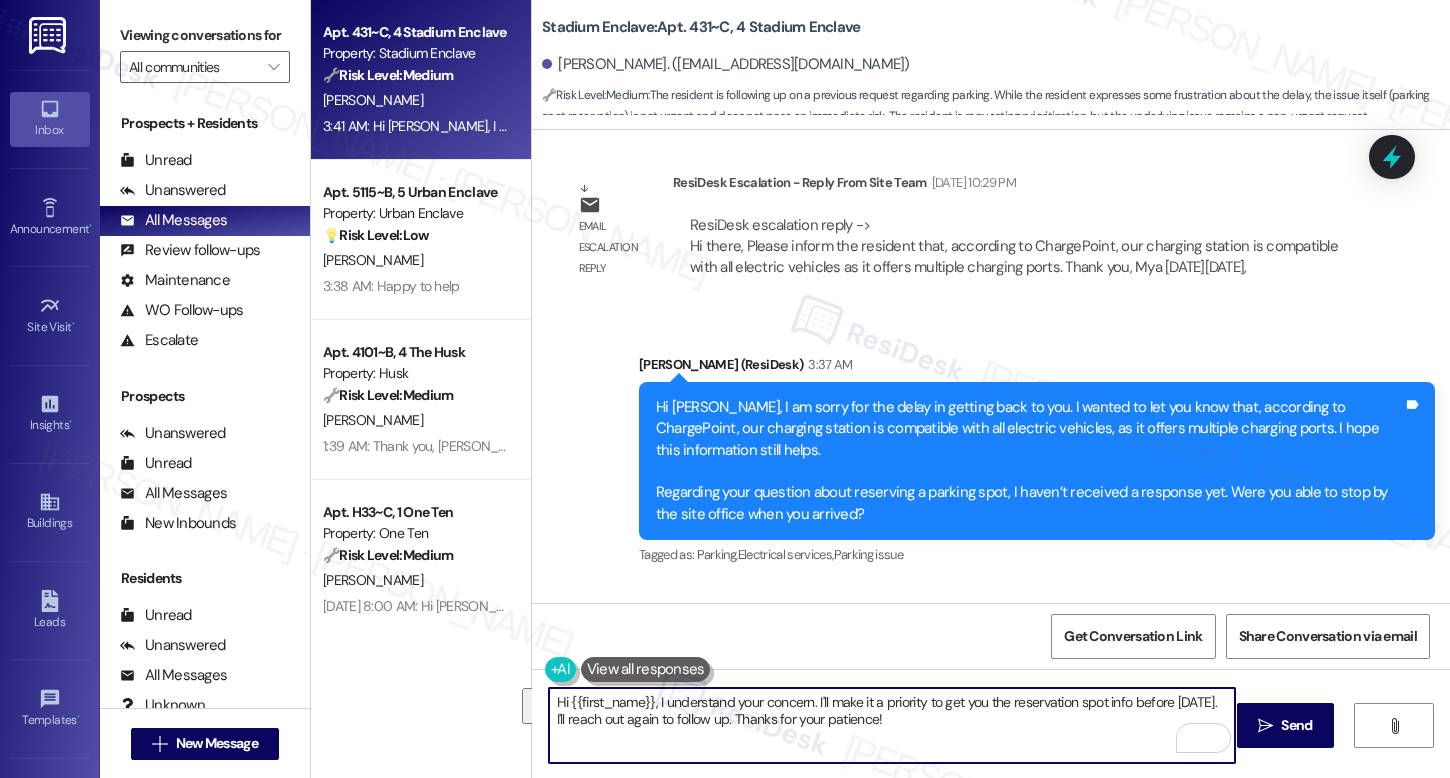 click on "Hi {{first_name}}, I understand your concern. I'll make it a priority to get you the reservation spot info before August 20th. I'll reach out again to follow up. Thanks for your patience!" at bounding box center (892, 725) 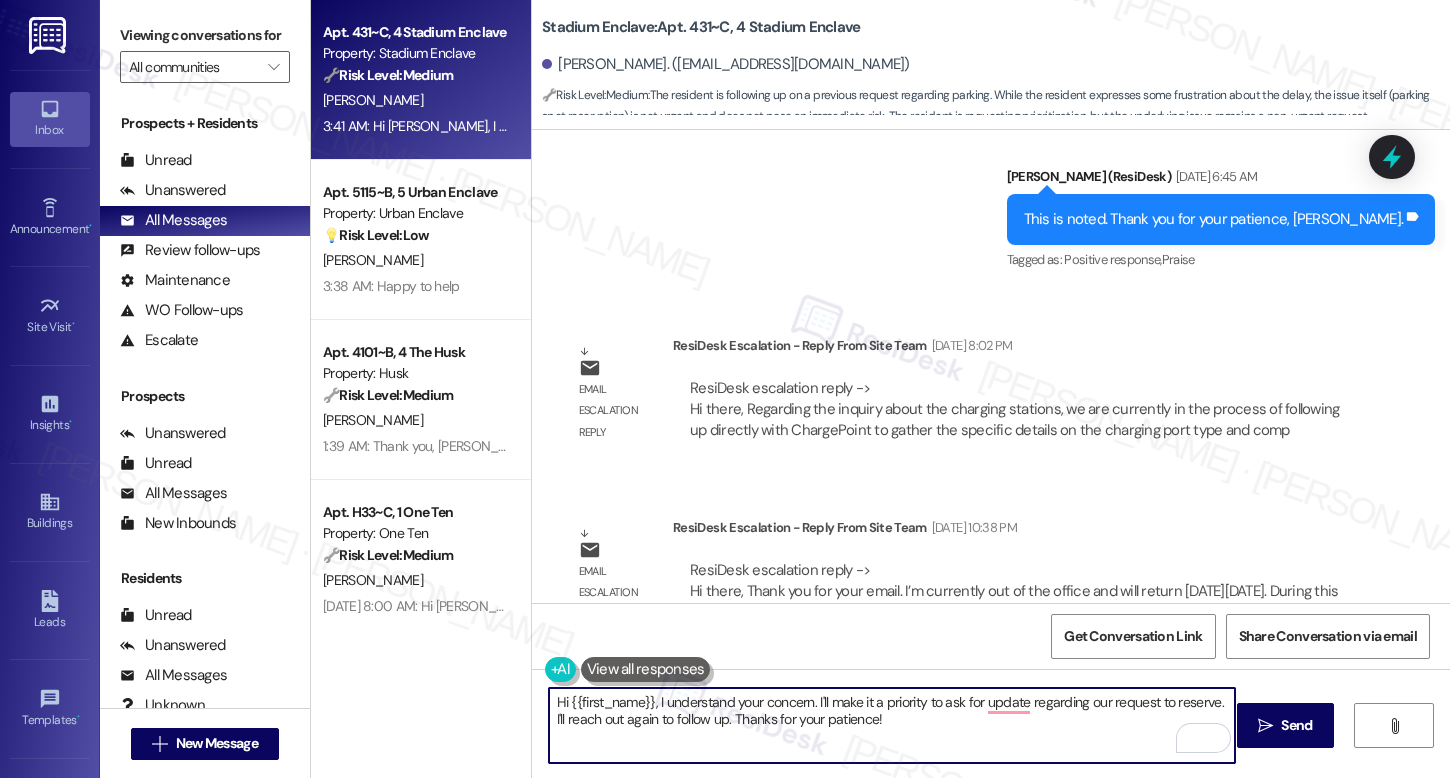 scroll, scrollTop: 20776, scrollLeft: 0, axis: vertical 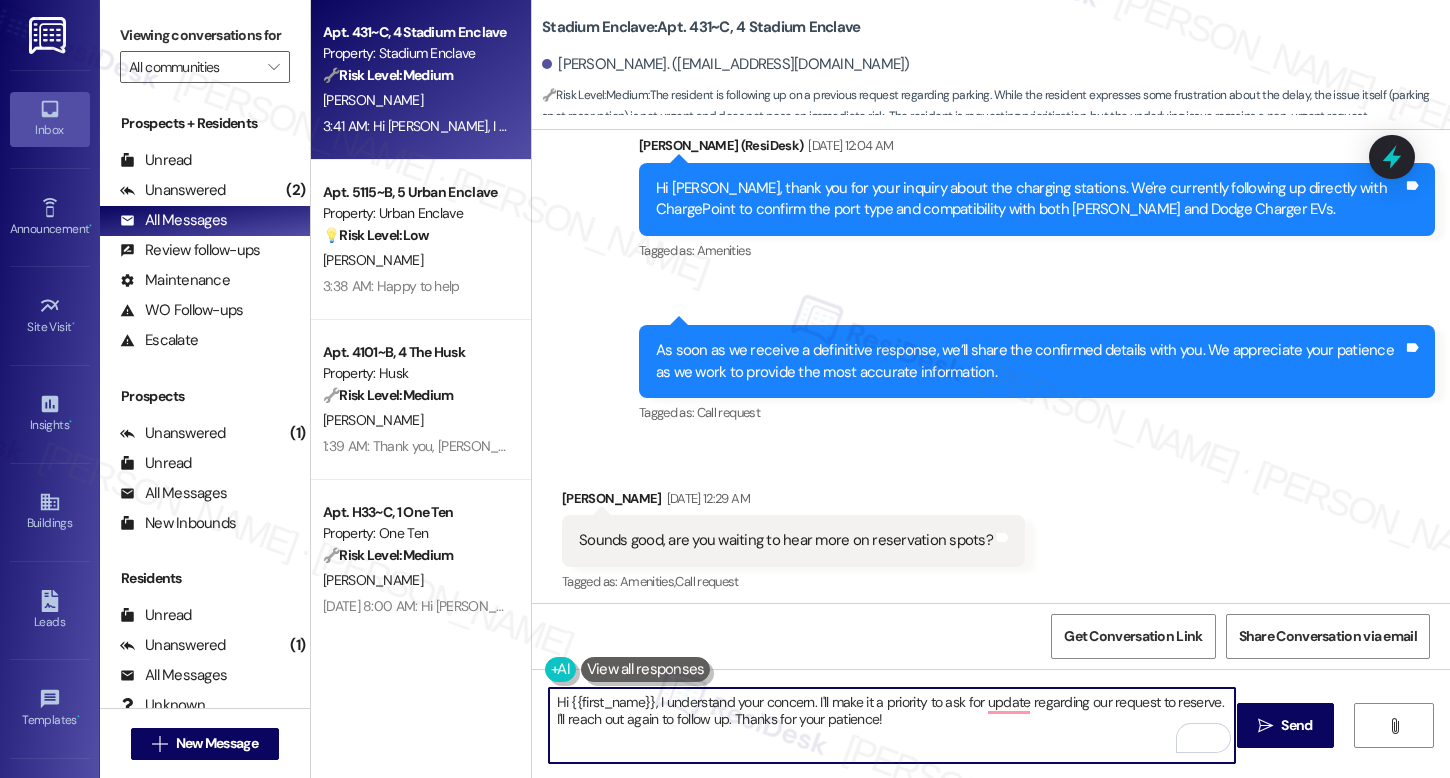 click on "Sounds good, are you waiting to hear more on reservation spots?" at bounding box center [786, 540] 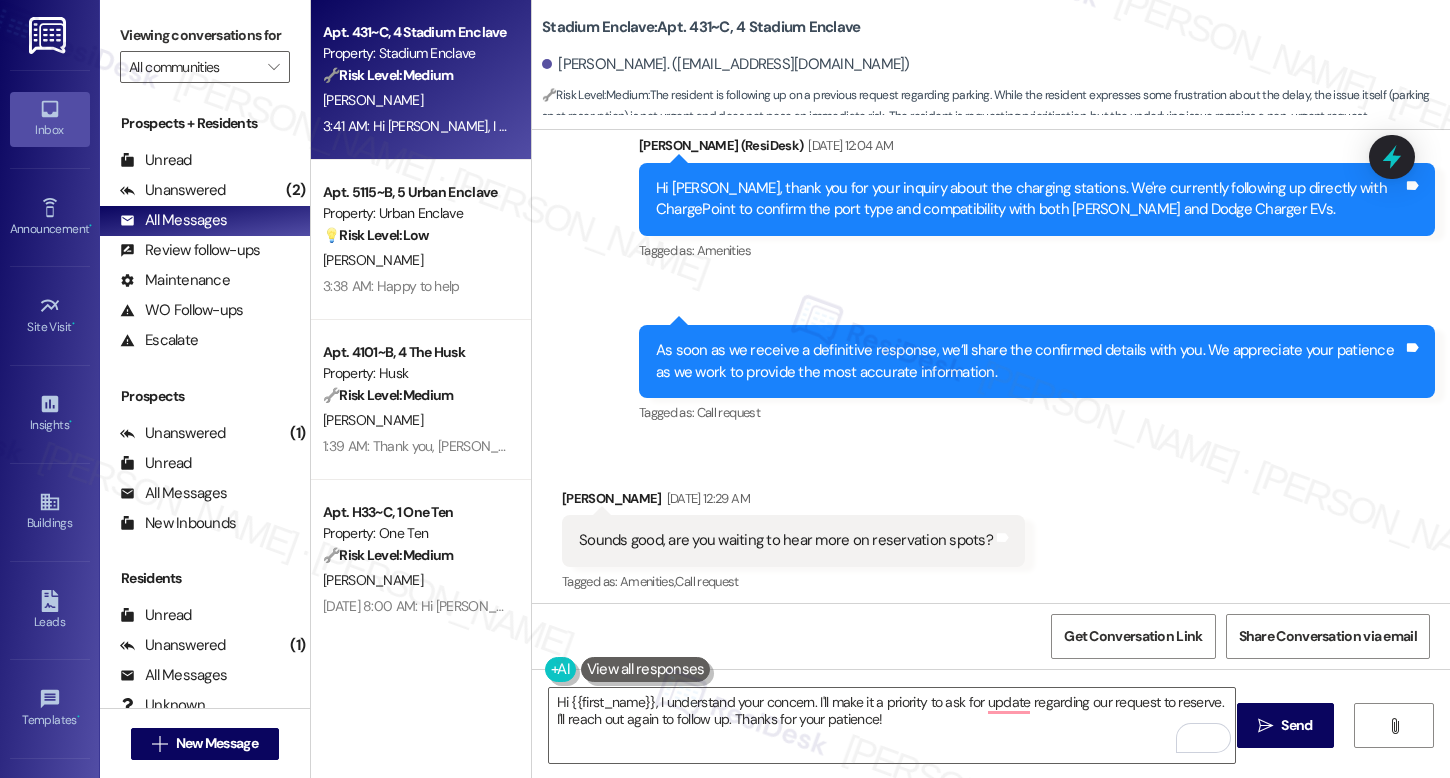 click on "Sounds good, are you waiting to hear more on reservation spots?" at bounding box center (786, 540) 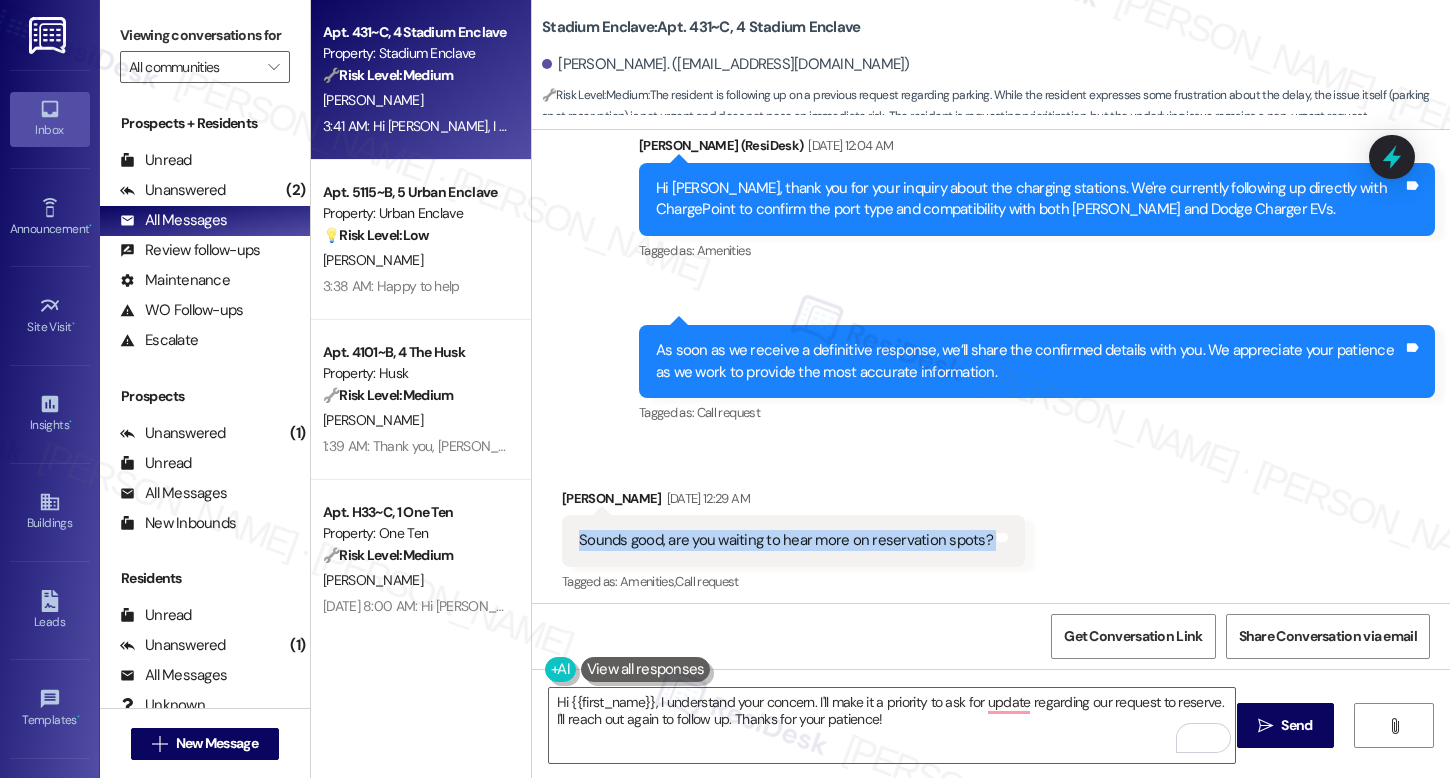 click on "Sounds good, are you waiting to hear more on reservation spots?" at bounding box center [786, 540] 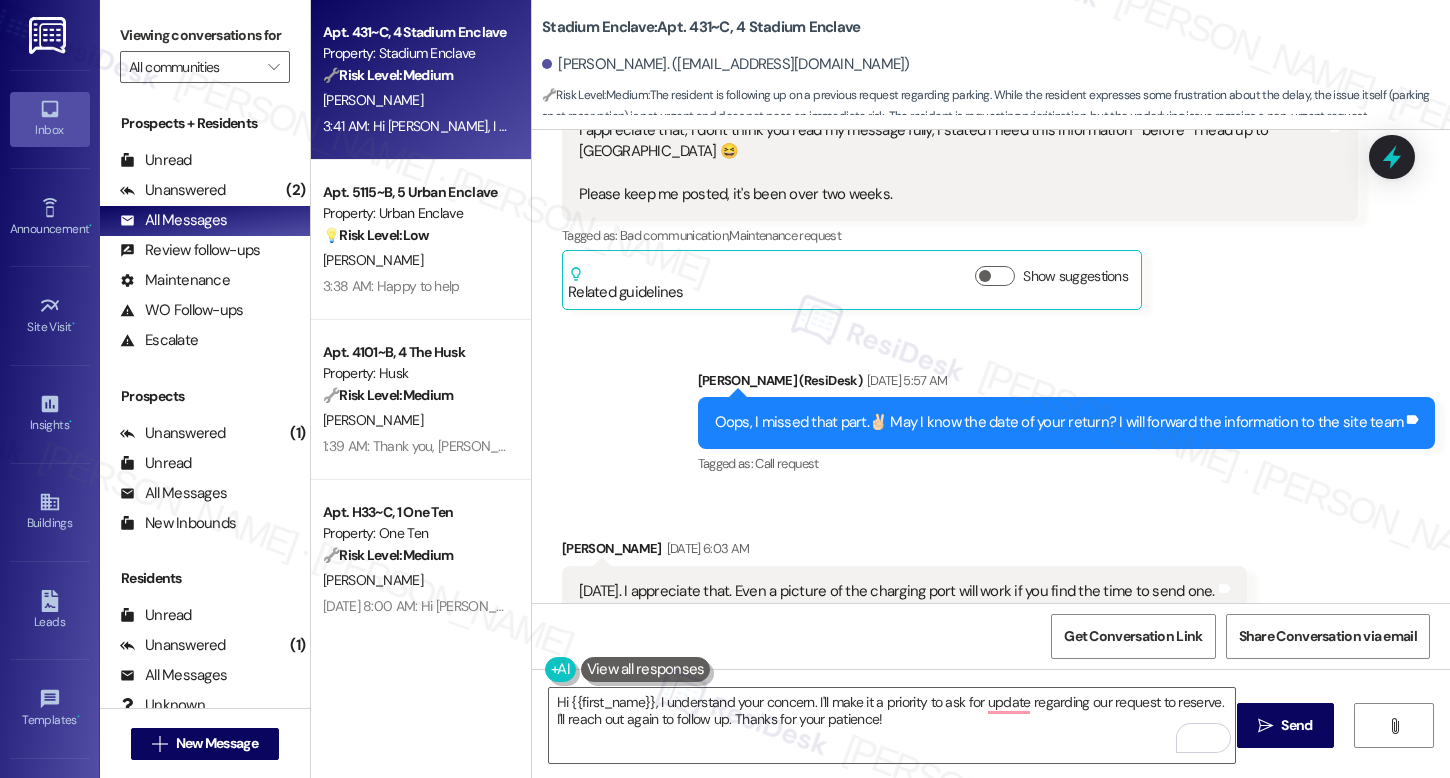 scroll, scrollTop: 20096, scrollLeft: 0, axis: vertical 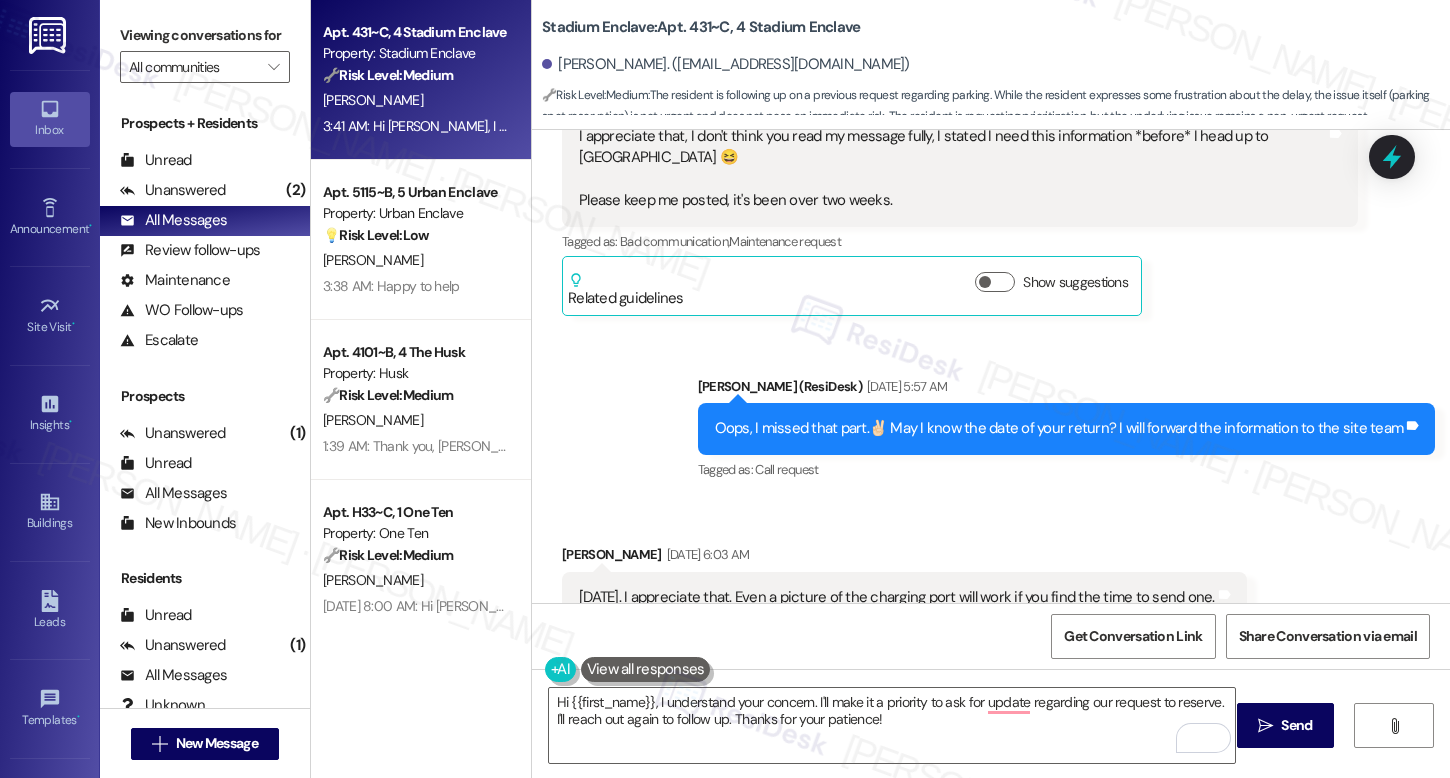 click on "[DATE]. I appreciate that. Even a picture of the charging port will work if you find the time to send one." at bounding box center (897, 597) 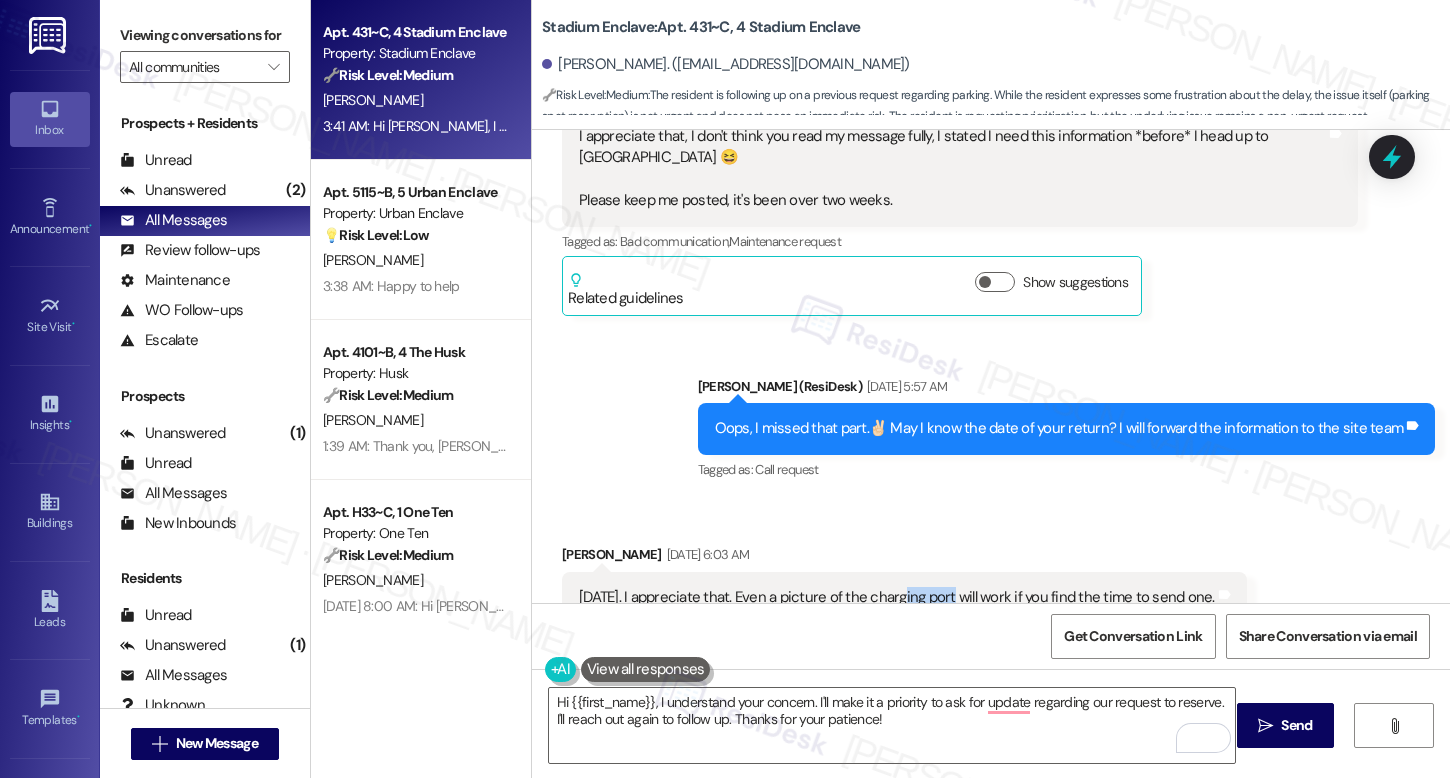 click on "[DATE]. I appreciate that. Even a picture of the charging port will work if you find the time to send one." at bounding box center [897, 597] 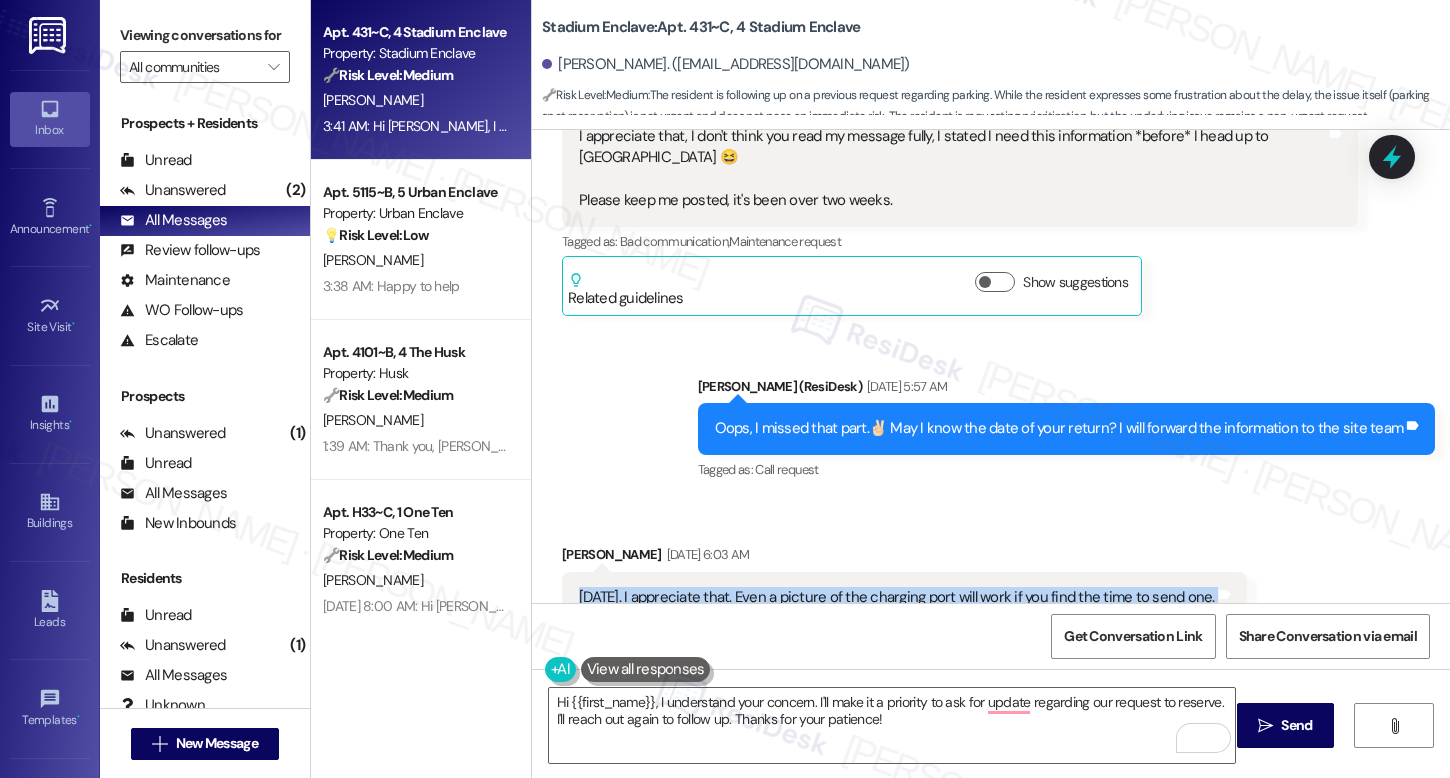 click on "[DATE]. I appreciate that. Even a picture of the charging port will work if you find the time to send one." at bounding box center [897, 597] 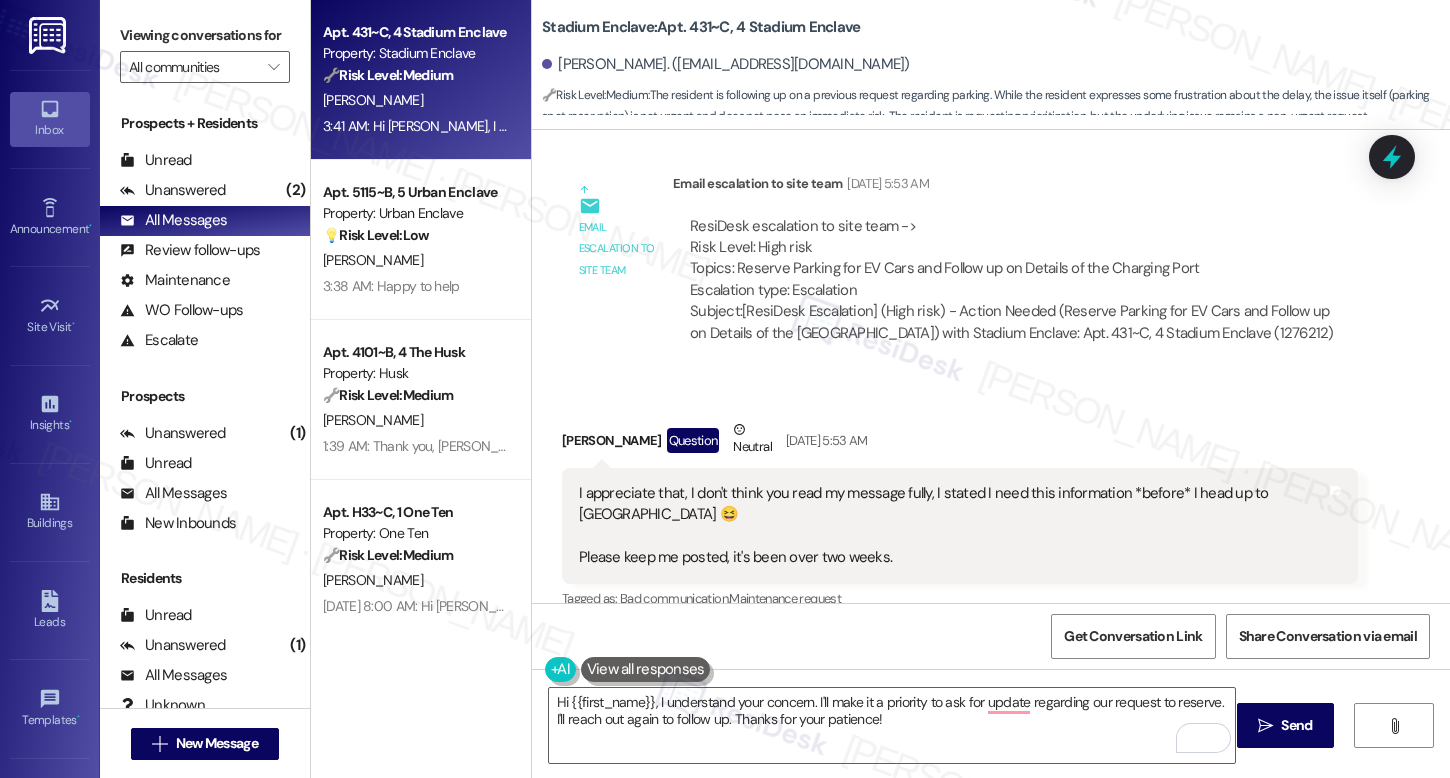 scroll, scrollTop: 19727, scrollLeft: 0, axis: vertical 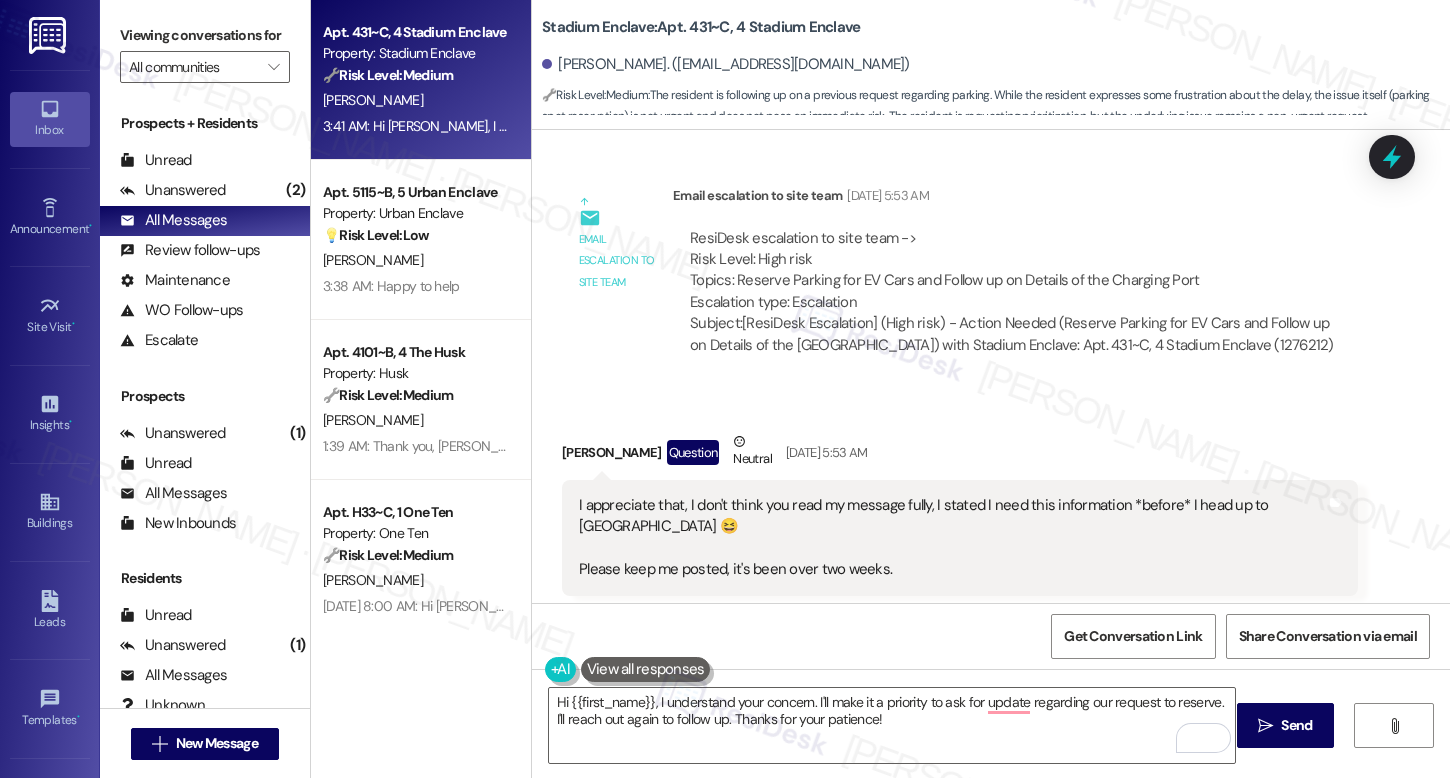 click on "I appreciate that, I don't think you read my message fully, I stated I need this information *before* I head up to Tallahassee 😆
Please keep me posted, it's been over two weeks." at bounding box center (952, 538) 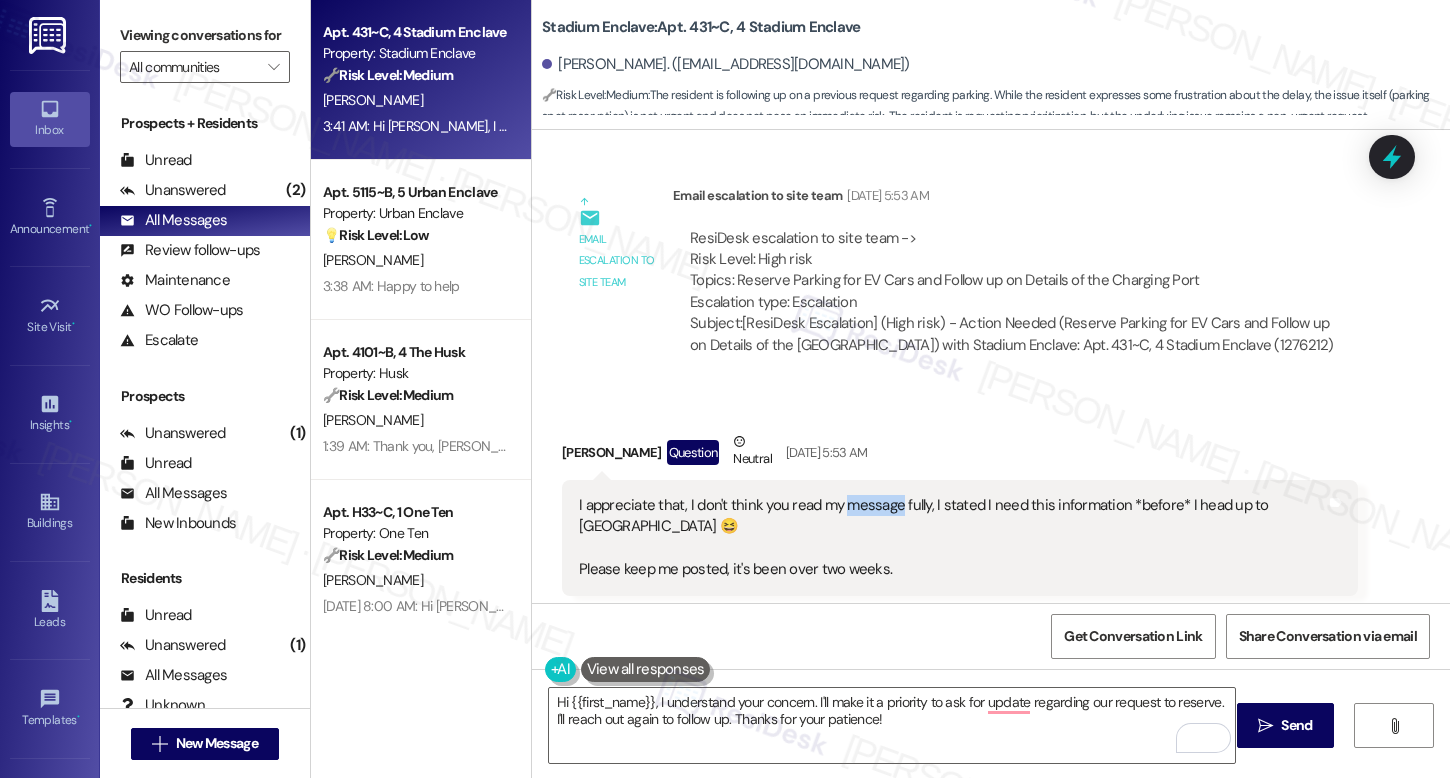 click on "I appreciate that, I don't think you read my message fully, I stated I need this information *before* I head up to Tallahassee 😆
Please keep me posted, it's been over two weeks." at bounding box center [952, 538] 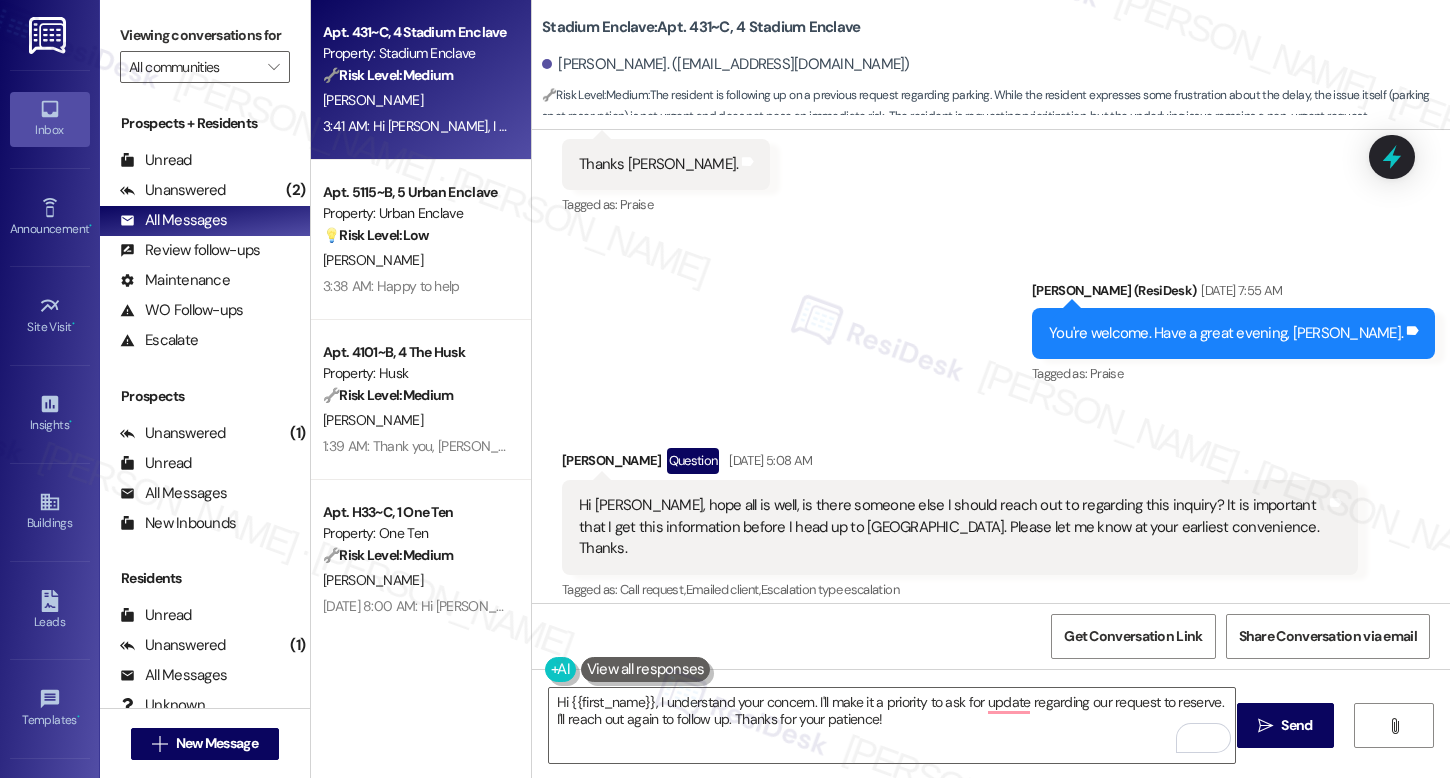 scroll, scrollTop: 19005, scrollLeft: 0, axis: vertical 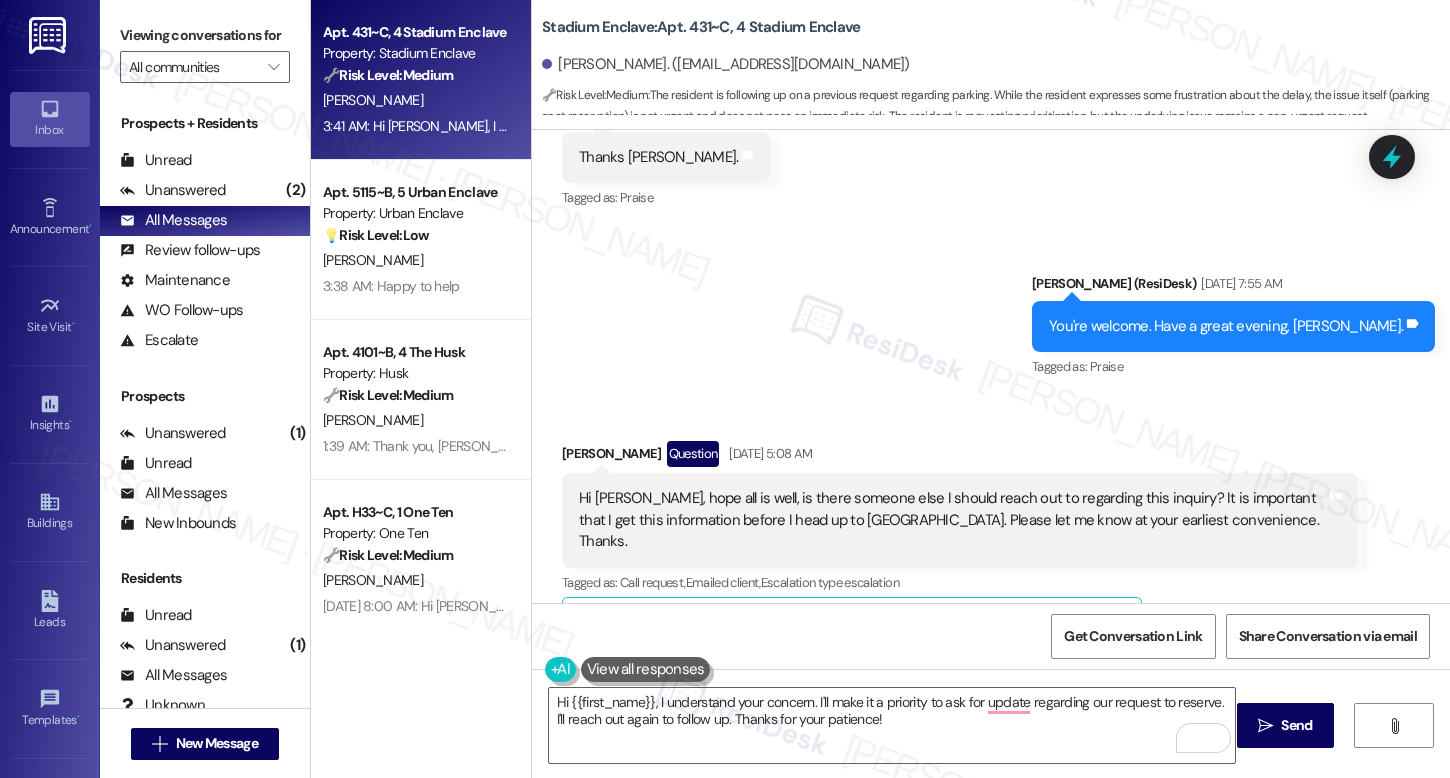 click on "Hi [PERSON_NAME], hope all is well, is there someone else I should reach out to regarding this inquiry? It is important that I get this information before I head up to [GEOGRAPHIC_DATA]. Please let me know at your earliest convenience. Thanks." at bounding box center (952, 520) 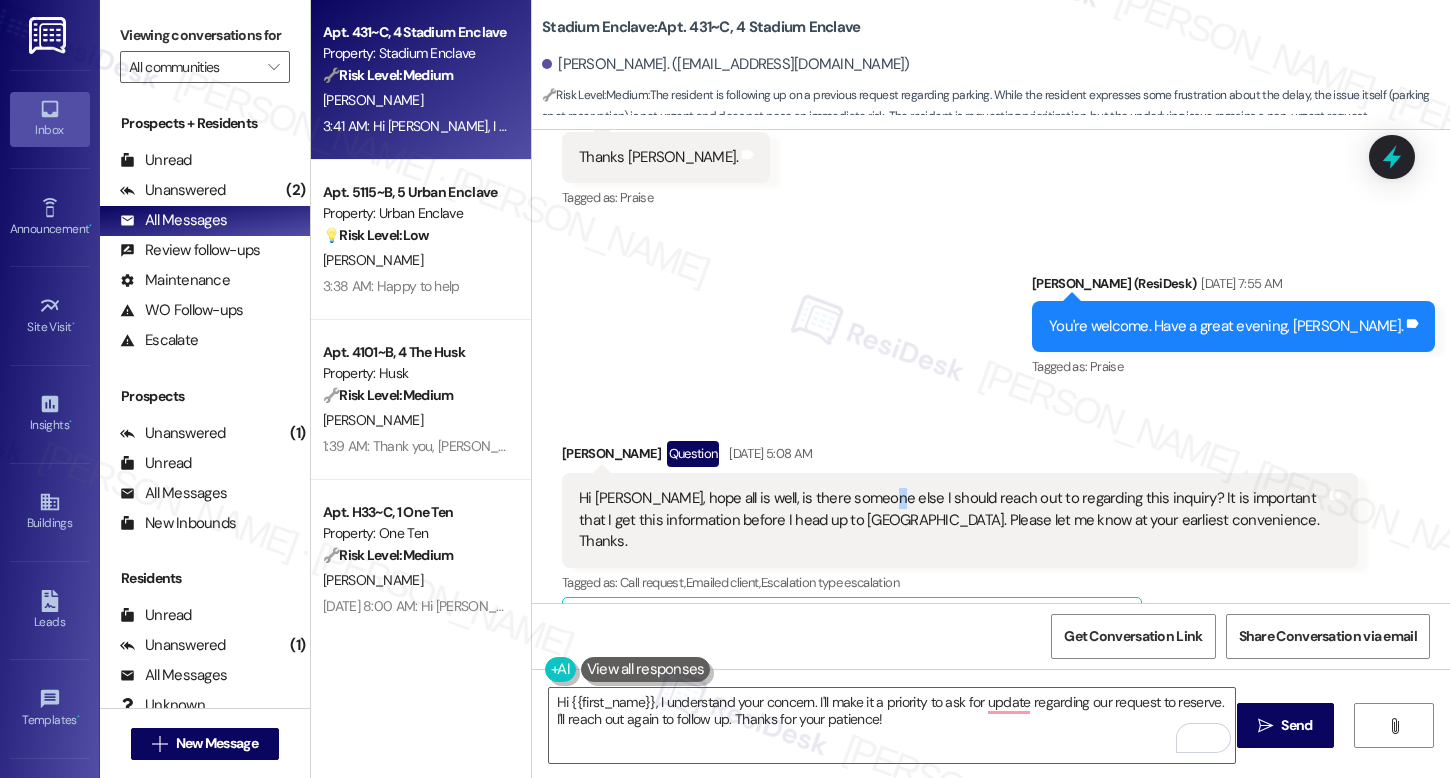 click on "Hi [PERSON_NAME], hope all is well, is there someone else I should reach out to regarding this inquiry? It is important that I get this information before I head up to [GEOGRAPHIC_DATA]. Please let me know at your earliest convenience. Thanks." at bounding box center (952, 520) 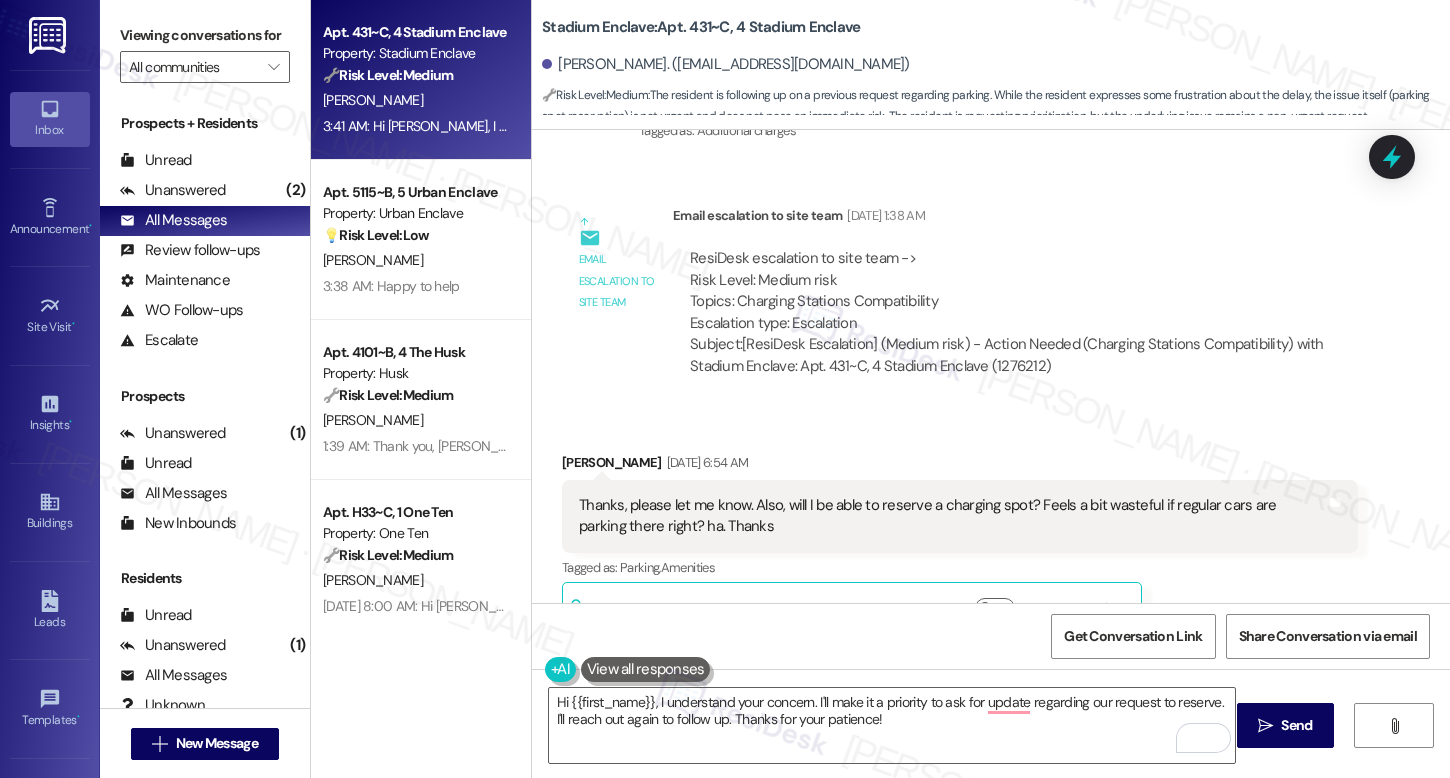 scroll, scrollTop: 18005, scrollLeft: 0, axis: vertical 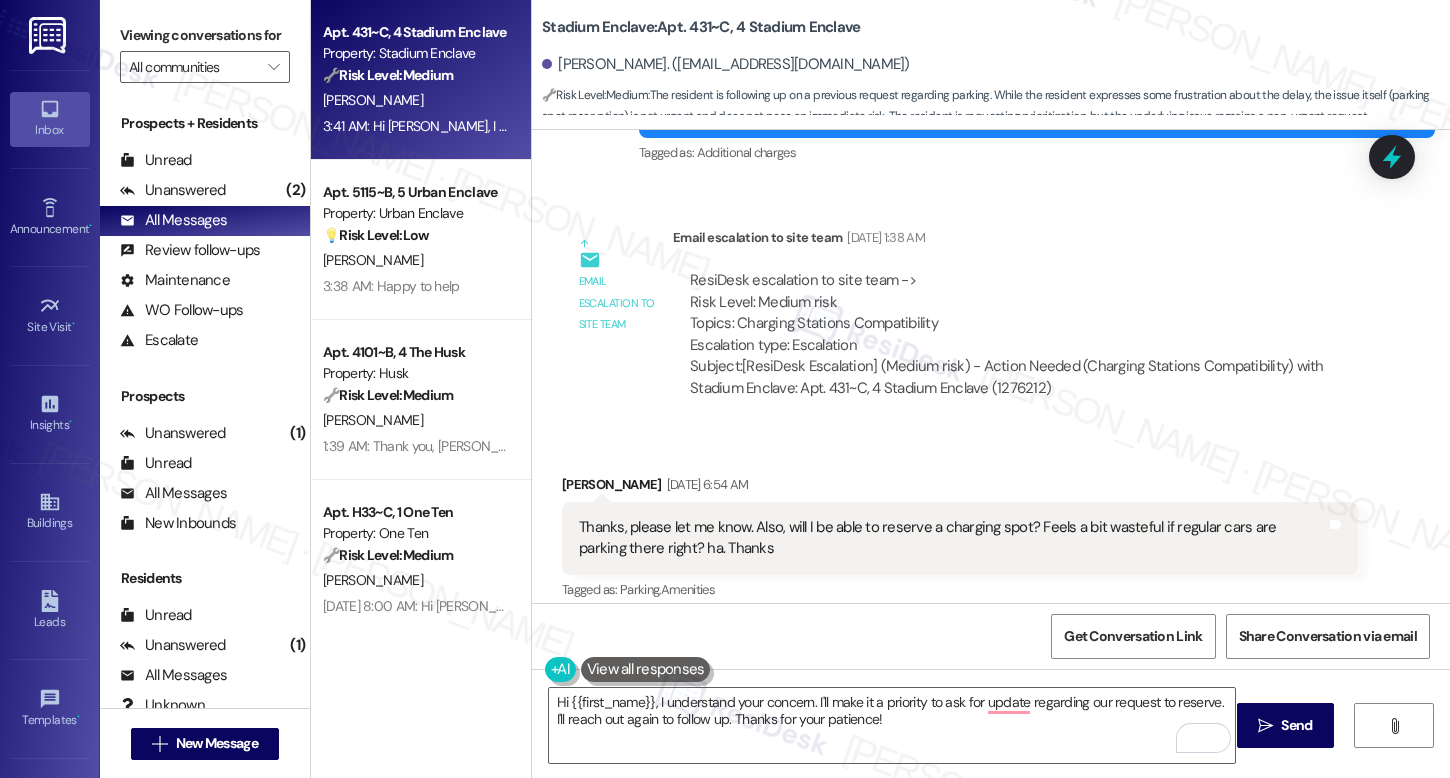 click on "Thanks, please let me know. Also, will I be able to reserve a charging spot? Feels a bit wasteful if regular cars are parking there right? ha. Thanks" at bounding box center [952, 538] 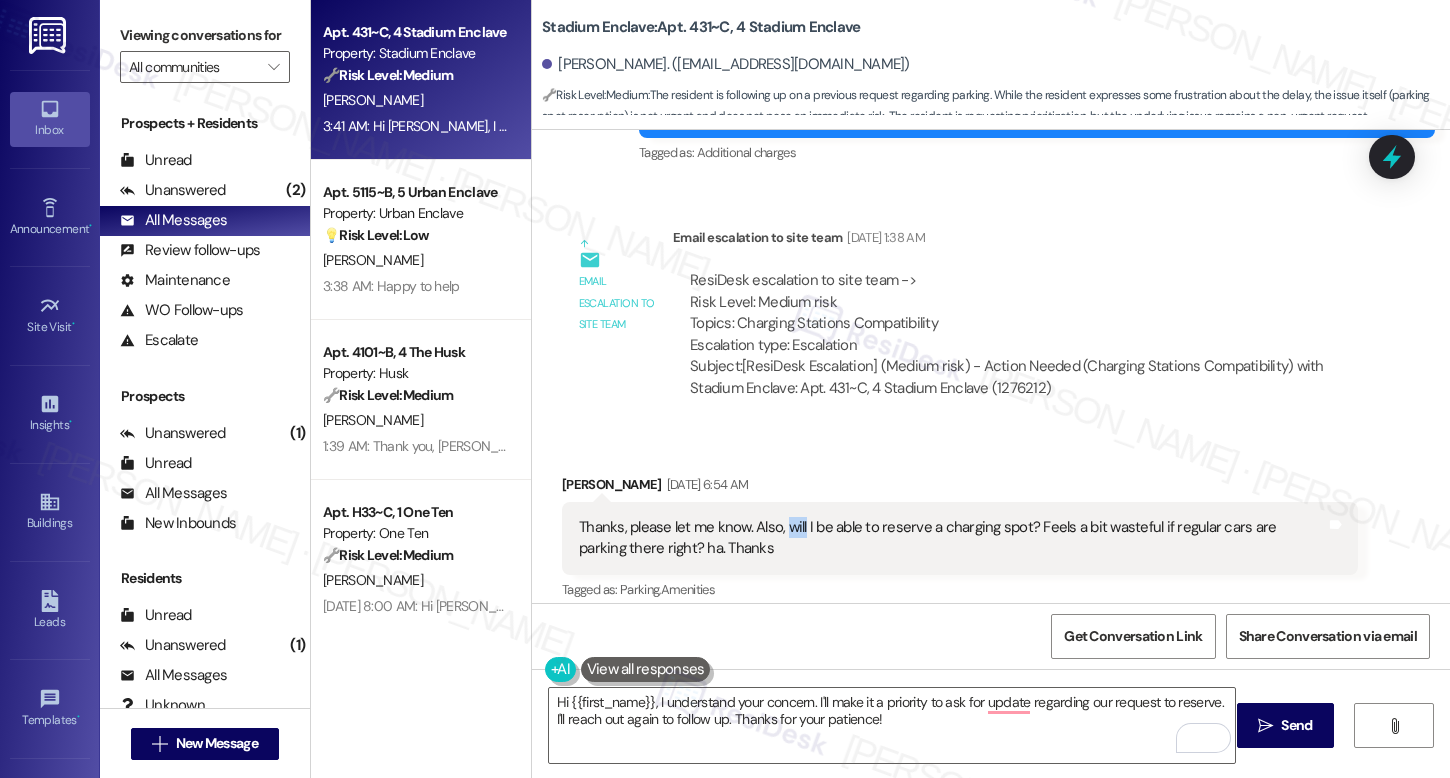 click on "Thanks, please let me know. Also, will I be able to reserve a charging spot? Feels a bit wasteful if regular cars are parking there right? ha. Thanks" at bounding box center [952, 538] 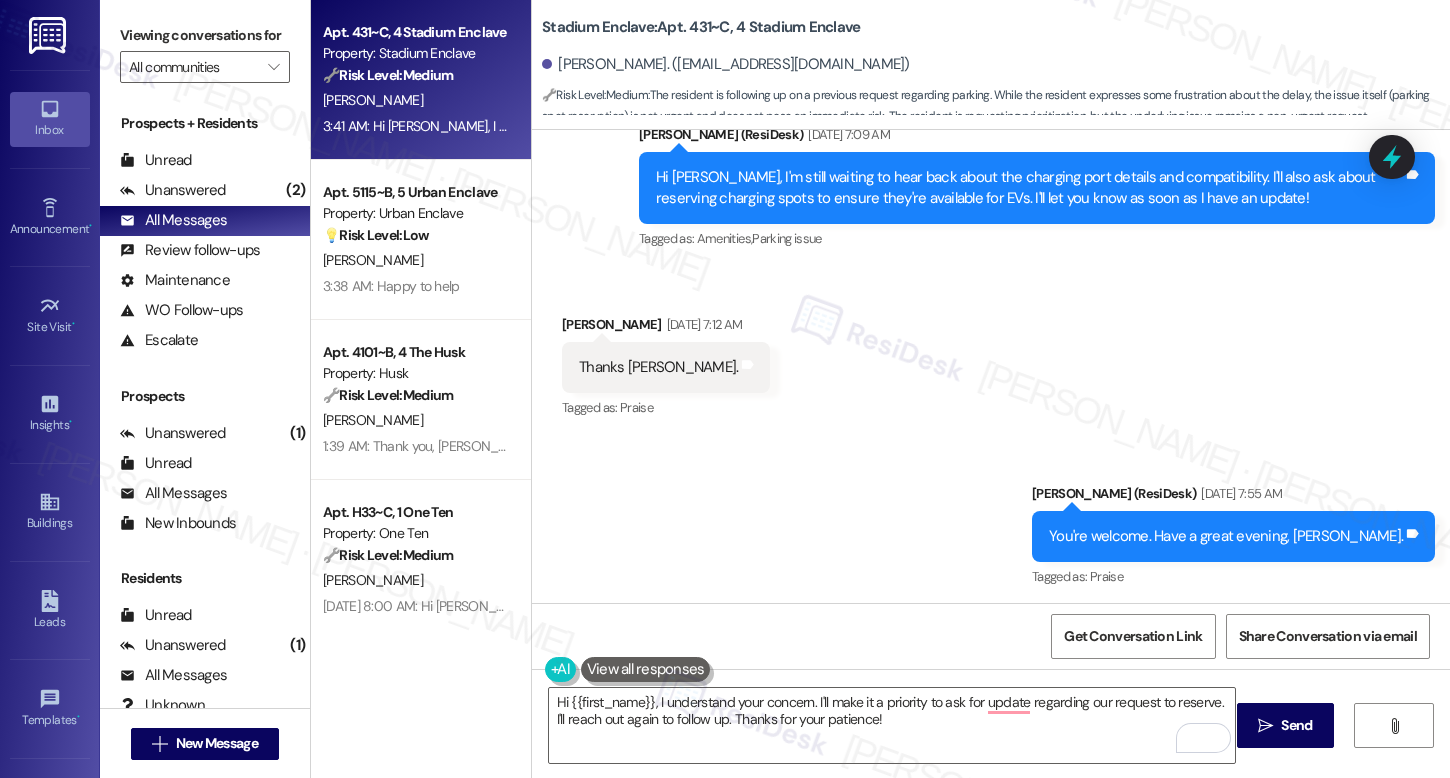 scroll, scrollTop: 18796, scrollLeft: 0, axis: vertical 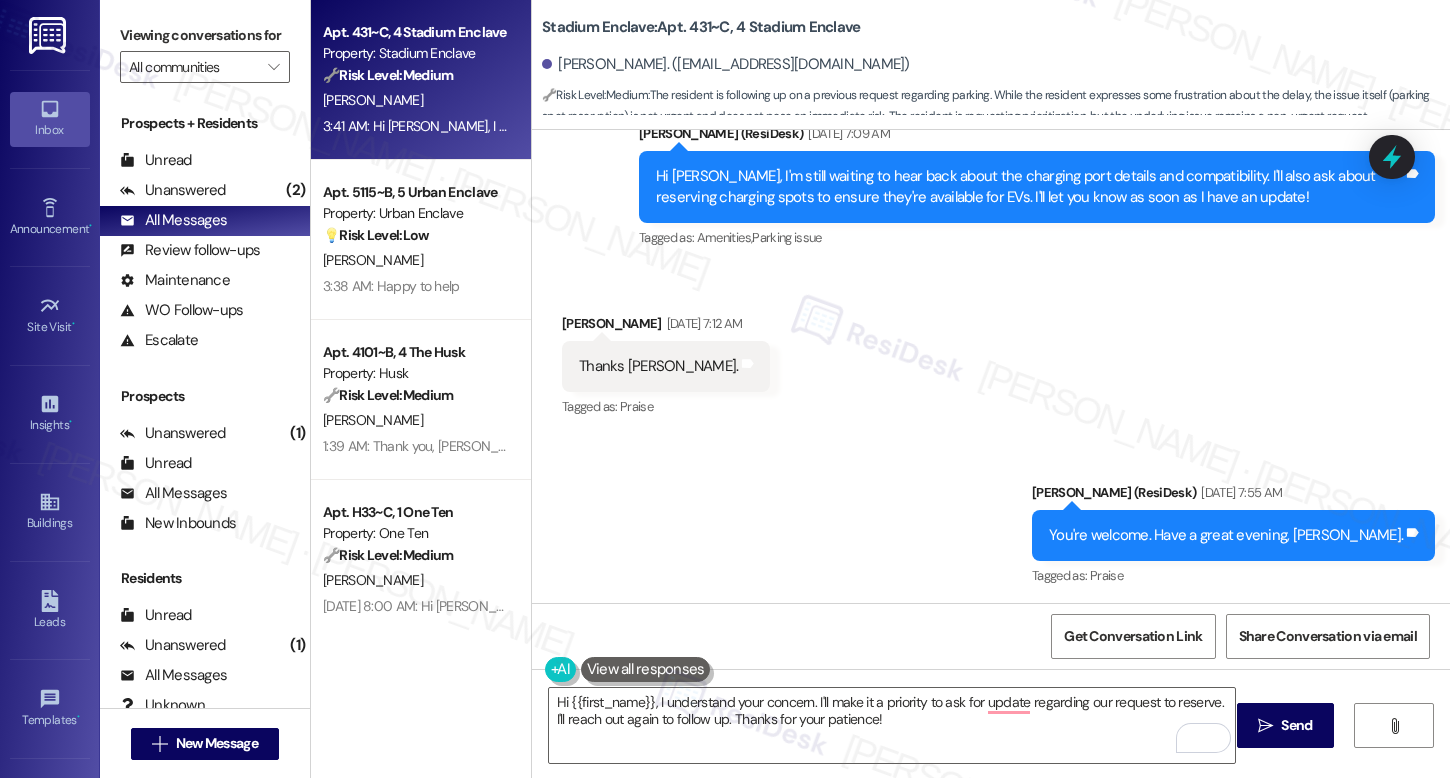 click on "Hi [PERSON_NAME], hope all is well, is there someone else I should reach out to regarding this inquiry? It is important that I get this information before I head up to [GEOGRAPHIC_DATA]. Please let me know at your earliest convenience. Thanks." at bounding box center (952, 729) 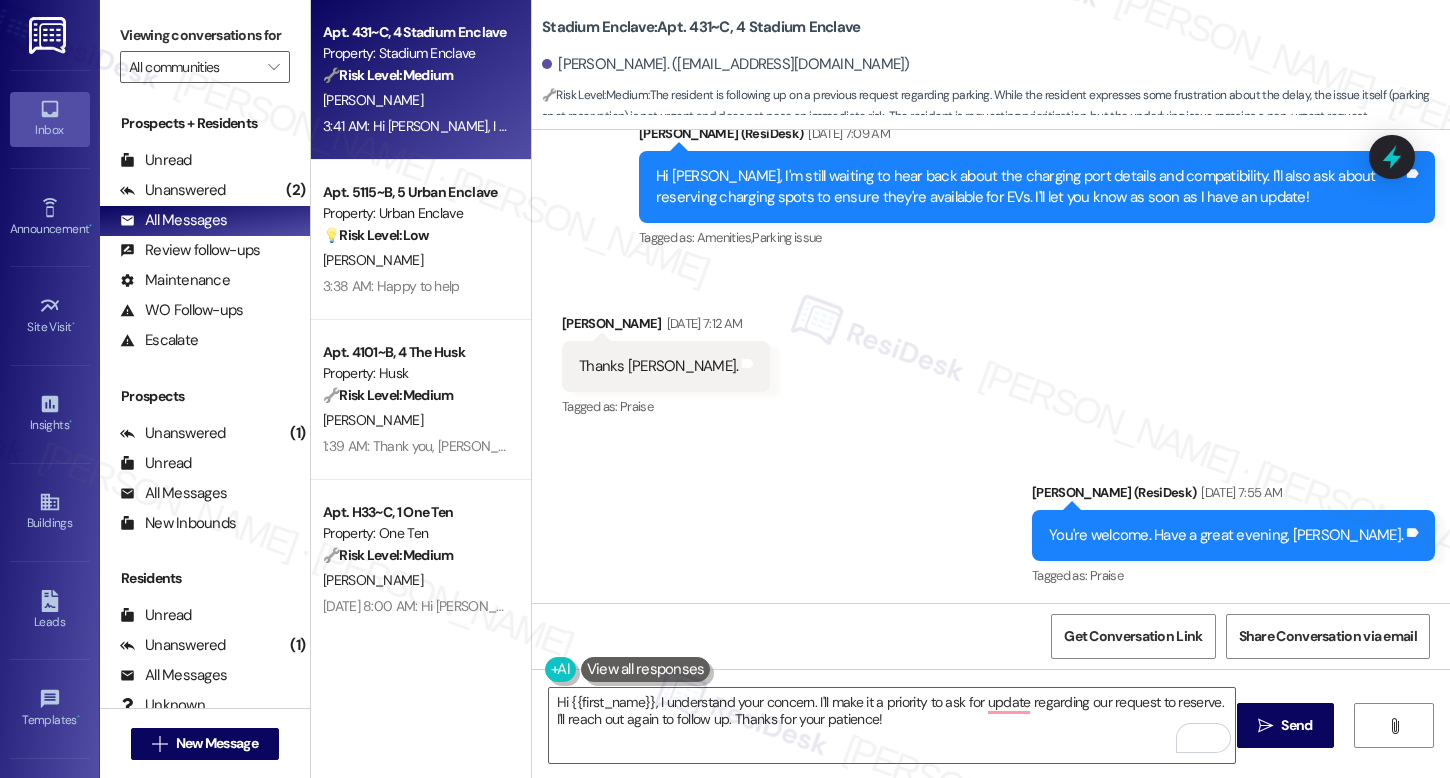 click on "Hi [PERSON_NAME], hope all is well, is there someone else I should reach out to regarding this inquiry? It is important that I get this information before I head up to [GEOGRAPHIC_DATA]. Please let me know at your earliest convenience. Thanks." at bounding box center (952, 729) 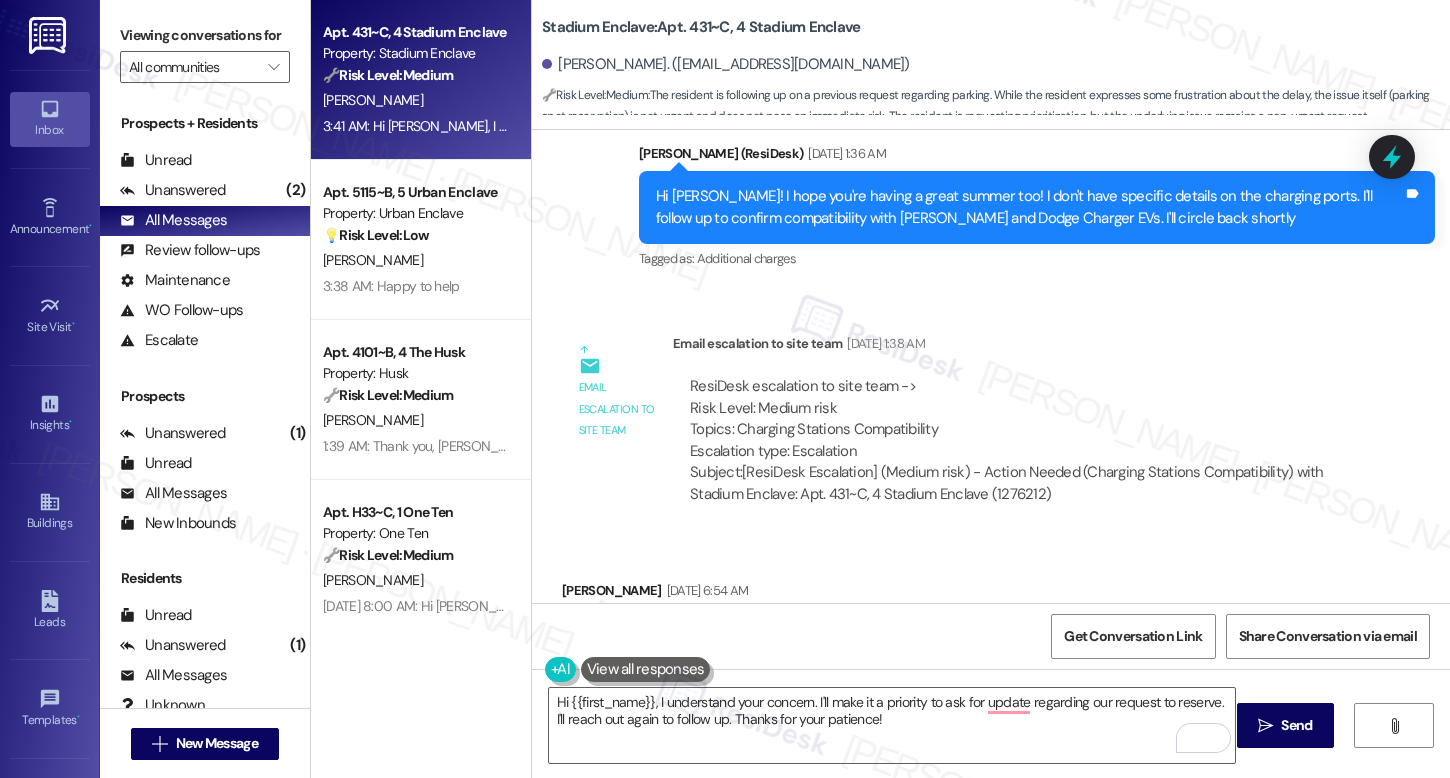 scroll, scrollTop: 17896, scrollLeft: 0, axis: vertical 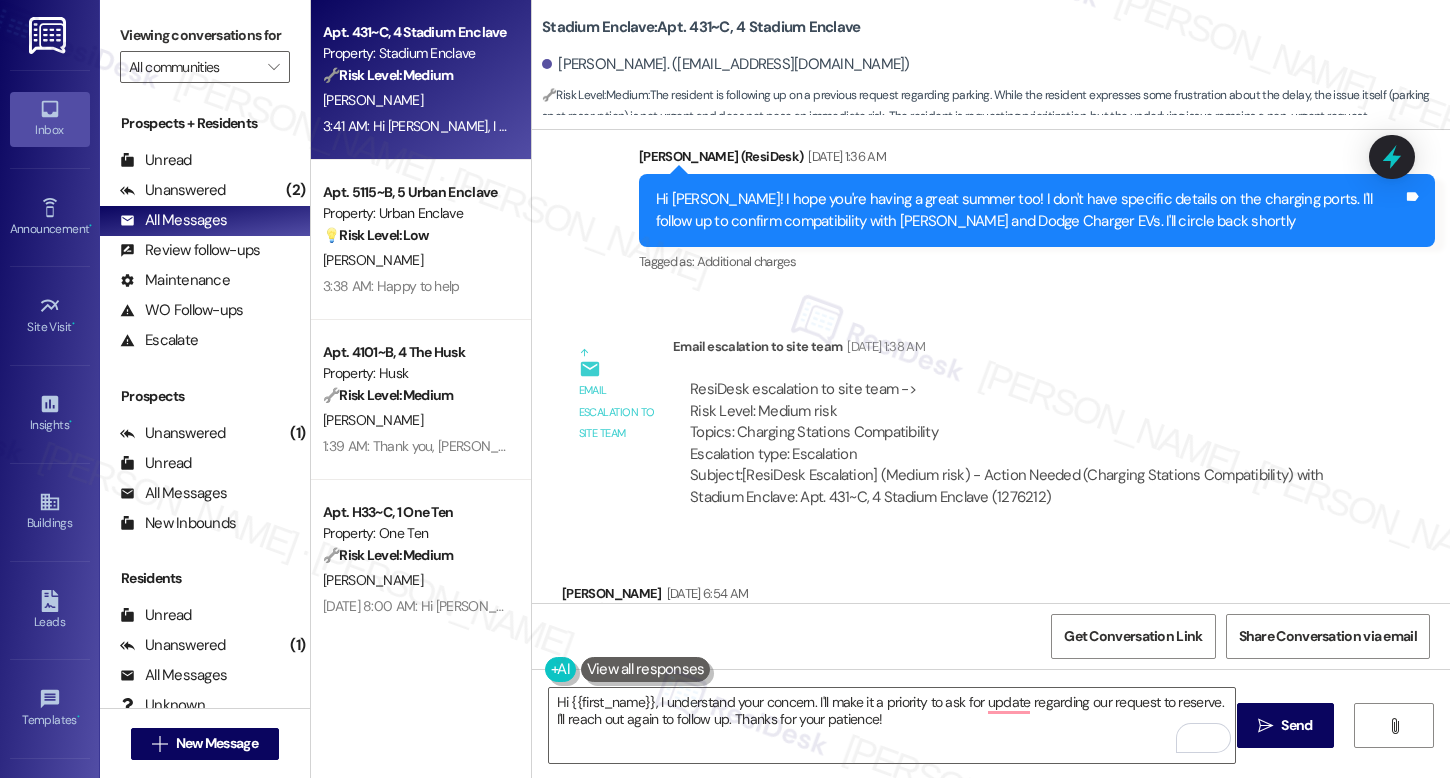click on "Thanks, please let me know. Also, will I be able to reserve a charging spot? Feels a bit wasteful if regular cars are parking there right? ha. Thanks" at bounding box center (952, 647) 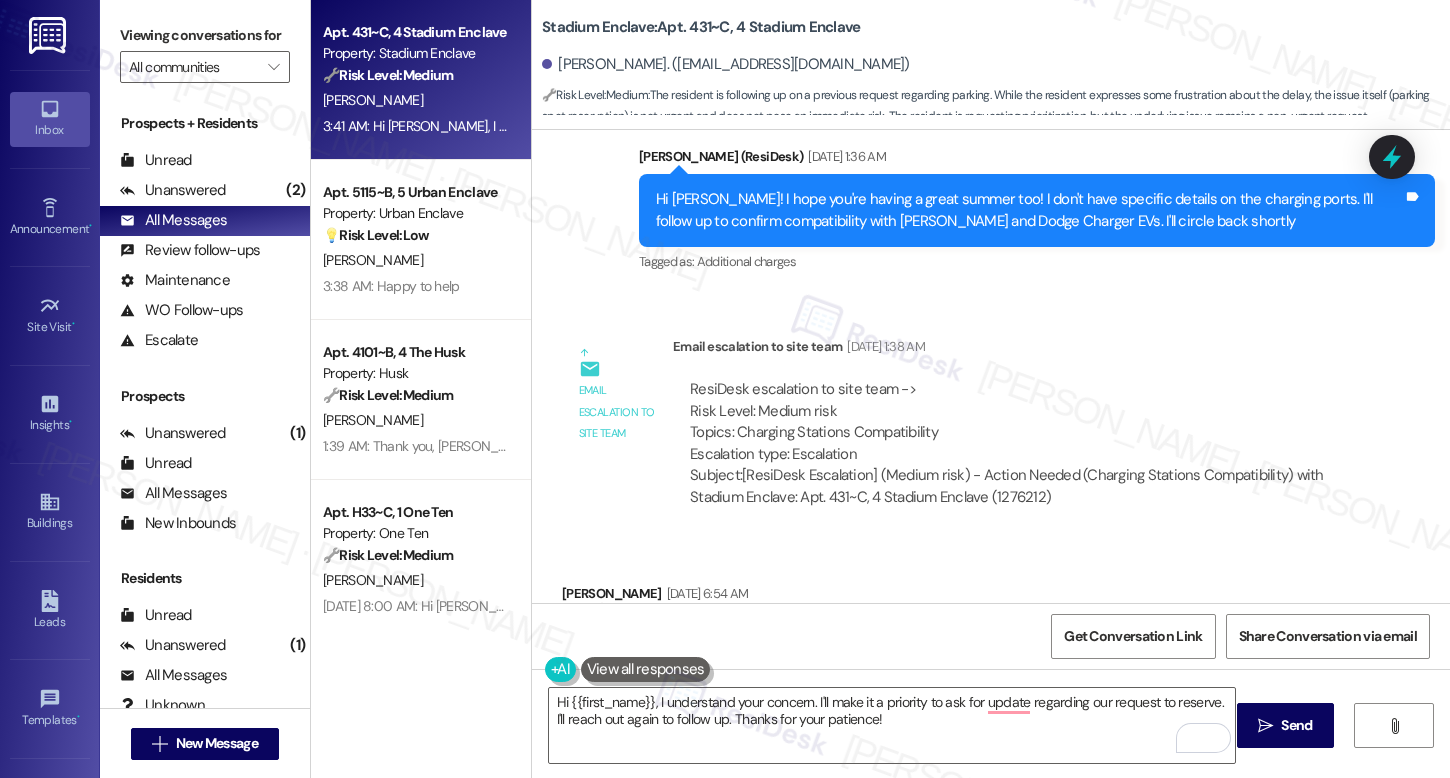 click on "Thanks, please let me know. Also, will I be able to reserve a charging spot? Feels a bit wasteful if regular cars are parking there right? ha. Thanks" at bounding box center [952, 647] 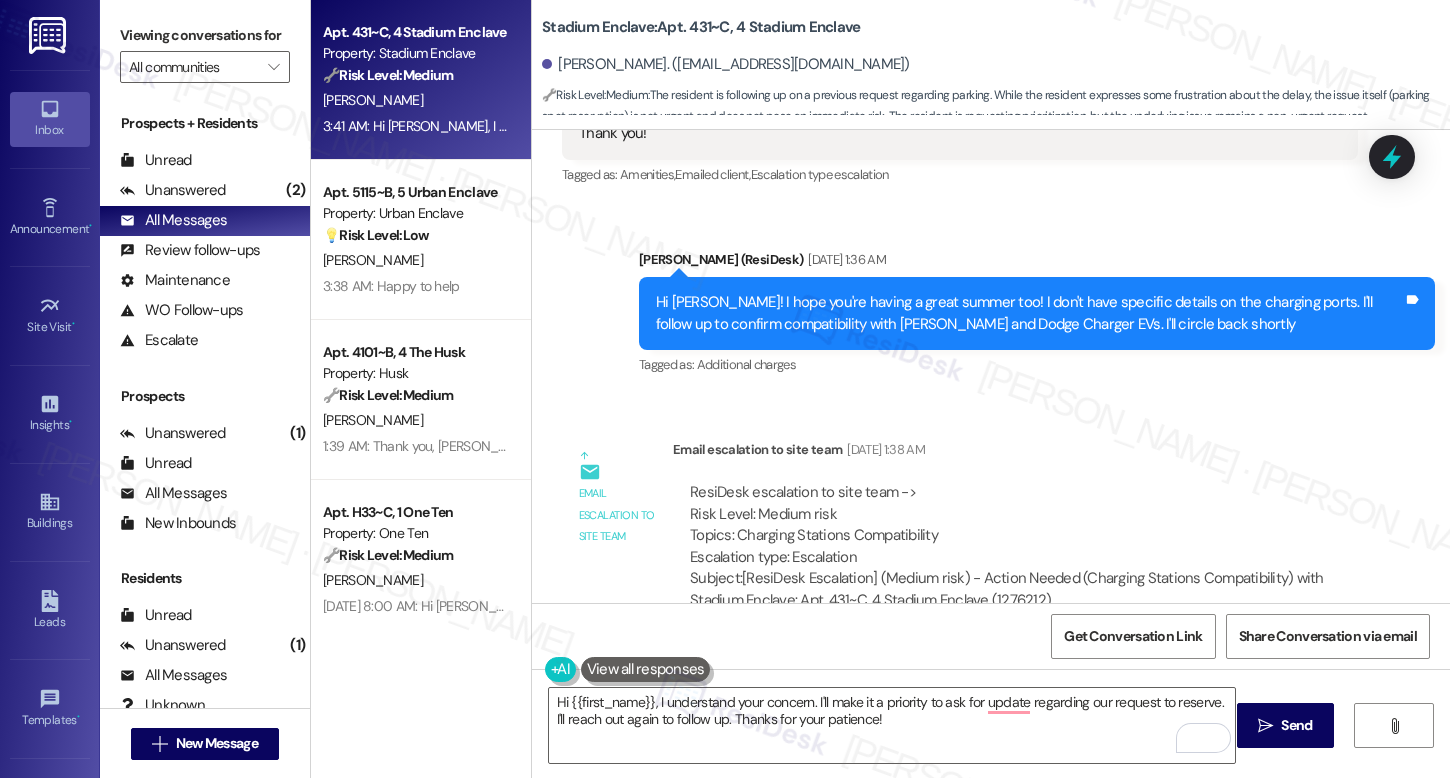 scroll, scrollTop: 17808, scrollLeft: 0, axis: vertical 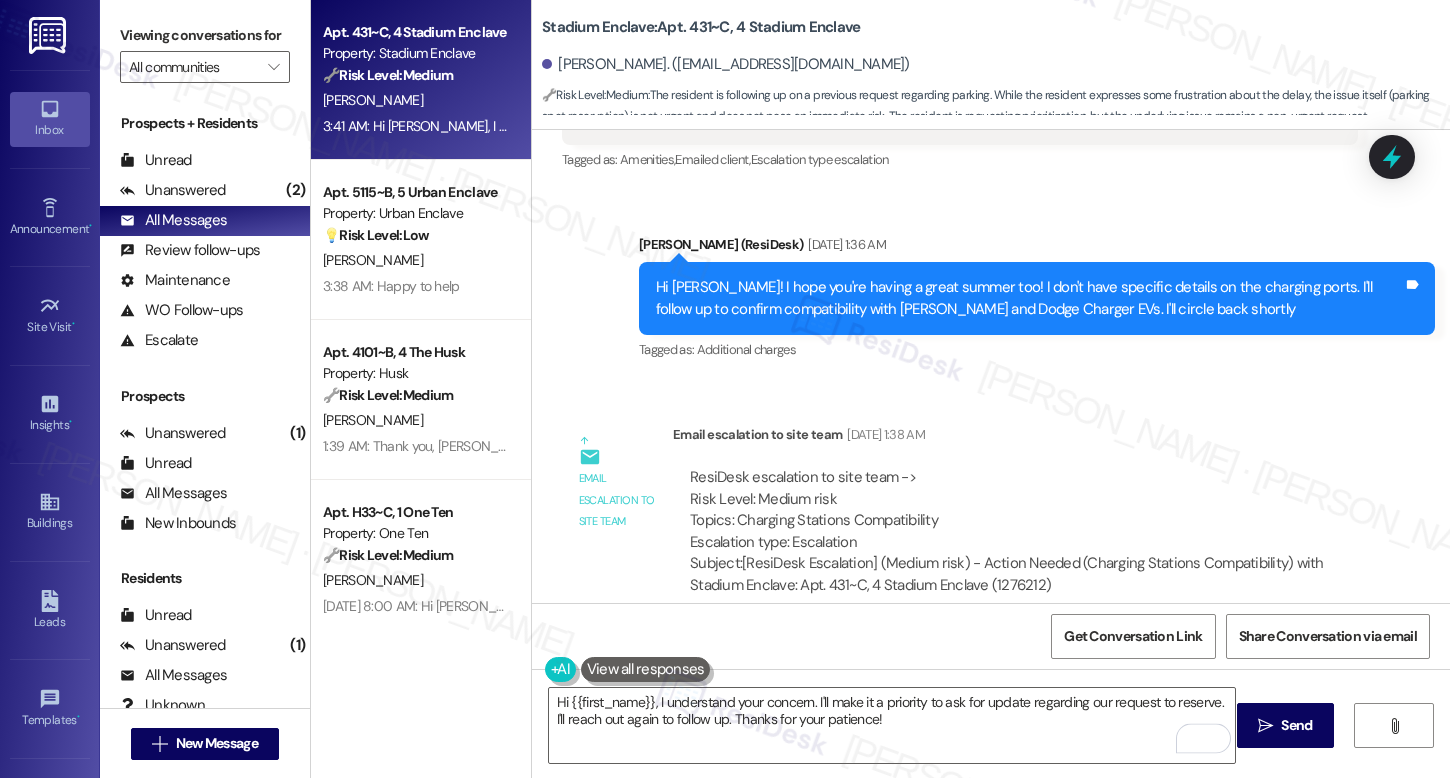 click on "Show suggestions" at bounding box center (1075, 827) 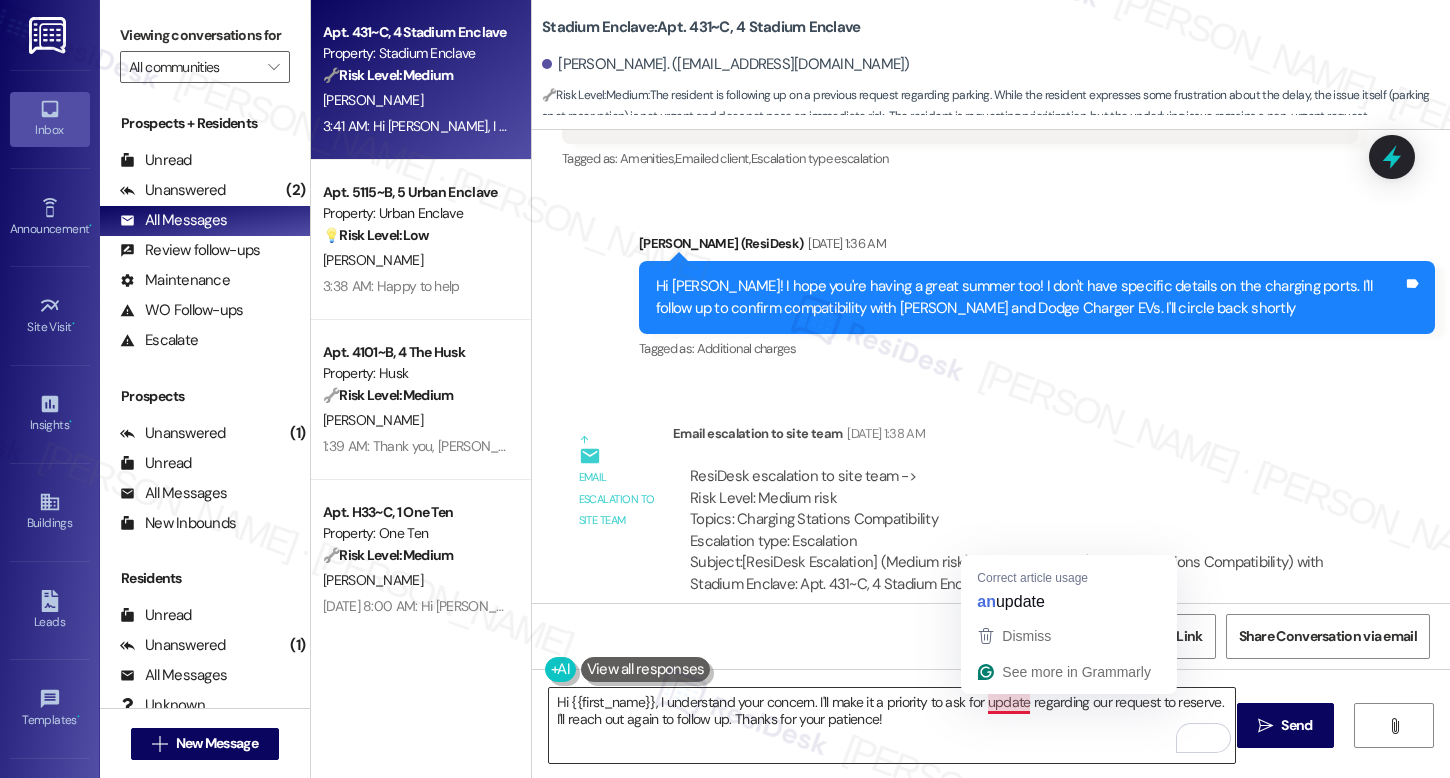 click on "Hi {{first_name}}, I understand your concern. I'll make it a priority to ask for update regarding our request to reserve. I'll reach out again to follow up. Thanks for your patience!" at bounding box center (892, 725) 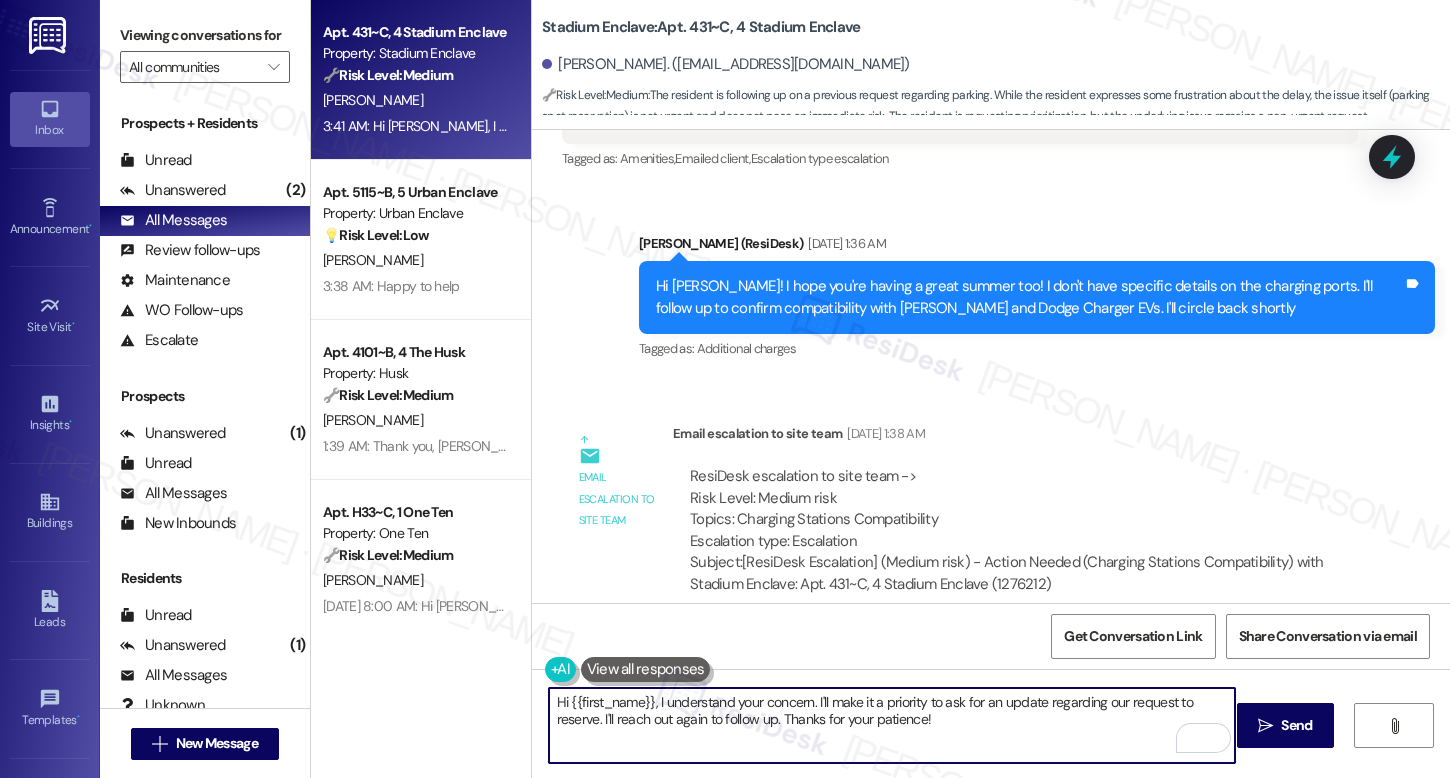 click on "Hi {{first_name}}, I understand your concern. I'll make it a priority to ask for an update regarding our request to reserve. I'll reach out again to follow up. Thanks for your patience!" at bounding box center (892, 725) 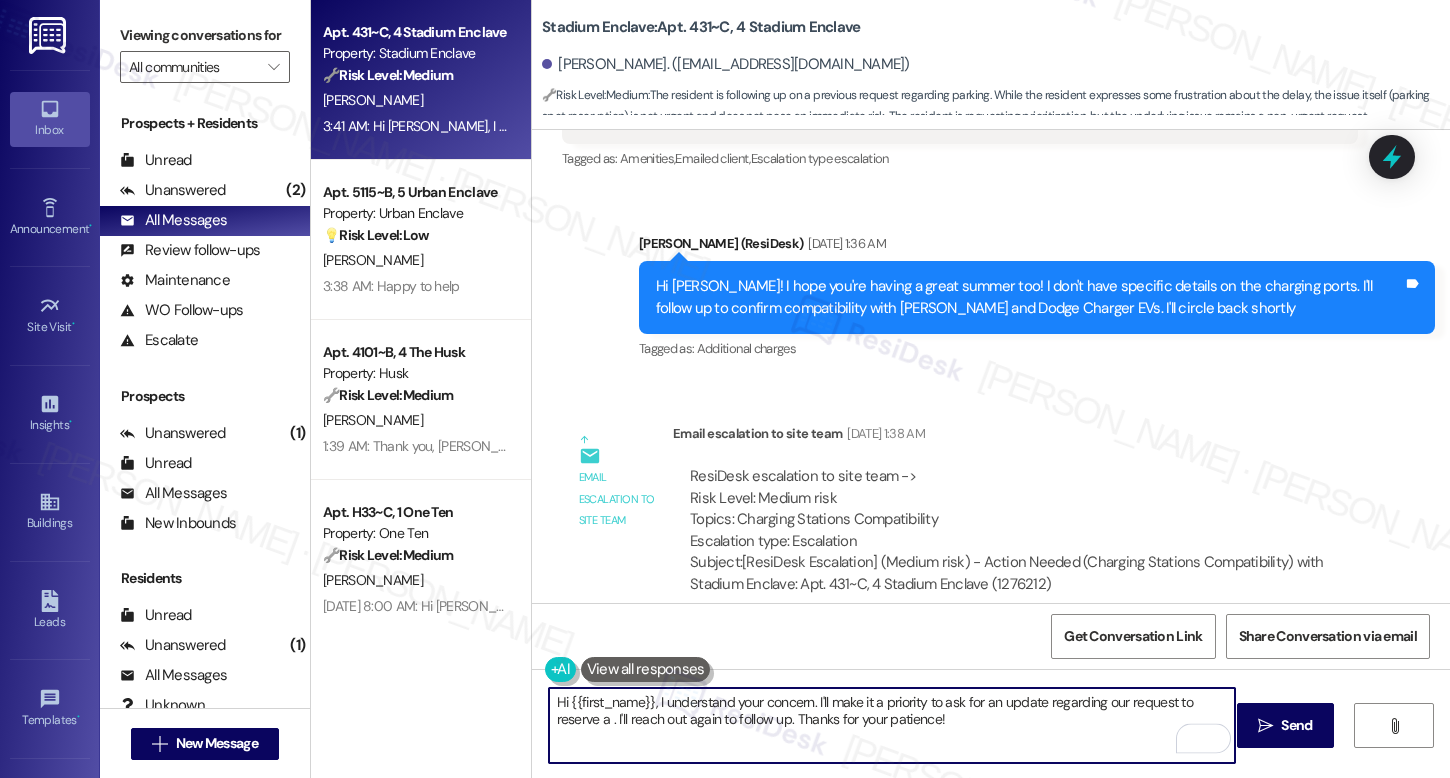 click on "Hi {{first_name}}, I understand your concern. I'll make it a priority to ask for an update regarding our request to reserve a . I'll reach out again to follow up. Thanks for your patience!" at bounding box center (892, 725) 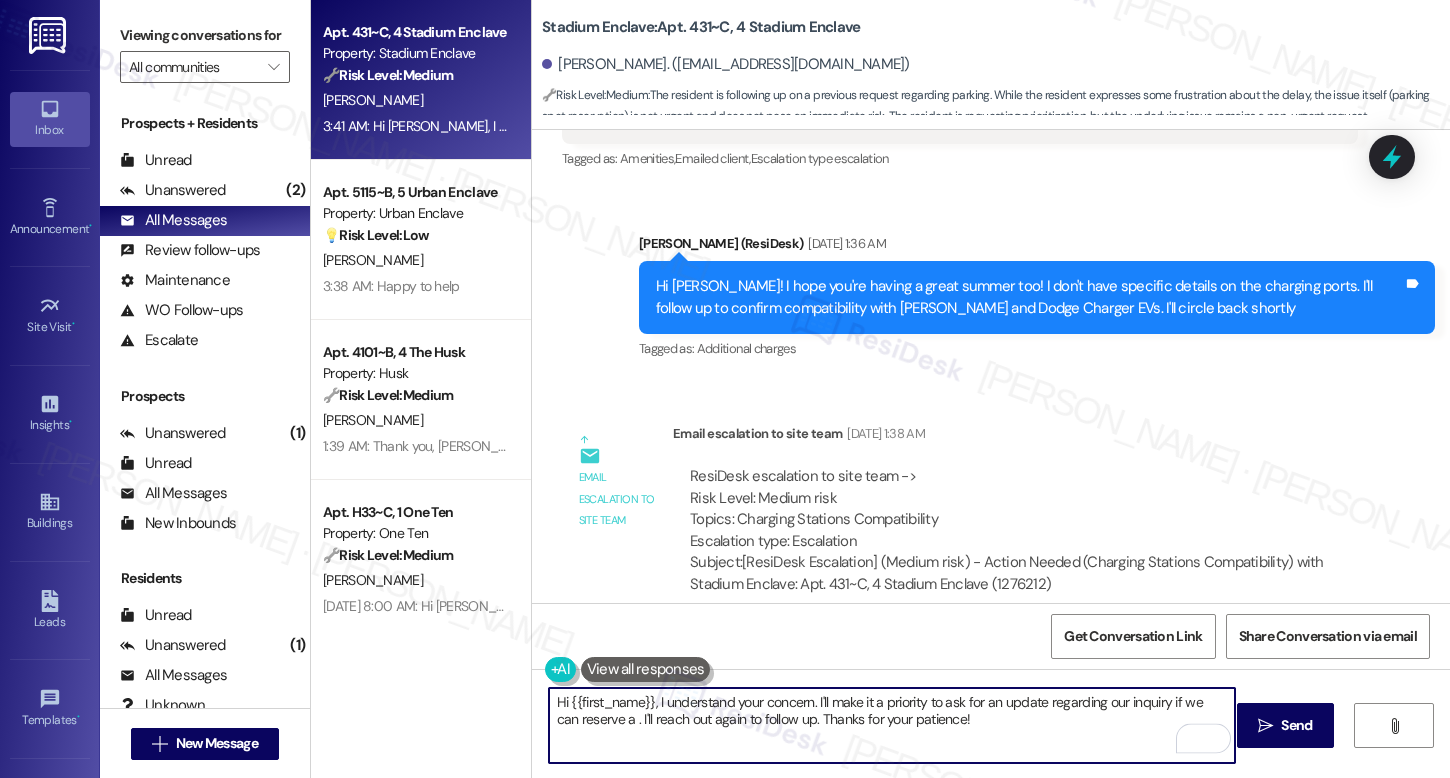click on "Hi {{first_name}}, I understand your concern. I'll make it a priority to ask for an update regarding our inquiry if we can reserve a . I'll reach out again to follow up. Thanks for your patience!" at bounding box center (892, 725) 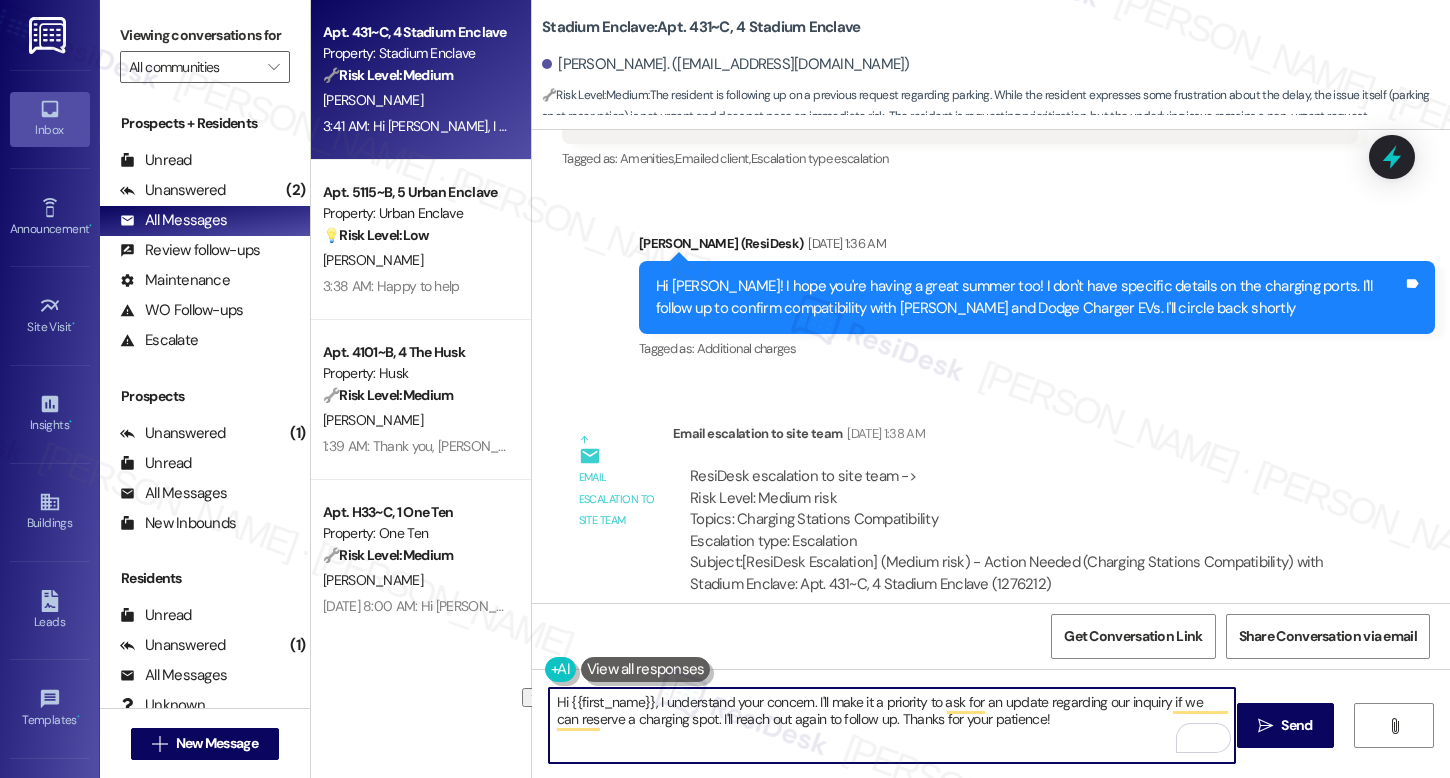 drag, startPoint x: 858, startPoint y: 724, endPoint x: 809, endPoint y: 723, distance: 49.010204 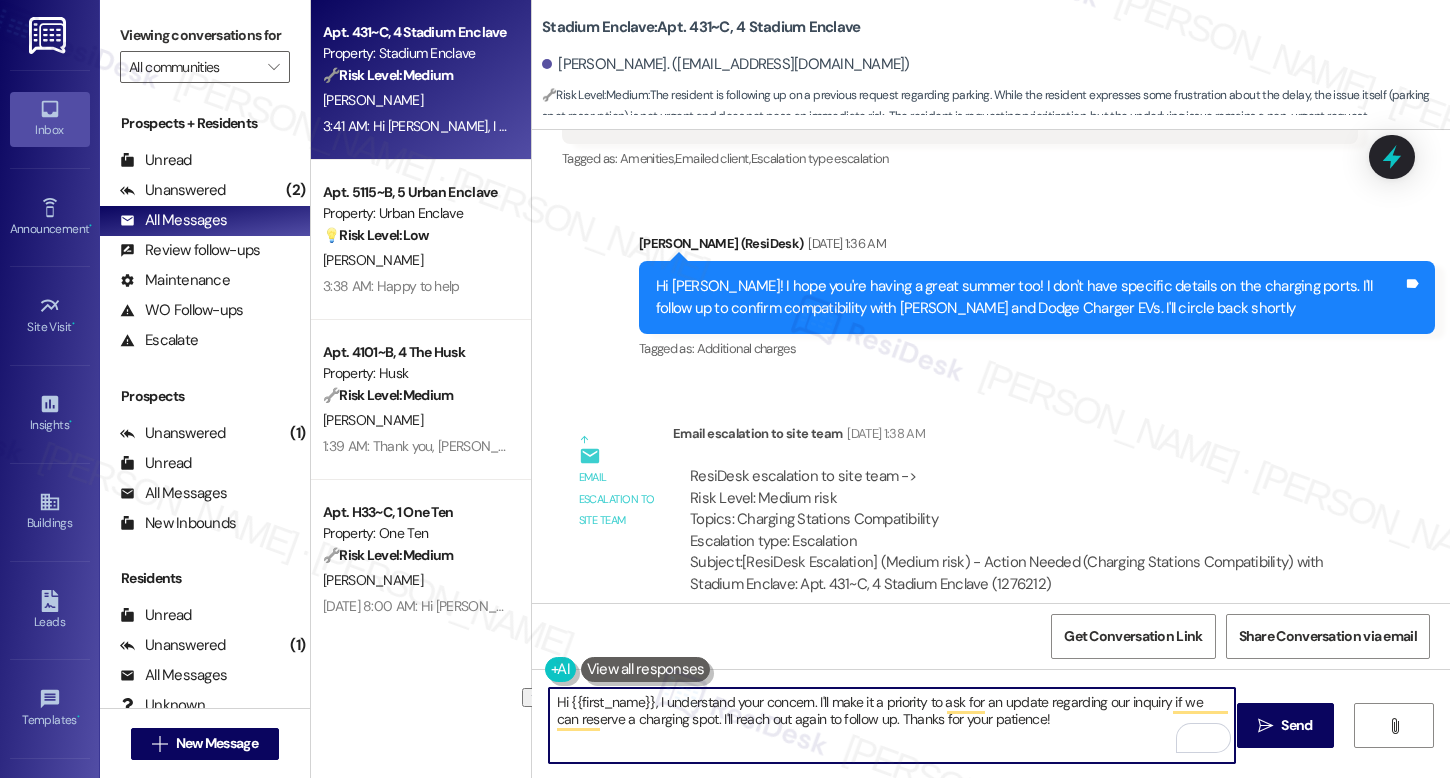 click on "Hi {{first_name}}, I understand your concern. I'll make it a priority to ask for an update regarding our inquiry if we can reserve a charging spot. I'll reach out again to follow up. Thanks for your patience!" at bounding box center [892, 725] 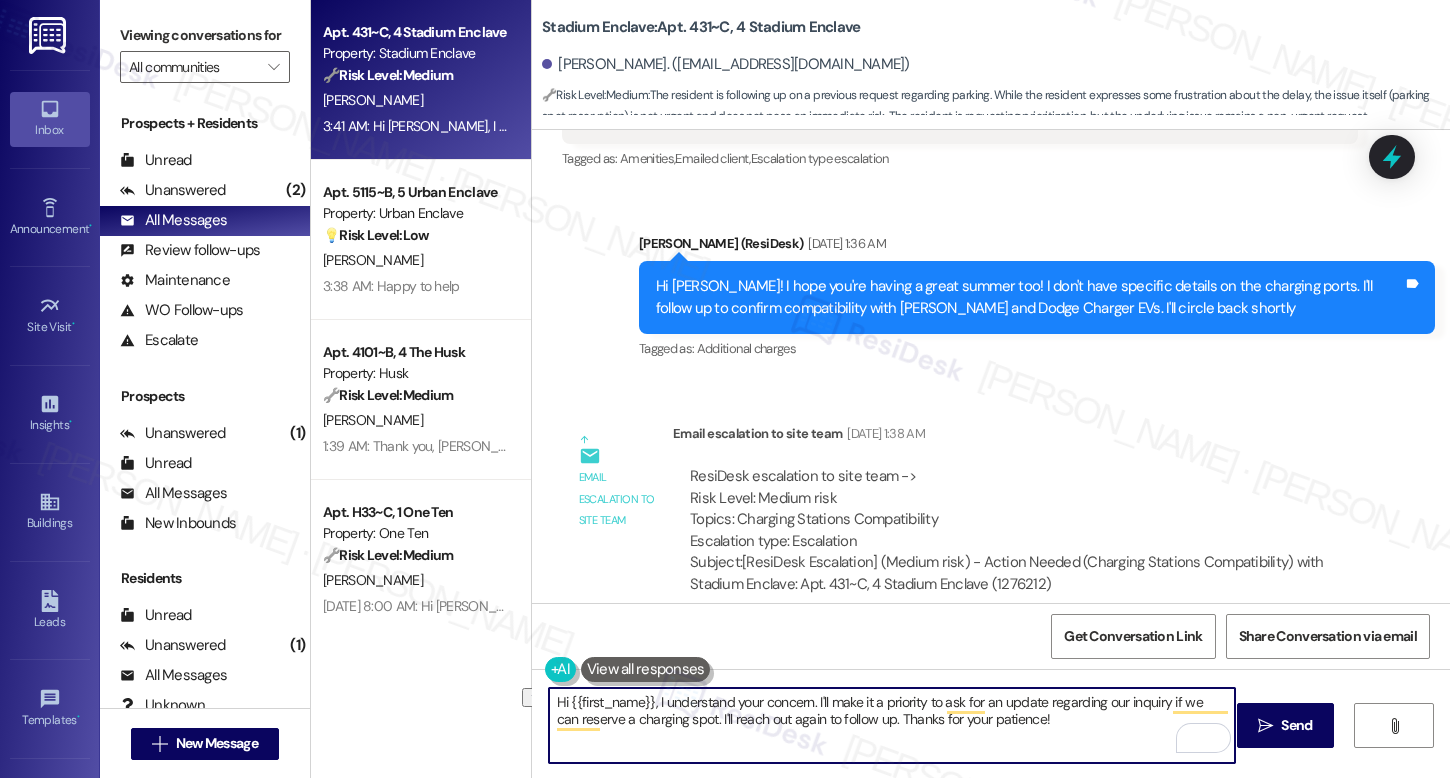 drag, startPoint x: 1043, startPoint y: 724, endPoint x: 864, endPoint y: 720, distance: 179.0447 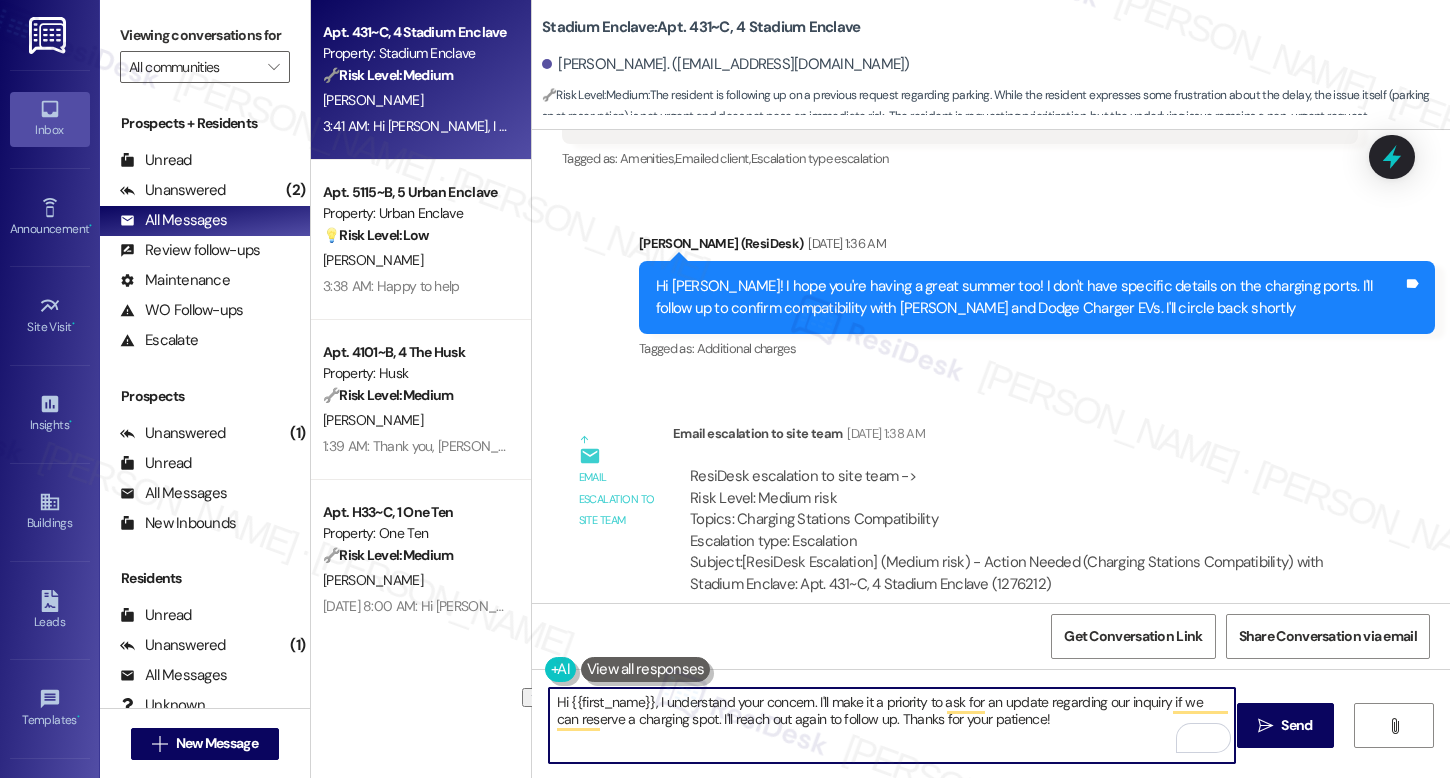 click on "Hi {{first_name}}, I understand your concern. I'll make it a priority to ask for an update regarding our inquiry if we can reserve a charging spot. I'll reach out again to follow up. Thanks for your patience!" at bounding box center (892, 725) 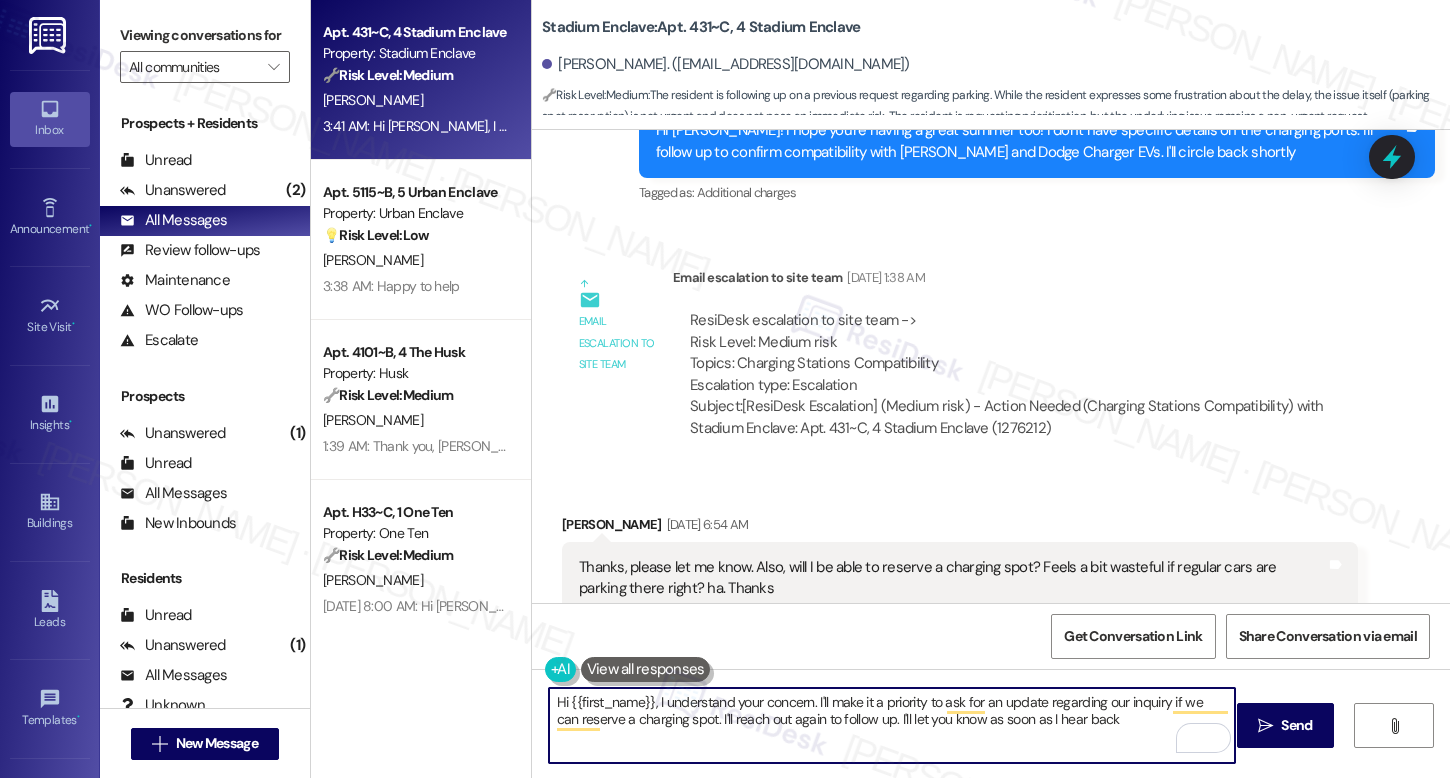 scroll, scrollTop: 18037, scrollLeft: 0, axis: vertical 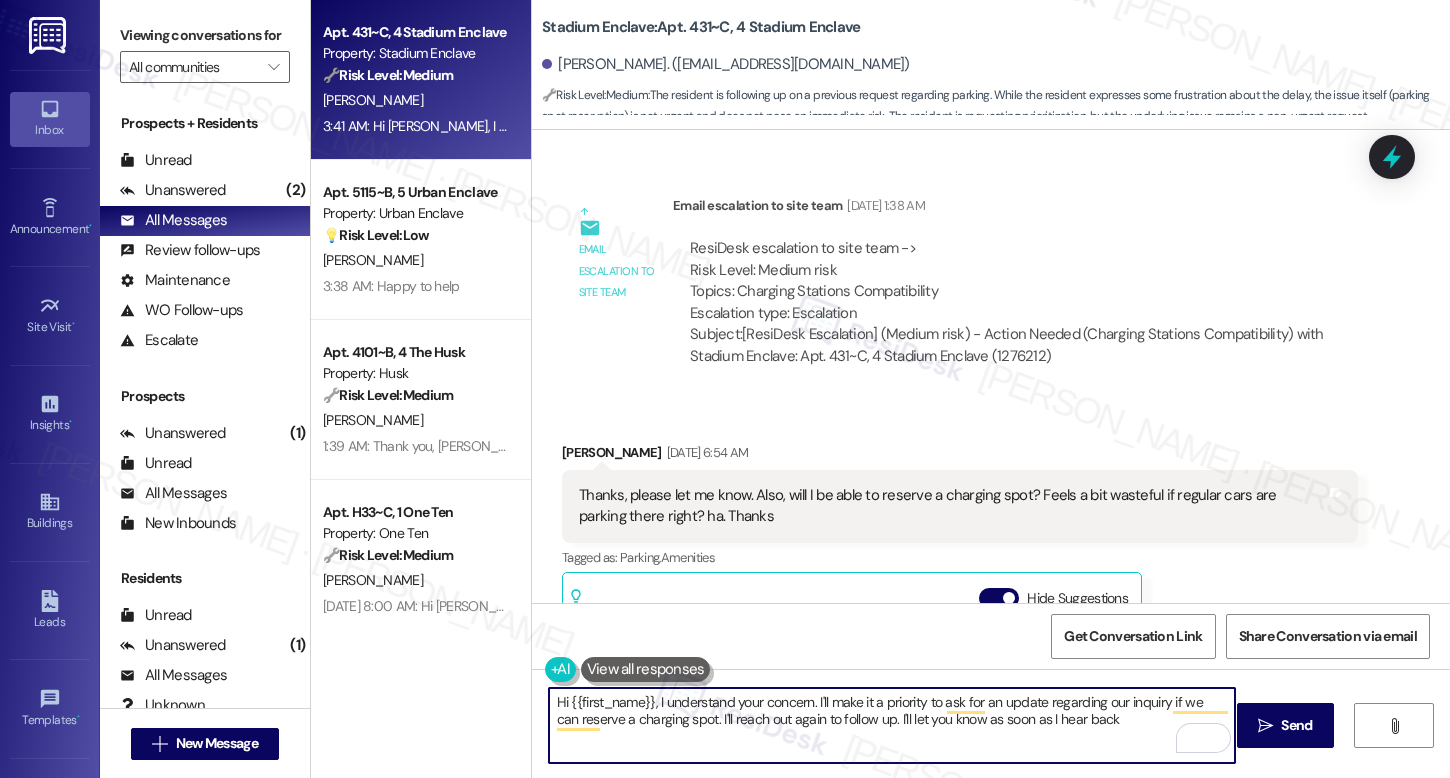 type on "Hi {{first_name}}, I understand your concern. I'll make it a priority to ask for an update regarding our inquiry if we can reserve a charging spot. I'll reach out again to follow up. I'll let you know as soon as I hear back" 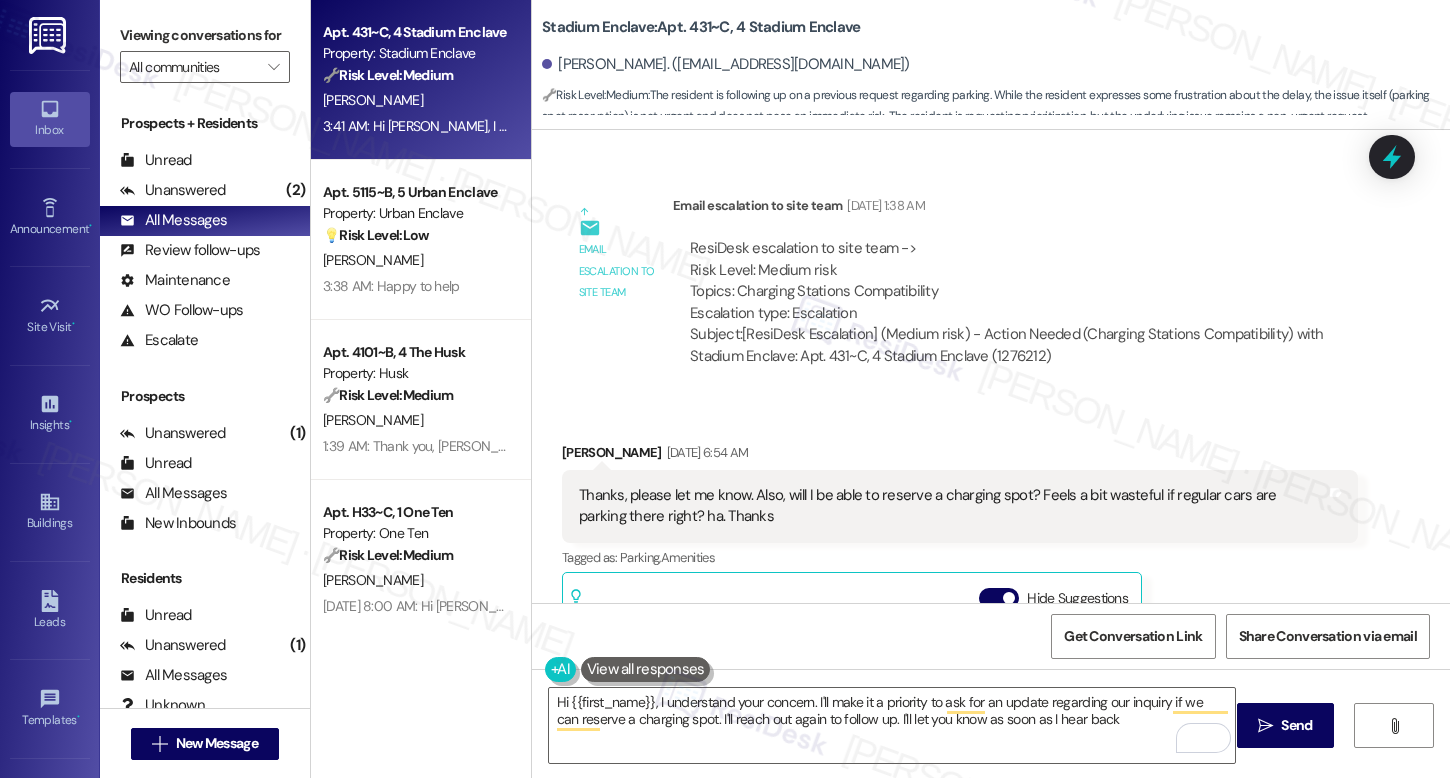 click on "[PERSON_NAME]. ([EMAIL_ADDRESS][DOMAIN_NAME])" at bounding box center [726, 64] 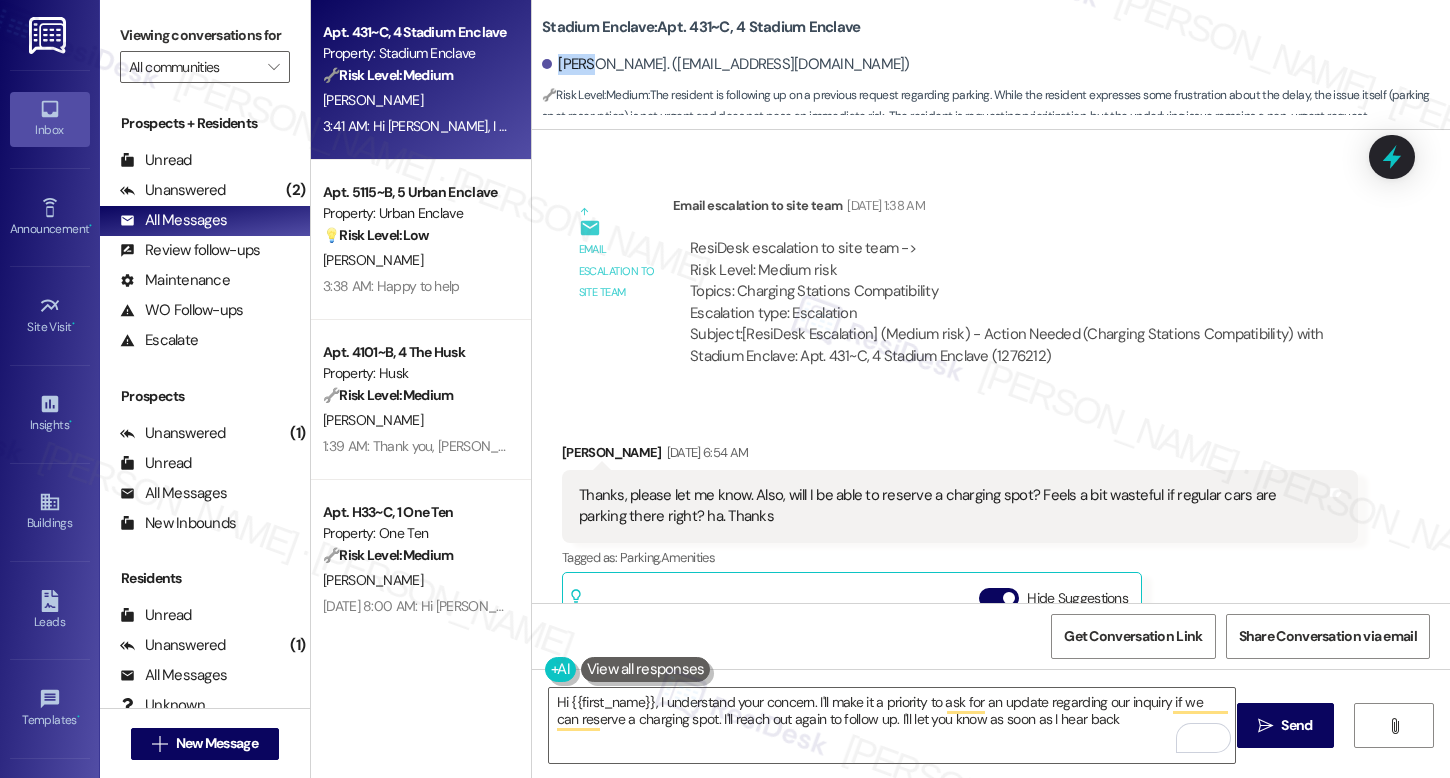 copy on "Ethan" 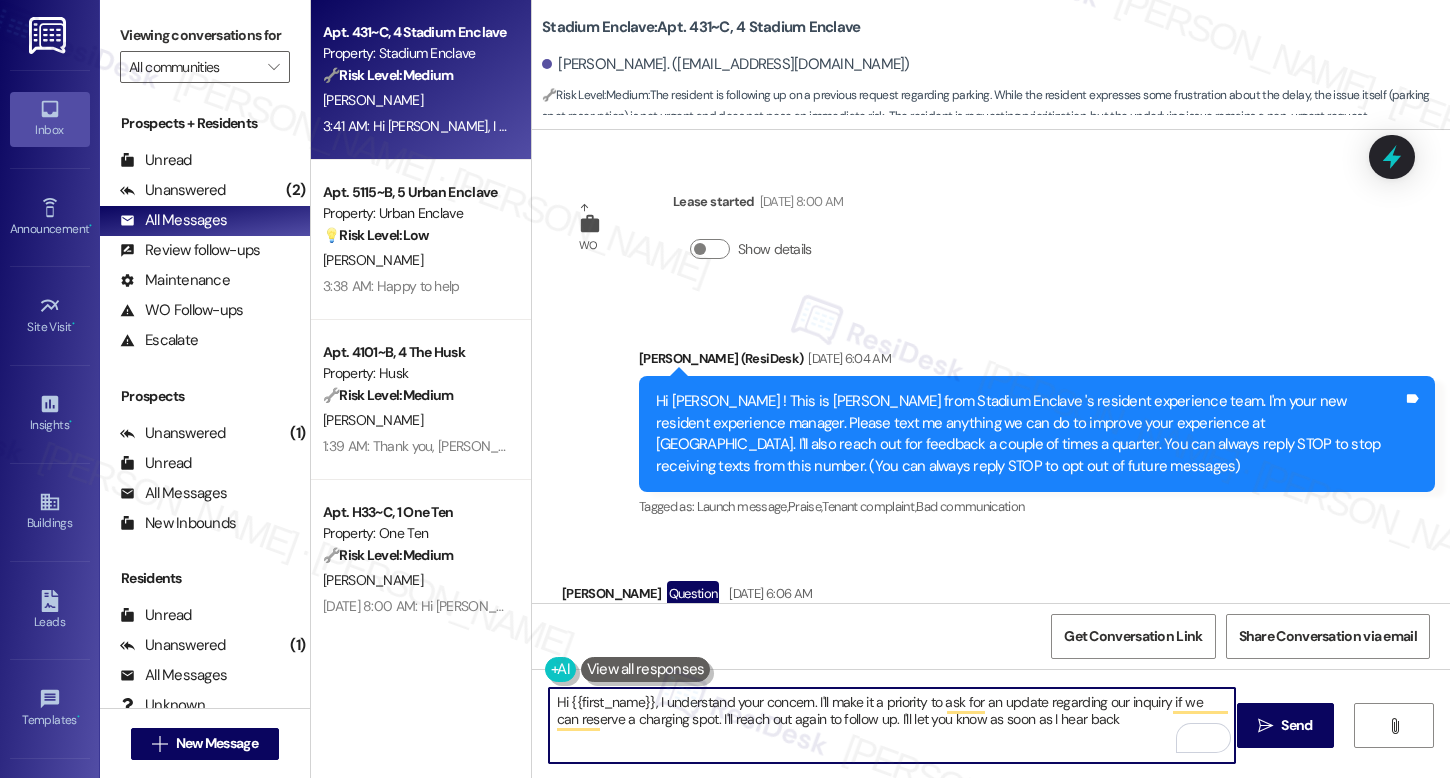 scroll, scrollTop: 0, scrollLeft: 0, axis: both 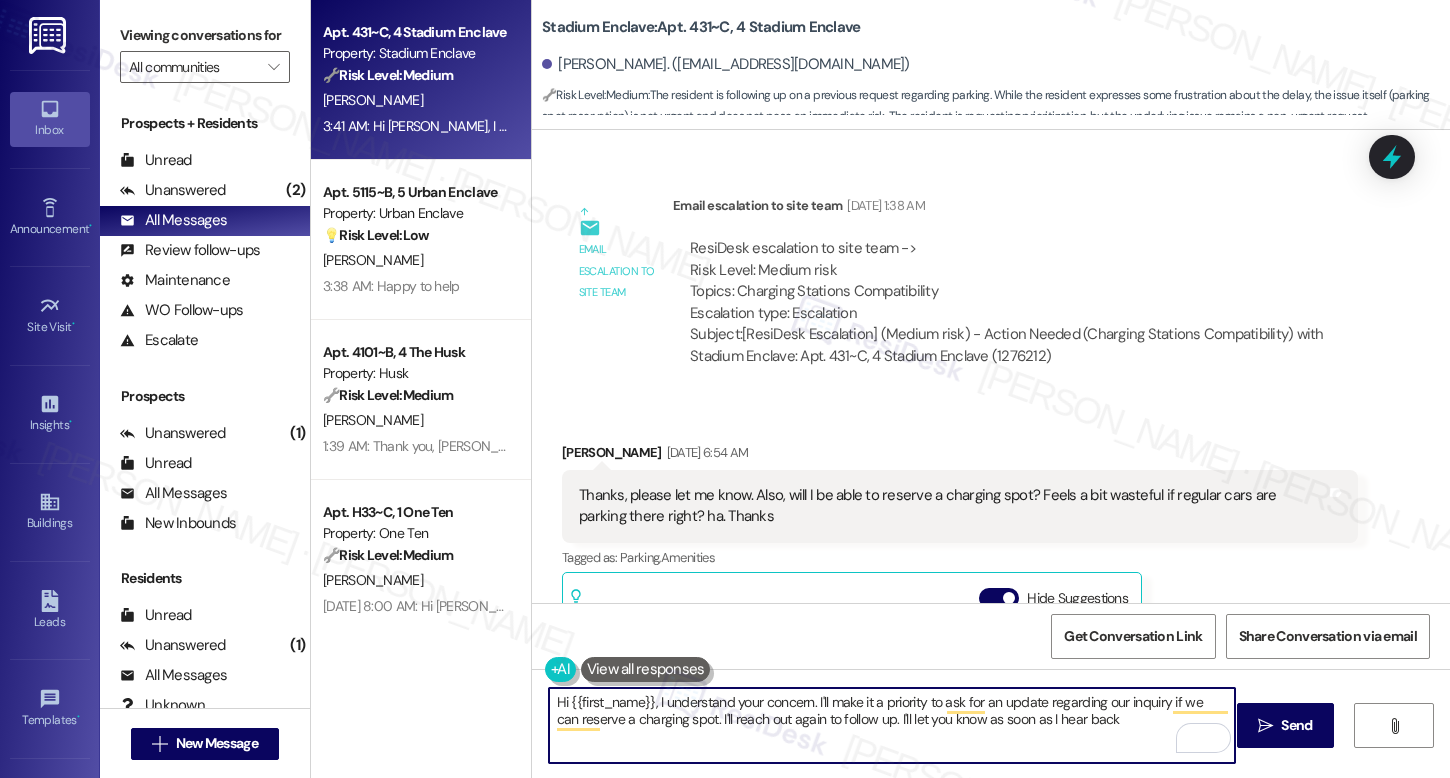 click on "Hi {{first_name}}, I understand your concern. I'll make it a priority to ask for an update regarding our inquiry if we can reserve a charging spot. I'll reach out again to follow up. I'll let you know as soon as I hear back" at bounding box center (892, 725) 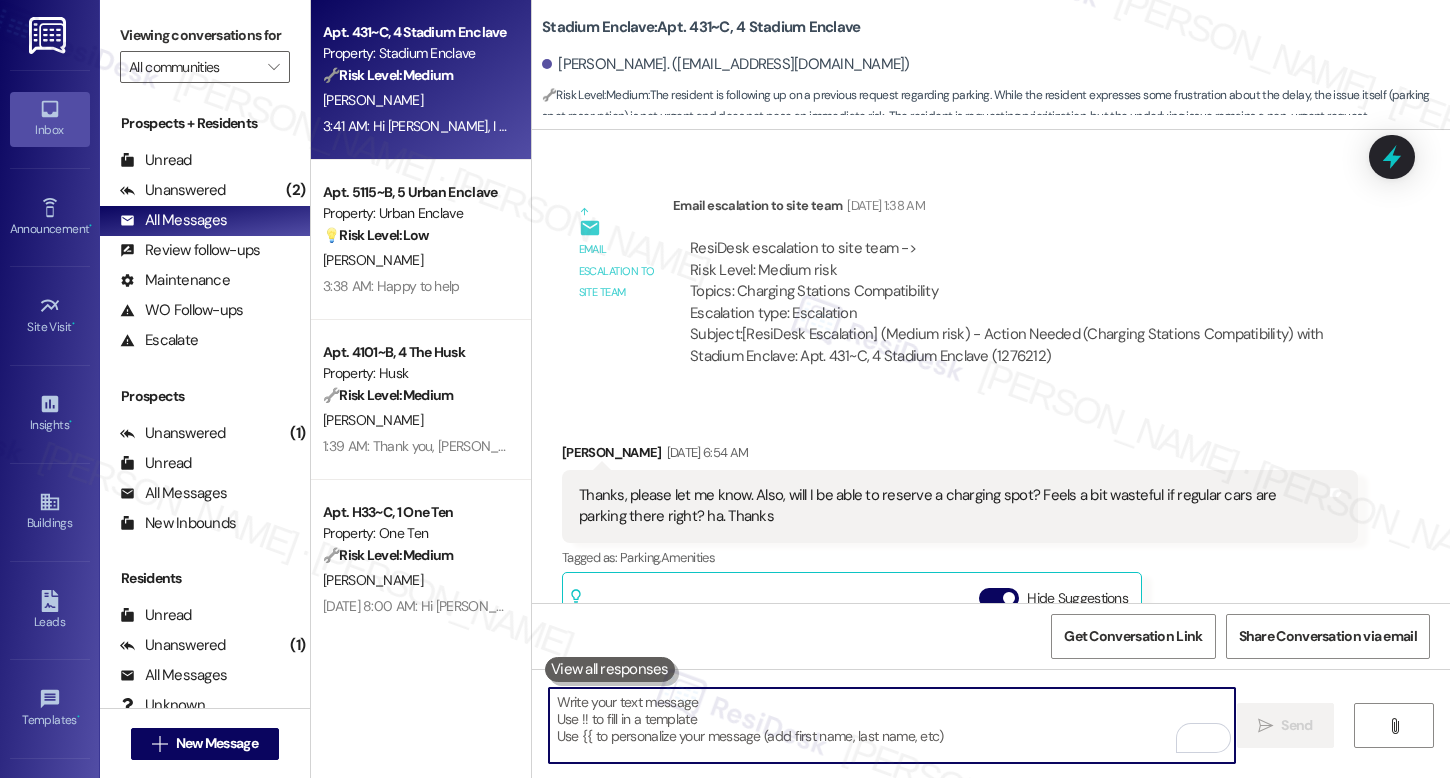 click at bounding box center [892, 725] 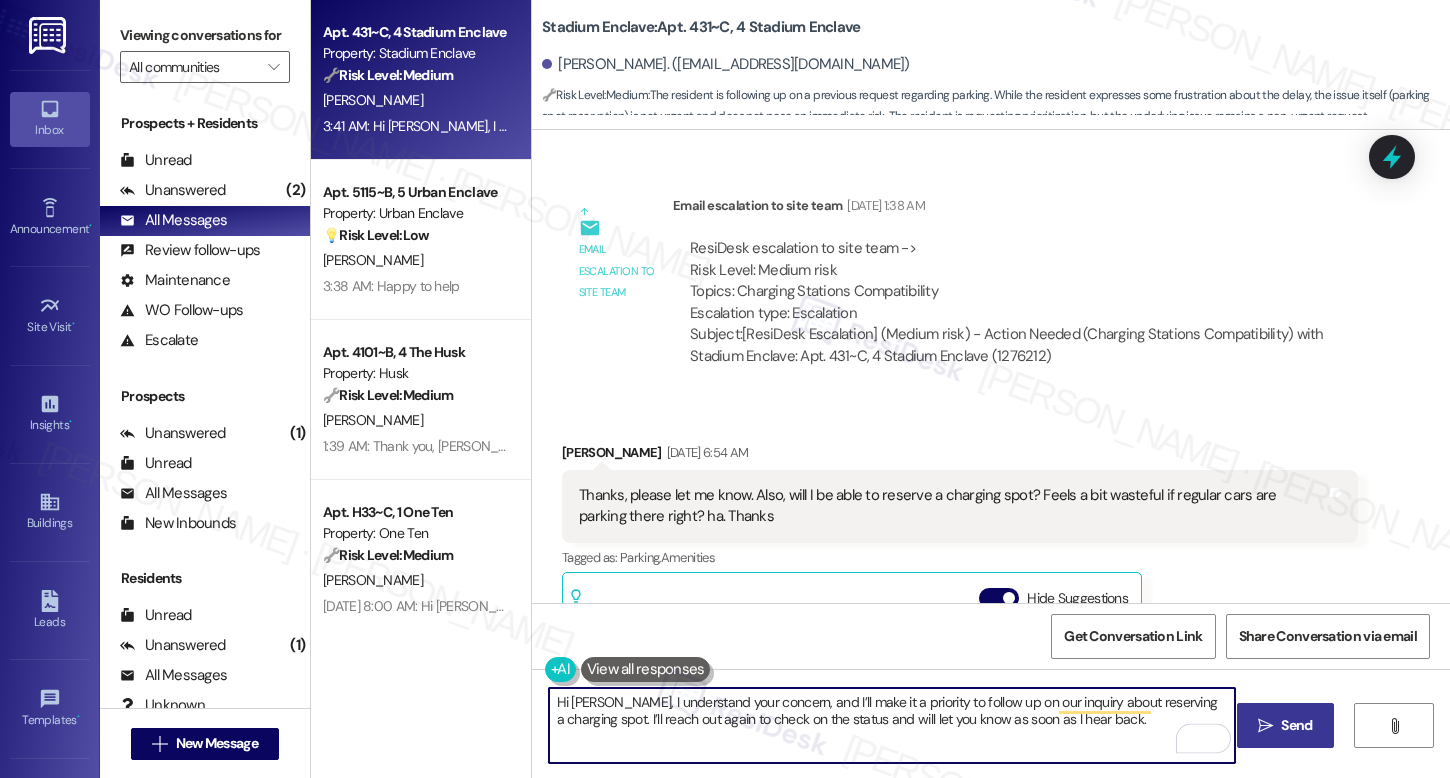 type on "Hi [PERSON_NAME], I understand your concern, and I’ll make it a priority to follow up on our inquiry about reserving a charging spot. I’ll reach out again to check on the status and will let you know as soon as I hear back." 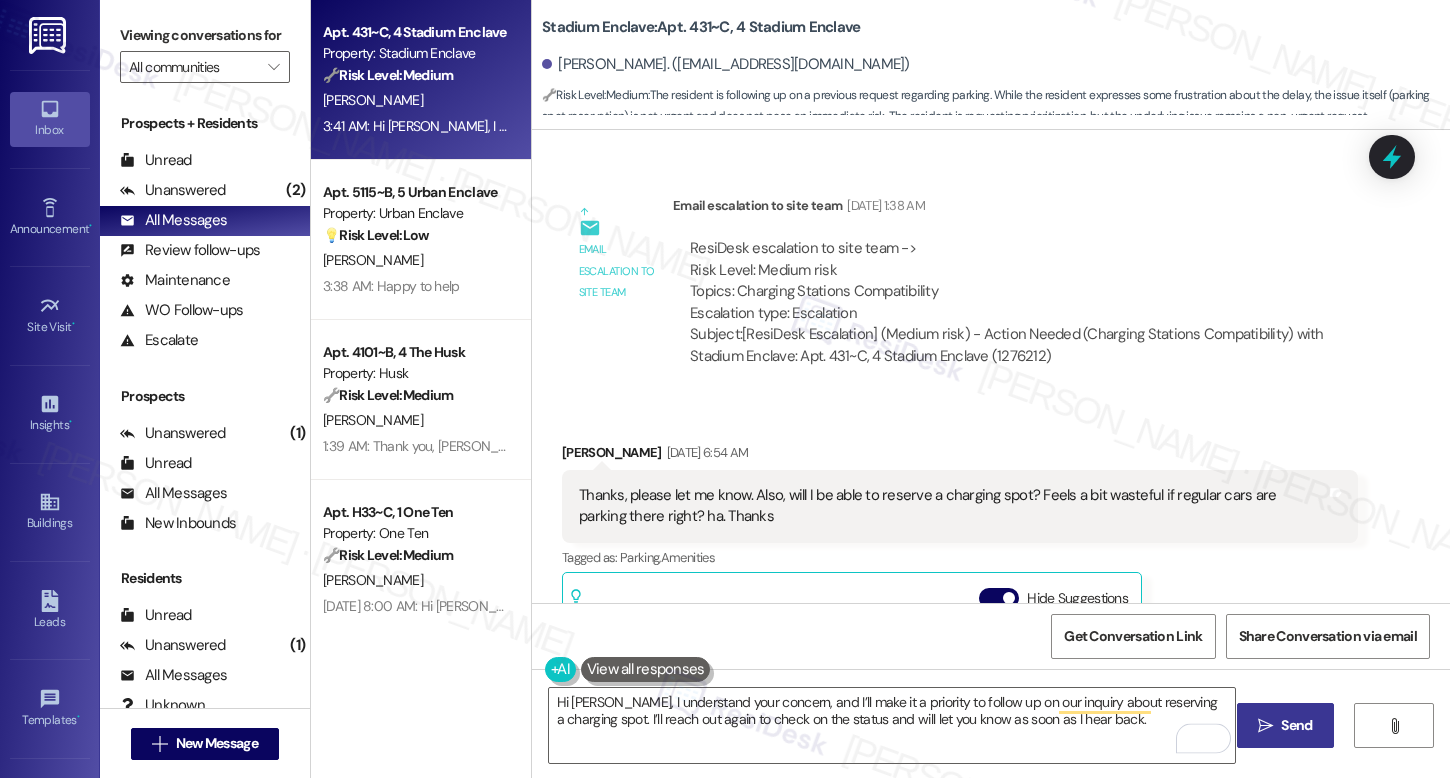 click on "Send" at bounding box center (1296, 725) 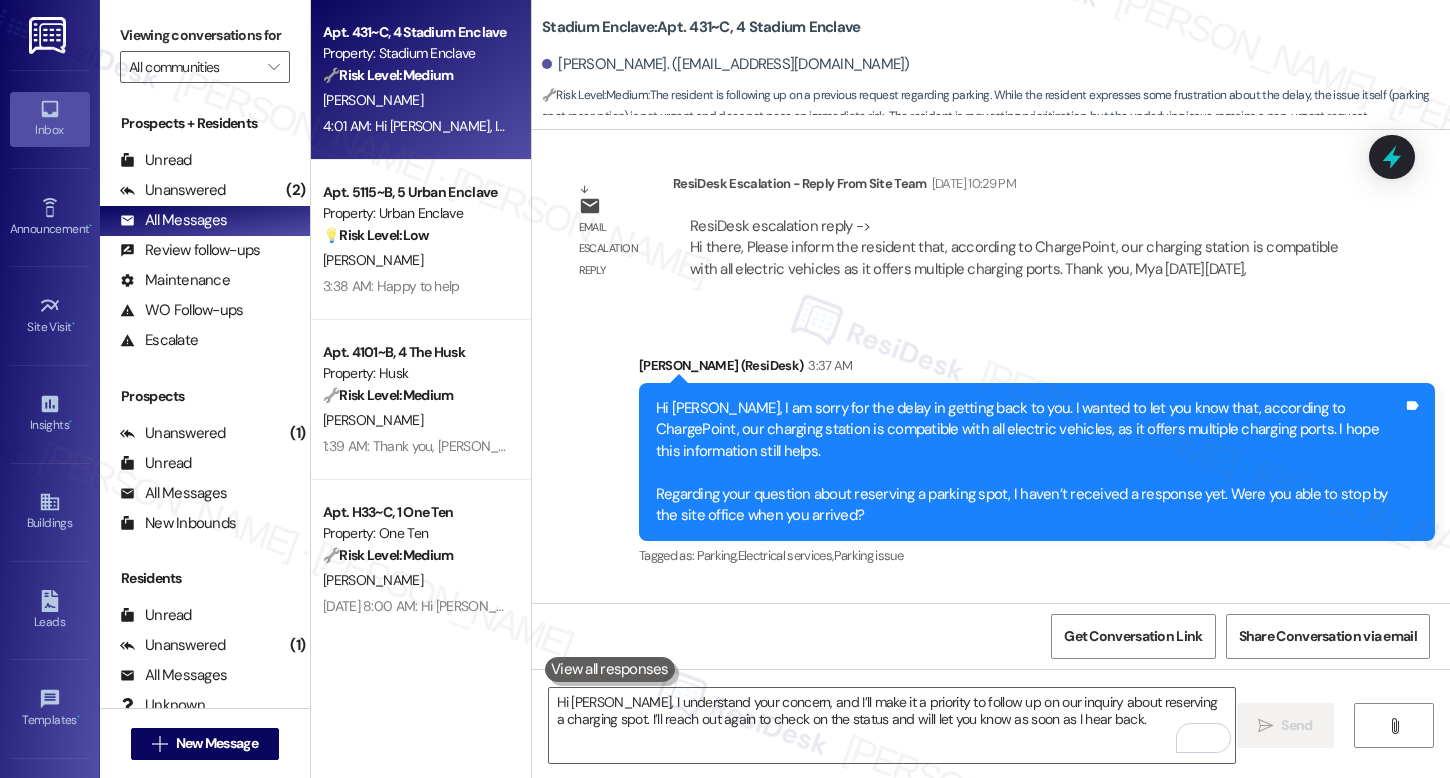 scroll, scrollTop: 23211, scrollLeft: 0, axis: vertical 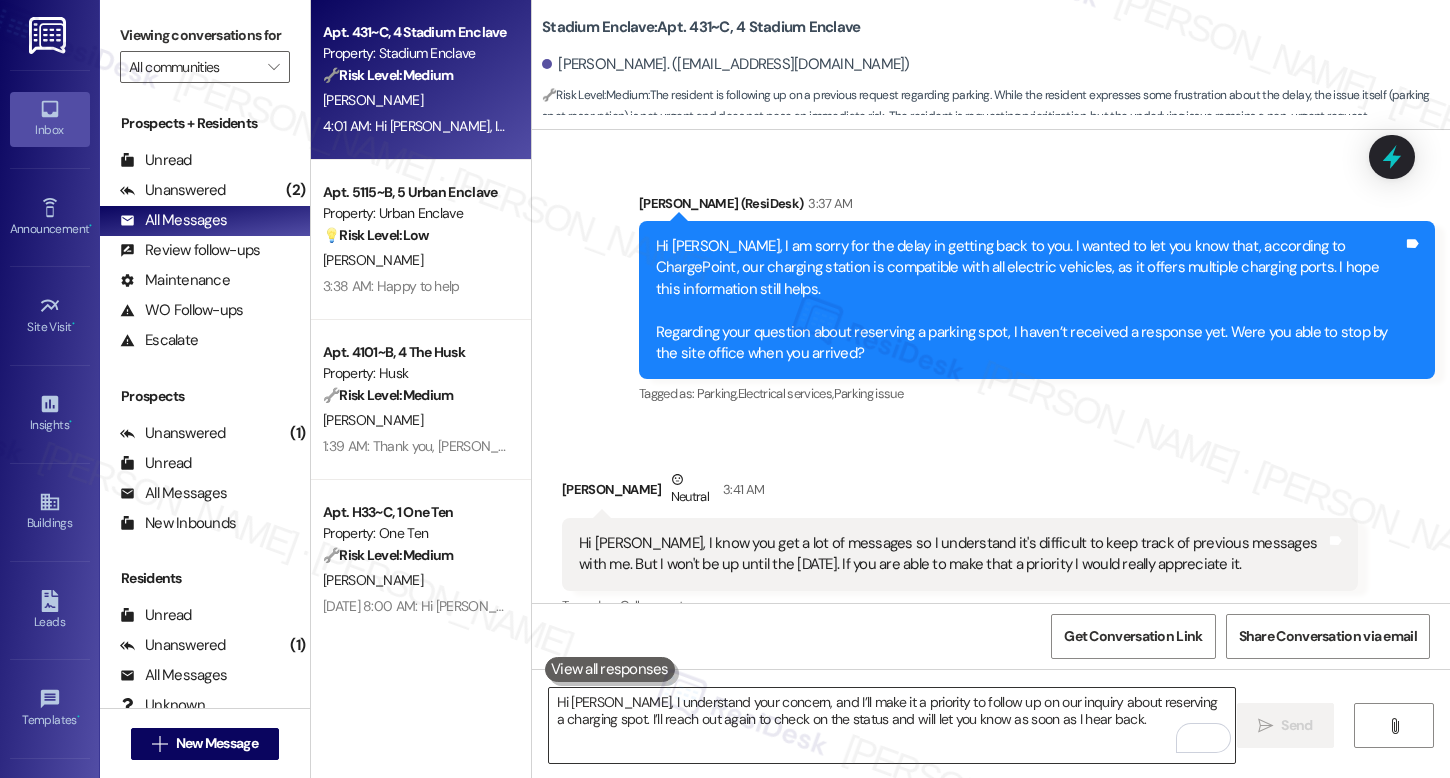 click on "Hi [PERSON_NAME], I understand your concern, and I’ll make it a priority to follow up on our inquiry about reserving a charging spot. I’ll reach out again to check on the status and will let you know as soon as I hear back." at bounding box center (892, 725) 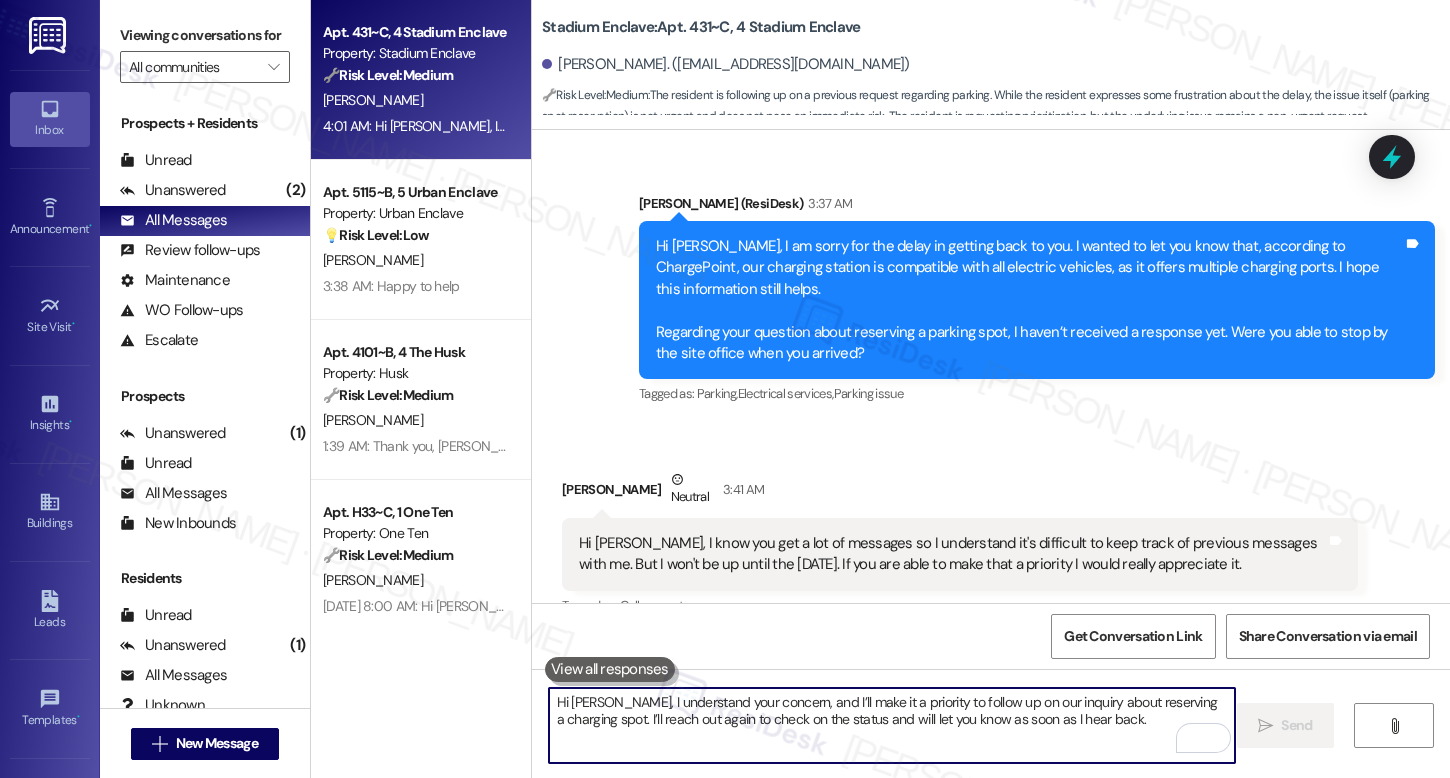 type 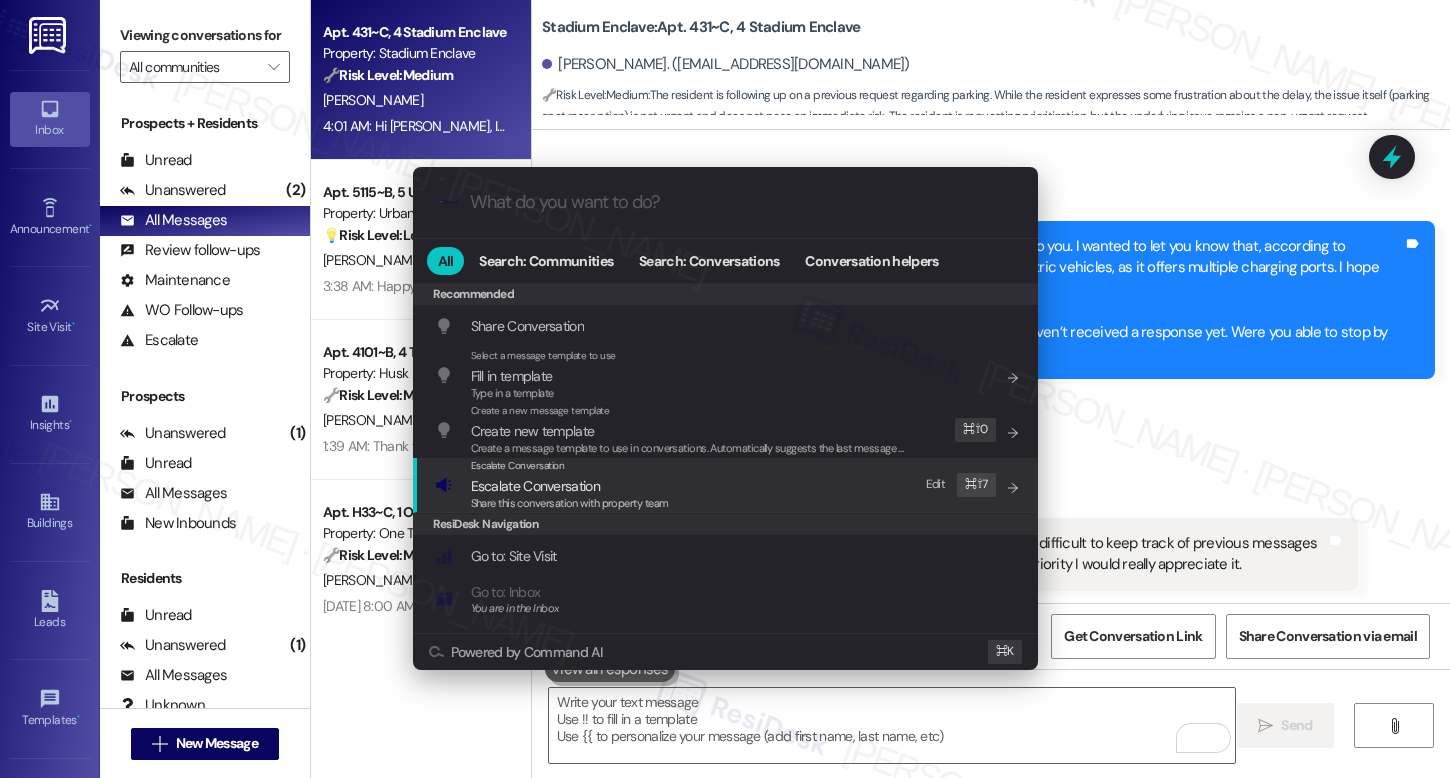 click on "Escalate Conversation" at bounding box center [570, 486] 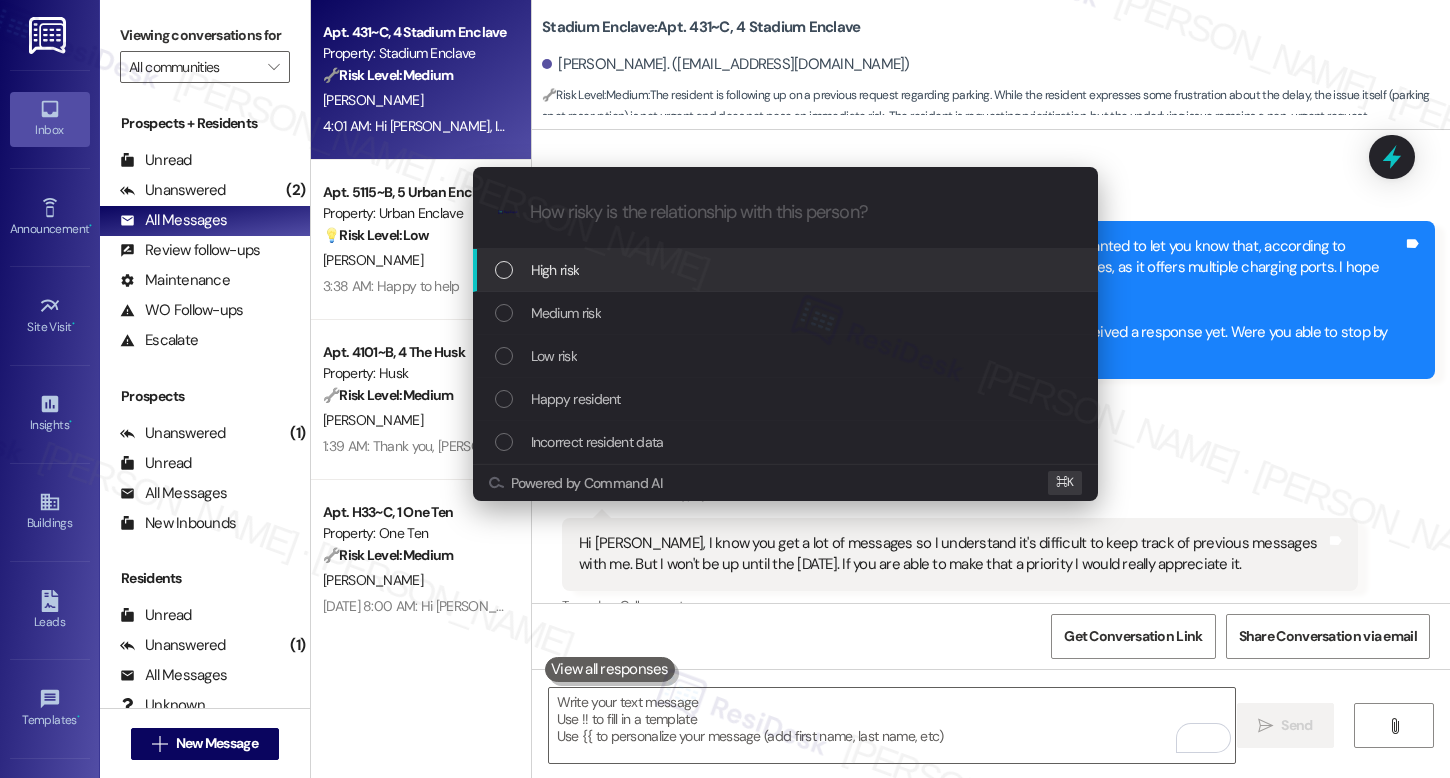 click on "High risk" at bounding box center (785, 270) 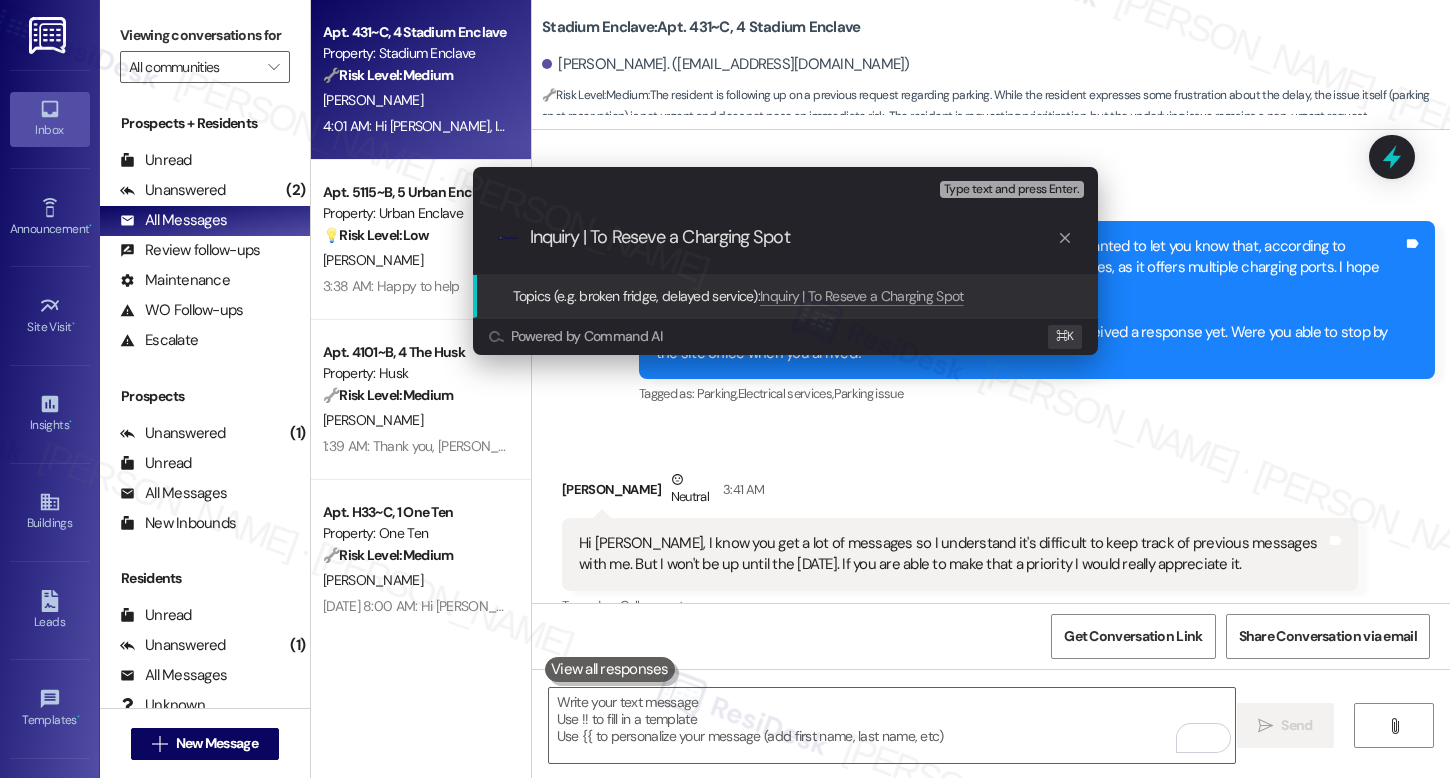 type on "Inquiry | To Reseve a Charging Spot" 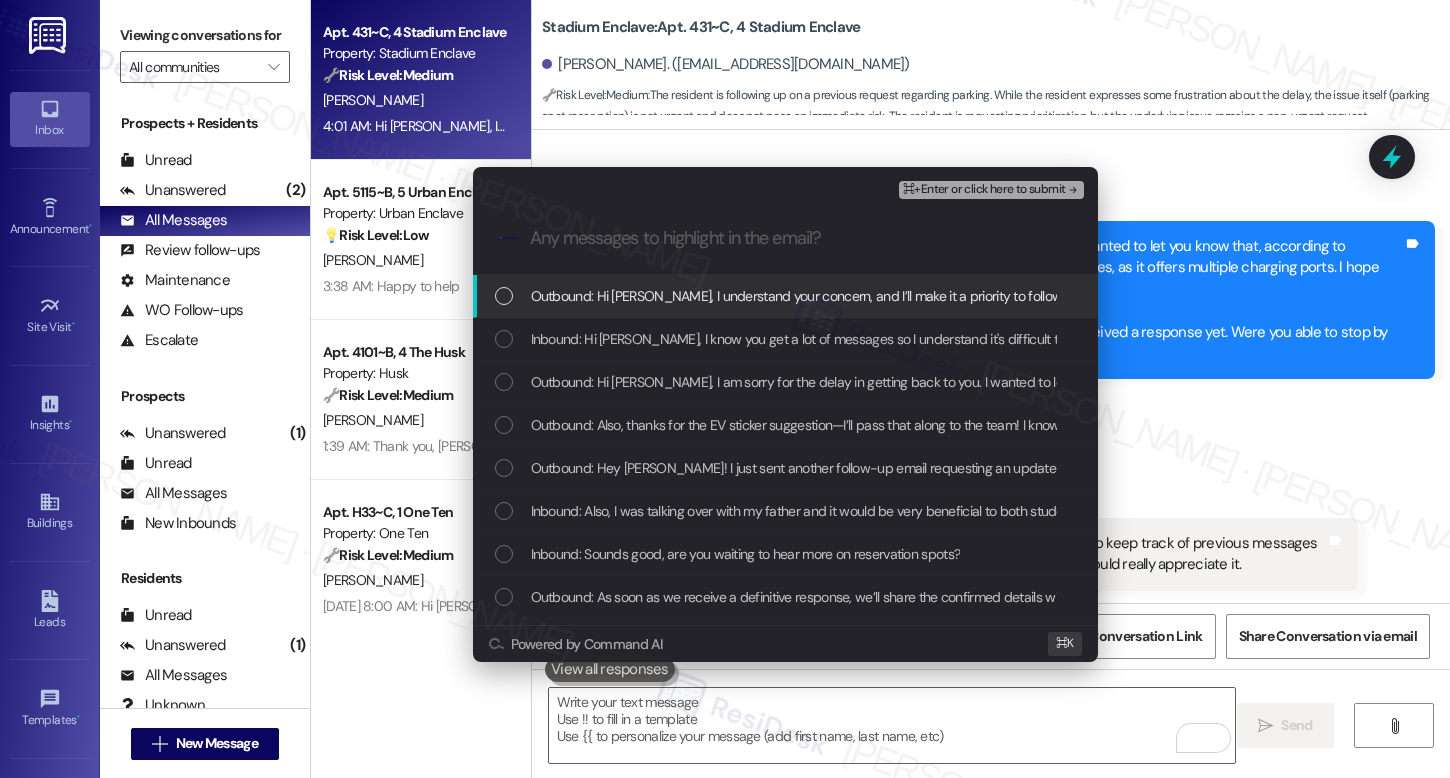 click on "Outbound: Hi [PERSON_NAME], I understand your concern, and I’ll make it a priority to follow up on our inquiry about reserving a charging spot. I’ll reach out again to check on the status and will let you know as soon as I hear back." at bounding box center (1191, 296) 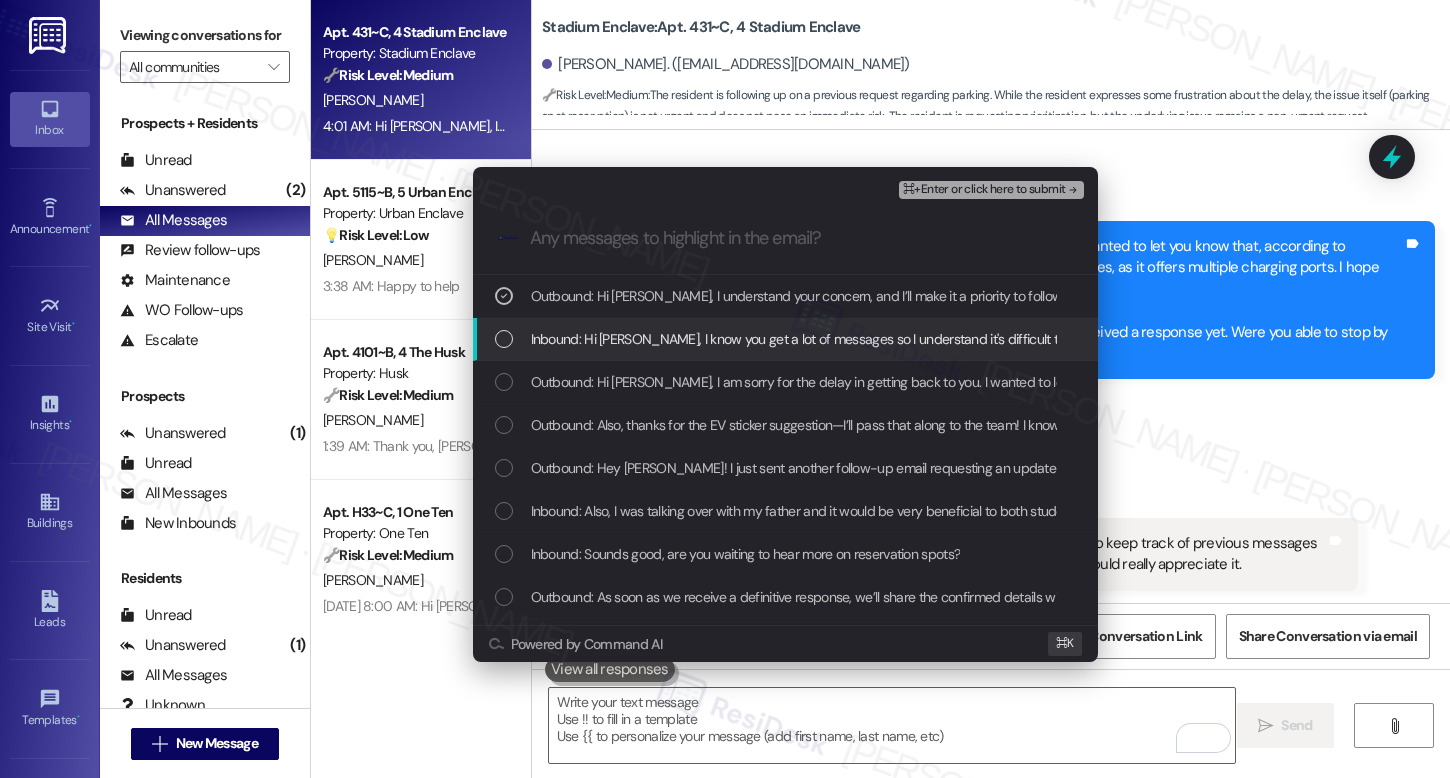 click on "Inbound: Hi [PERSON_NAME], I know you get a lot of messages so I understand it's difficult to keep track of previous messages with me. But I won't be up until the [DATE]. If you are able to make that a priority I would really appreciate it." at bounding box center [1203, 339] 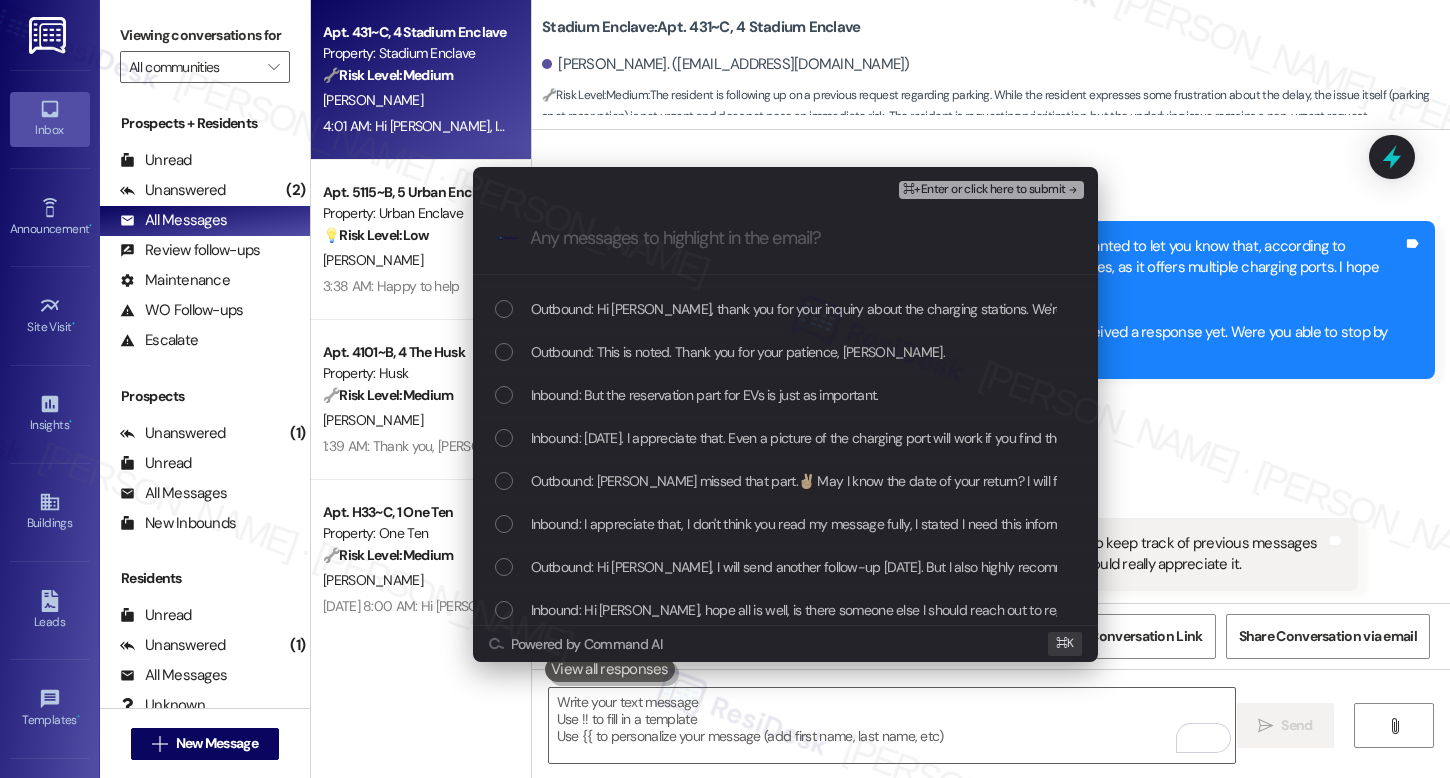 scroll, scrollTop: 333, scrollLeft: 0, axis: vertical 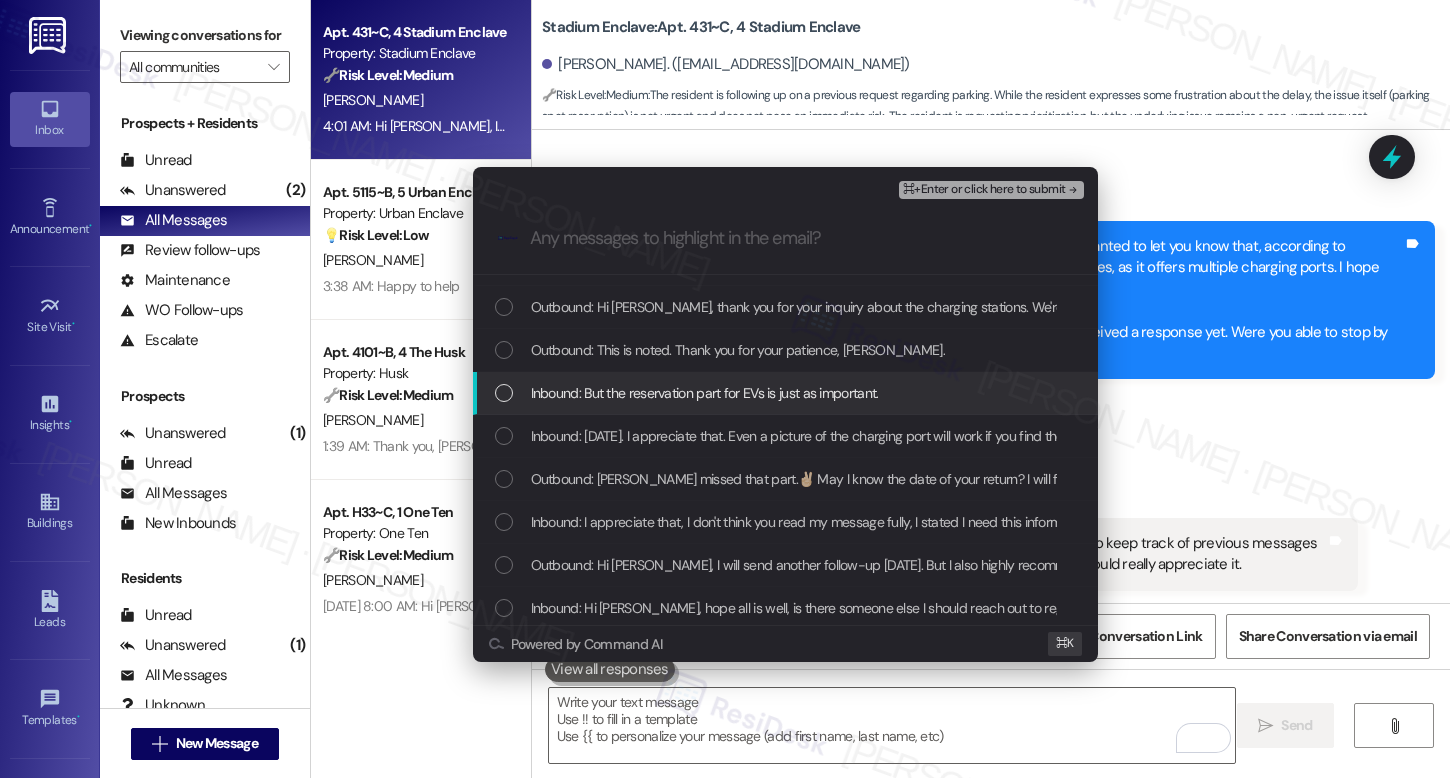 click on "Inbound: But the reservation part for EVs is just as important." at bounding box center (705, 393) 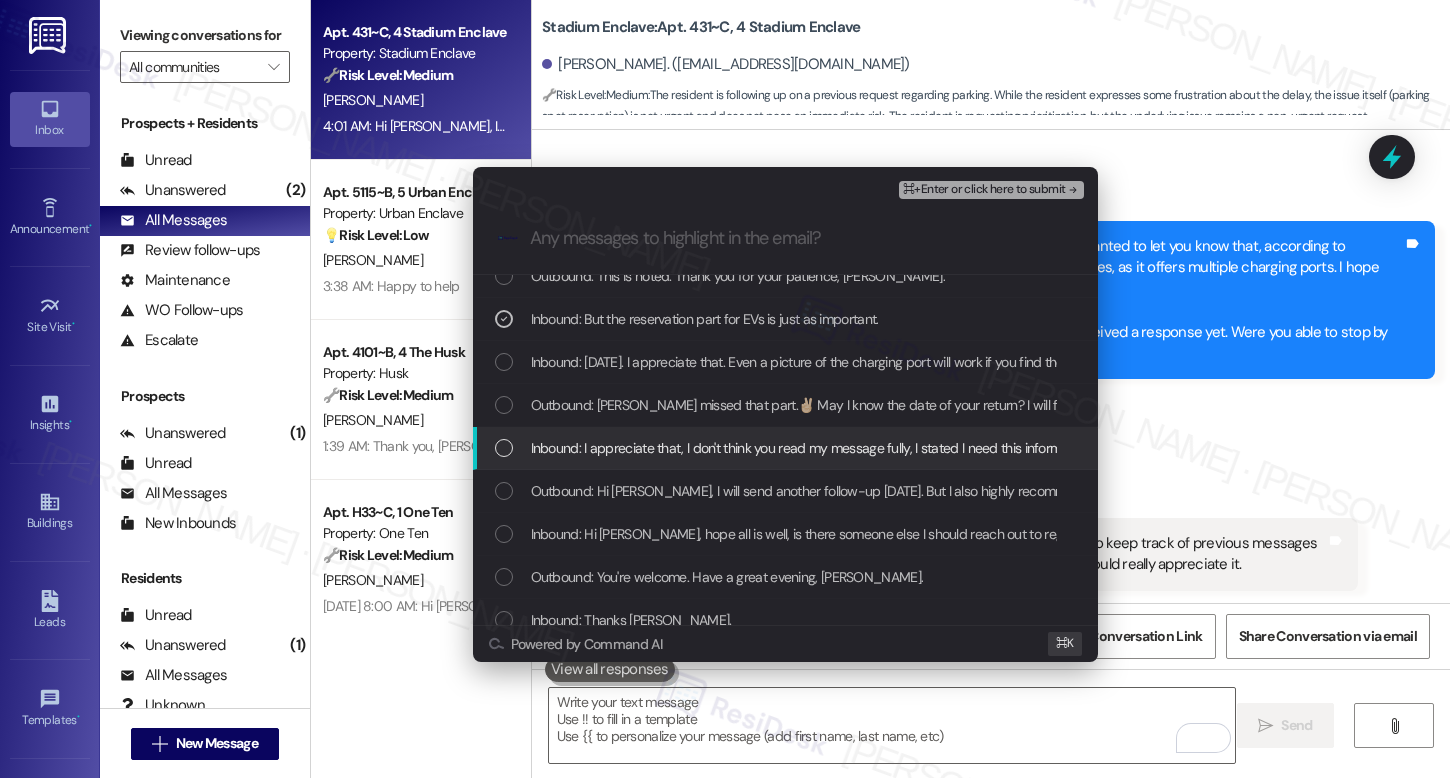 scroll, scrollTop: 413, scrollLeft: 0, axis: vertical 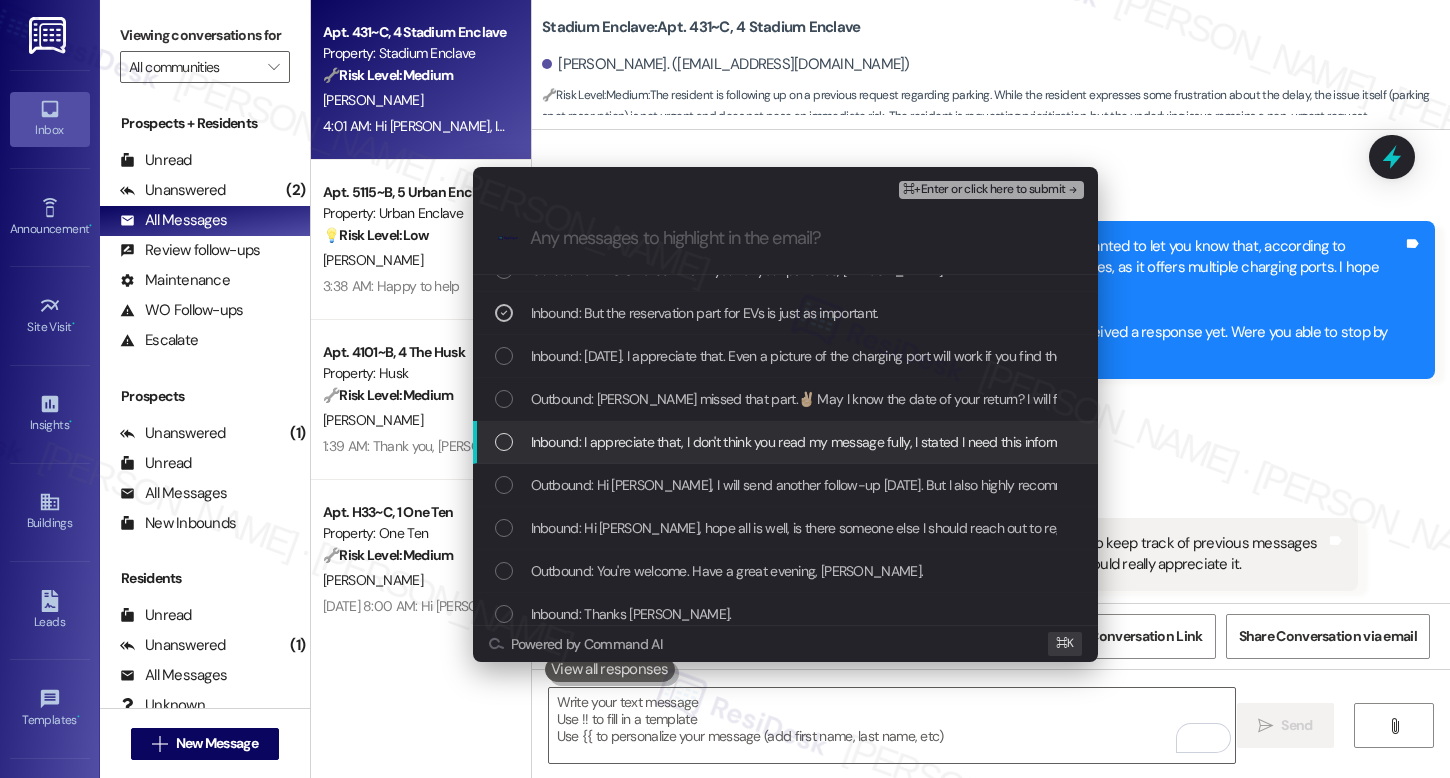 click on "Inbound: Hi [PERSON_NAME], hope all is well, is there someone else I should reach out to regarding this inquiry? It is important that I get this information before I head up to [GEOGRAPHIC_DATA]. Please let me know at your earliest convenience. Thanks." at bounding box center (1255, 528) 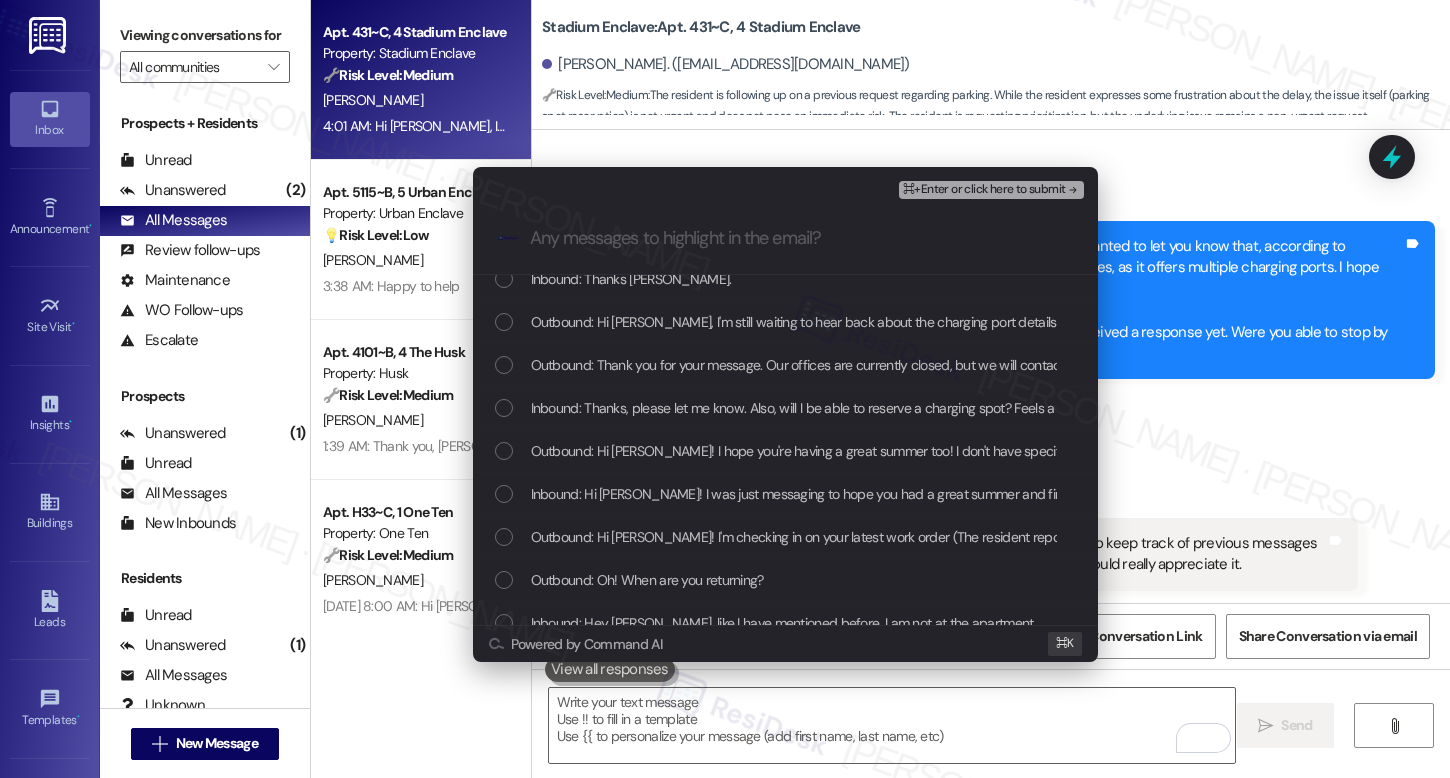 scroll, scrollTop: 760, scrollLeft: 0, axis: vertical 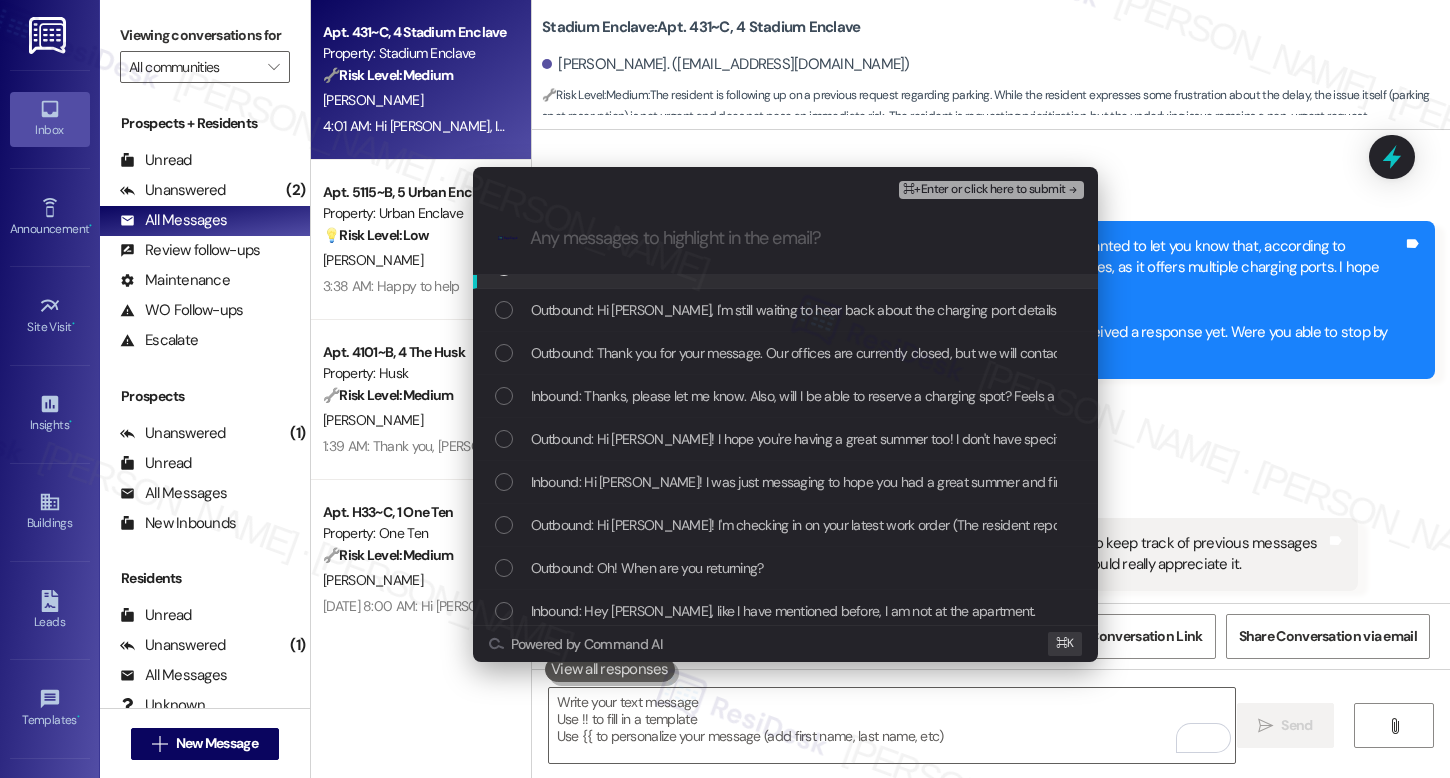 click on "⌘+Enter or click here to submit" at bounding box center (984, 190) 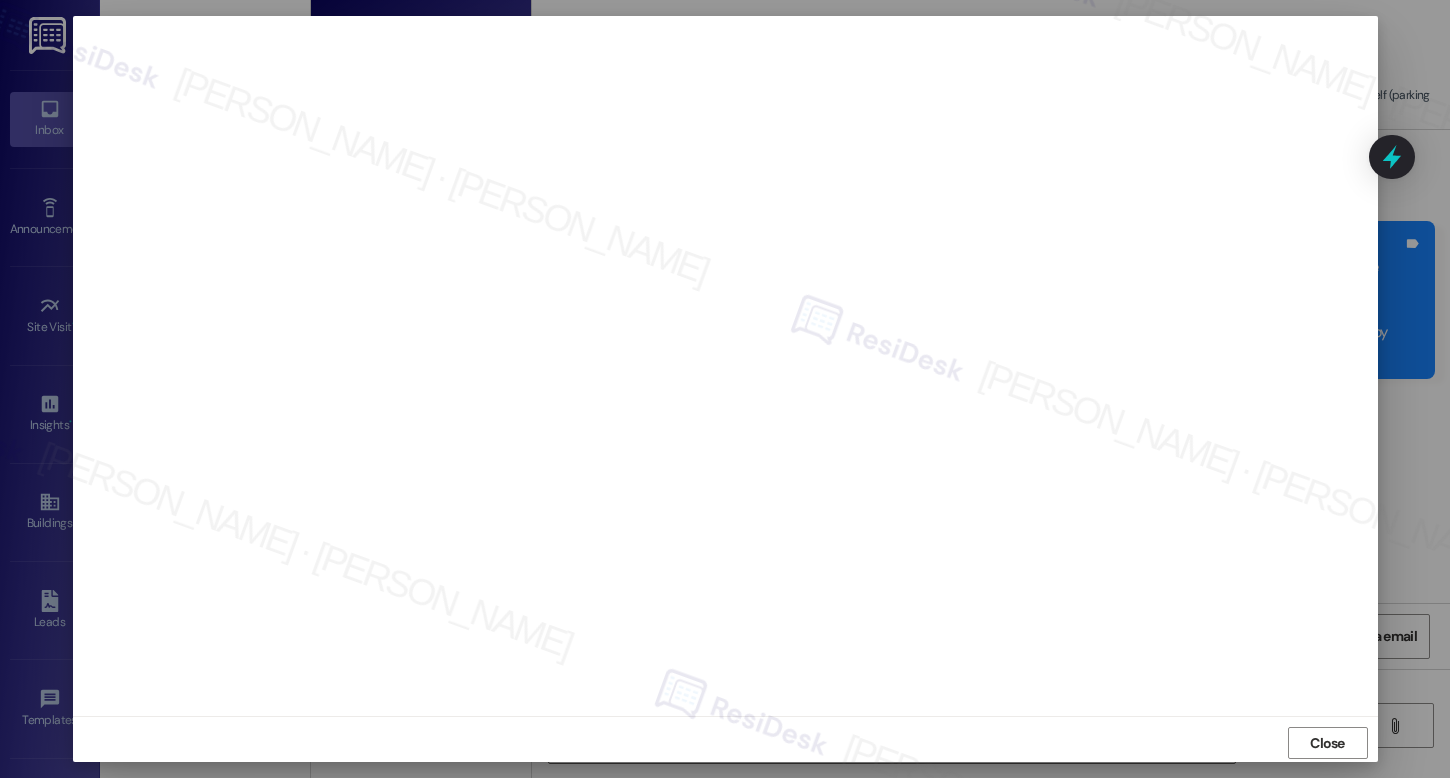 scroll, scrollTop: 4, scrollLeft: 0, axis: vertical 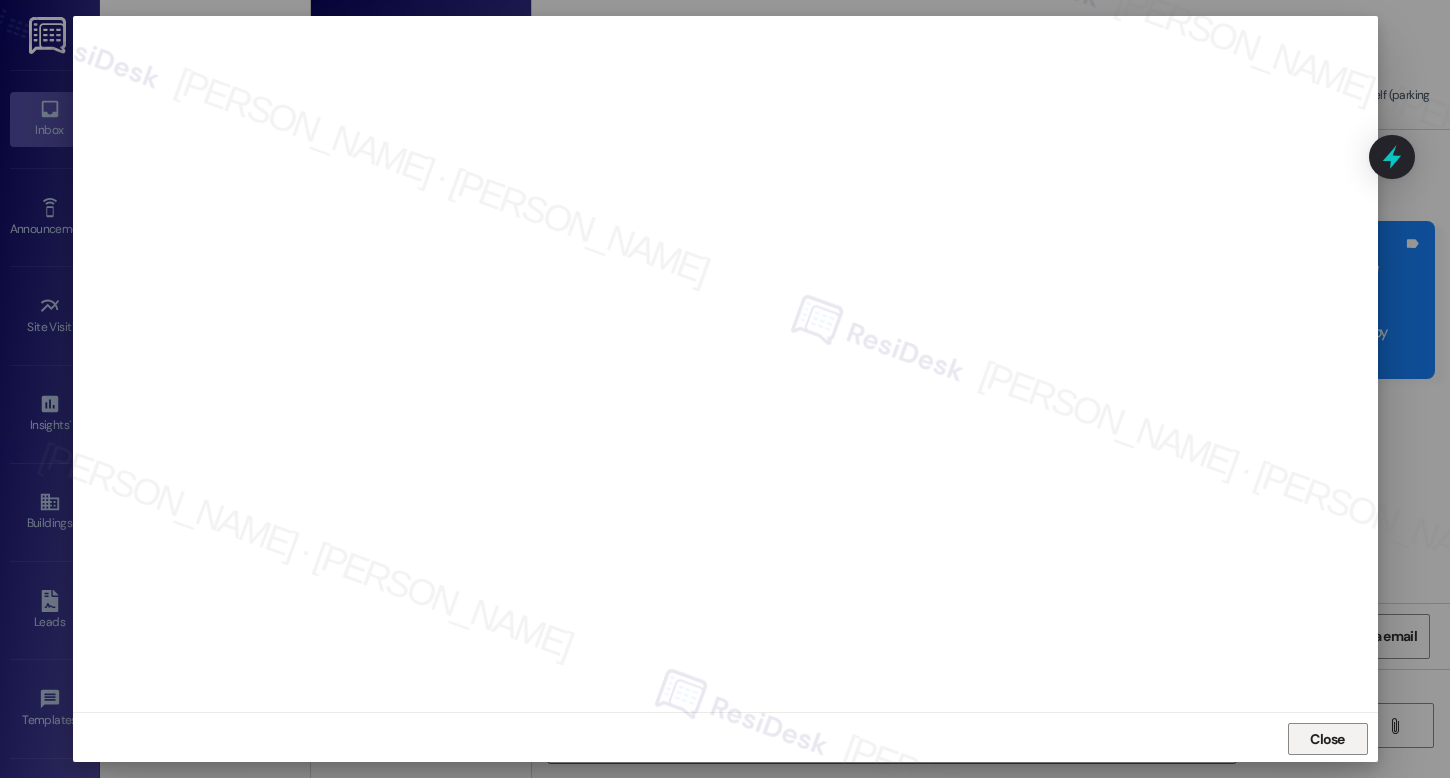 click on "Close" at bounding box center [1327, 739] 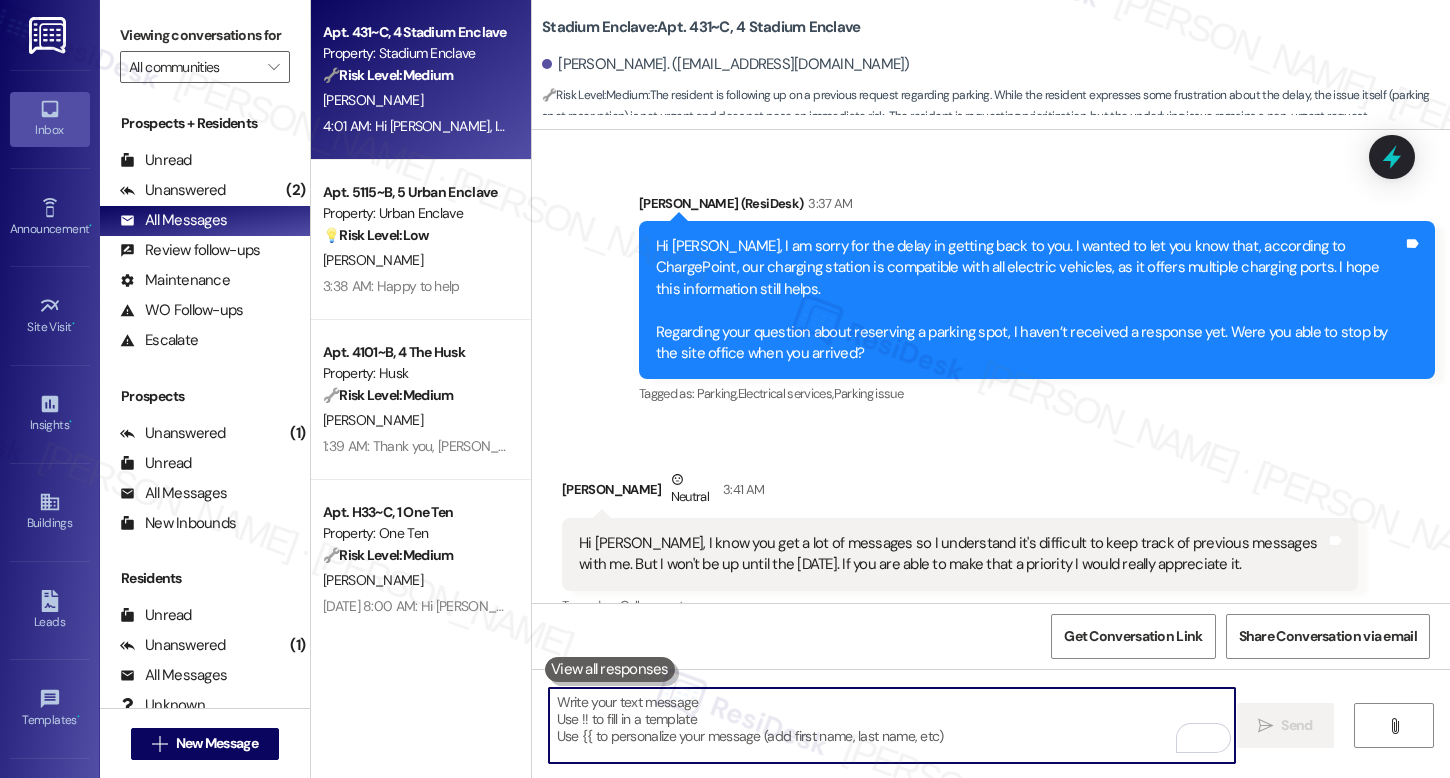 click at bounding box center (892, 725) 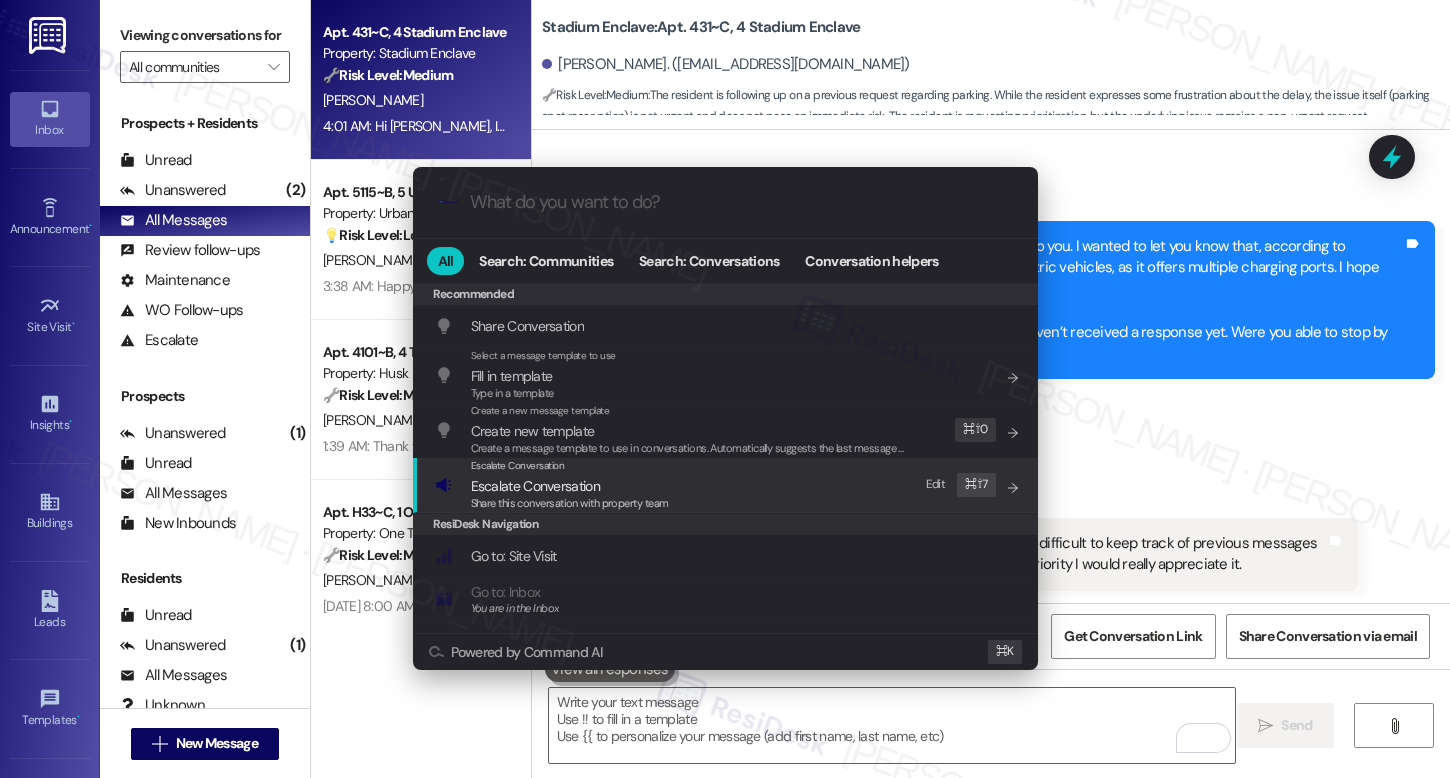 click on "Escalate Conversation Escalate Conversation Share this conversation with property team Edit ⌘ ⇧ 7" at bounding box center (727, 485) 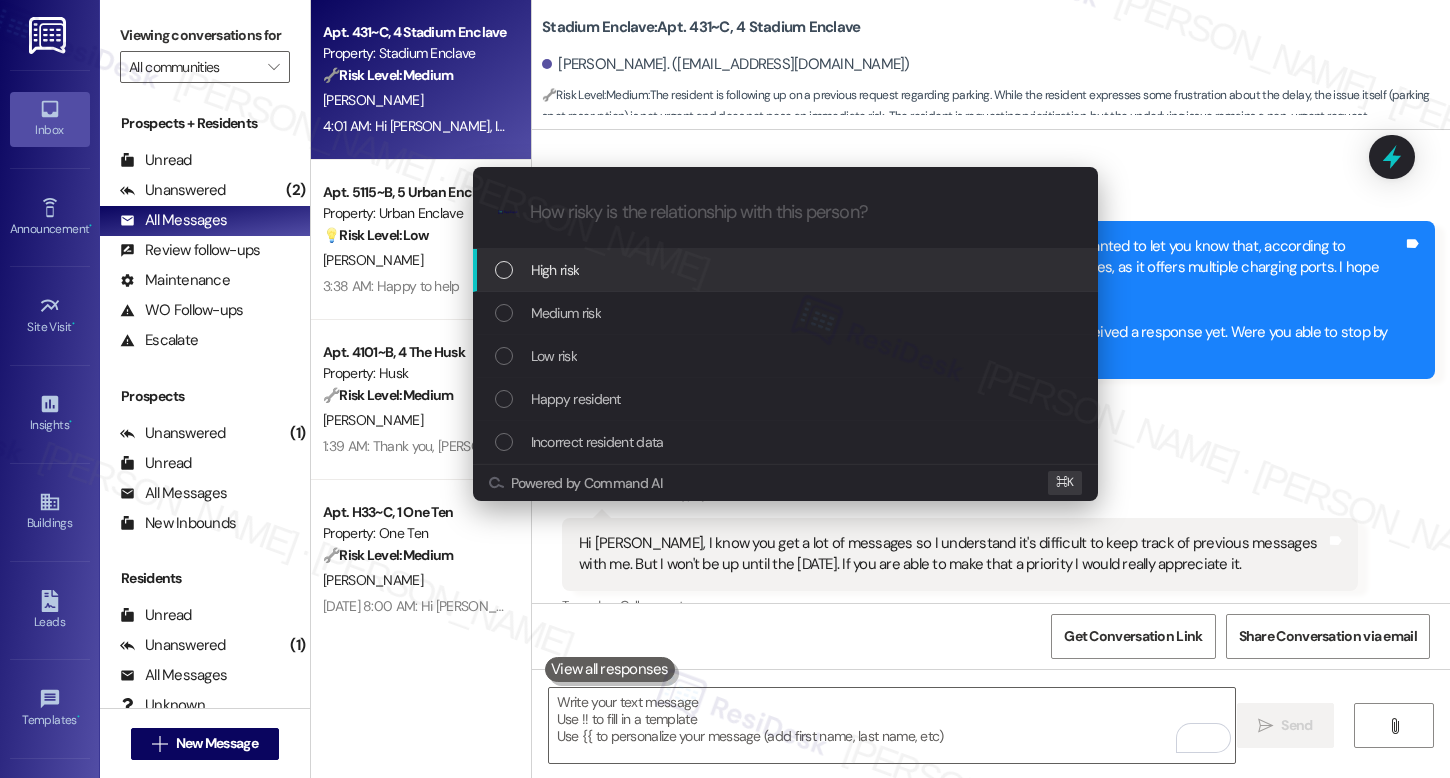 click on "High risk" at bounding box center (787, 270) 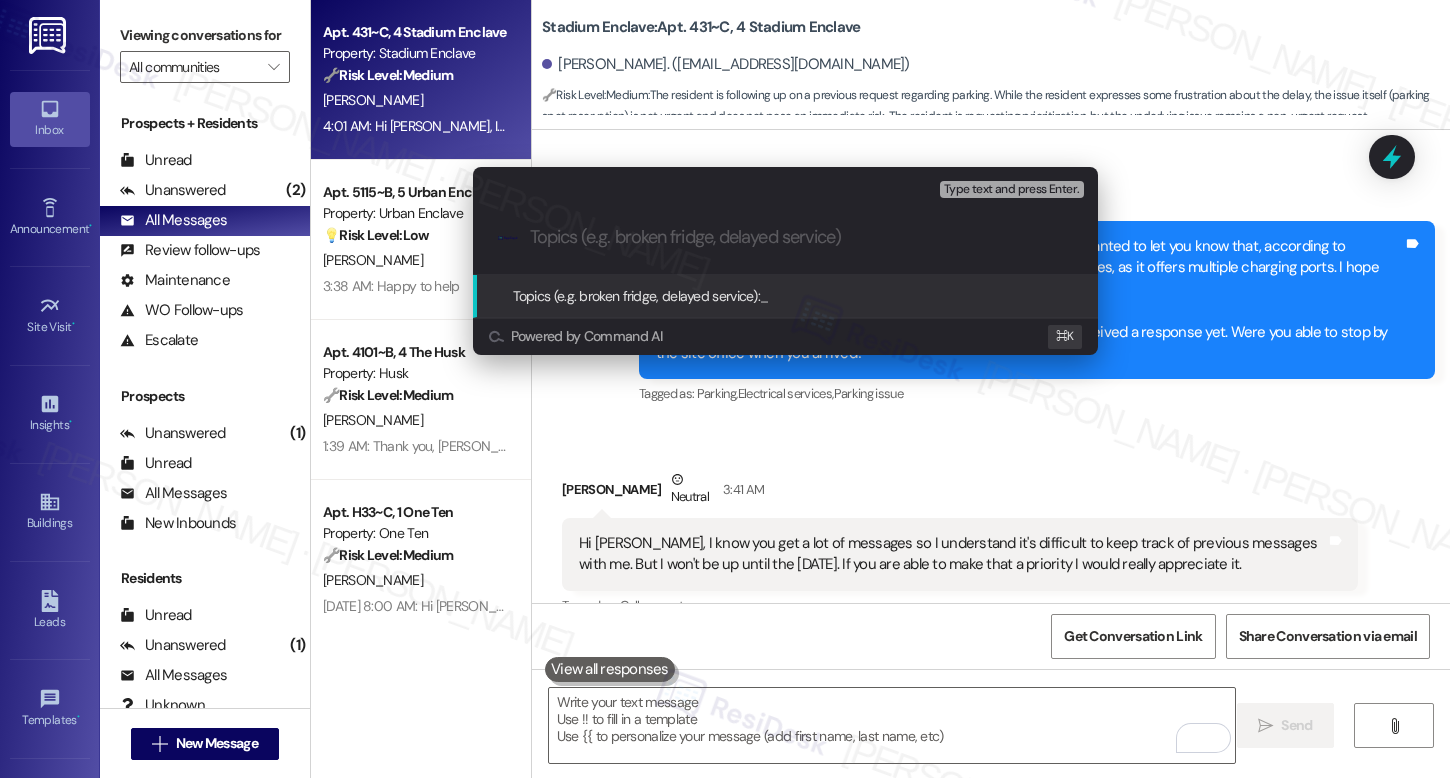paste on "Inquiry | To Reseve a Charging Spot" 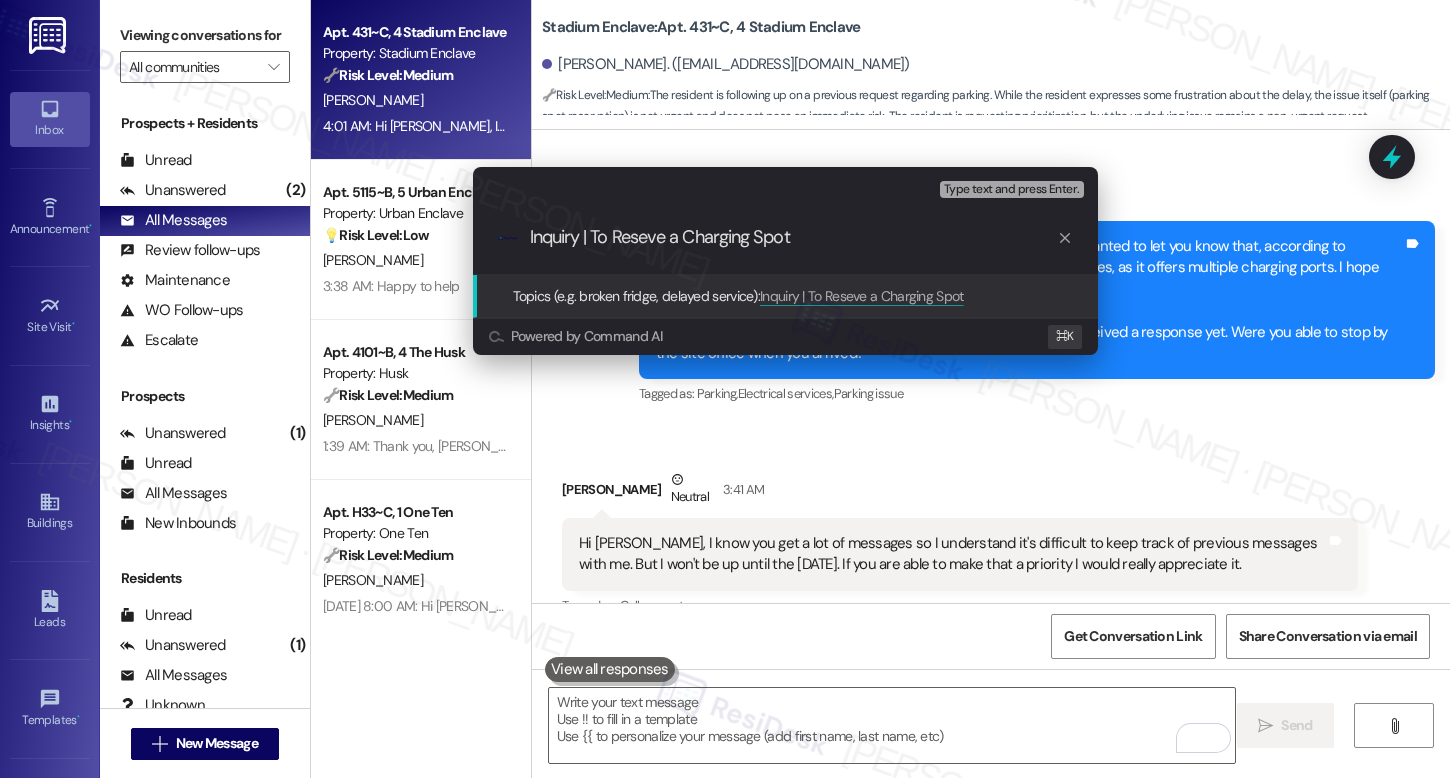 type 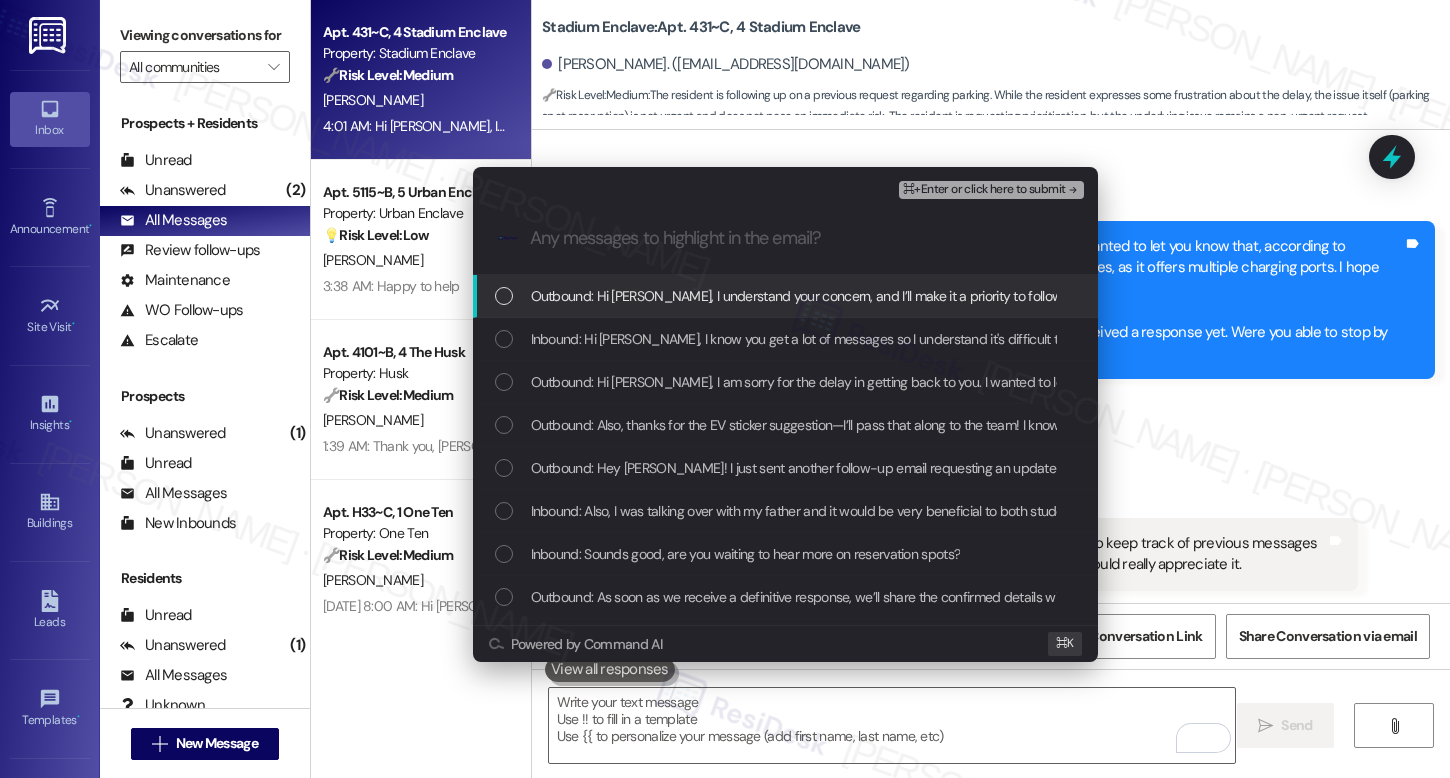 click on "Outbound: Hi [PERSON_NAME], I understand your concern, and I’ll make it a priority to follow up on our inquiry about reserving a charging spot. I’ll reach out again to check on the status and will let you know as soon as I hear back." at bounding box center (1191, 296) 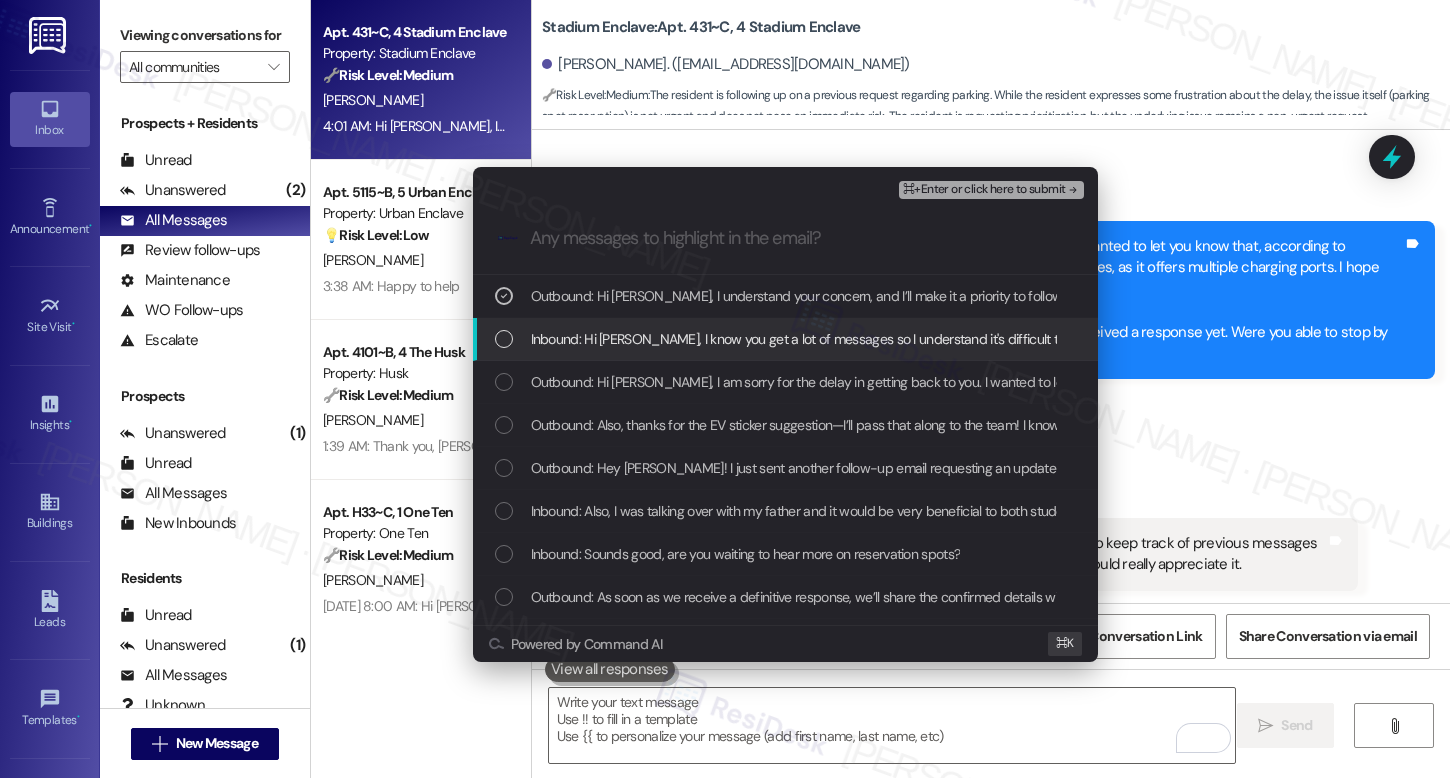 click on "Inbound: Hi [PERSON_NAME], I know you get a lot of messages so I understand it's difficult to keep track of previous messages with me. But I won't be up until the [DATE]. If you are able to make that a priority I would really appreciate it." at bounding box center (1203, 339) 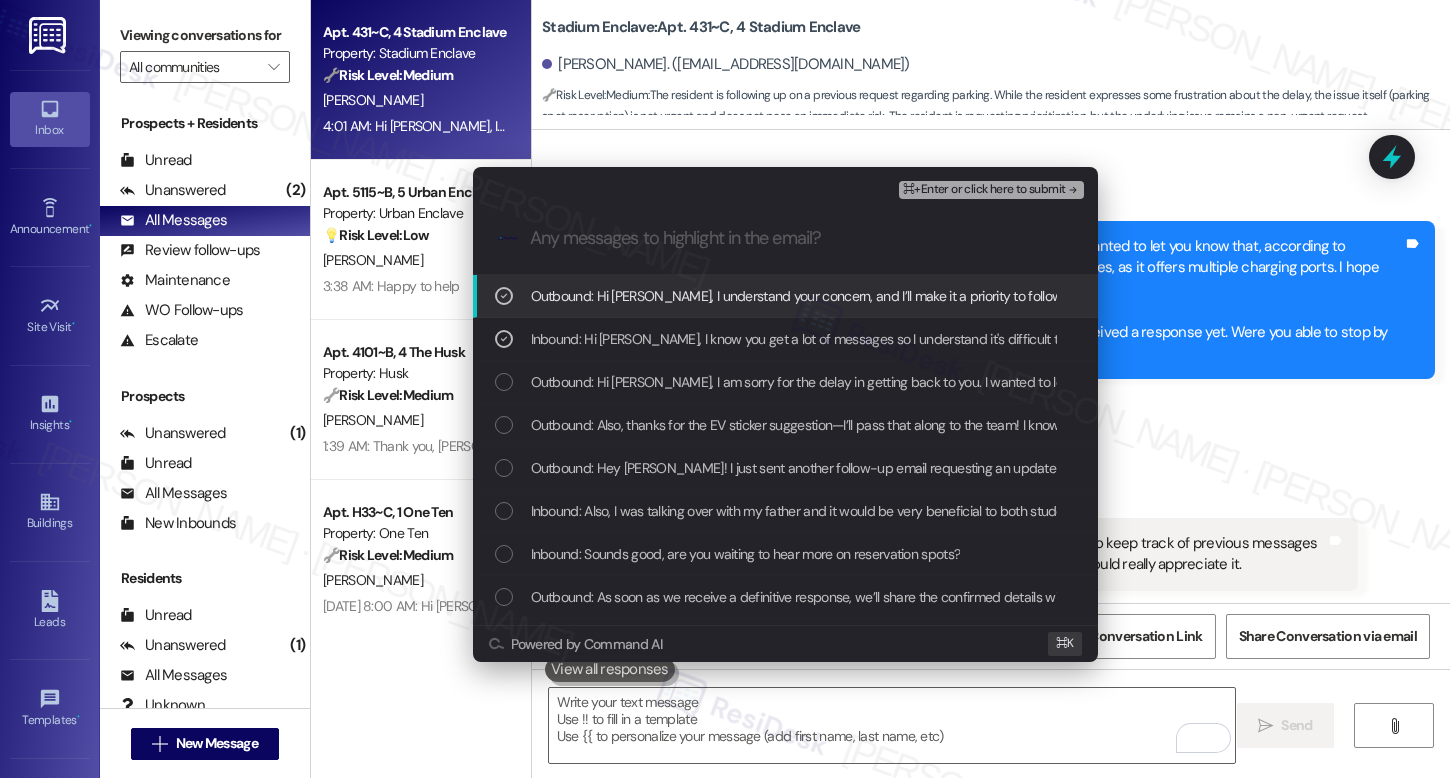 click on "⌘+Enter or click here to submit" at bounding box center [984, 190] 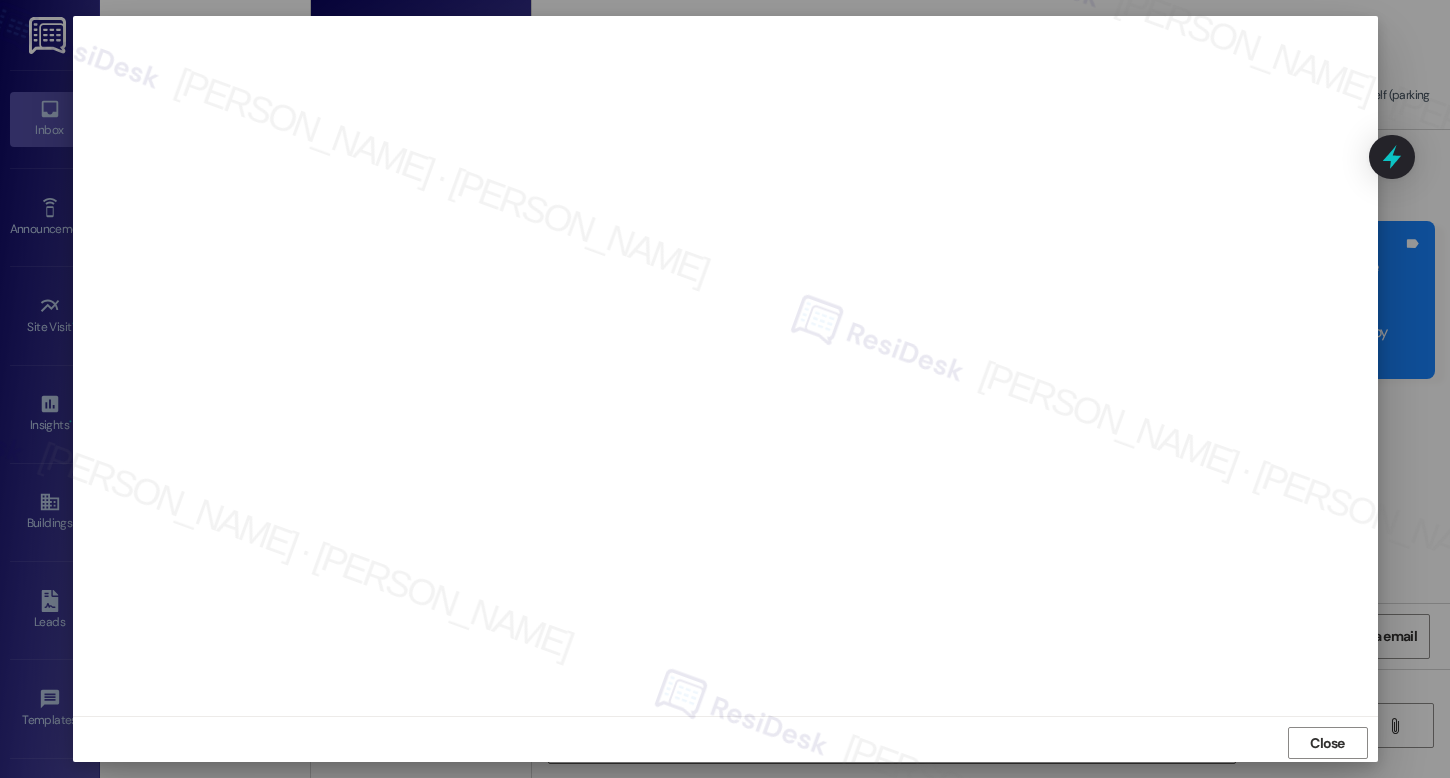 scroll, scrollTop: 7, scrollLeft: 0, axis: vertical 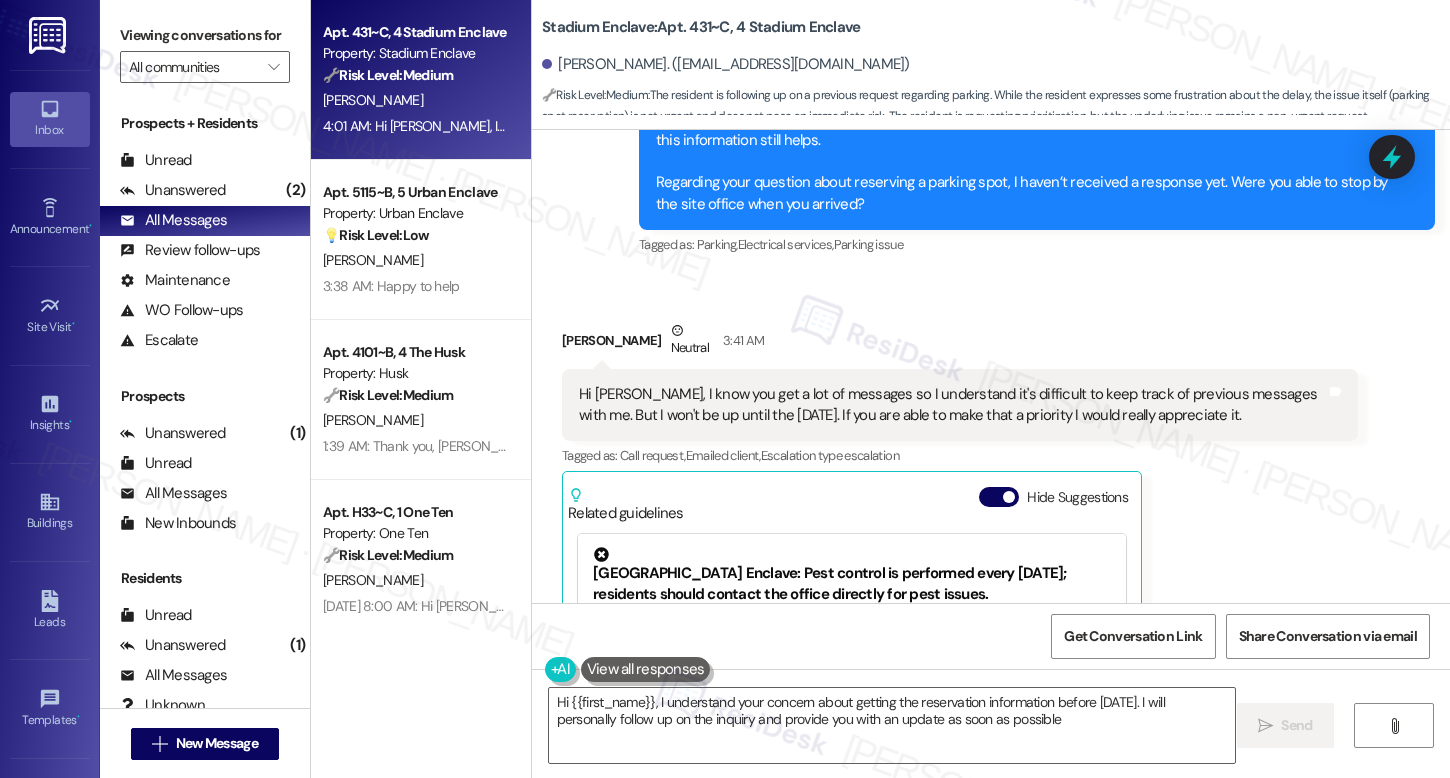 type on "Hi {{first_name}}, I understand your concern about getting the reservation information before [DATE]. I will personally follow up on the inquiry and provide you with an update as soon as possible." 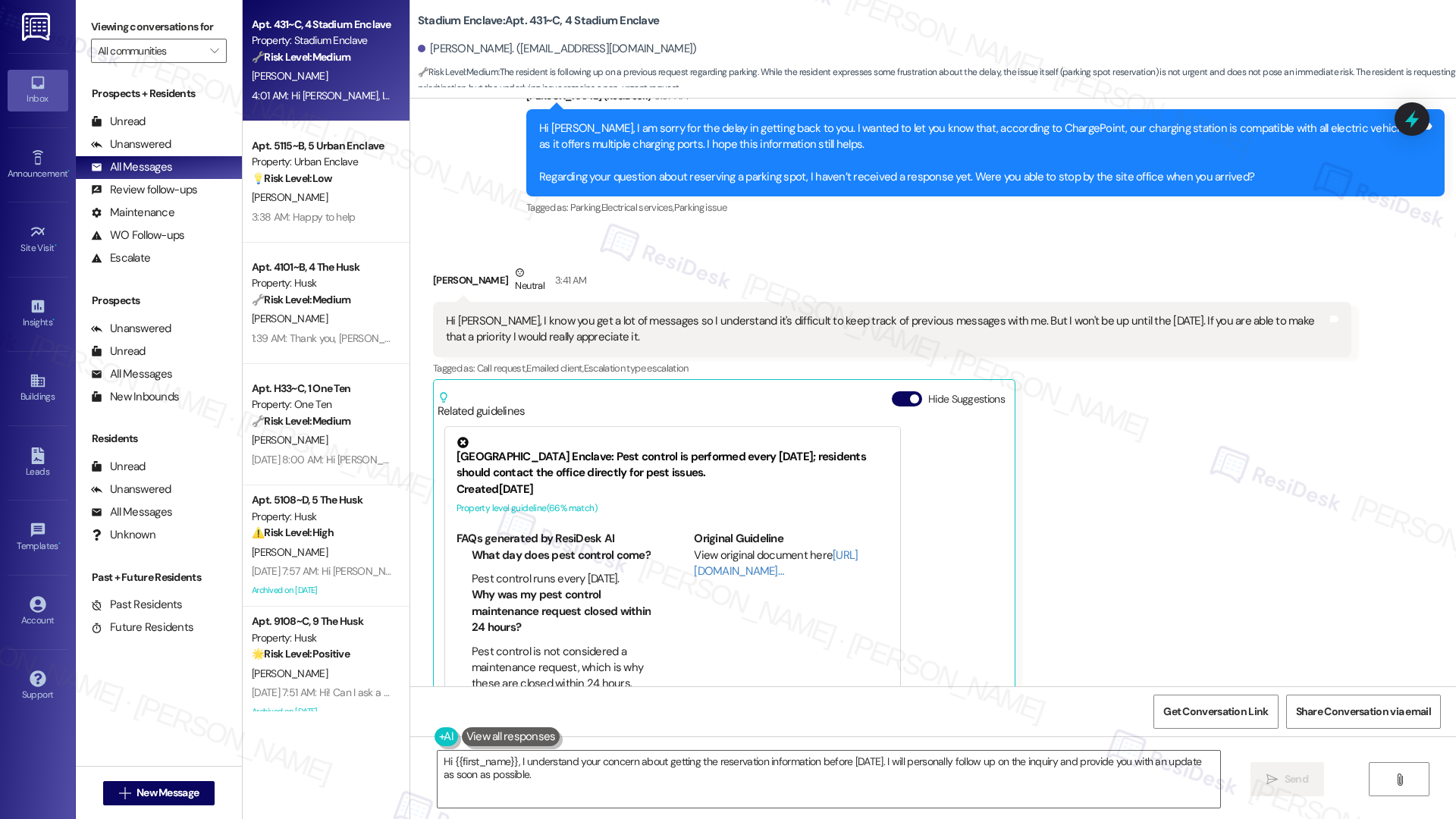 scroll, scrollTop: 16725, scrollLeft: 0, axis: vertical 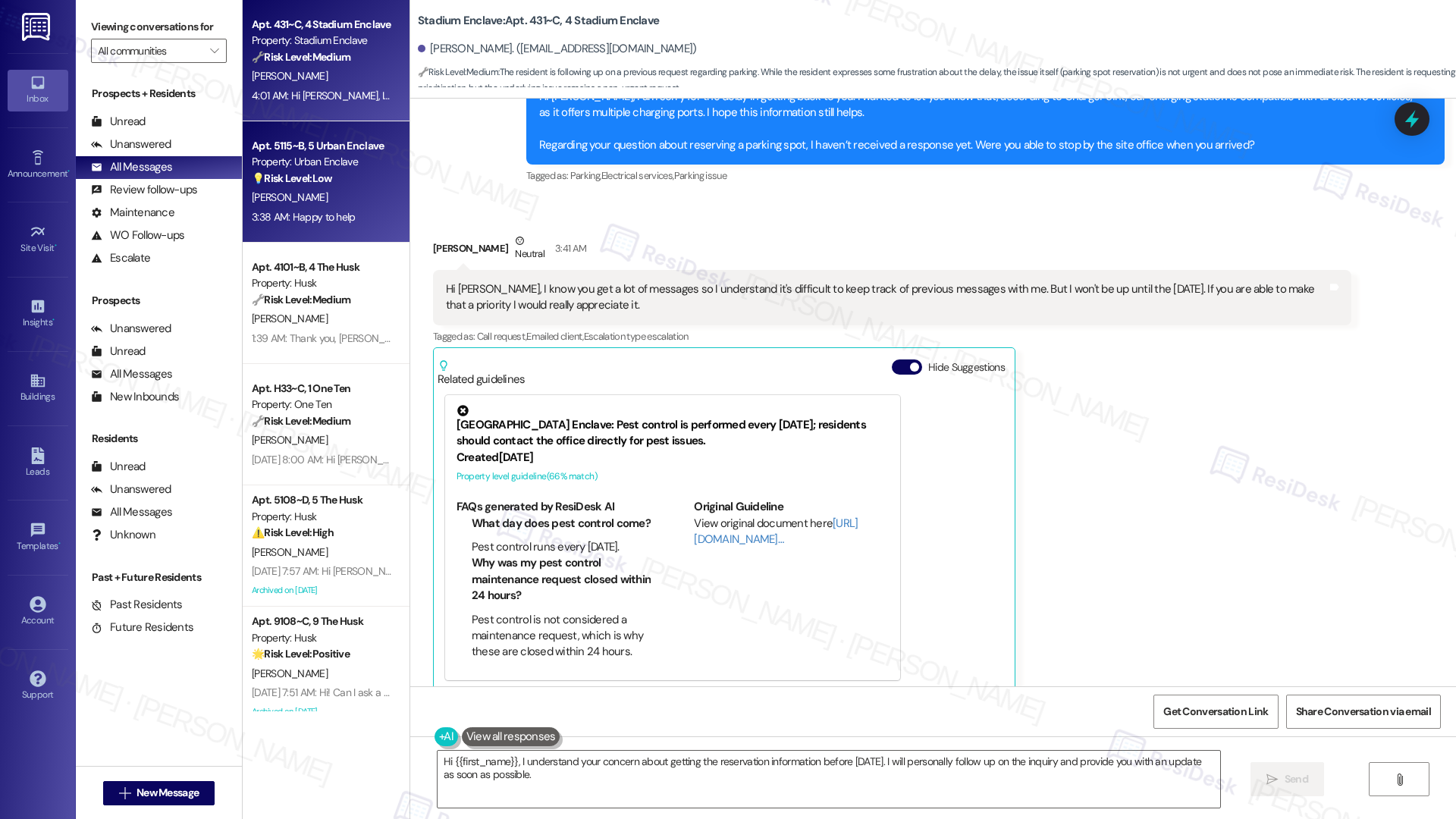 click on "💡  Risk Level:  Low" at bounding box center (292, 178) 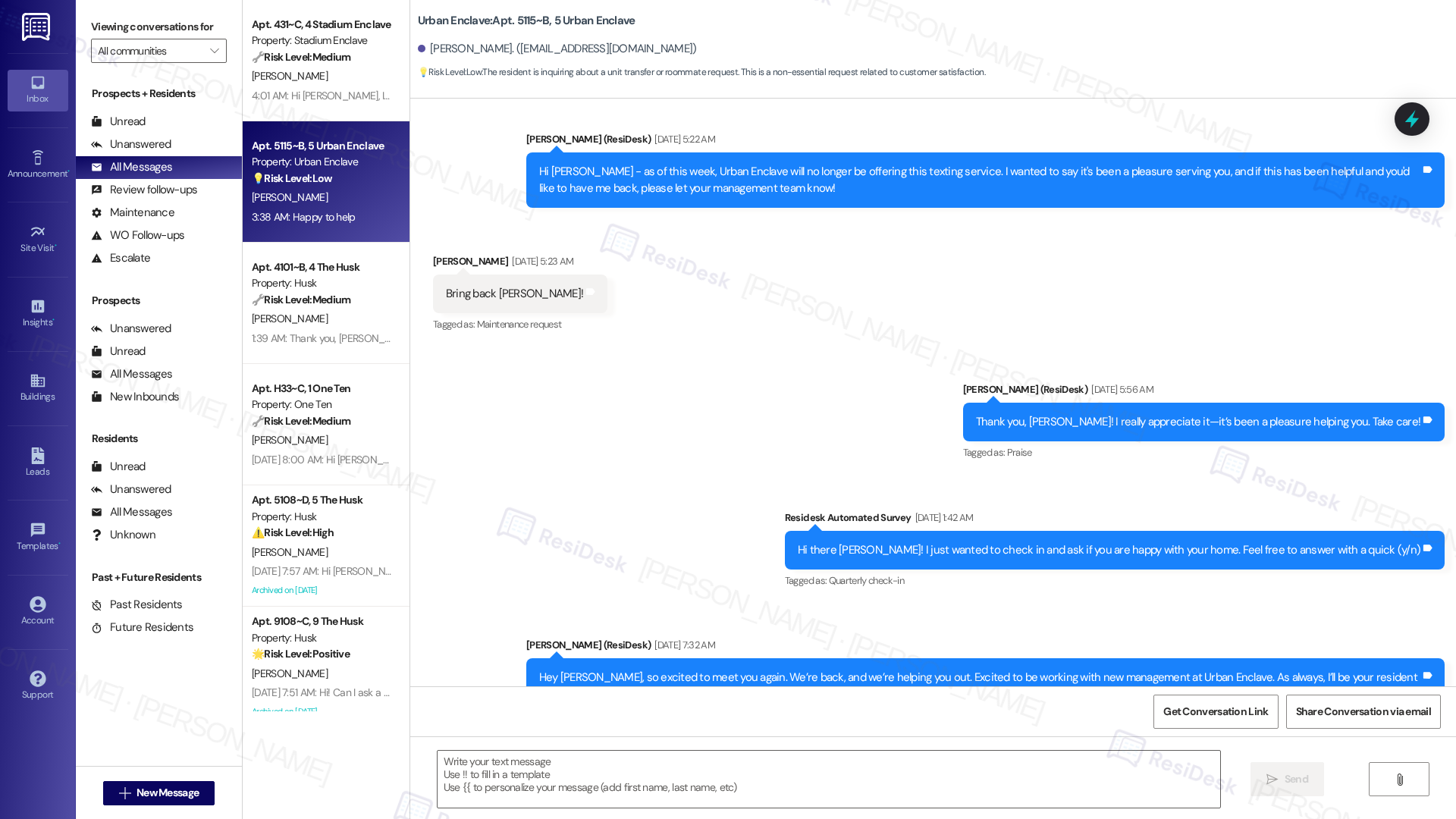 type on "Fetching suggested responses. Please feel free to read through the conversation in the meantime." 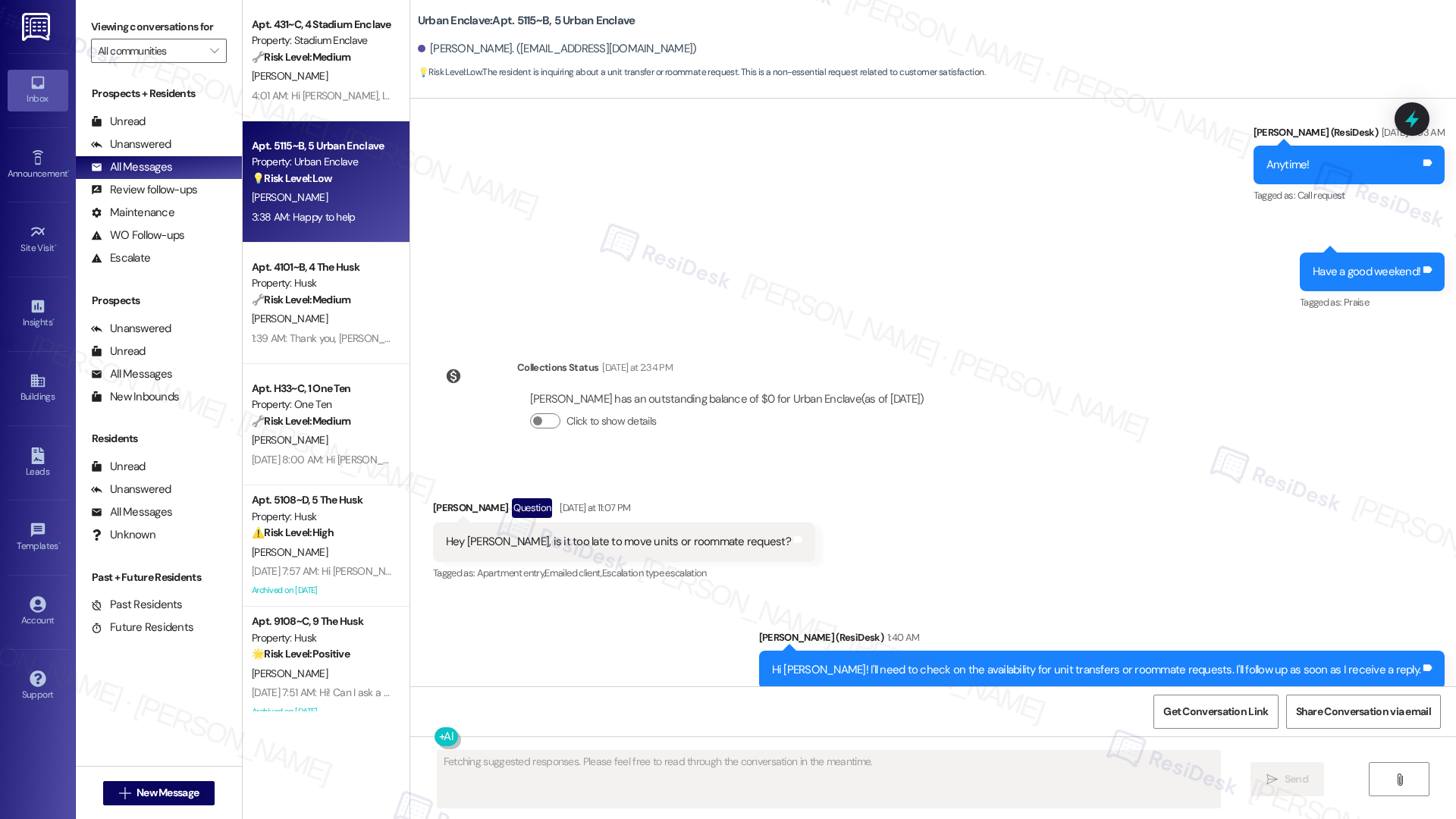 click on "[PERSON_NAME]" at bounding box center [322, 76] 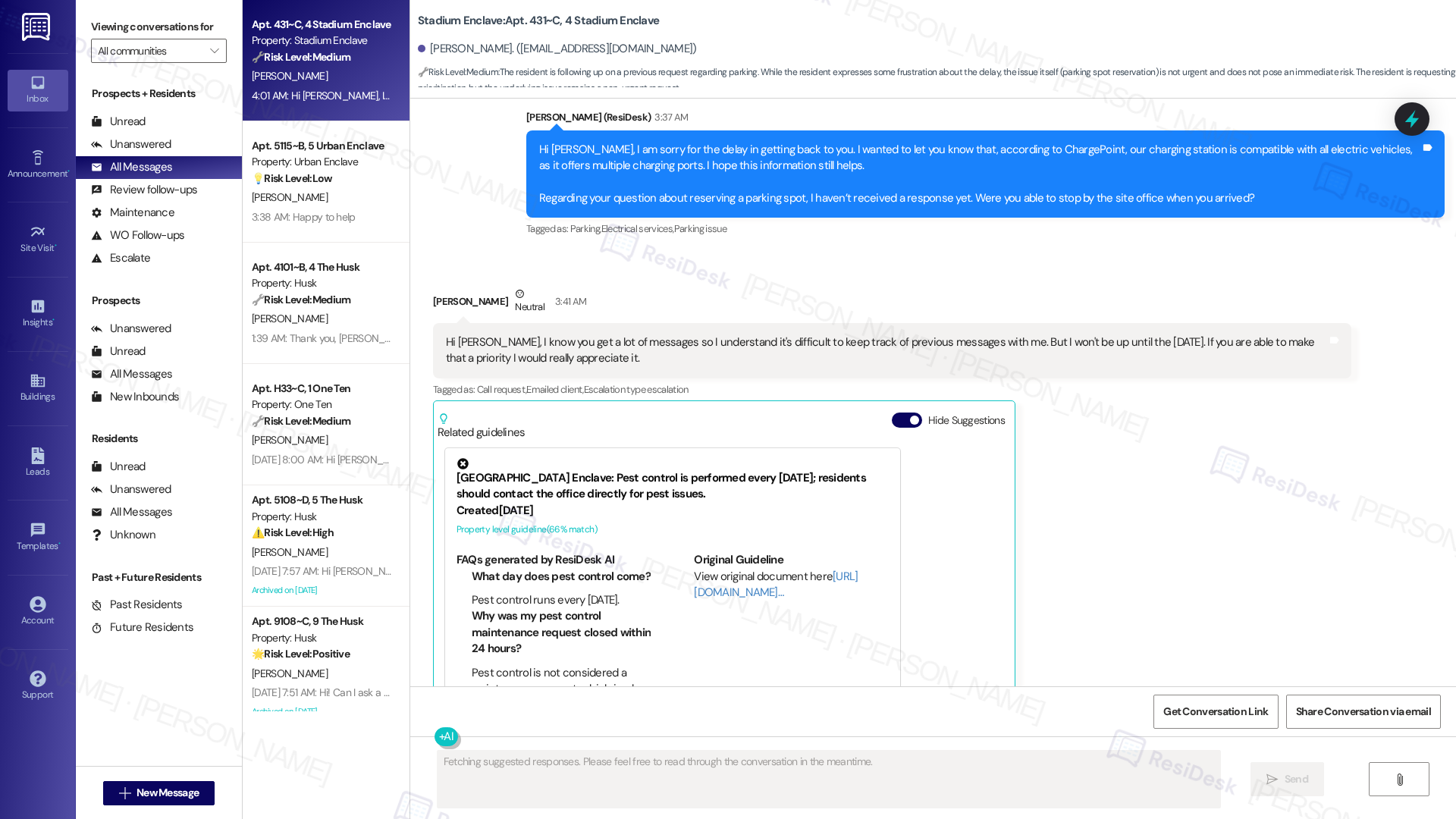 scroll, scrollTop: 16896, scrollLeft: 0, axis: vertical 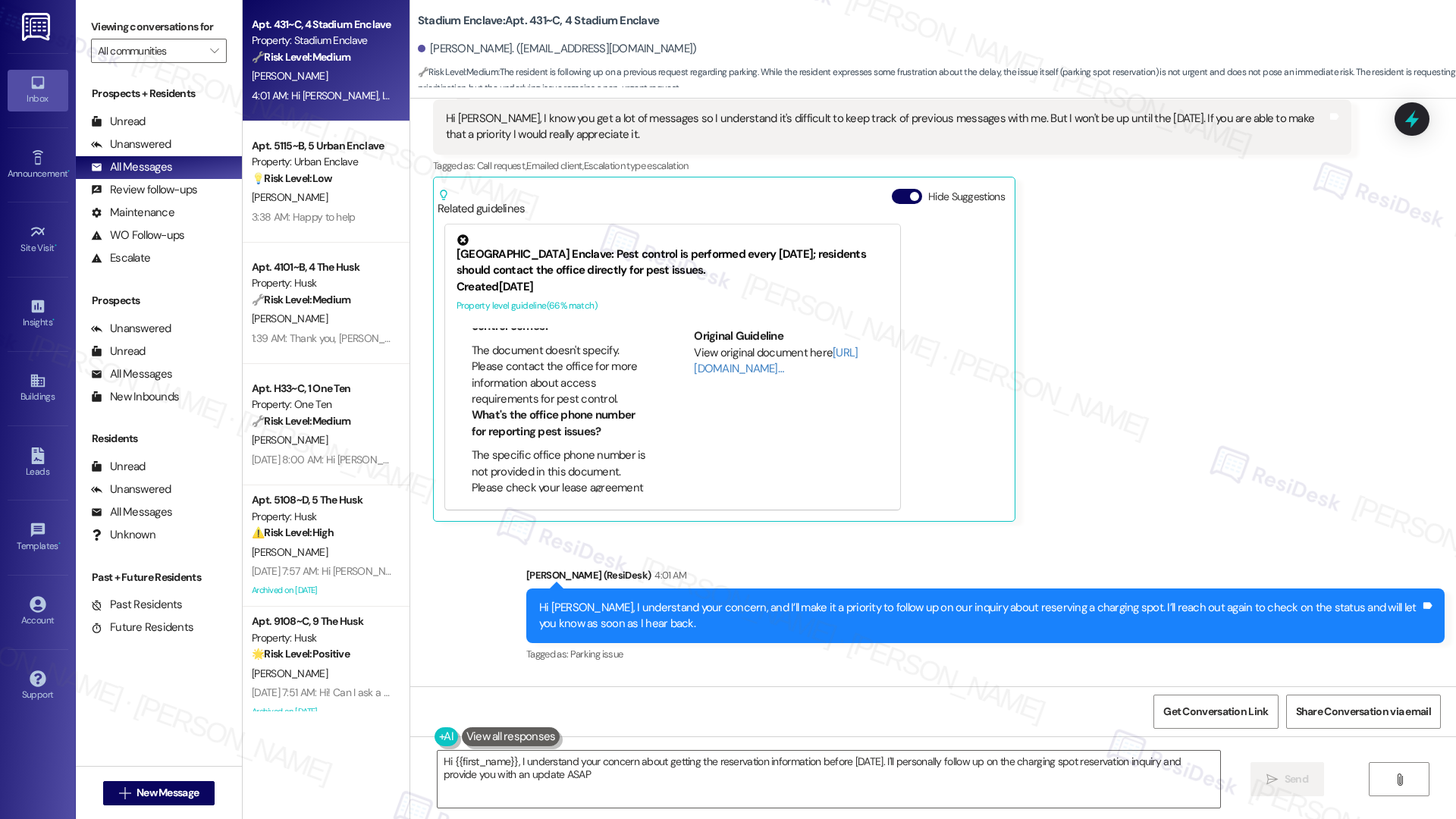 type on "Hi {{first_name}}, I understand your concern about getting the reservation information before [DATE]. I'll personally follow up on the charging spot reservation inquiry and provide you with an update ASAP!" 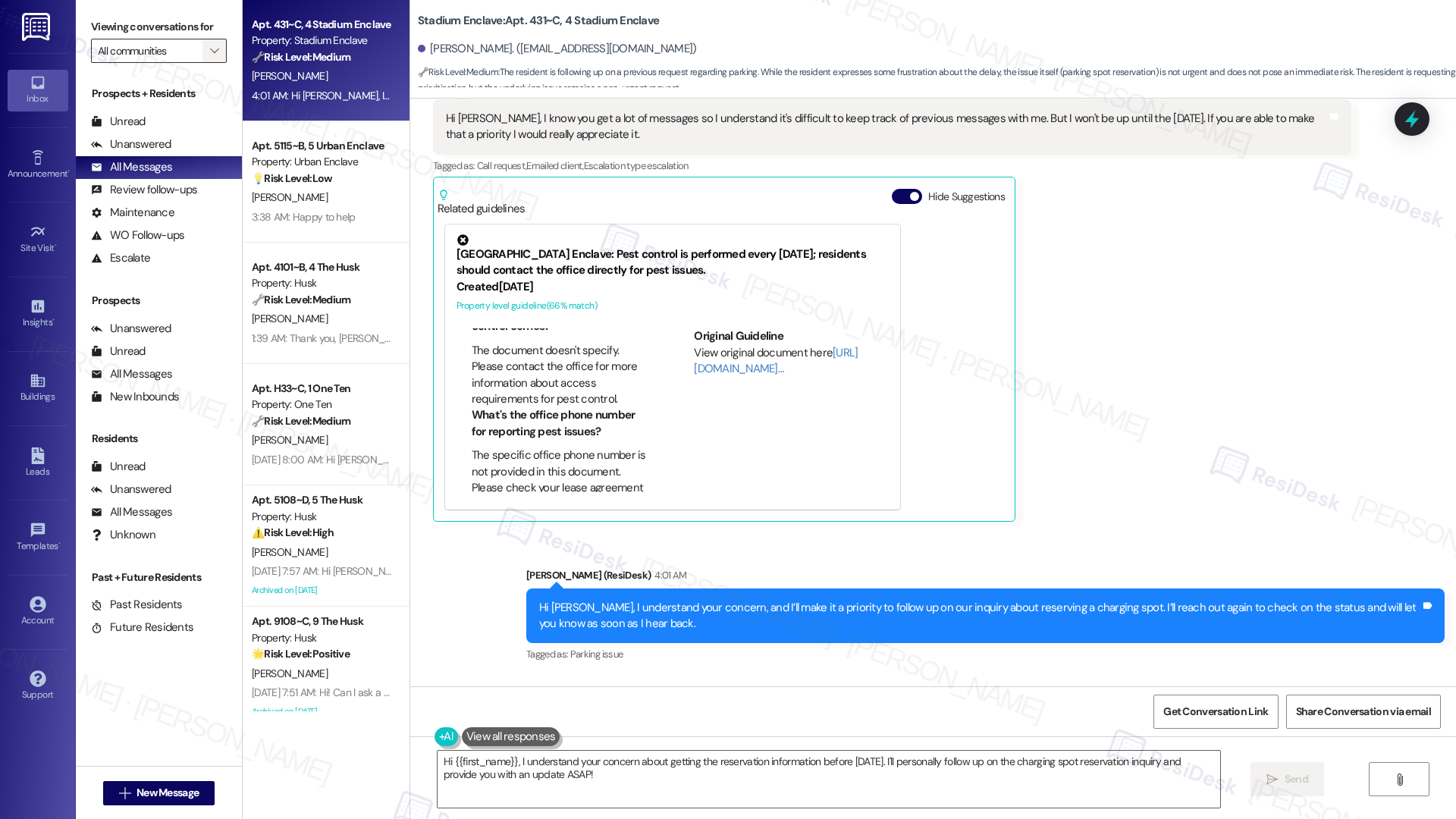 click on "" at bounding box center (214, 51) 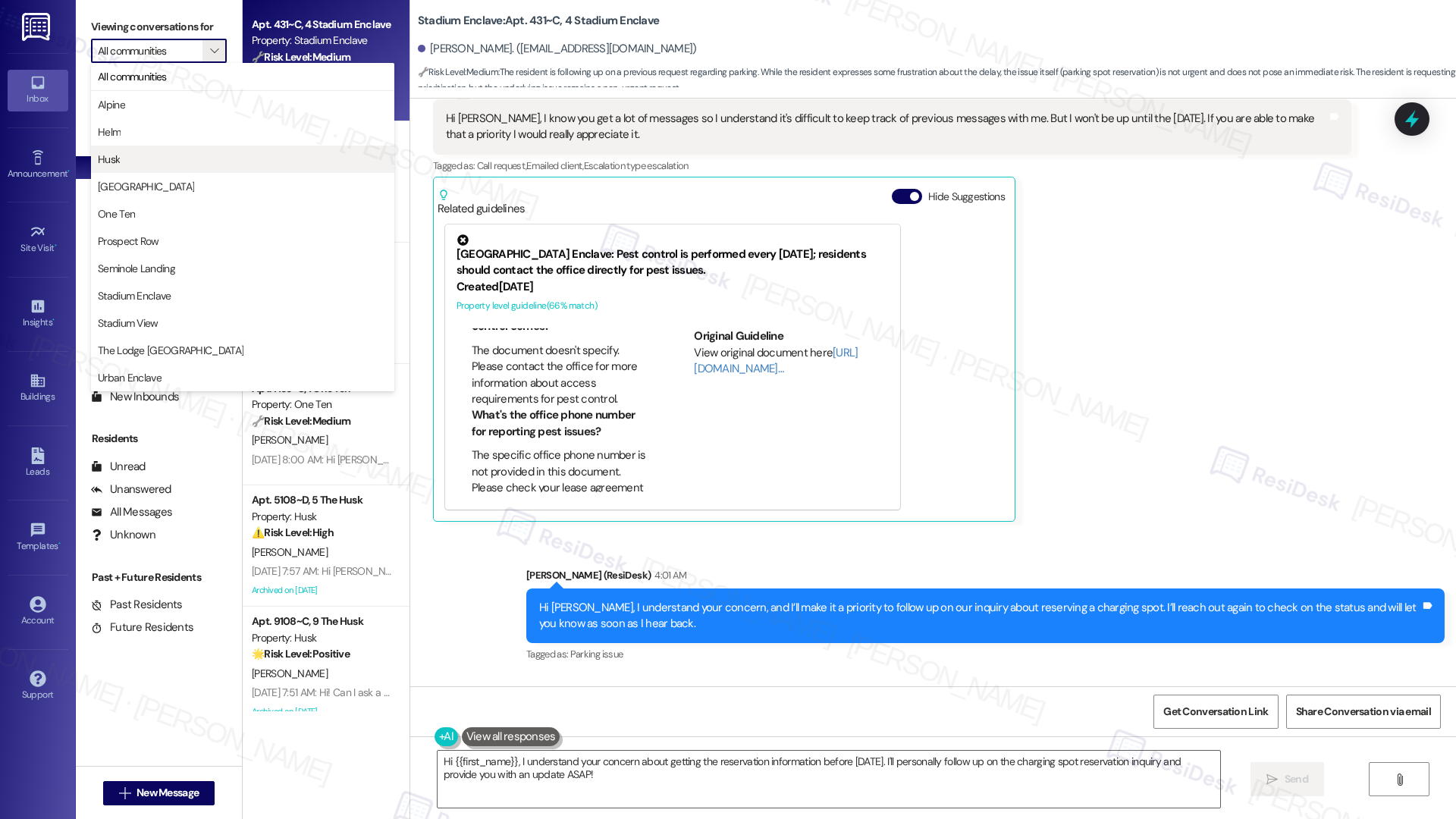 click on "Husk" at bounding box center [243, 159] 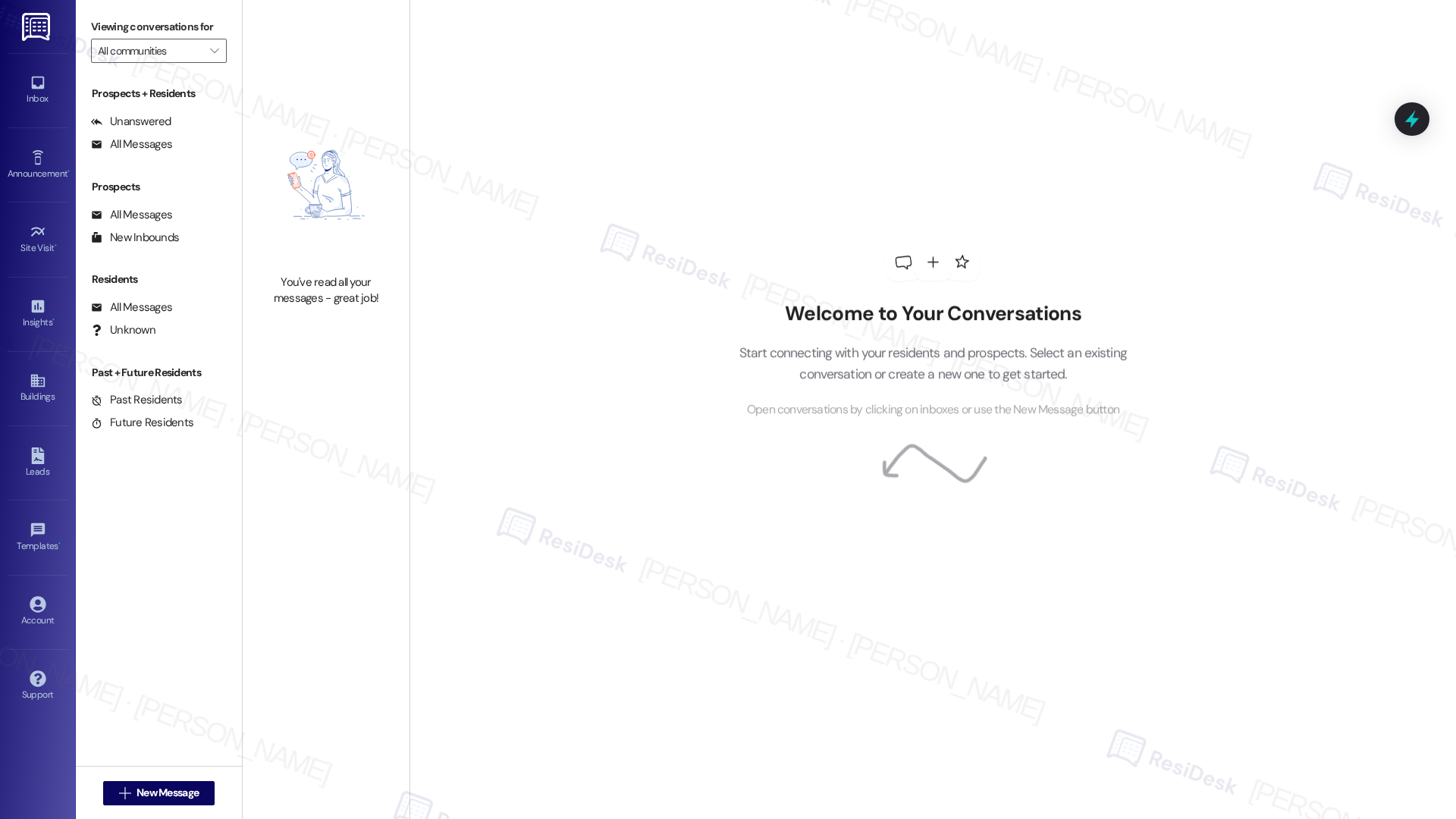 type on "Husk" 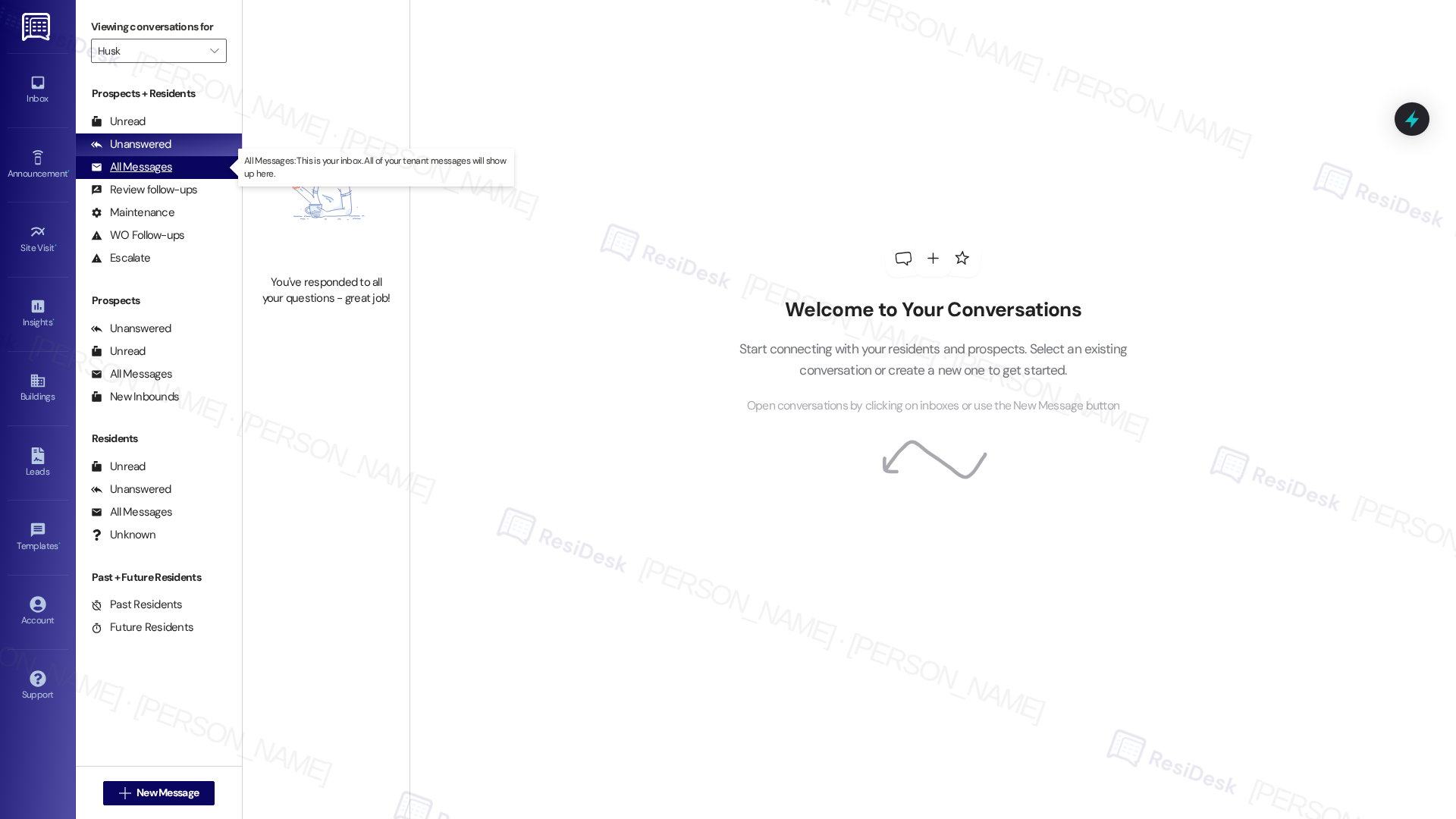 click on "All Messages" at bounding box center [131, 167] 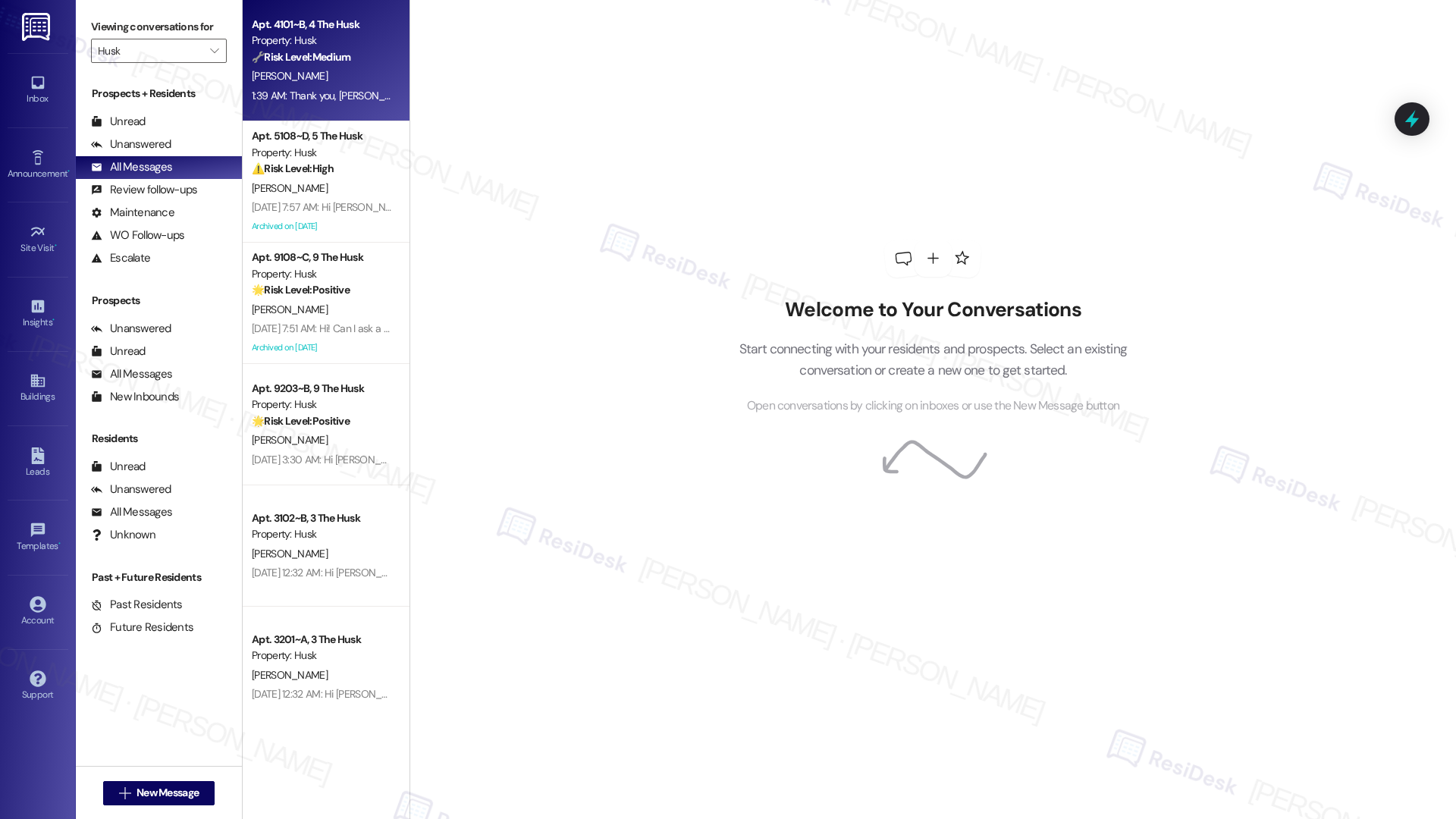 click on "[PERSON_NAME]" at bounding box center (322, 76) 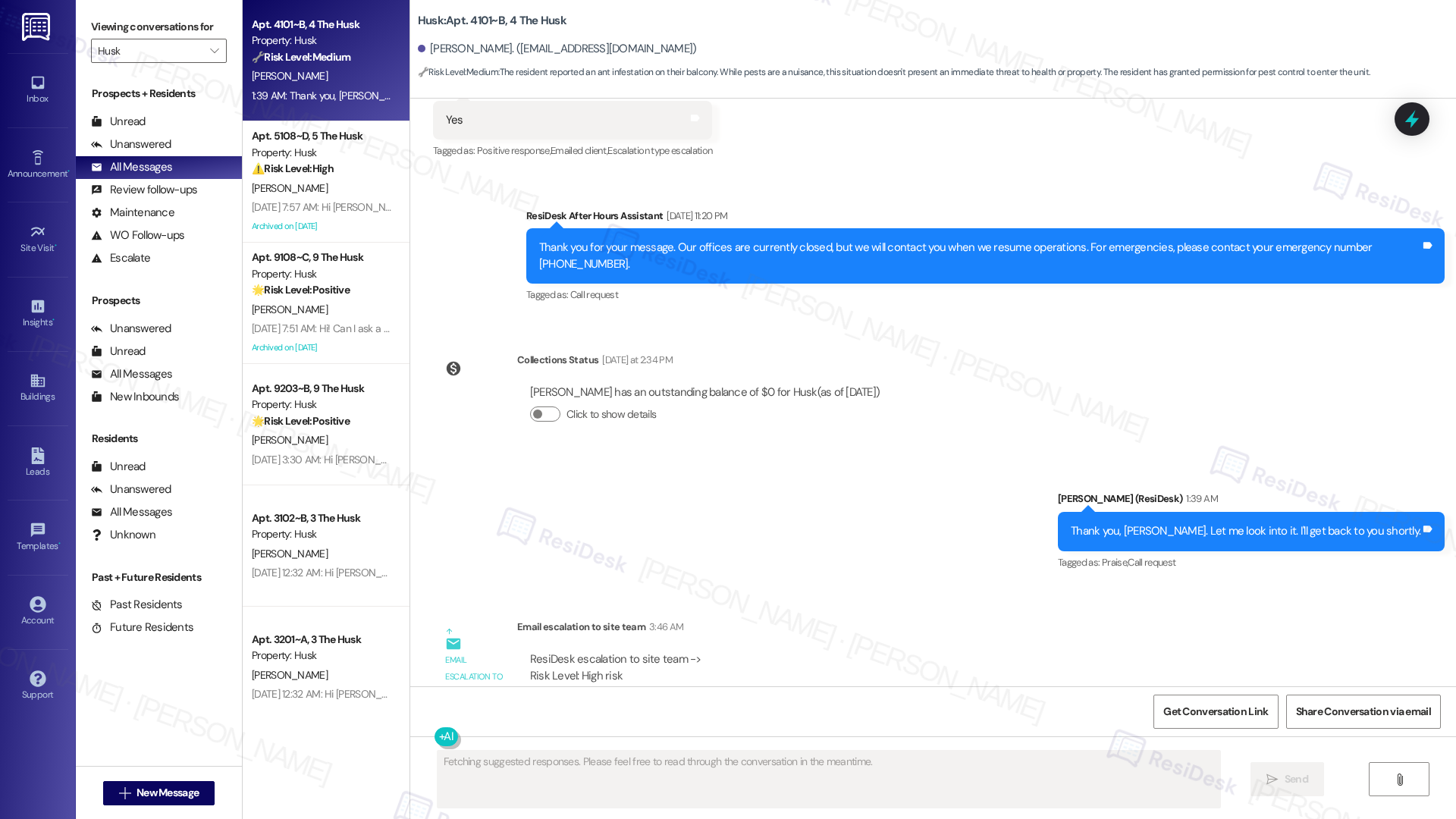 scroll, scrollTop: 3030, scrollLeft: 0, axis: vertical 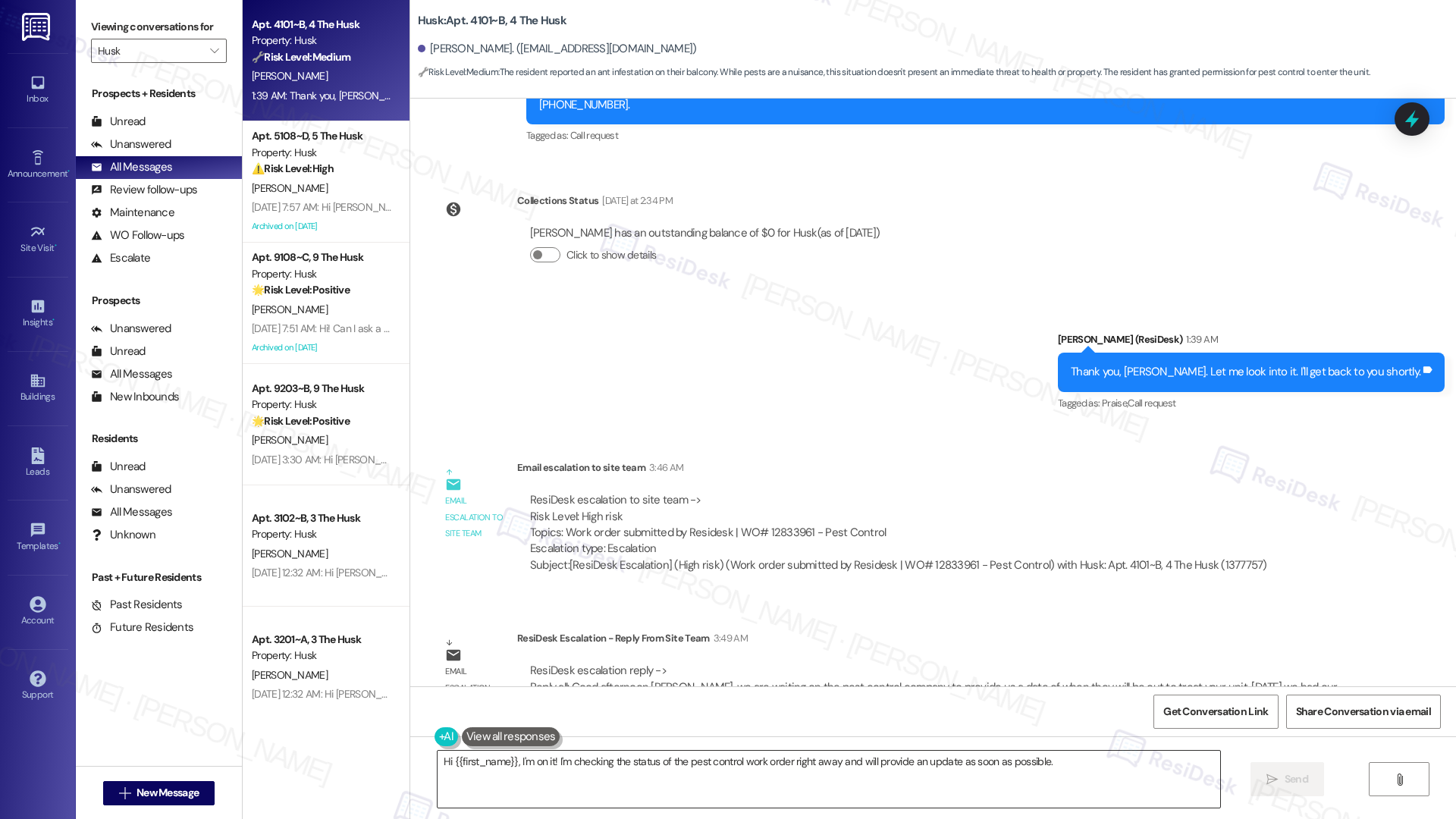 click on "Hi {{first_name}}, I'm on it! I'm checking the status of the pest control work order right away and will provide an update as soon as possible." at bounding box center [829, 779] 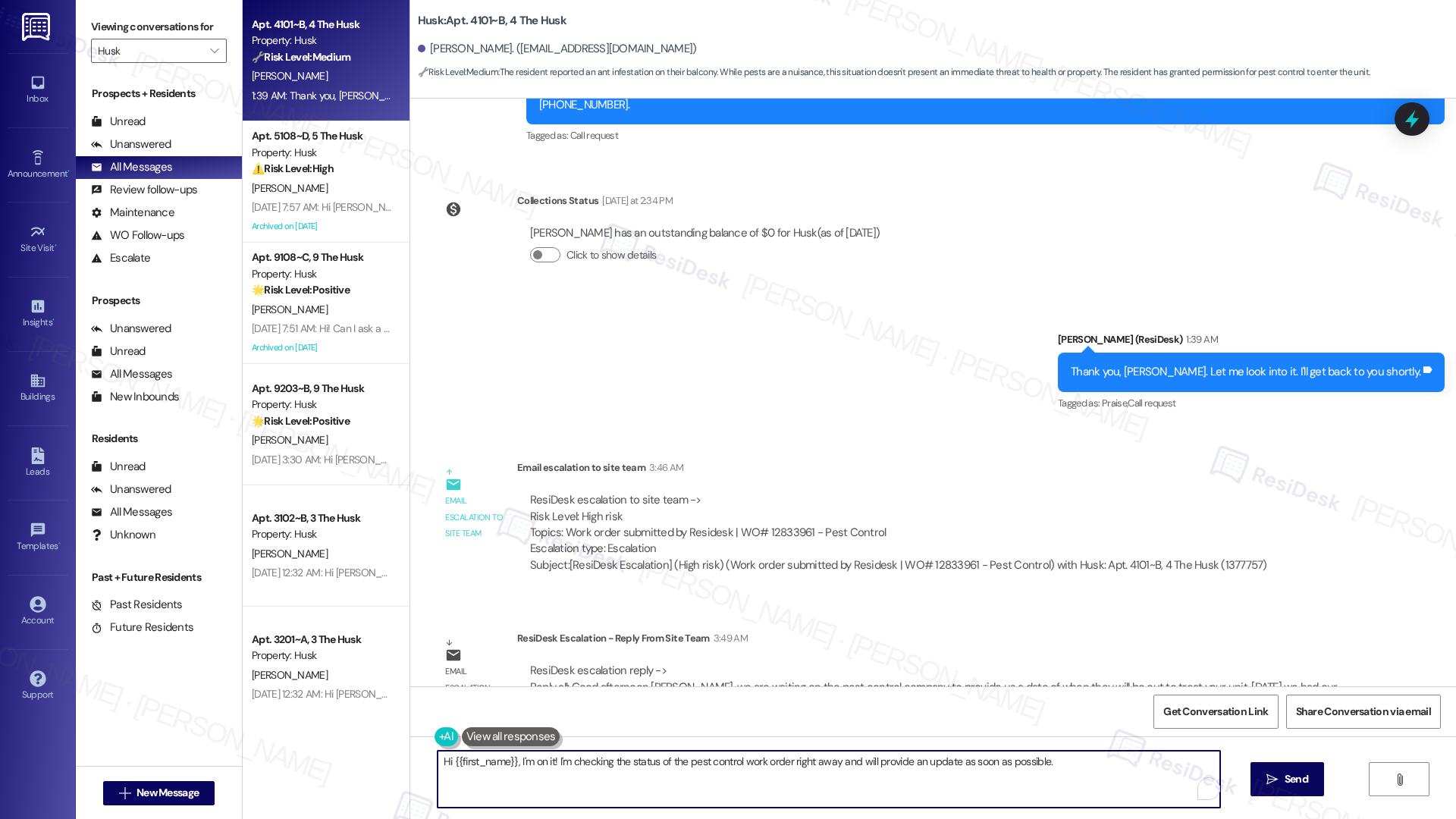 click on "Hi {{first_name}}, I'm on it! I'm checking the status of the pest control work order right away and will provide an update as soon as possible." at bounding box center [829, 779] 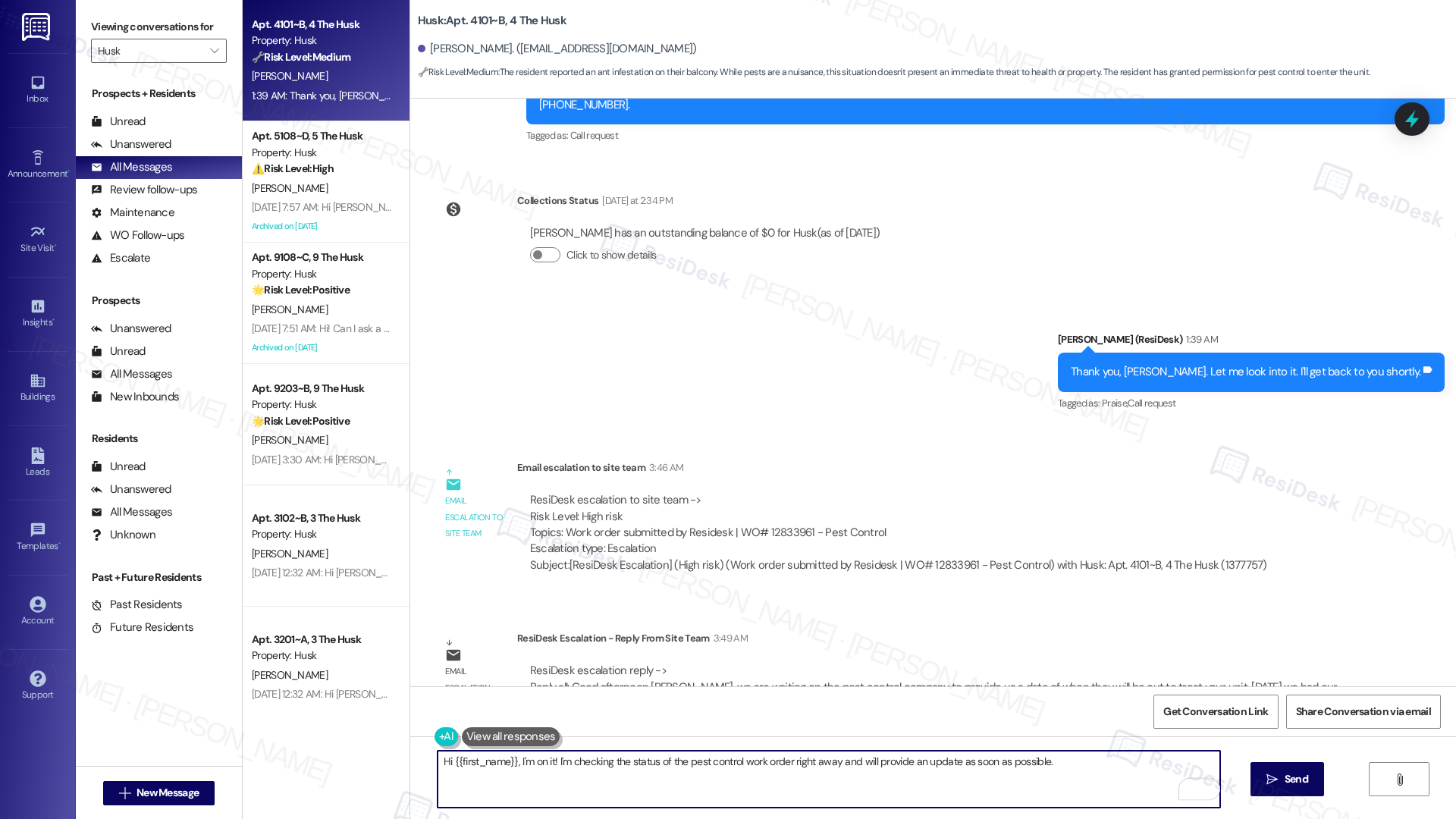 paste on "Good afternoon [PERSON_NAME], we are waiting on the pest control
company to provide us a date of when they will be out to treat your unit.
[DATE] we had our maintenance team out to treat your balcony with an ant
killer. We will have them follow up again while we await the pest control's
date. Thank you and we apologize for the inconvenienc" 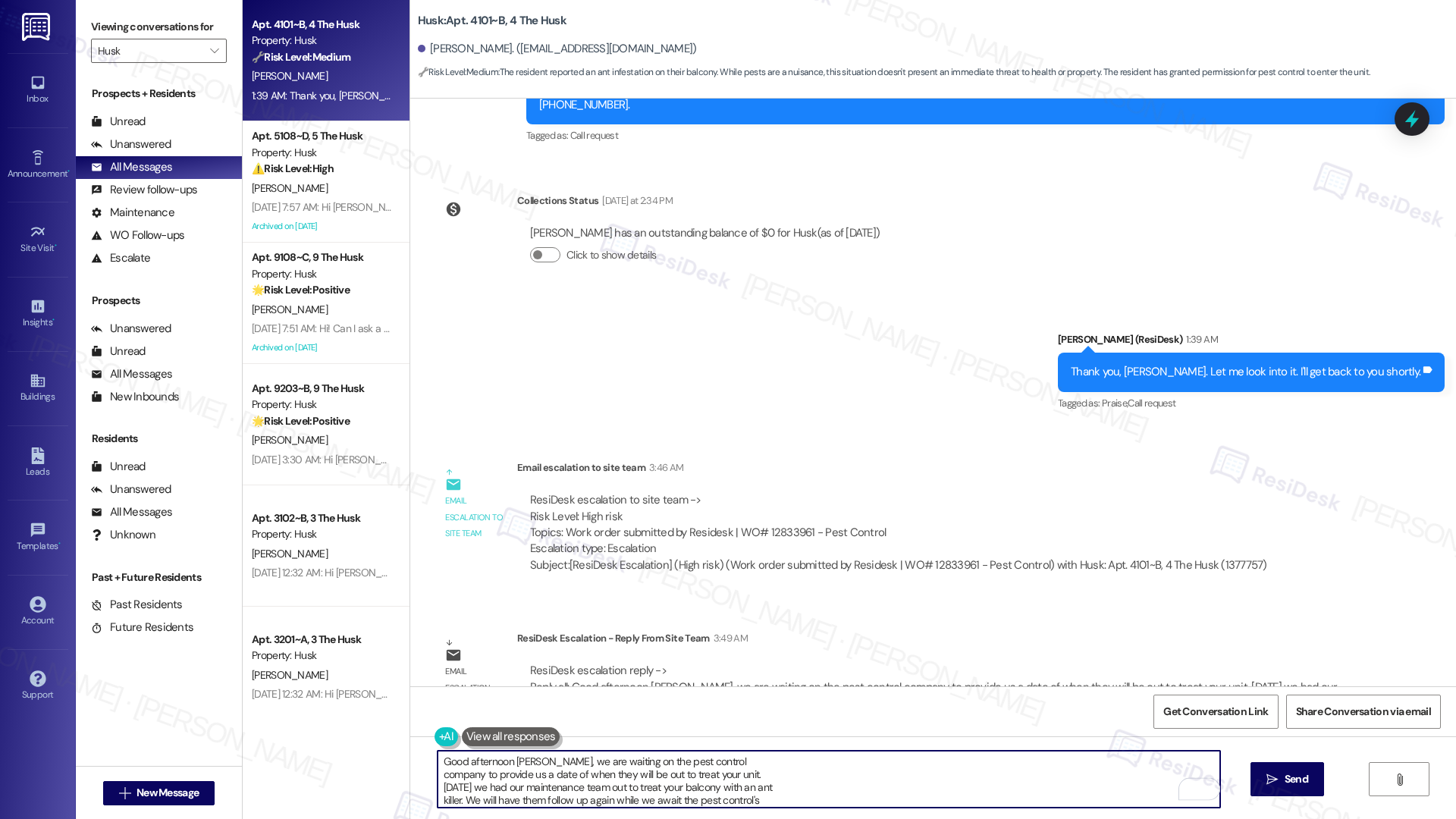 scroll, scrollTop: 13, scrollLeft: 0, axis: vertical 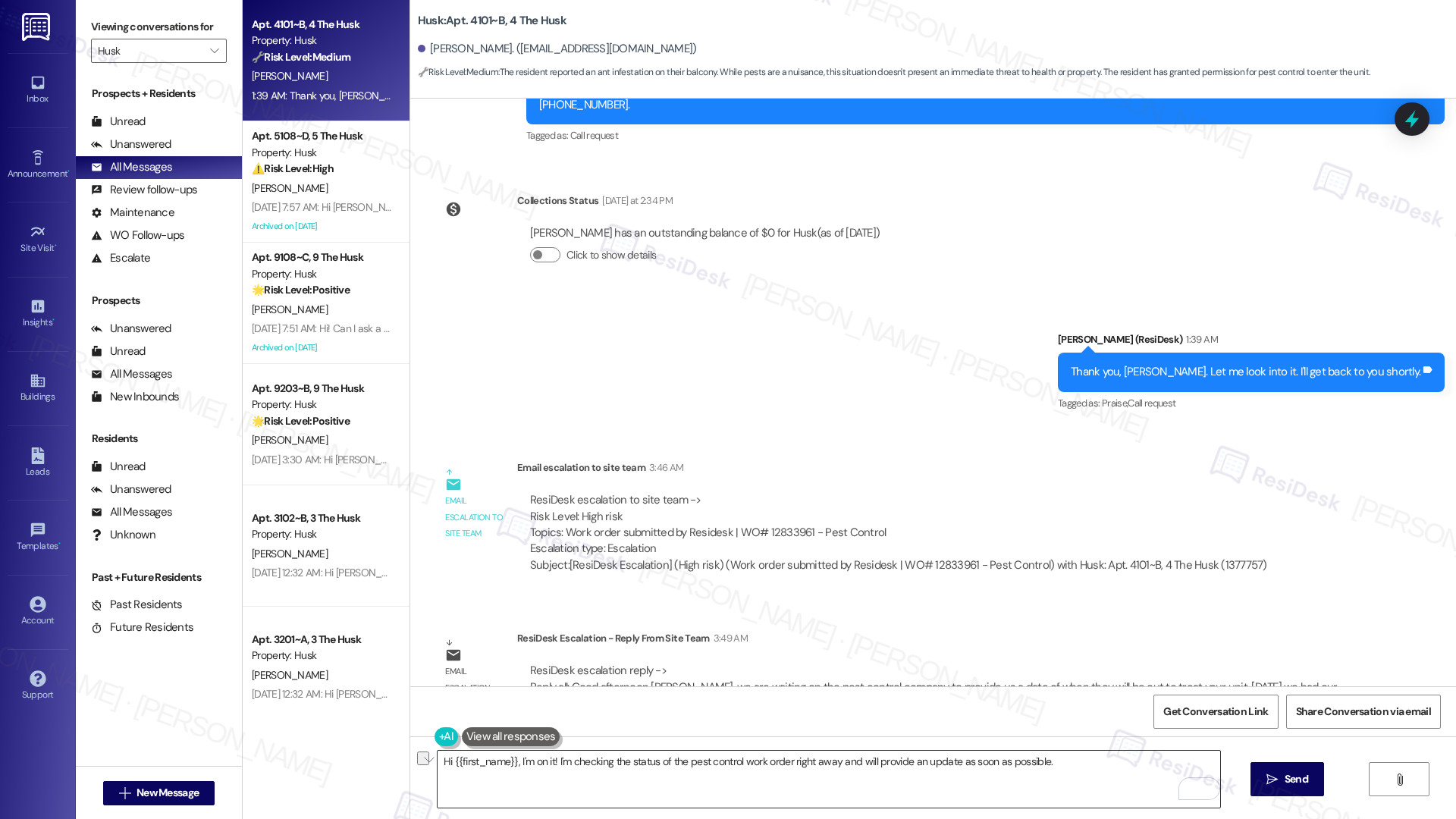 click on "Hi {{first_name}}, I'm on it! I'm checking the status of the pest control work order right away and will provide an update as soon as possible." at bounding box center (829, 779) 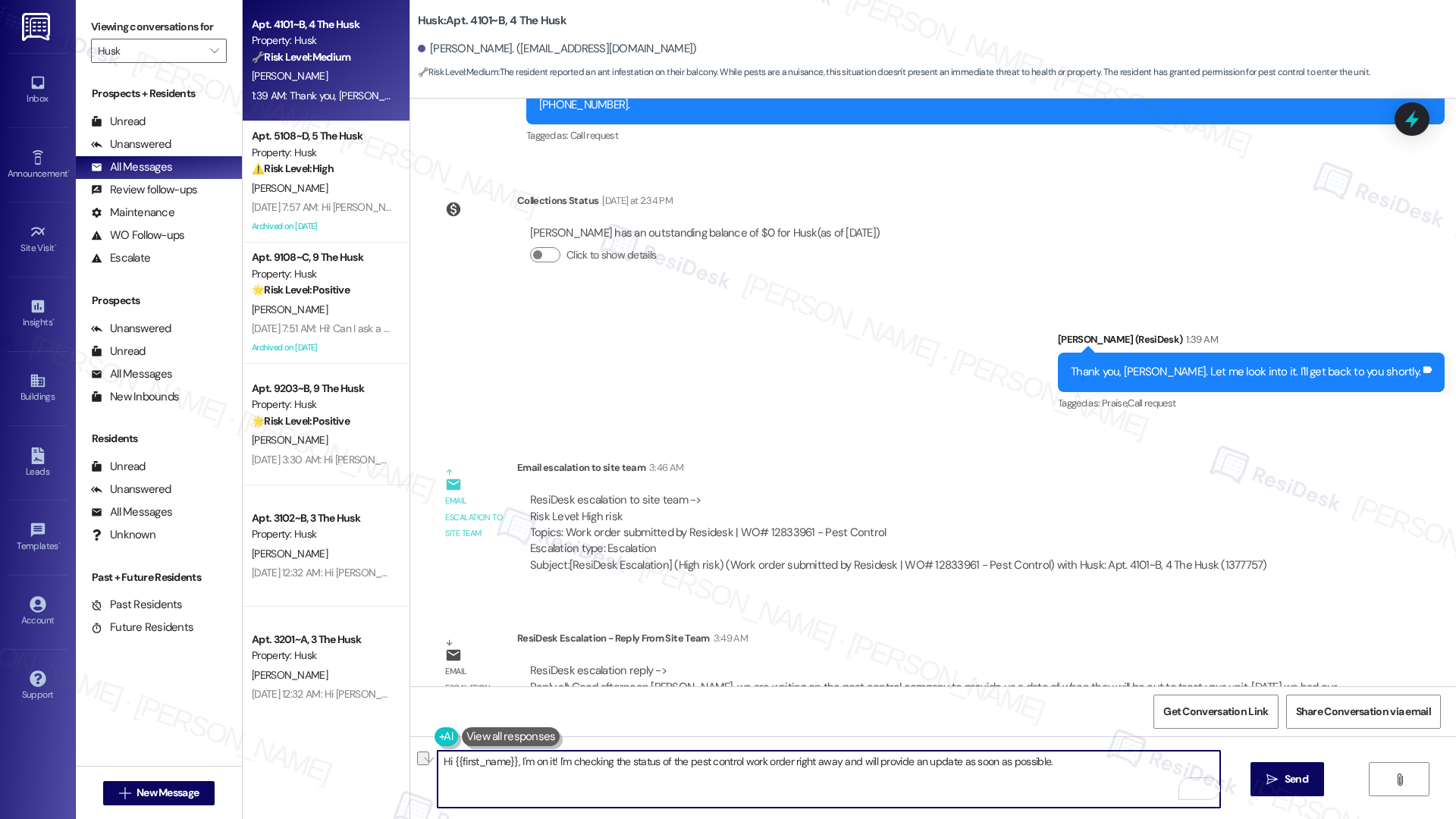 click on "Hi {{first_name}}, I'm on it! I'm checking the status of the pest control work order right away and will provide an update as soon as possible." at bounding box center (829, 779) 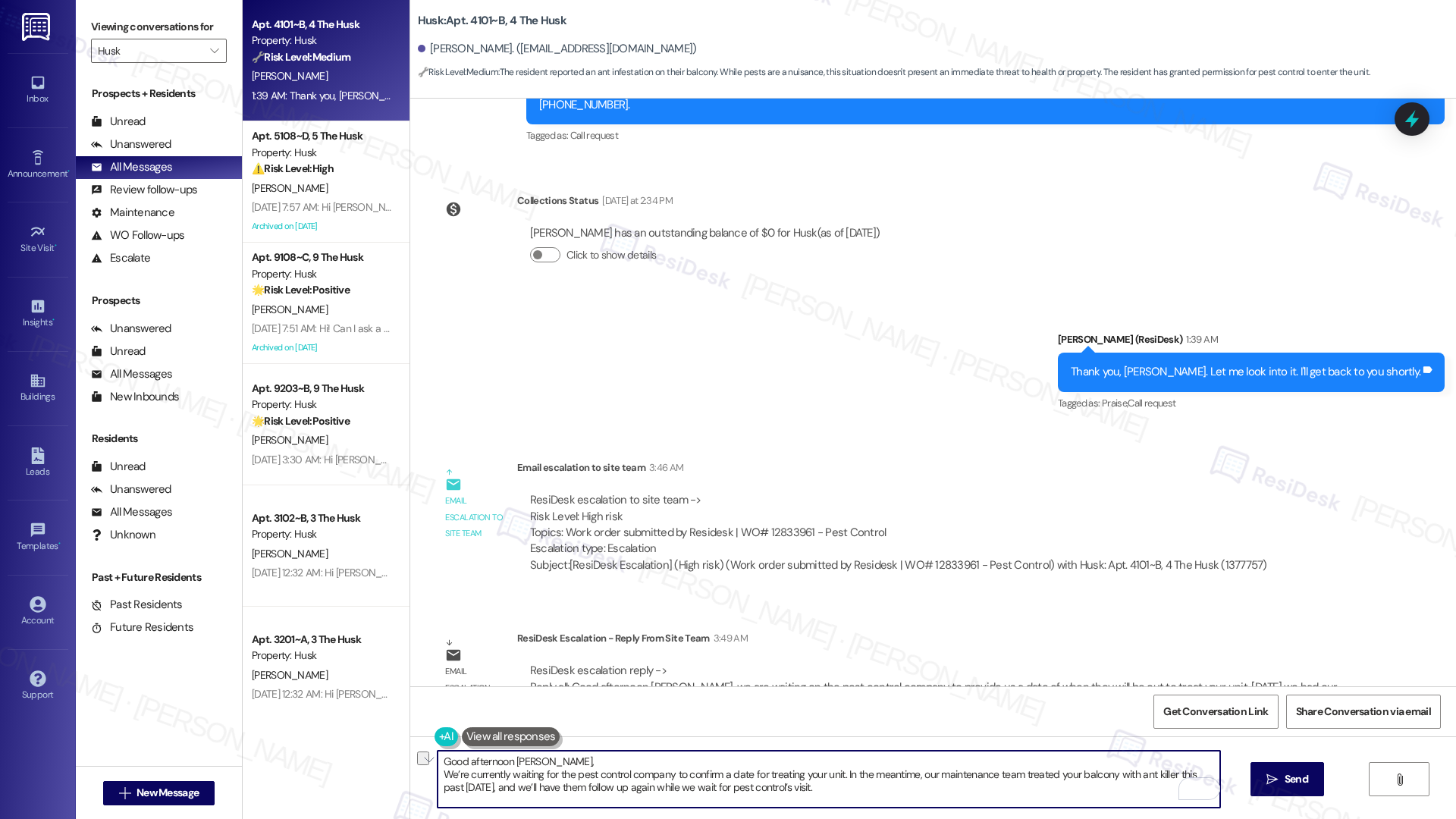scroll, scrollTop: 13, scrollLeft: 0, axis: vertical 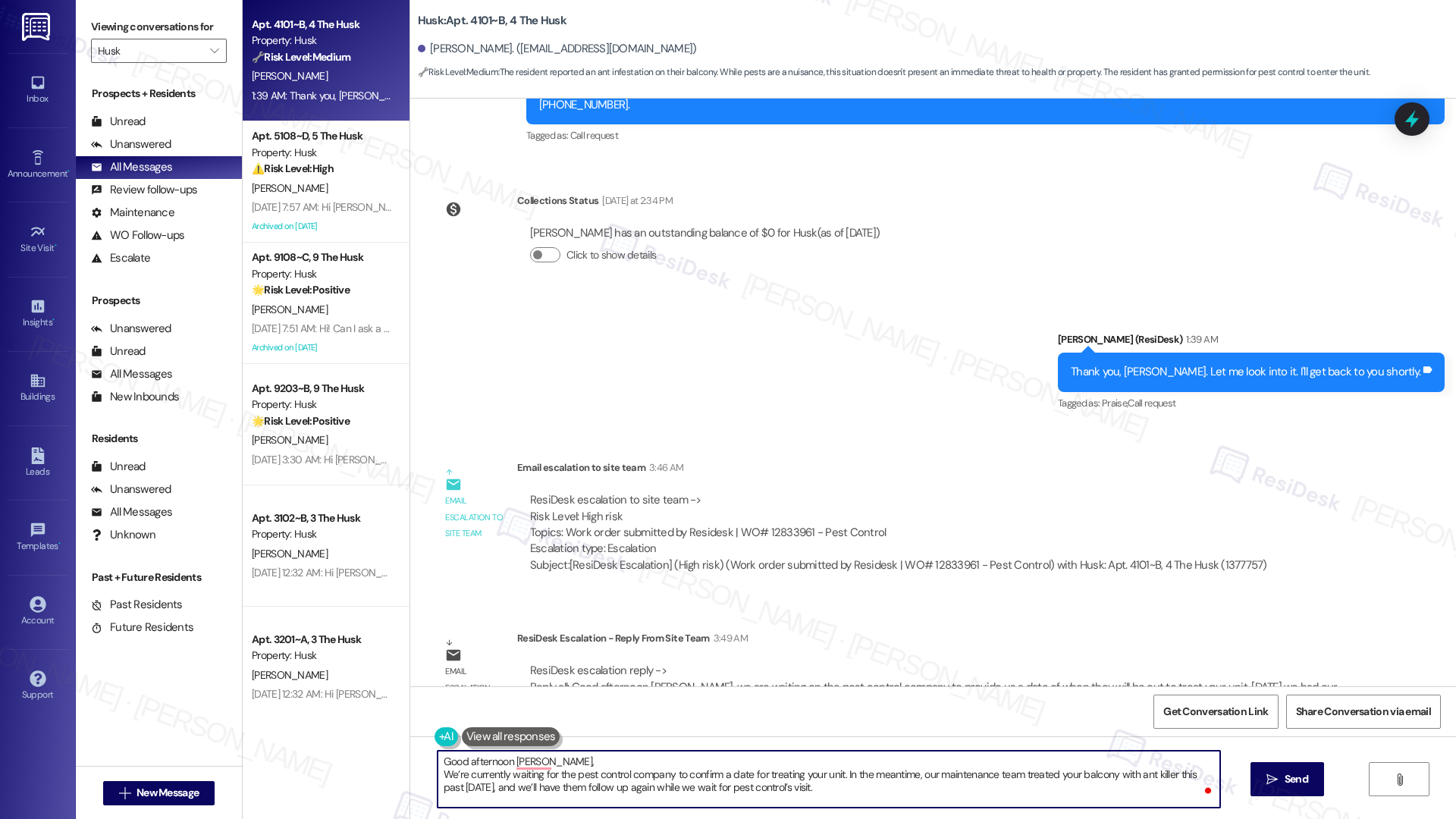 click on "Good afternoon [PERSON_NAME],
We’re currently waiting for the pest control company to confirm a date for treating your unit. In the meantime, our maintenance team treated your balcony with ant killer this past [DATE], and we’ll have them follow up again while we wait for pest control’s visit.
Thank you for your patience, and we apologize for the inconvenience." at bounding box center [829, 779] 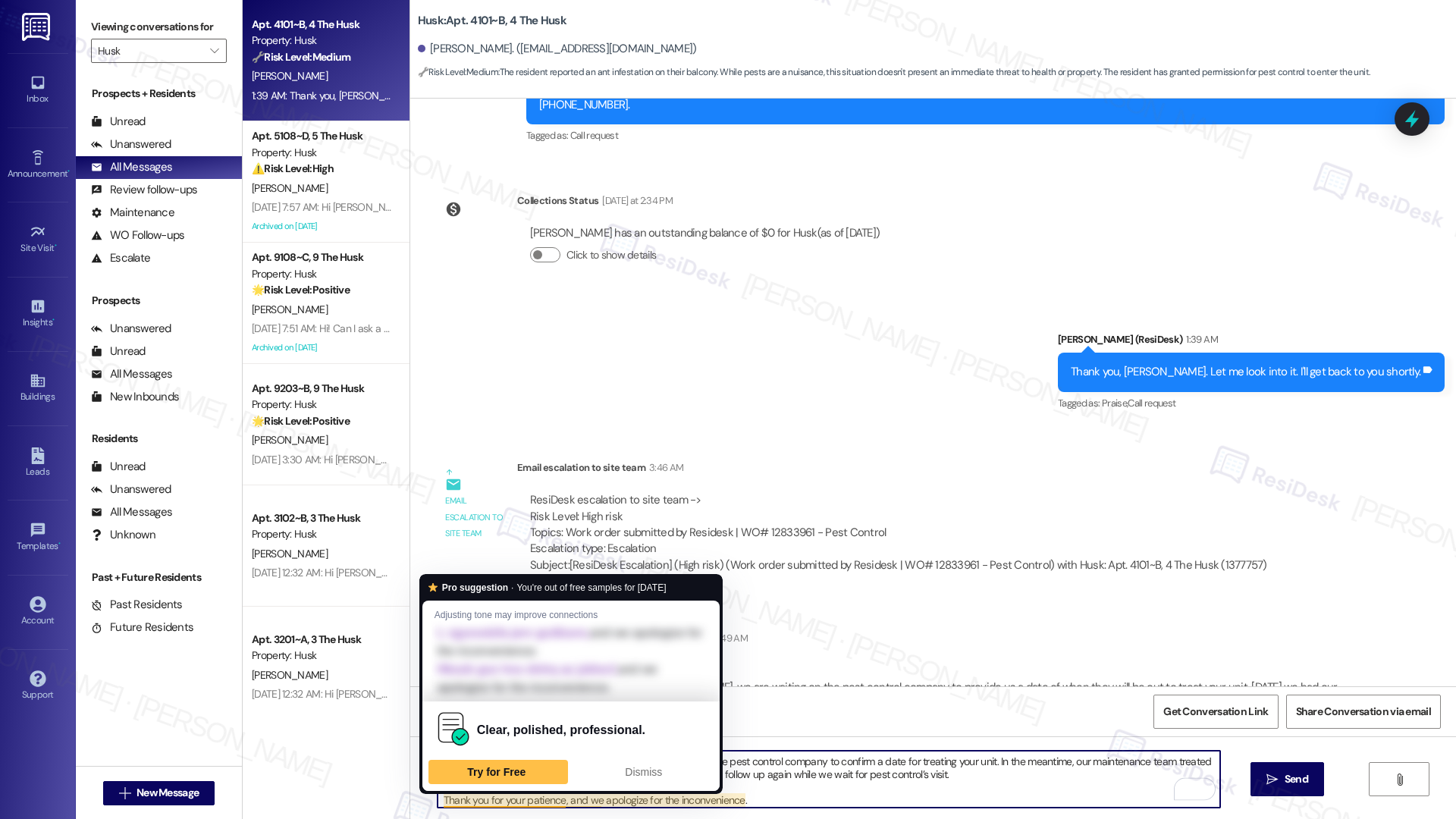 click on "Good afternoon [PERSON_NAME], we’re currently waiting for the pest control company to confirm a date for treating your unit. In the meantime, our maintenance team treated your balcony with ant killer this past [DATE], and we’ll have them follow up again while we wait for pest control’s visit.
Thank you for your patience, and we apologize for the inconvenience.  Send " at bounding box center (933, 793) 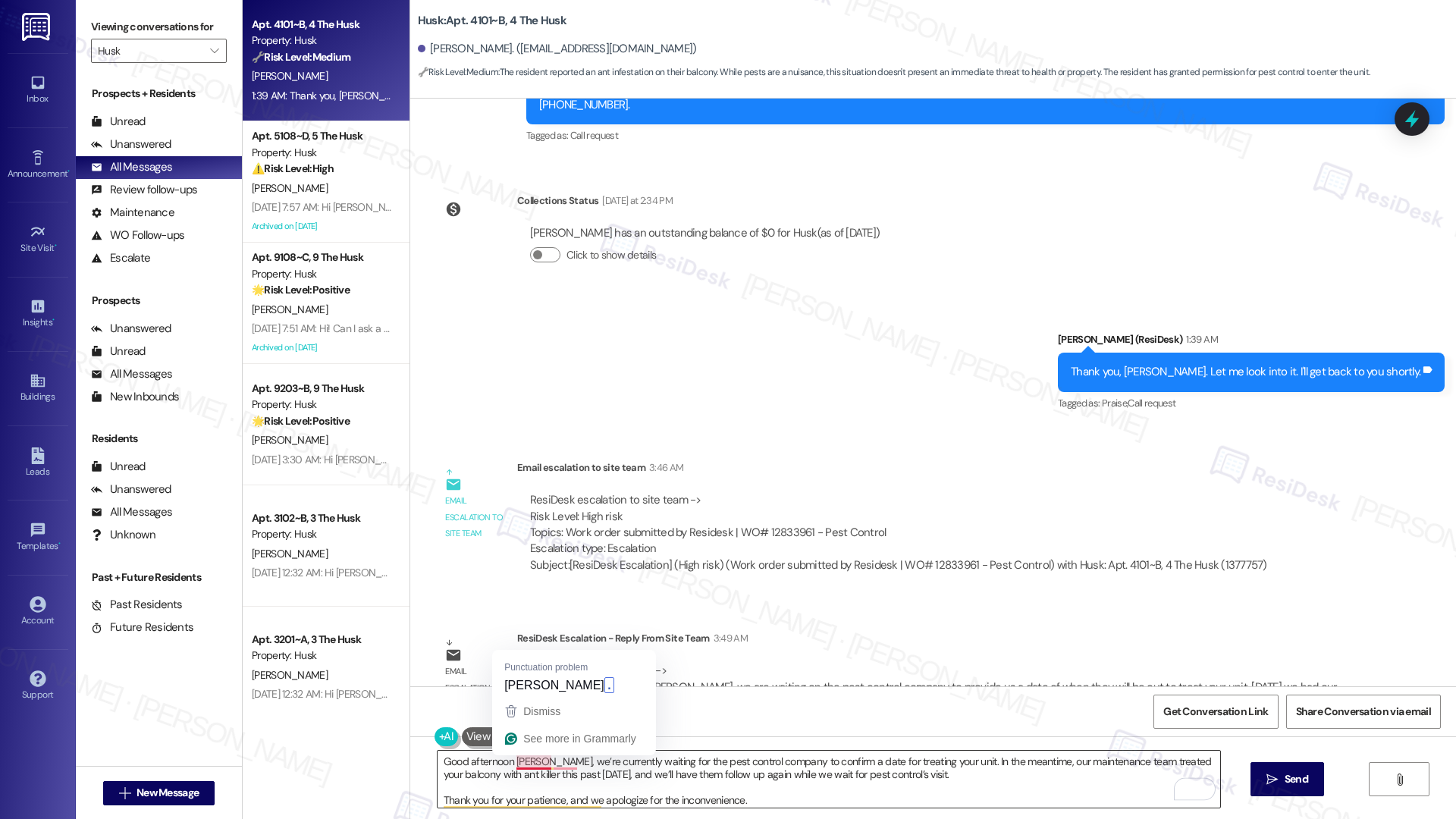click on "Good afternoon [PERSON_NAME], we’re currently waiting for the pest control company to confirm a date for treating your unit. In the meantime, our maintenance team treated your balcony with ant killer this past [DATE], and we’ll have them follow up again while we wait for pest control’s visit.
Thank you for your patience, and we apologize for the inconvenience." at bounding box center [829, 779] 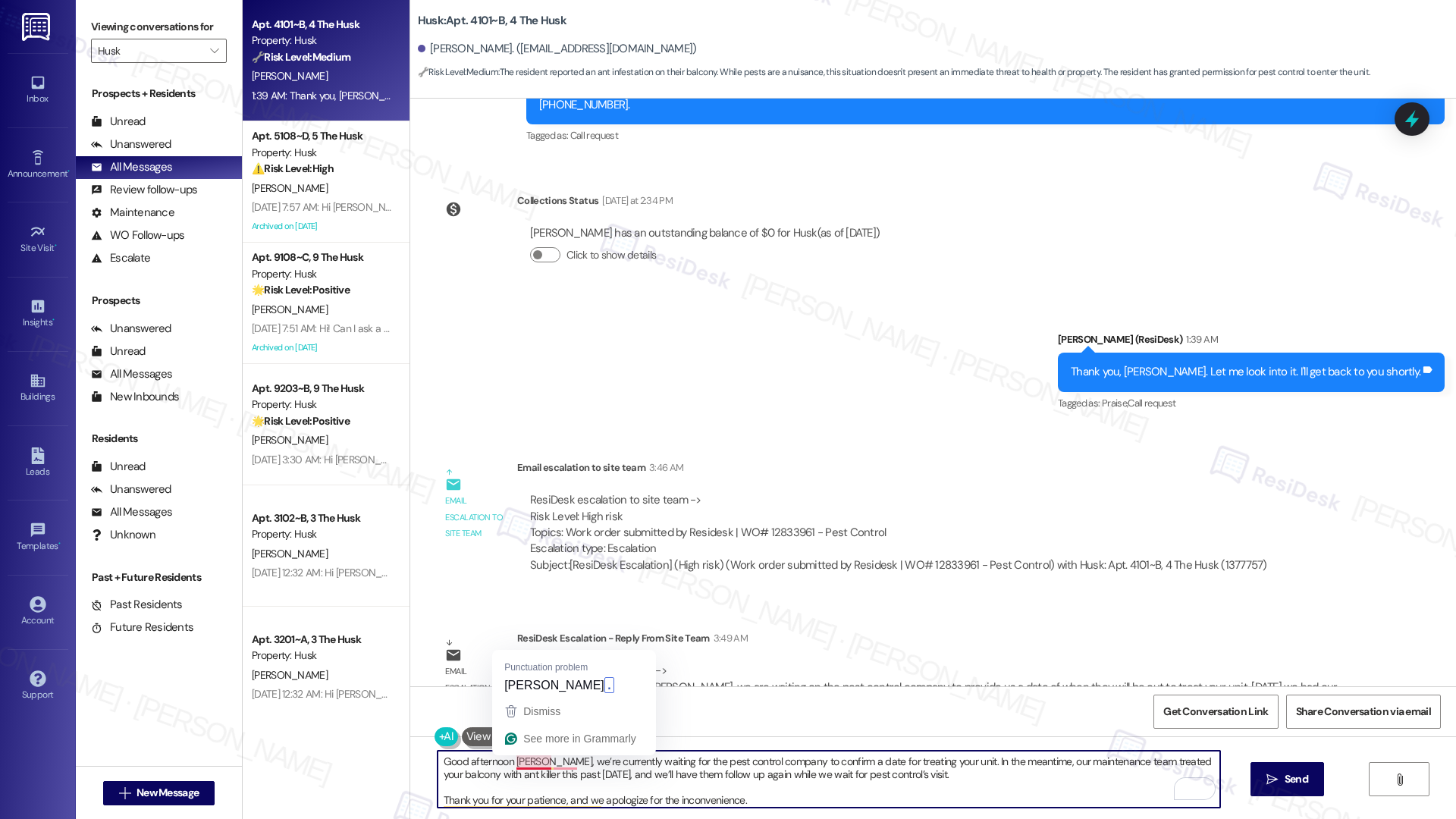 click on "Good afternoon [PERSON_NAME], we’re currently waiting for the pest control company to confirm a date for treating your unit. In the meantime, our maintenance team treated your balcony with ant killer this past [DATE], and we’ll have them follow up again while we wait for pest control’s visit.
Thank you for your patience, and we apologize for the inconvenience." at bounding box center [829, 779] 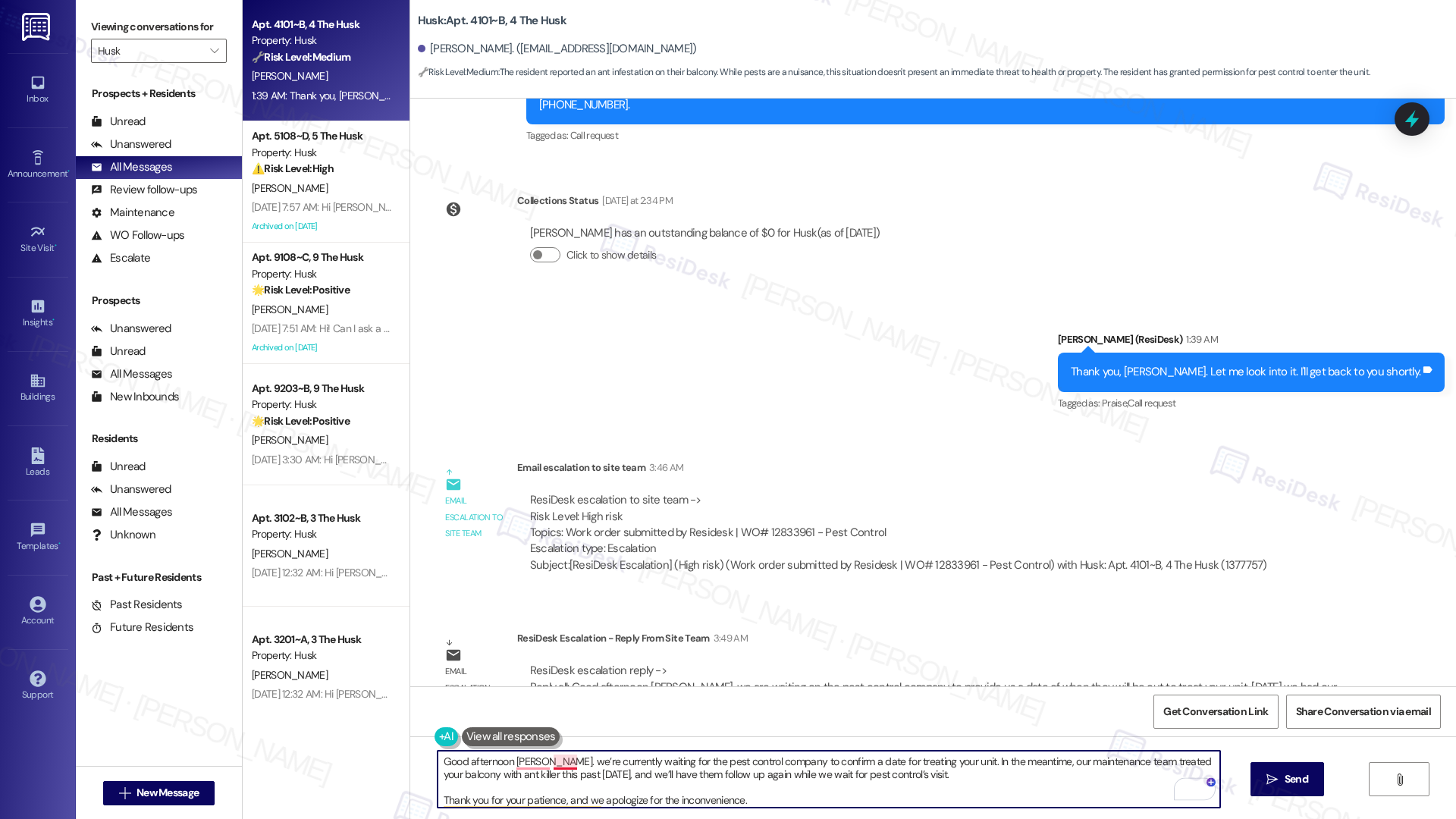 click on "Good afternoon [PERSON_NAME]. we’re currently waiting for the pest control company to confirm a date for treating your unit. In the meantime, our maintenance team treated your balcony with ant killer this past [DATE], and we’ll have them follow up again while we wait for pest control’s visit.
Thank you for your patience, and we apologize for the inconvenience." at bounding box center [829, 779] 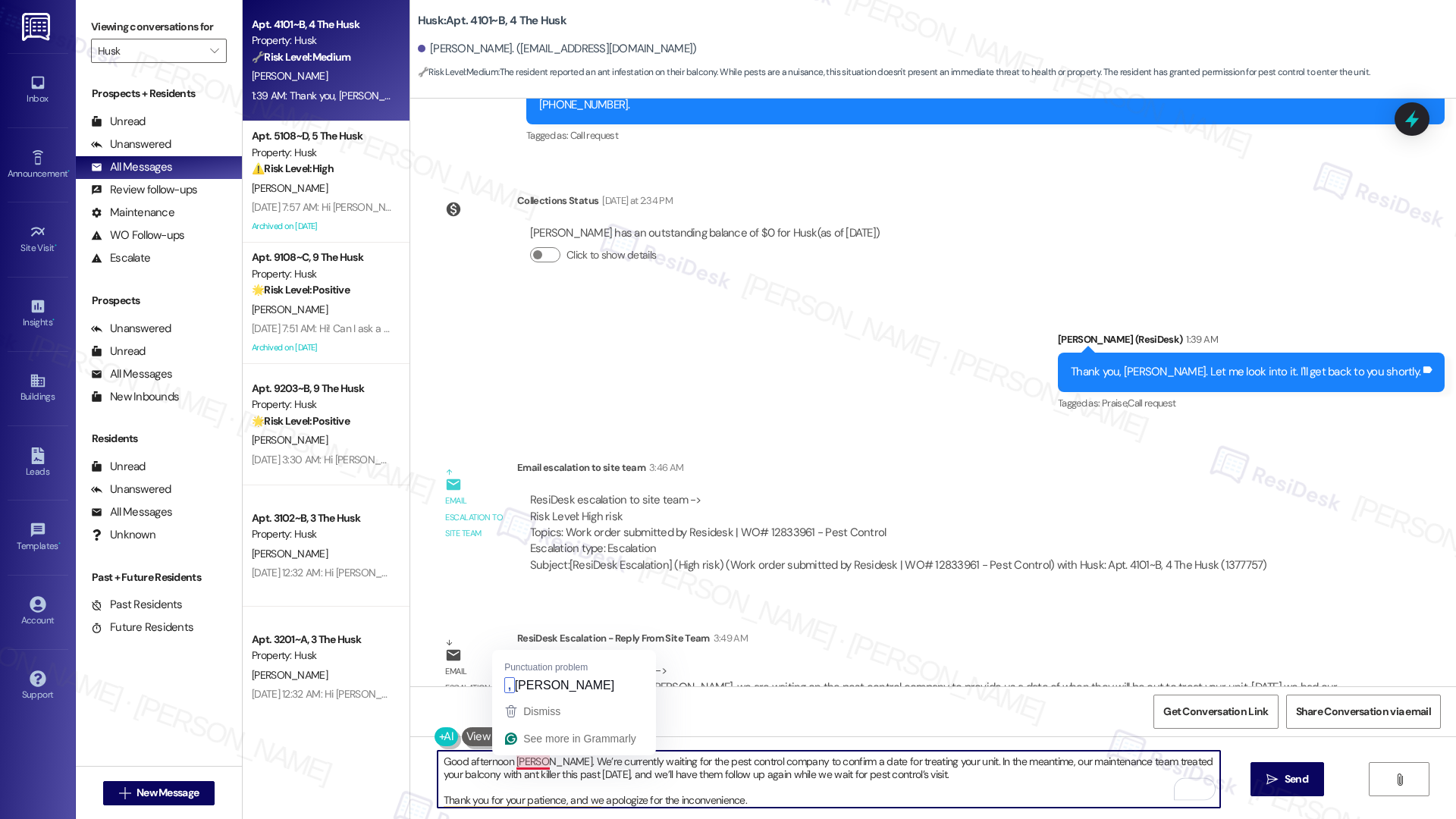 click on "Good afternoon [PERSON_NAME]. We’re currently waiting for the pest control company to confirm a date for treating your unit. In the meantime, our maintenance team treated your balcony with ant killer this past [DATE], and we’ll have them follow up again while we wait for pest control’s visit.
Thank you for your patience, and we apologize for the inconvenience." at bounding box center [829, 779] 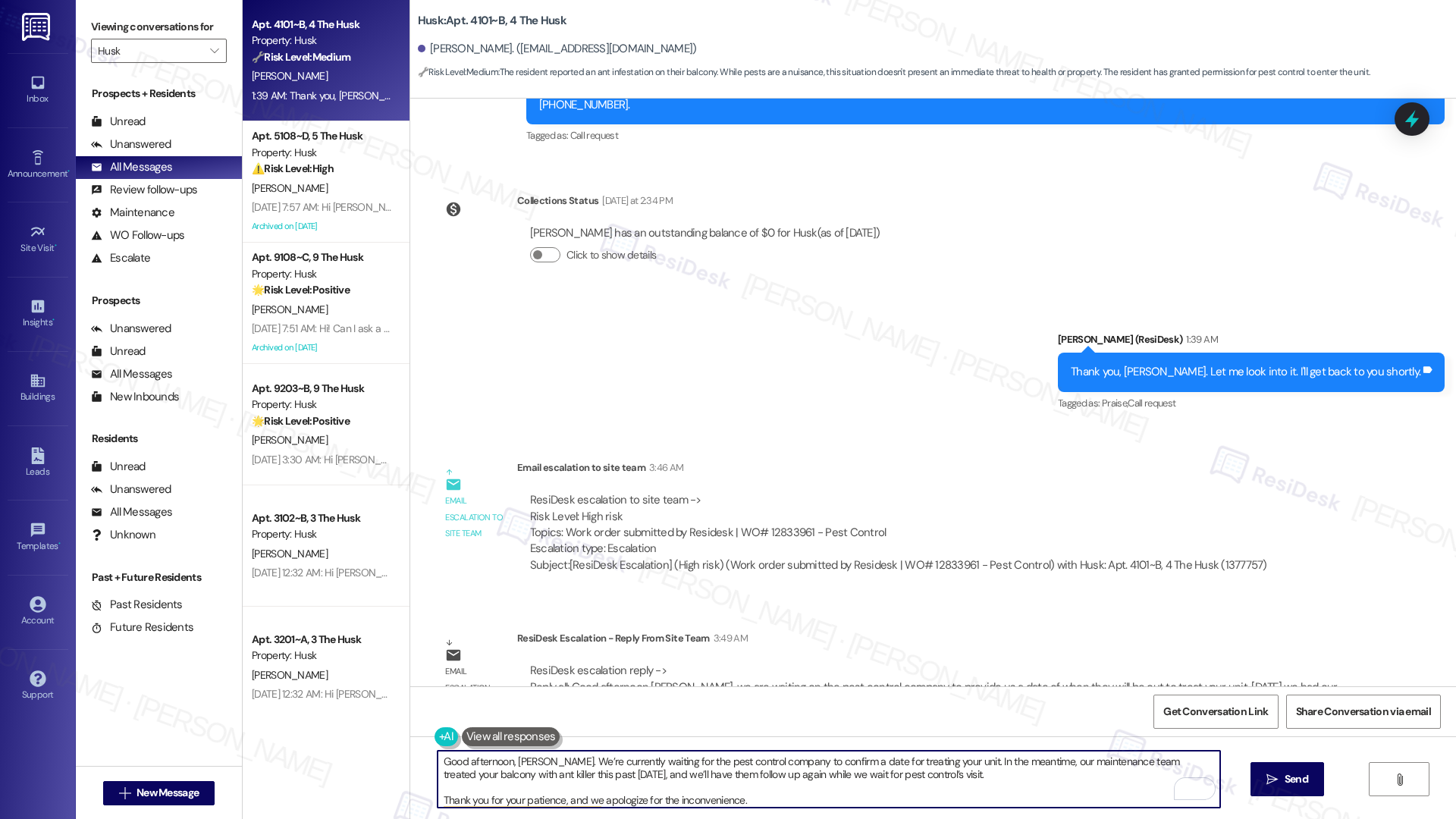 click on "Good afternoon, [PERSON_NAME]. We’re currently waiting for the pest control company to confirm a date for treating your unit. In the meantime, our maintenance team treated your balcony with ant killer this past [DATE], and we’ll have them follow up again while we wait for pest control’s visit.
Thank you for your patience, and we apologize for the inconvenience." at bounding box center [829, 779] 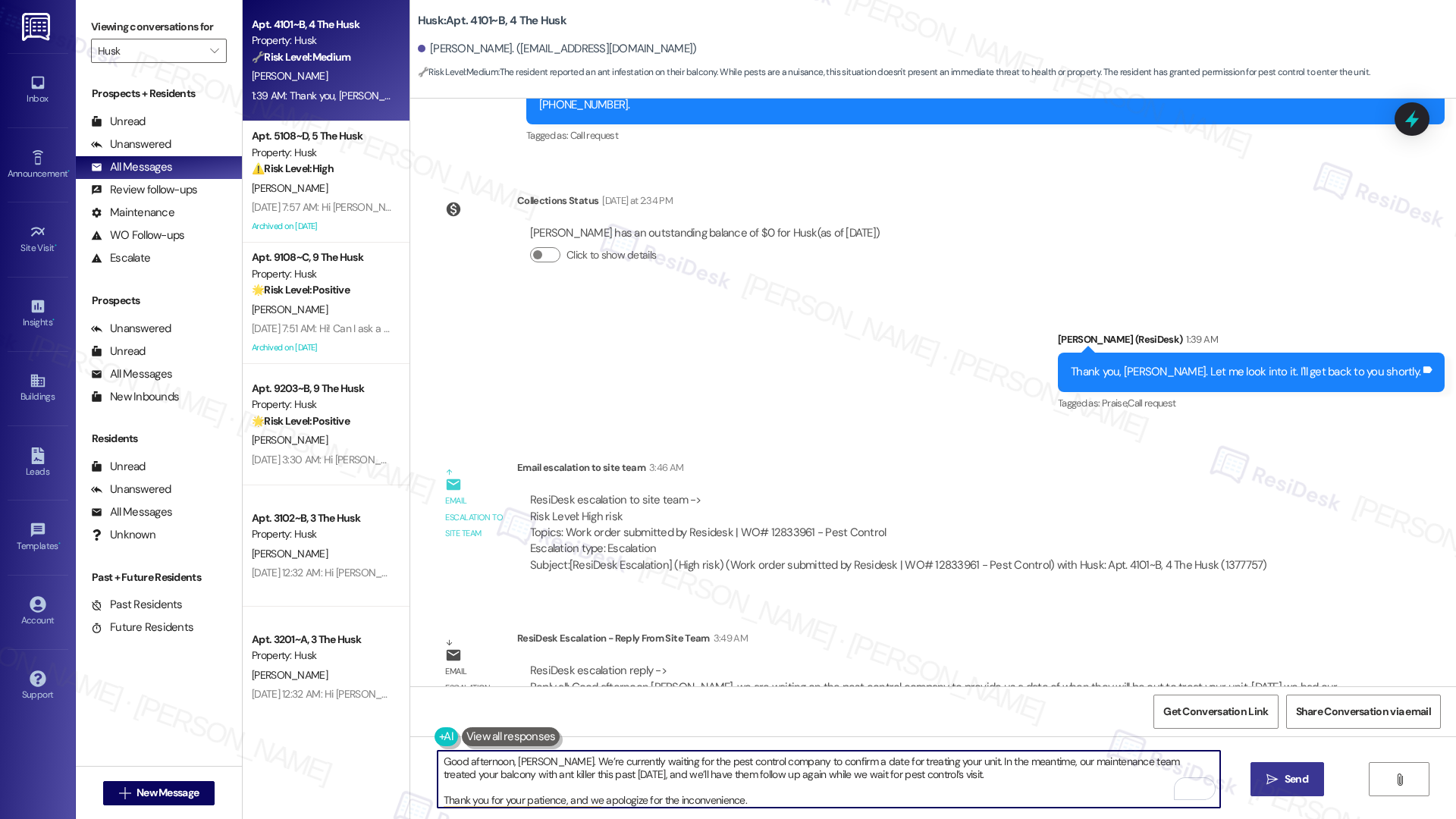 type on "Good afternoon, [PERSON_NAME]. We’re currently waiting for the pest control company to confirm a date for treating your unit. In the meantime, our maintenance team treated your balcony with ant killer this past [DATE], and we’ll have them follow up again while we wait for pest control’s visit.
Thank you for your patience, and we apologize for the inconvenience." 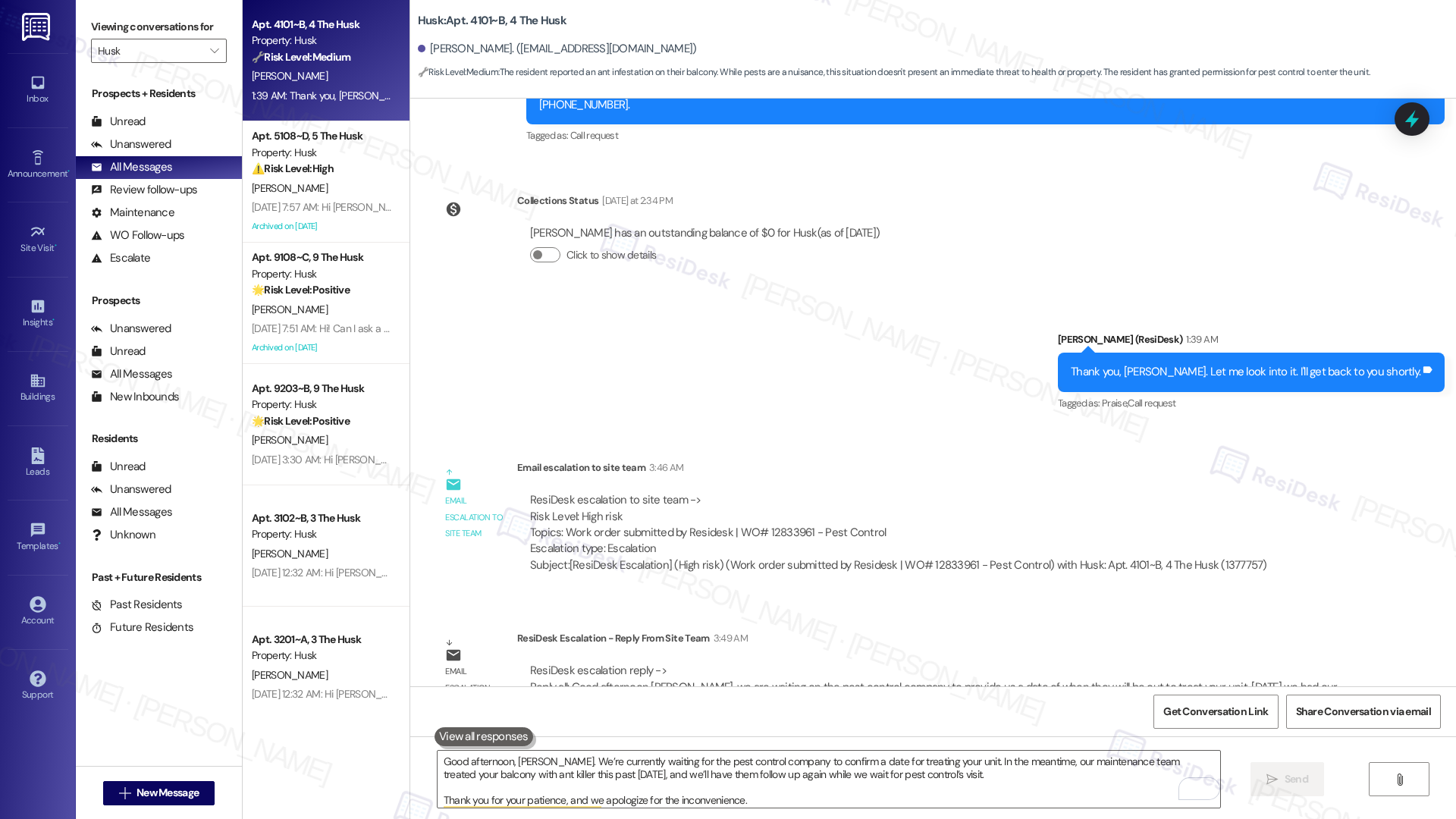 type 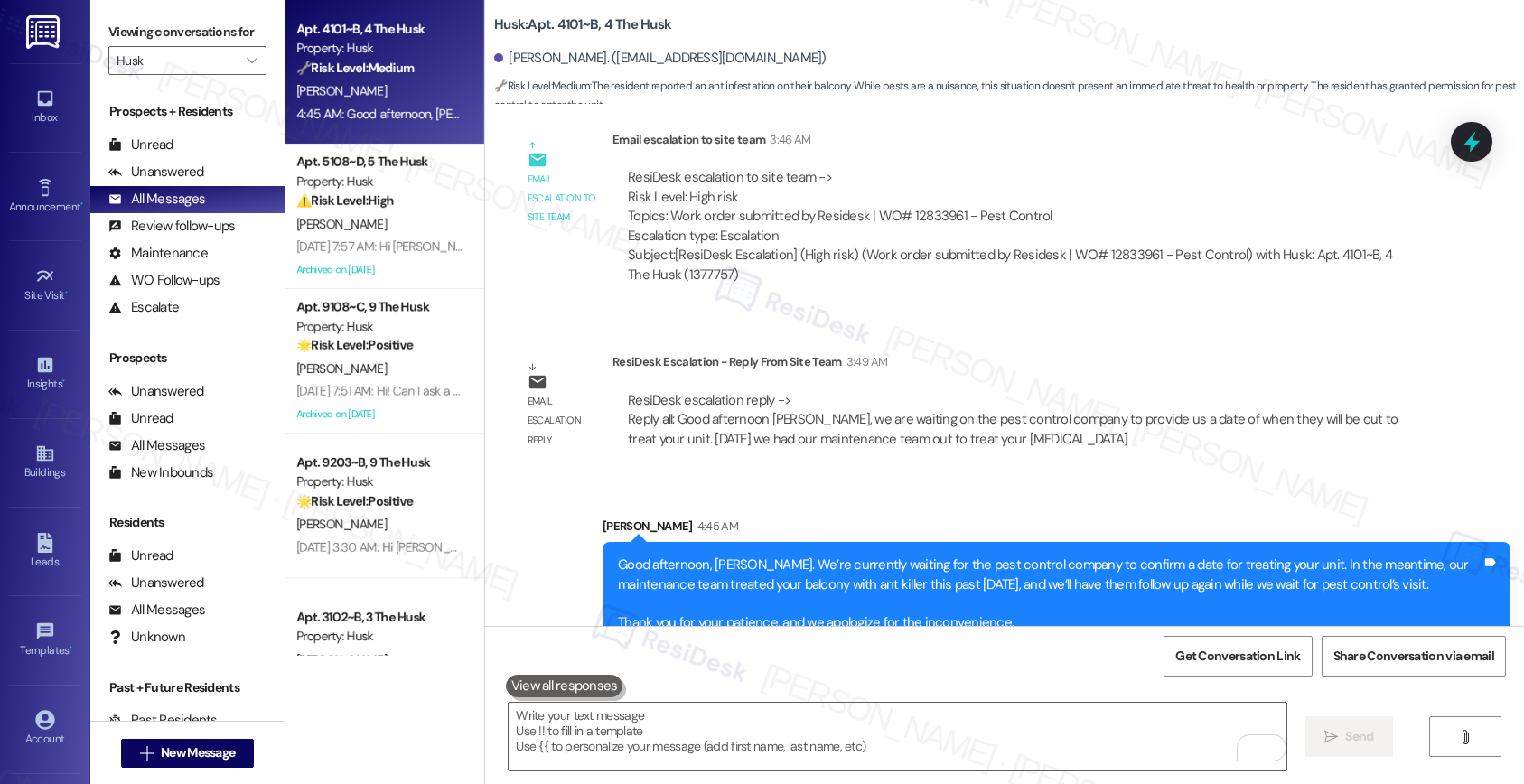 scroll, scrollTop: 4101, scrollLeft: 0, axis: vertical 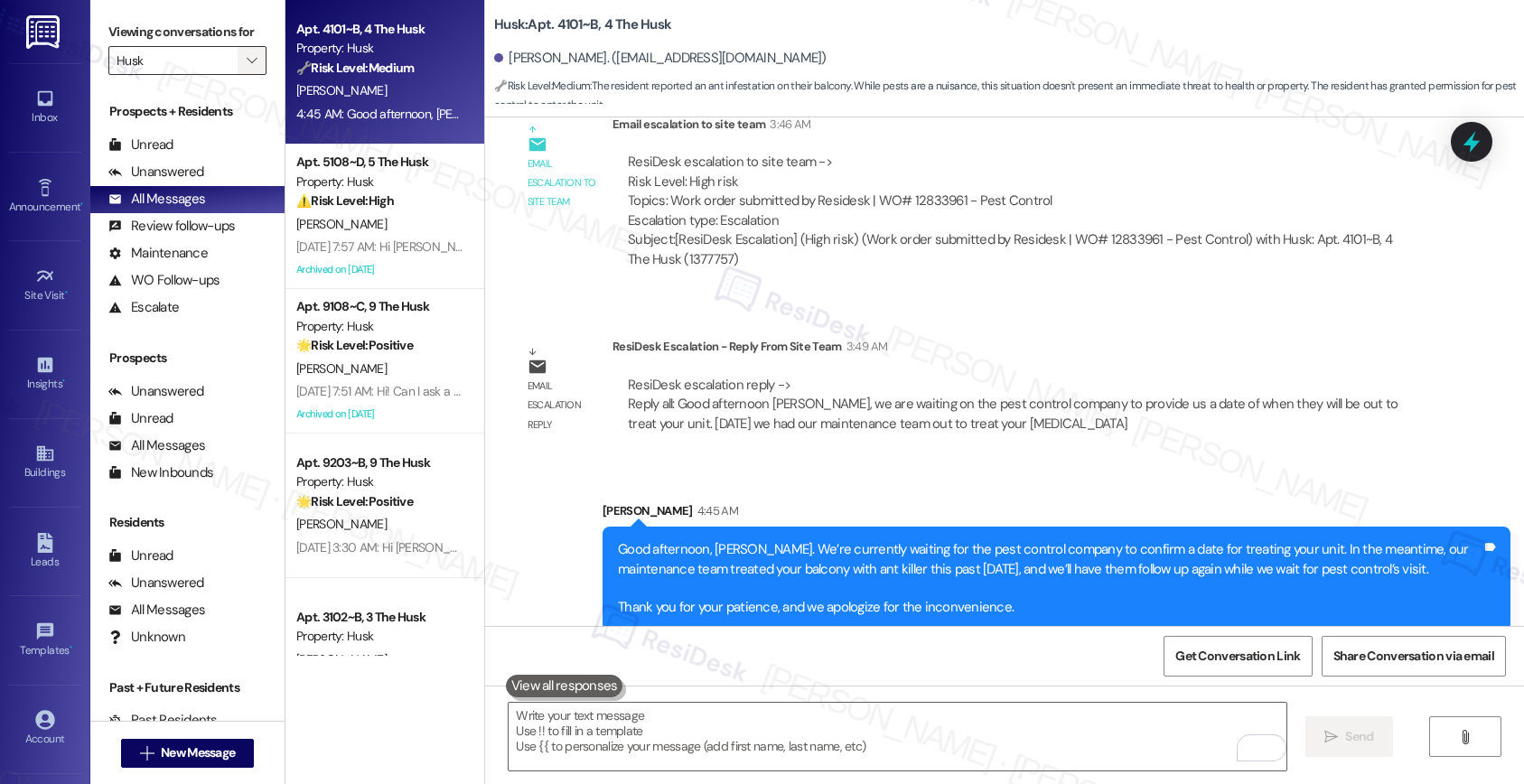click on "" at bounding box center (252, 61) 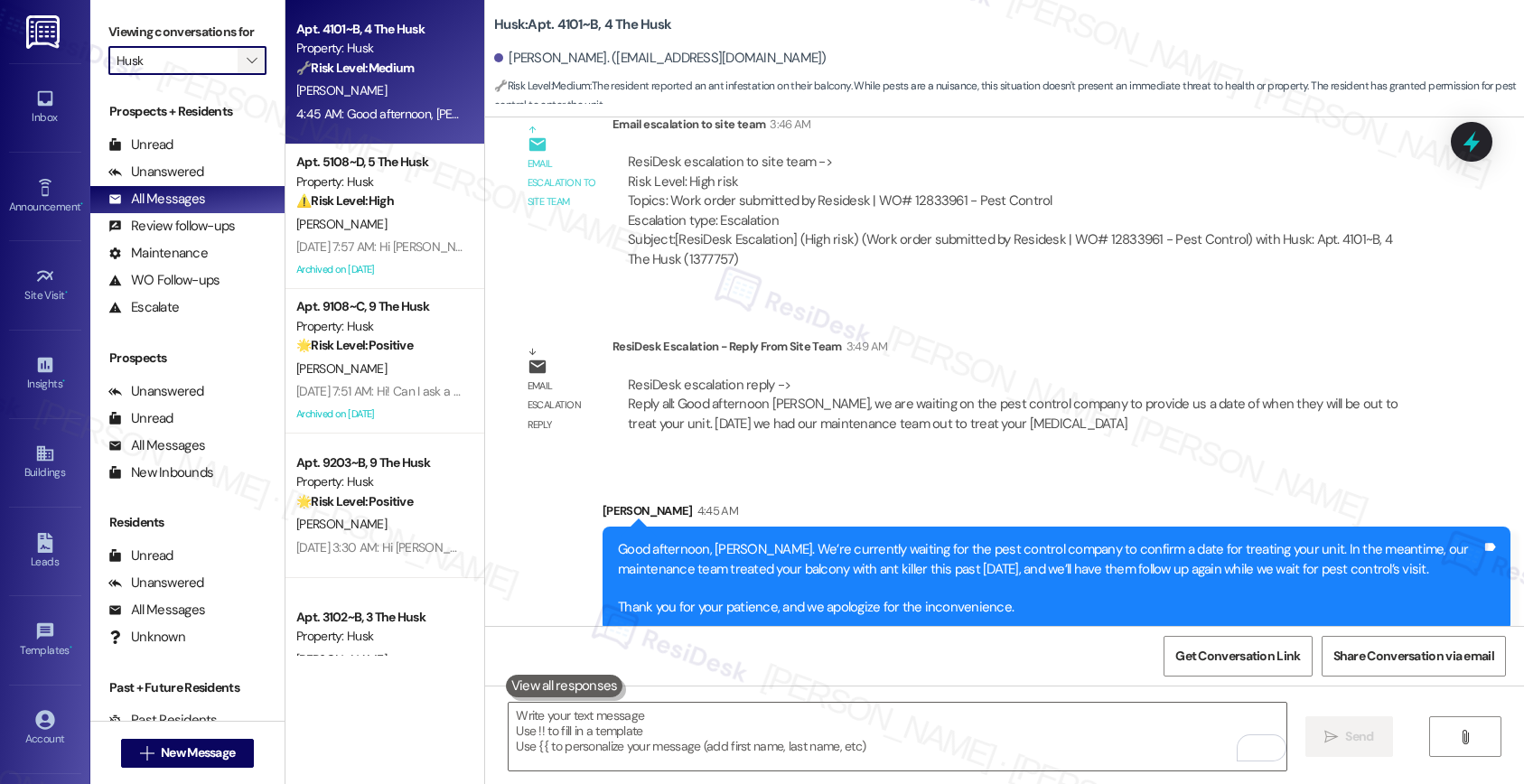 click on "" at bounding box center [252, 61] 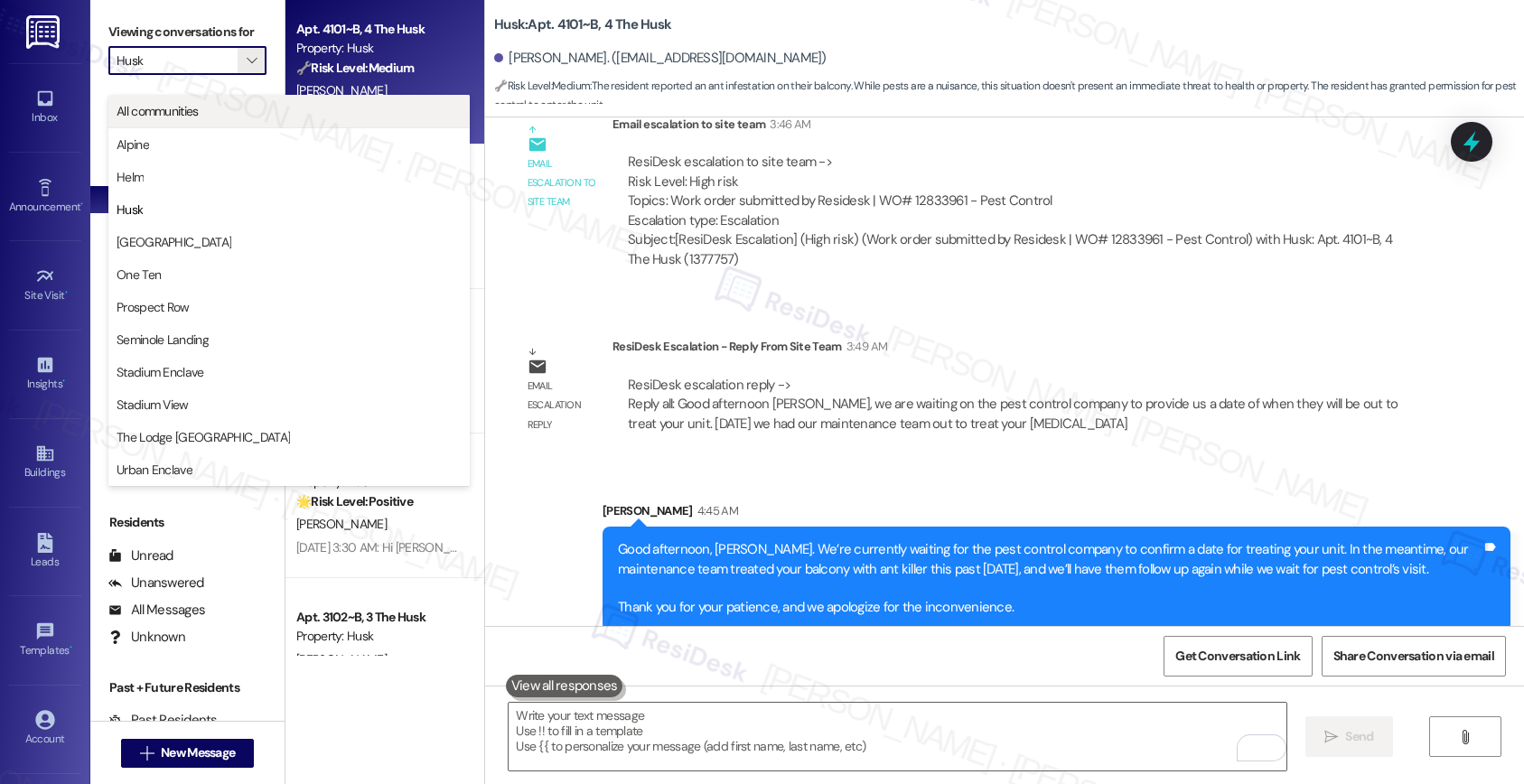 click on "All communities" at bounding box center (289, 111) 